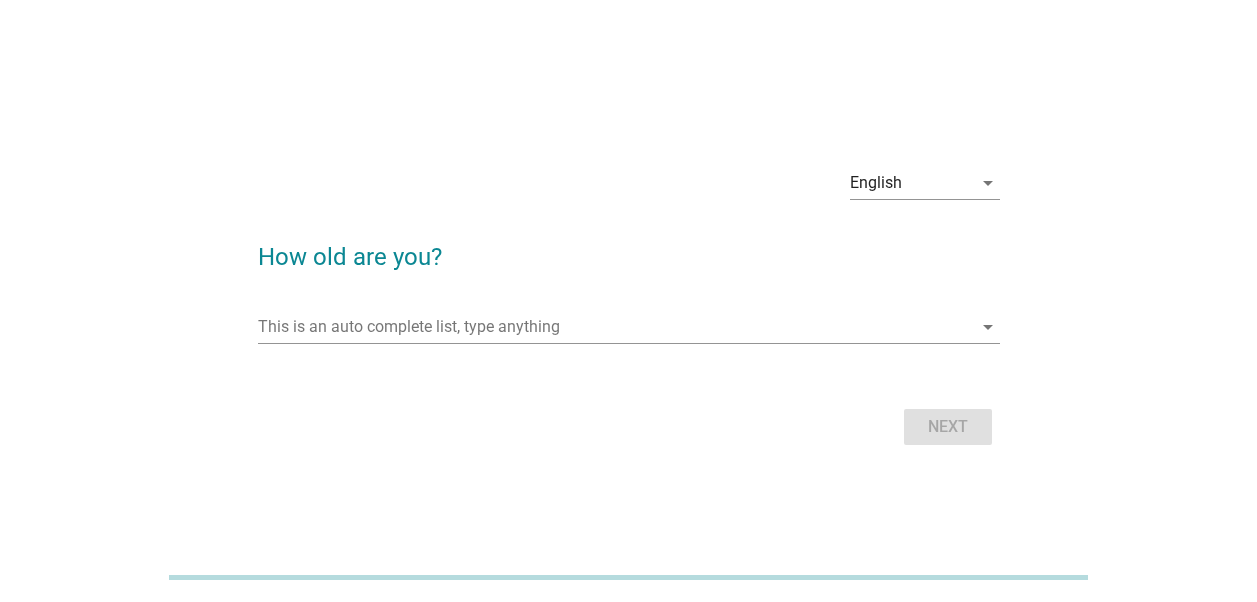 scroll, scrollTop: 0, scrollLeft: 0, axis: both 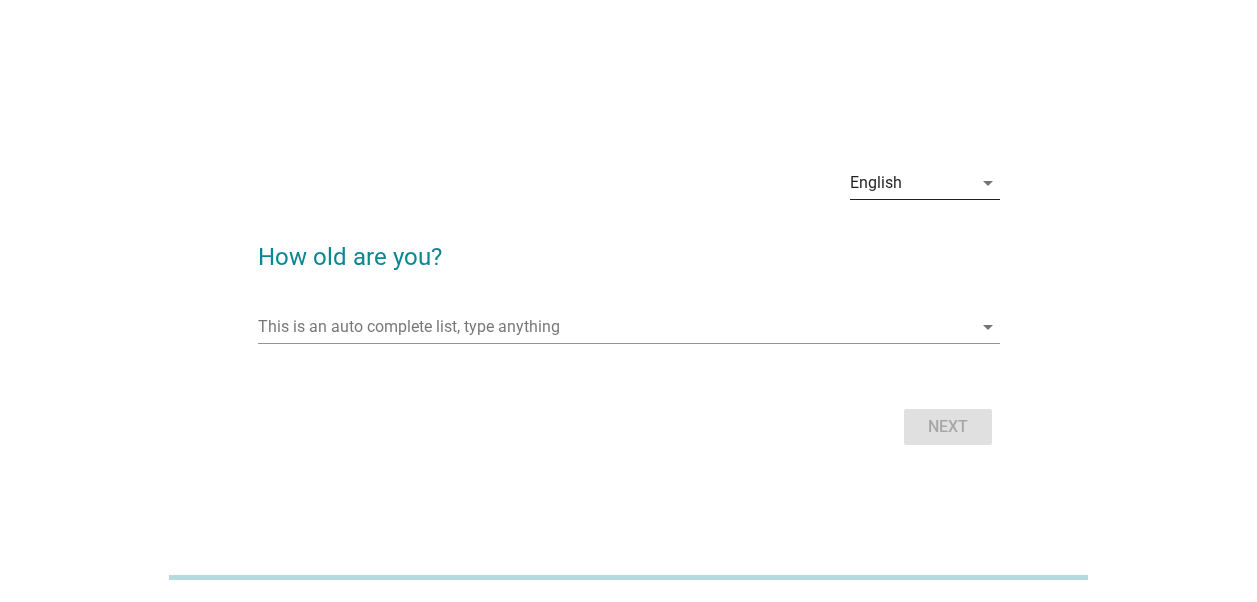 click on "English" at bounding box center (911, 183) 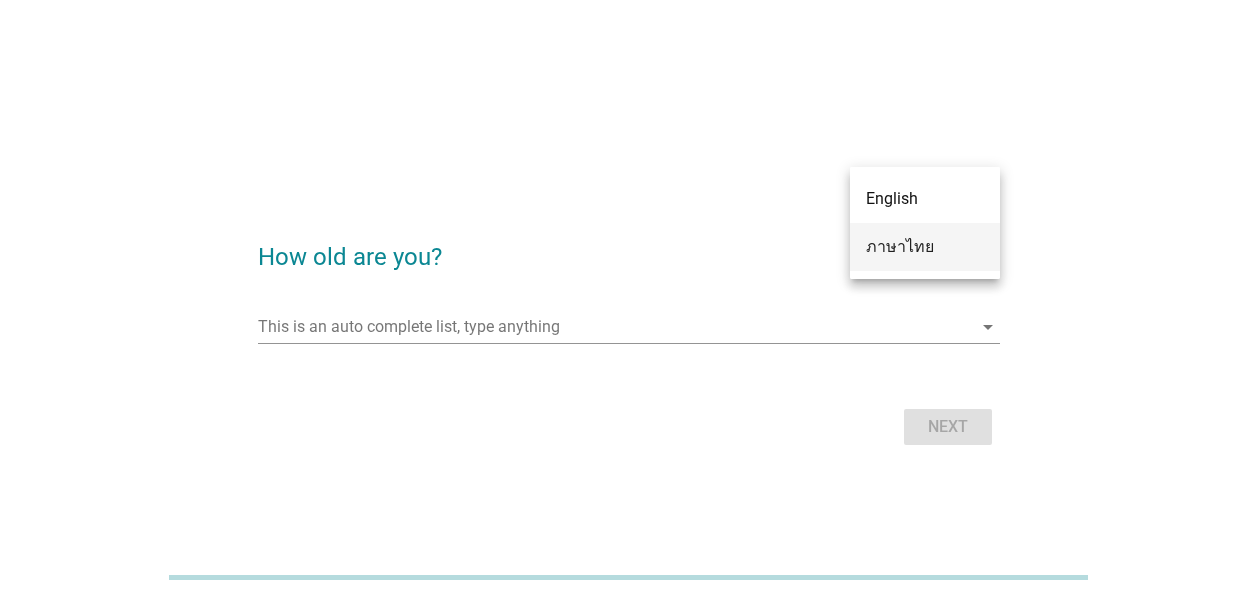 click on "ภาษาไทย" at bounding box center [925, 247] 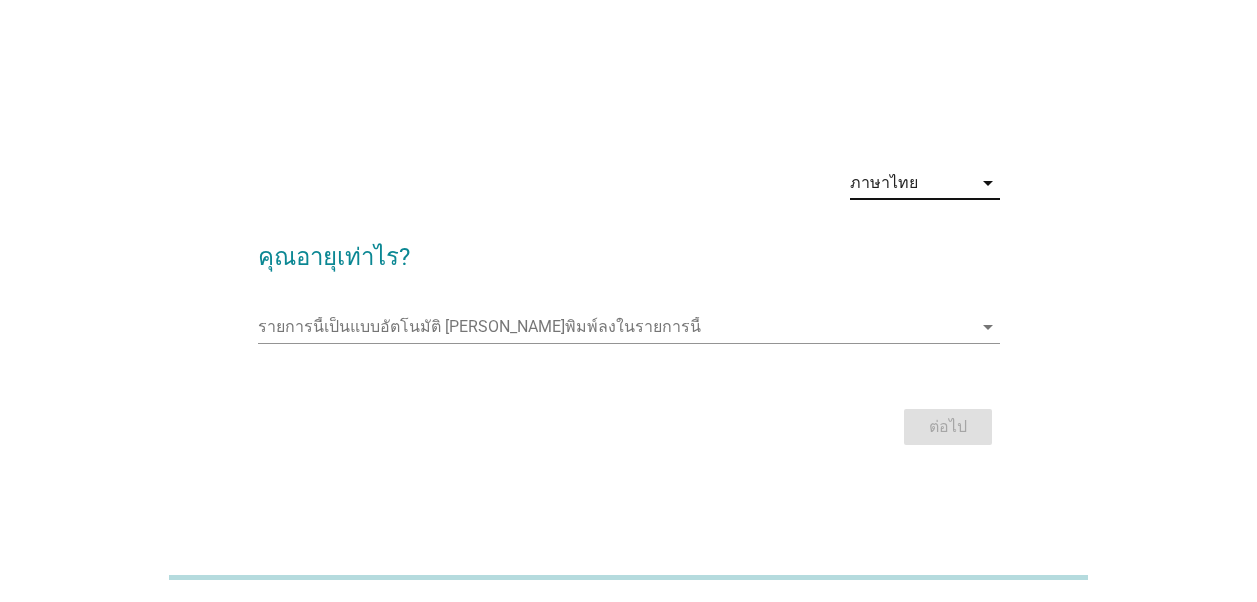 click on "ต่อไป" at bounding box center (629, 427) 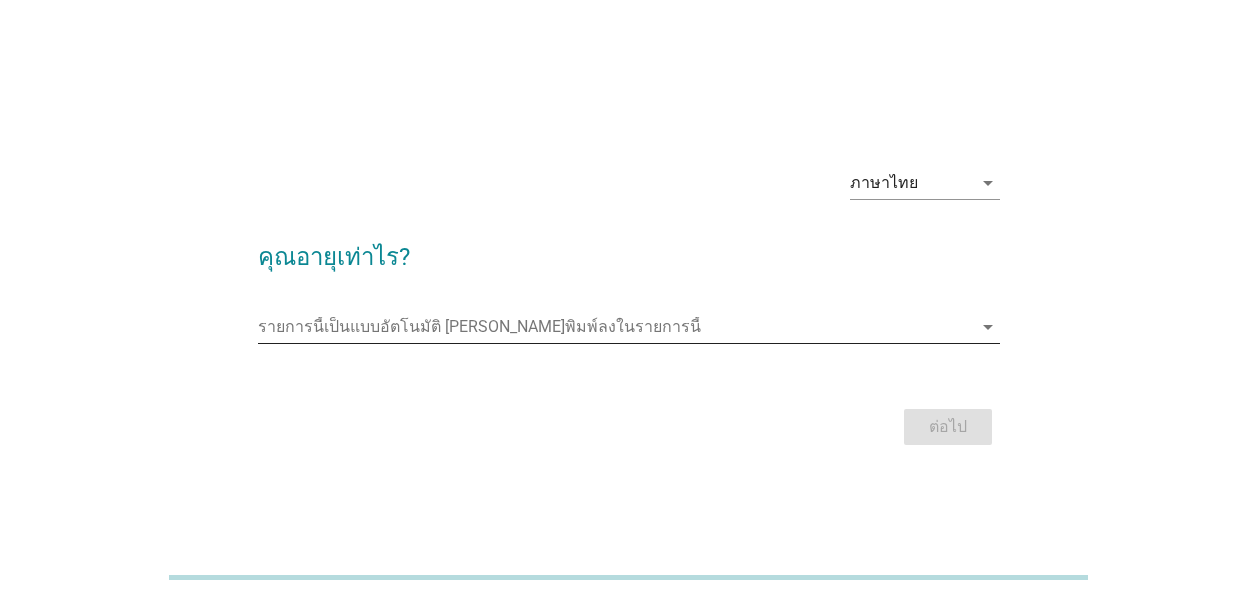 click at bounding box center [615, 327] 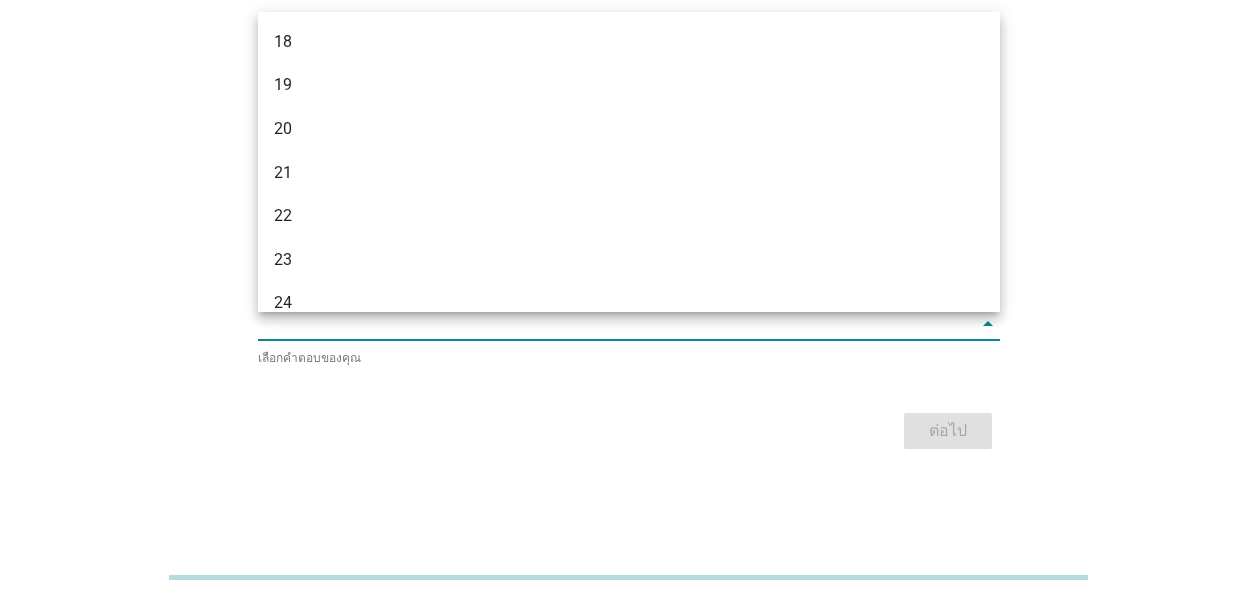 click on "ภาษาไทย arrow_drop_down   คุณอายุเท่าไร?       รายการนี้เป็นแบบอัตโนมัติ [PERSON_NAME]พิมพ์ลงในรายการนี้ arrow_drop_down เลือกคำตอบของคุณ     ต่อไป" at bounding box center [628, 301] 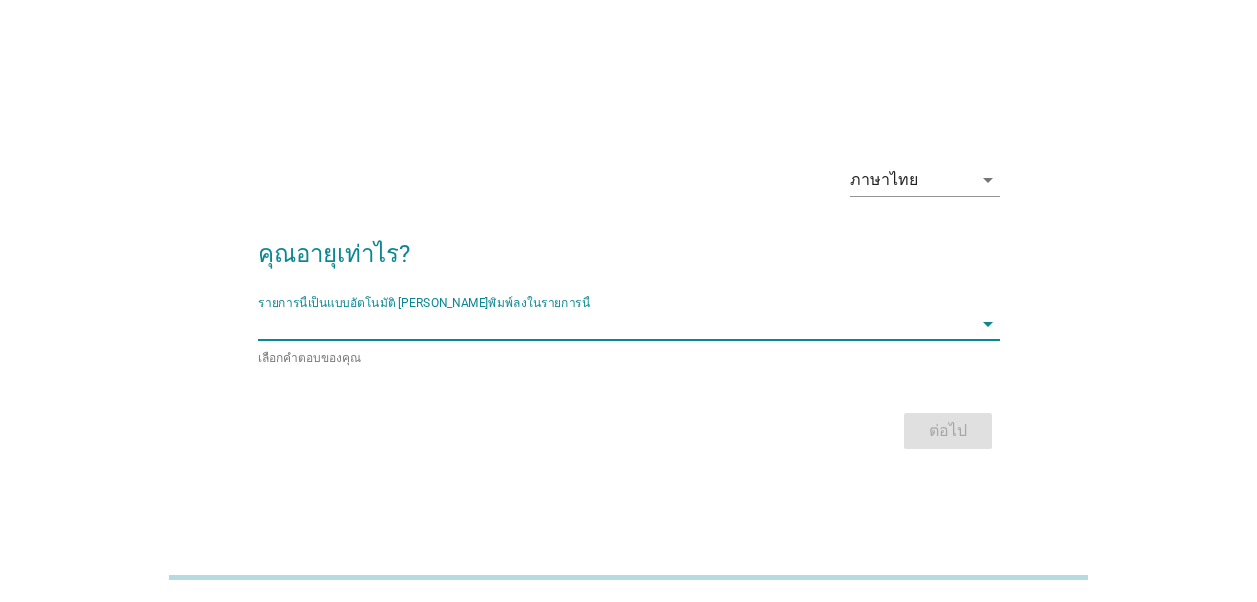 click at bounding box center [615, 324] 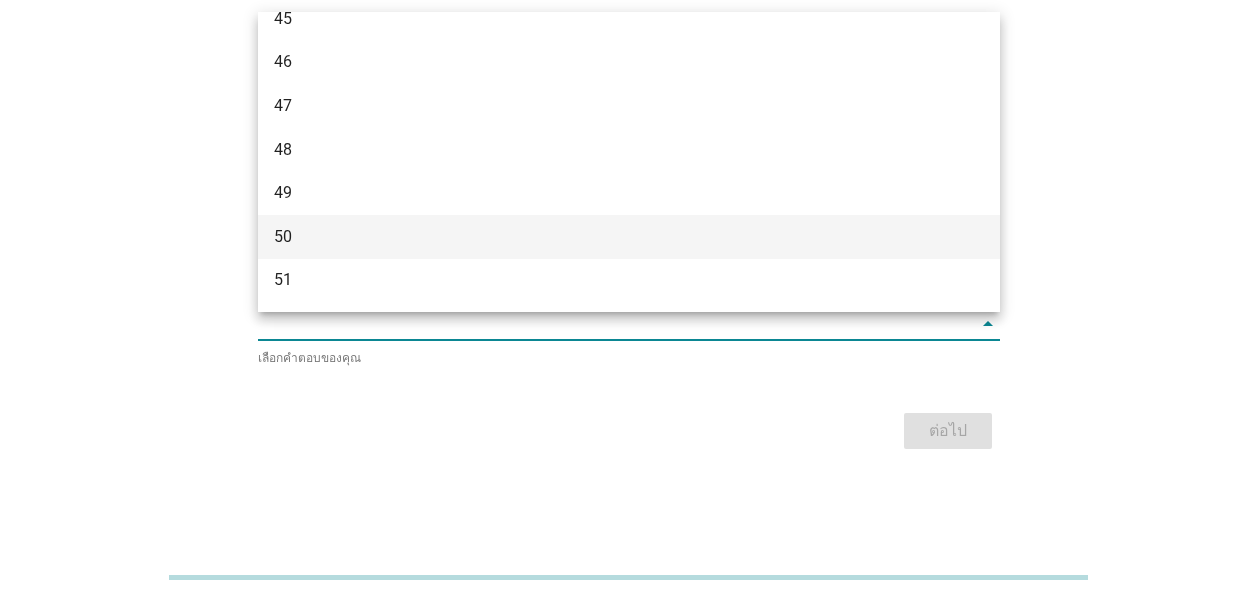 scroll, scrollTop: 1300, scrollLeft: 0, axis: vertical 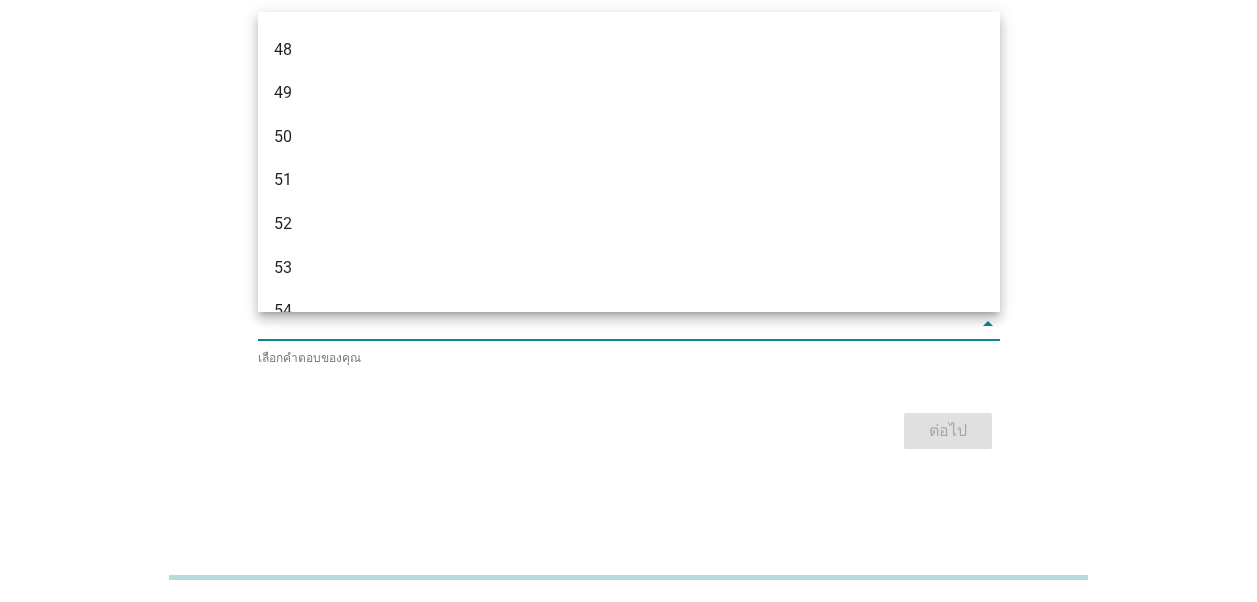 drag, startPoint x: 402, startPoint y: 223, endPoint x: 399, endPoint y: 237, distance: 14.3178215 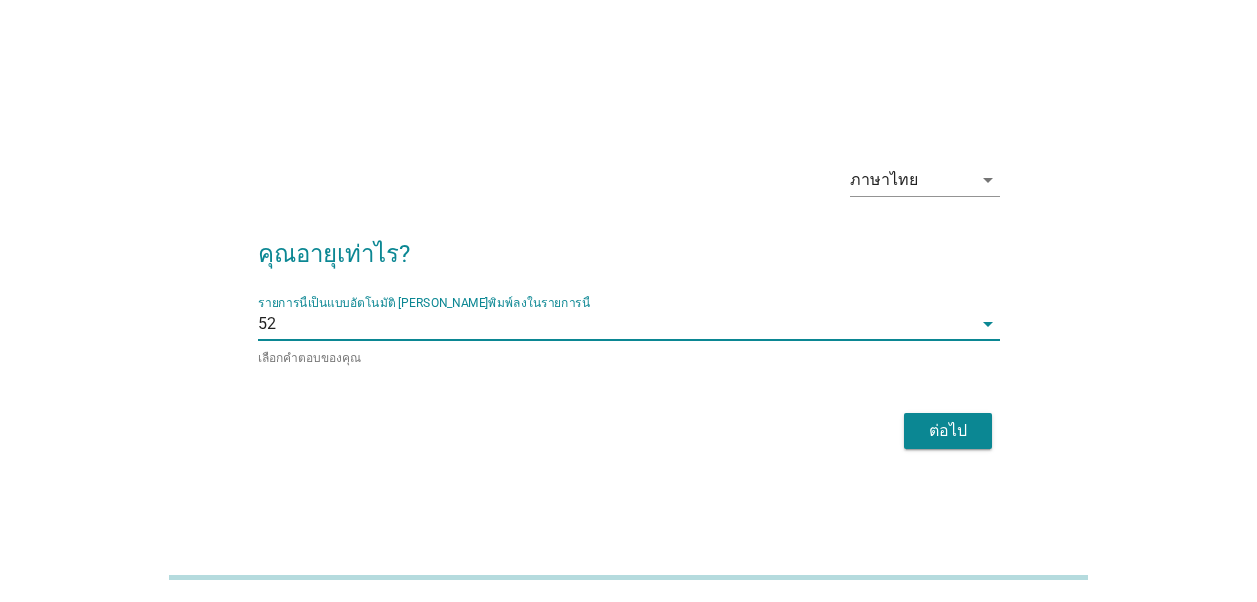 click on "ต่อไป" at bounding box center [948, 431] 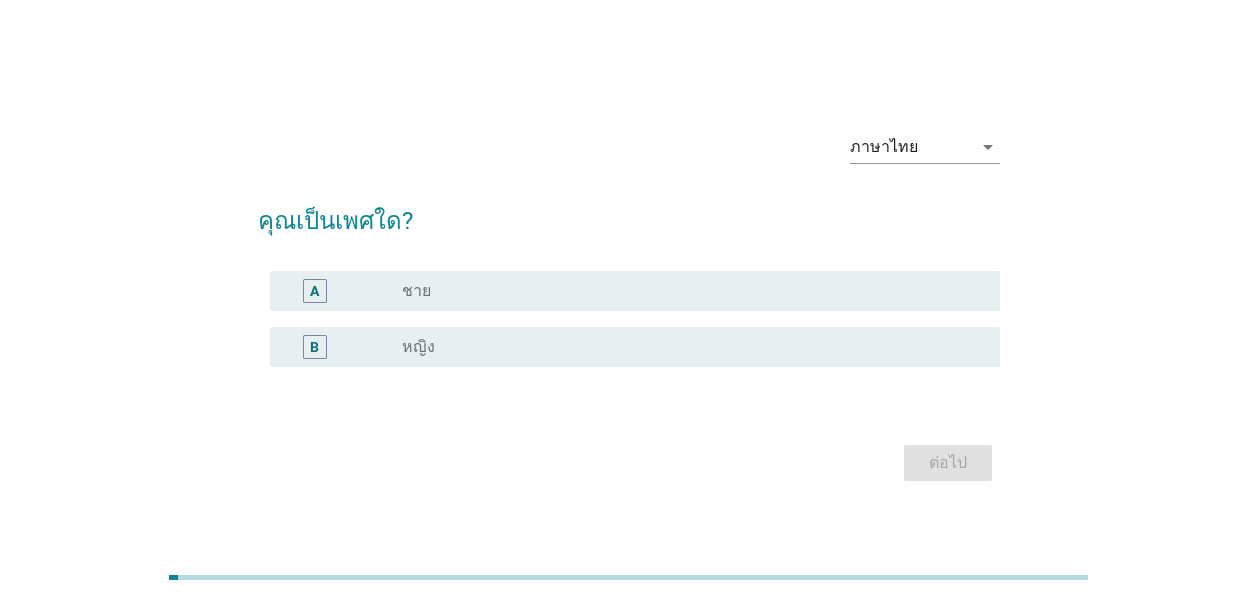 click on "B" at bounding box center (315, 347) 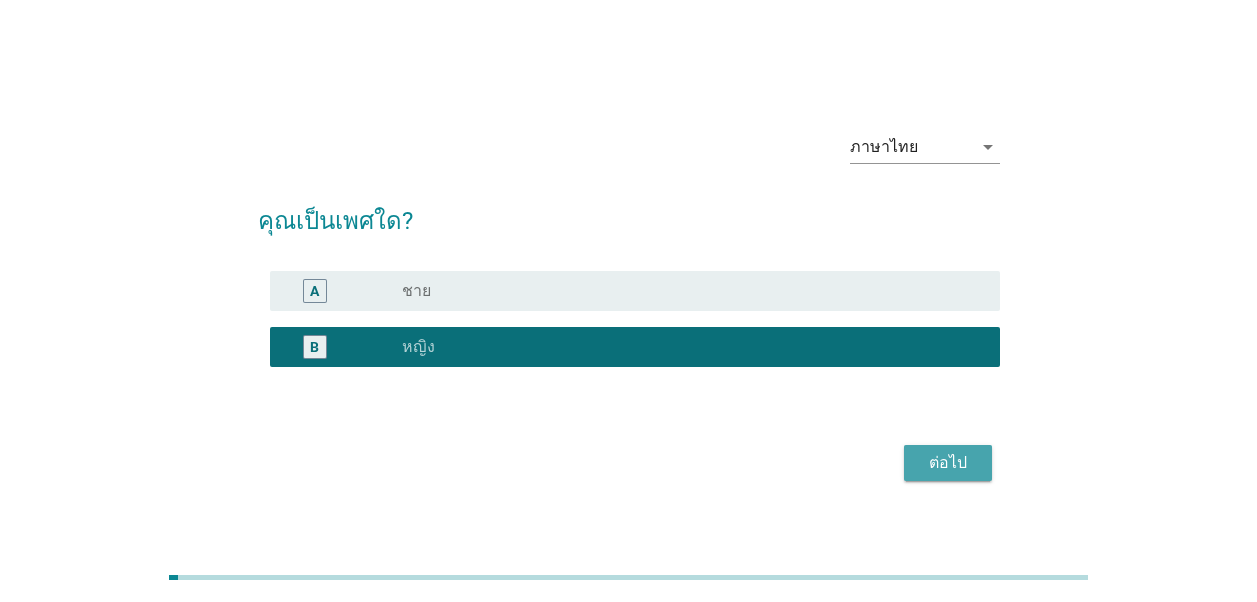 click on "ต่อไป" at bounding box center (948, 463) 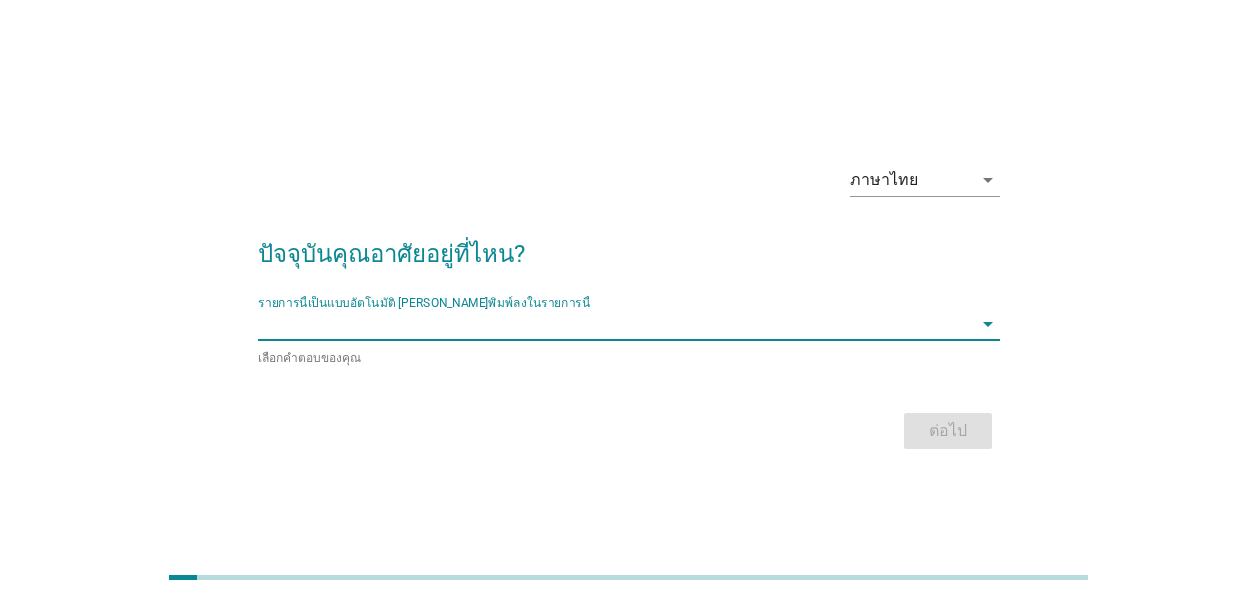 click at bounding box center (615, 324) 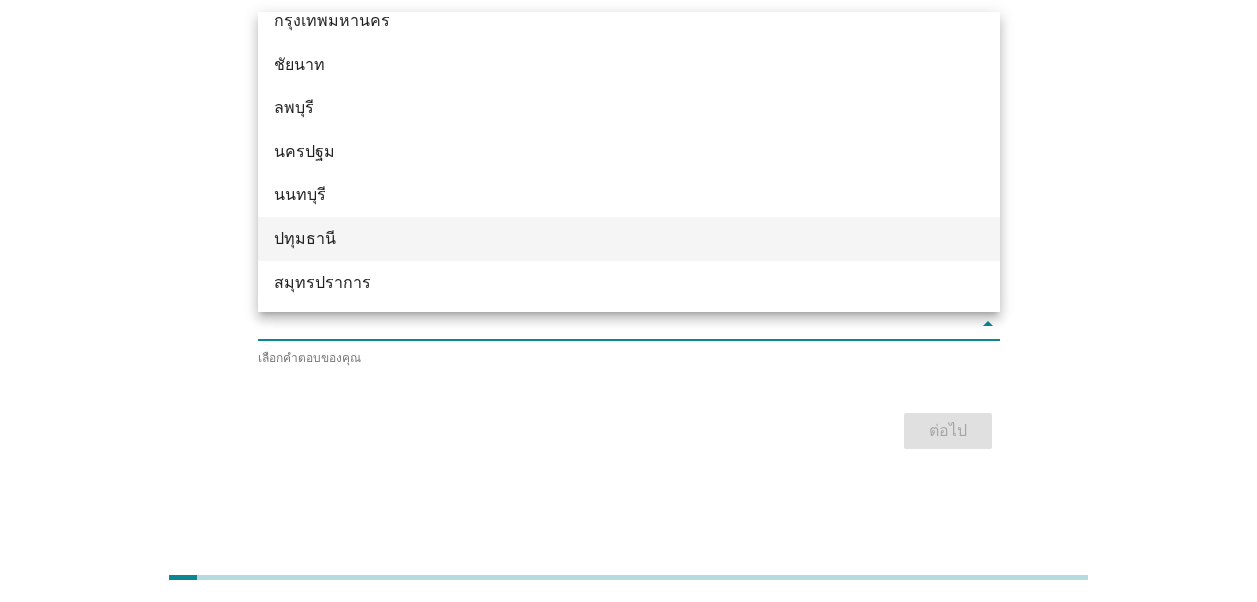 scroll, scrollTop: 1760, scrollLeft: 0, axis: vertical 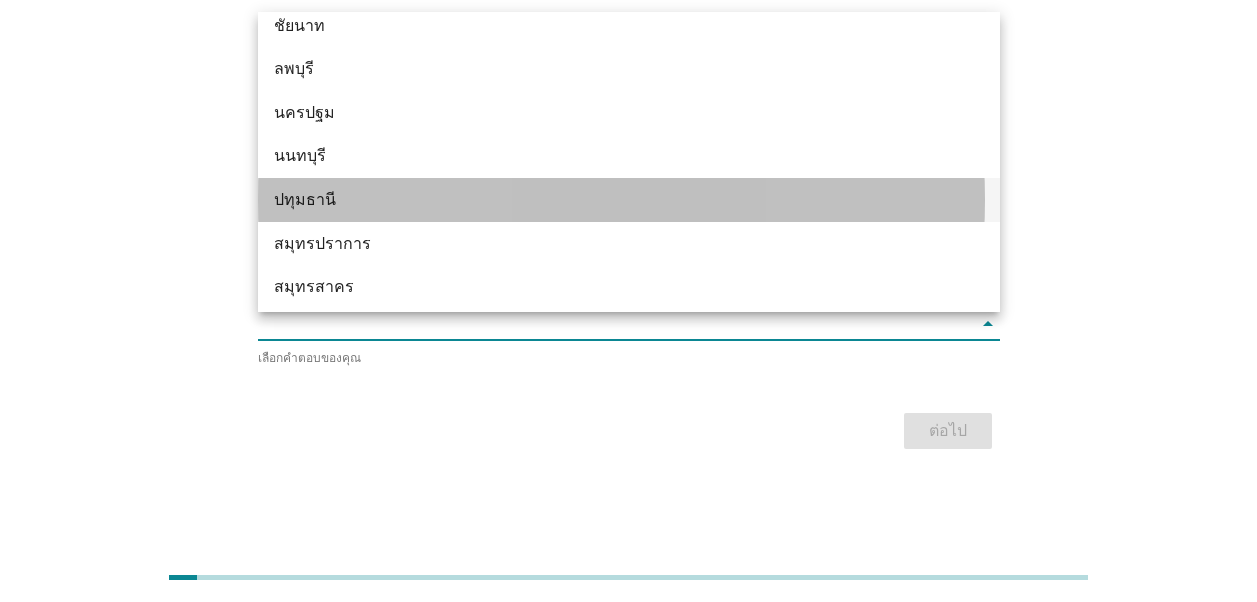 click on "ปทุมธานี" at bounding box center [599, 200] 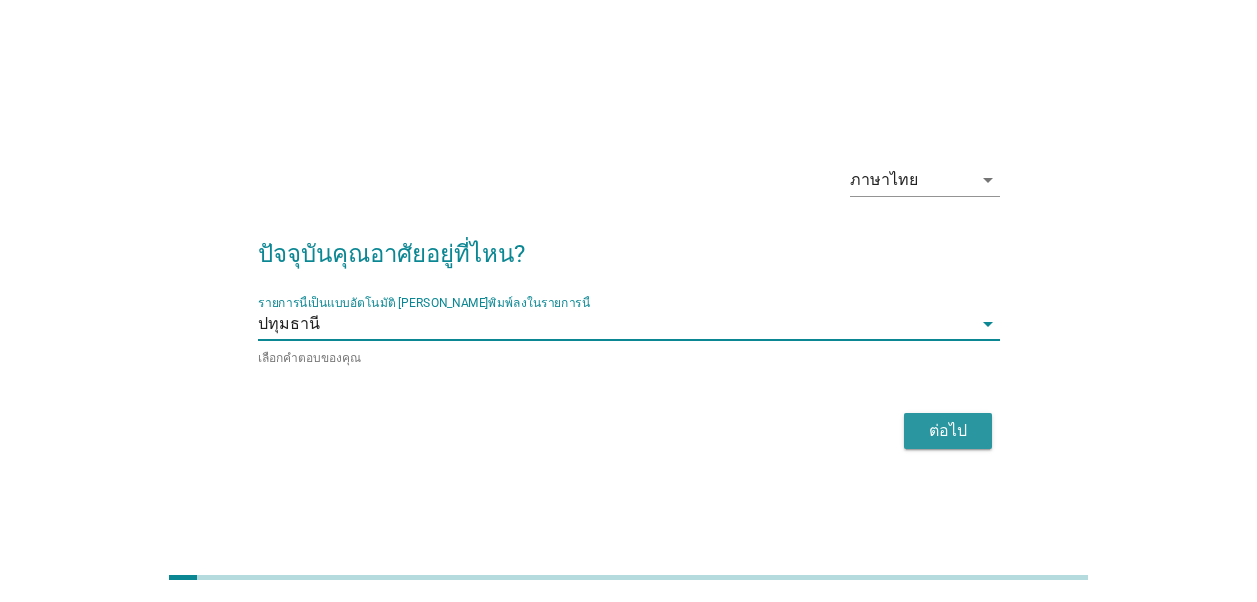 click on "ต่อไป" at bounding box center (948, 431) 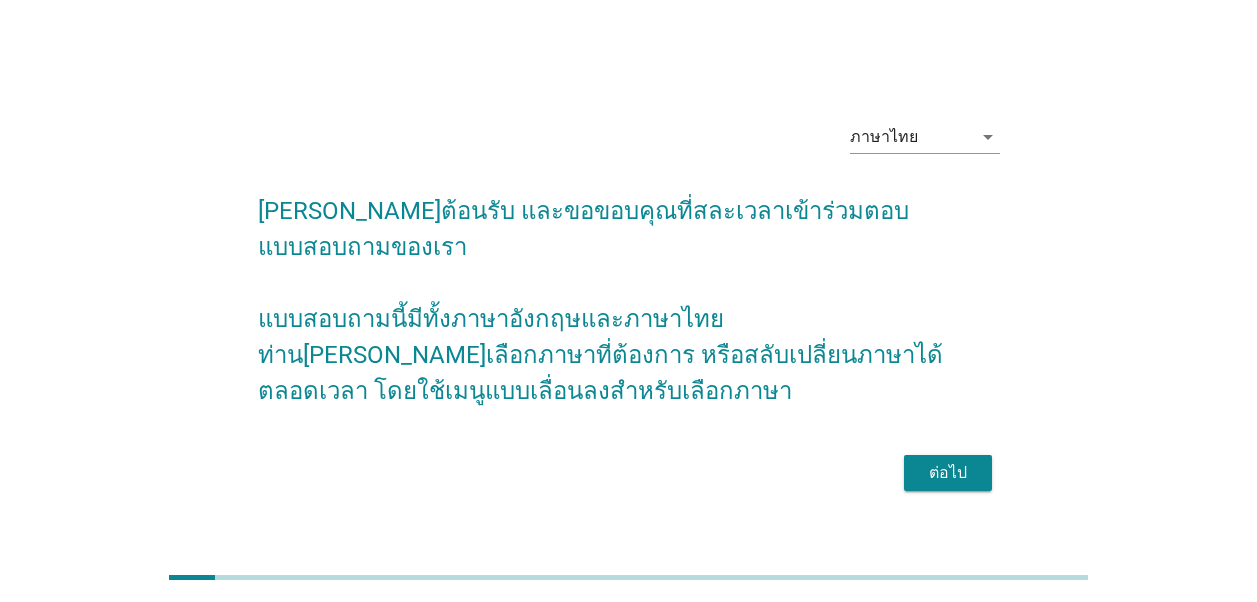 click on "ต่อไป" at bounding box center (948, 473) 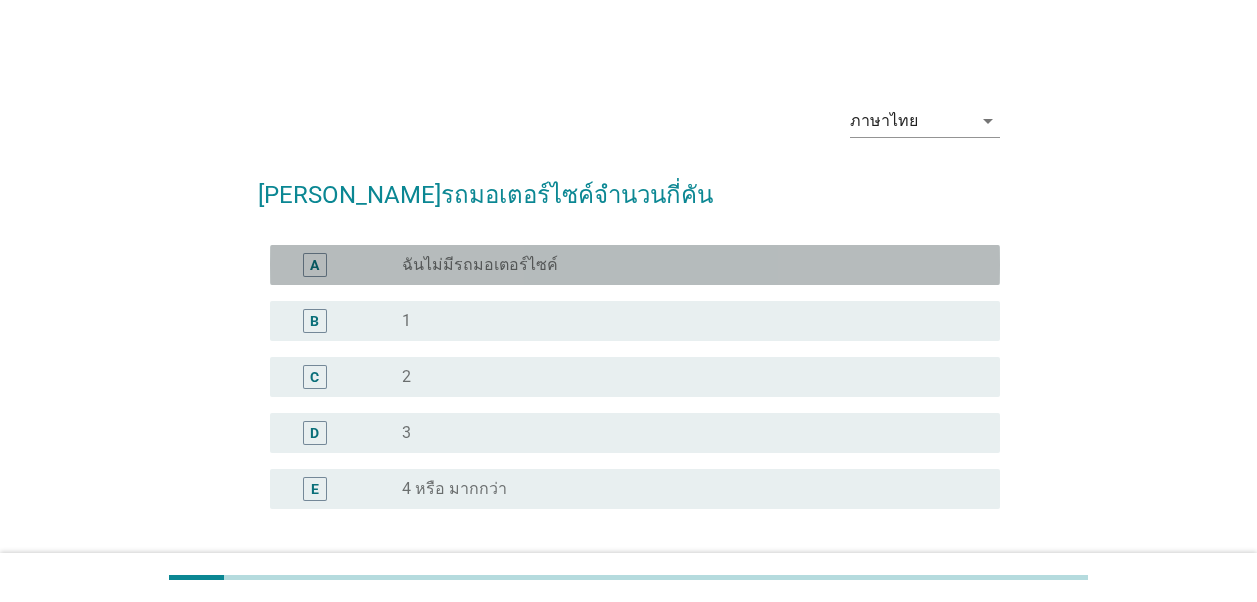 click on "A     radio_button_unchecked ฉันไม่มีรถมอเตอร์ไซค์" at bounding box center [635, 265] 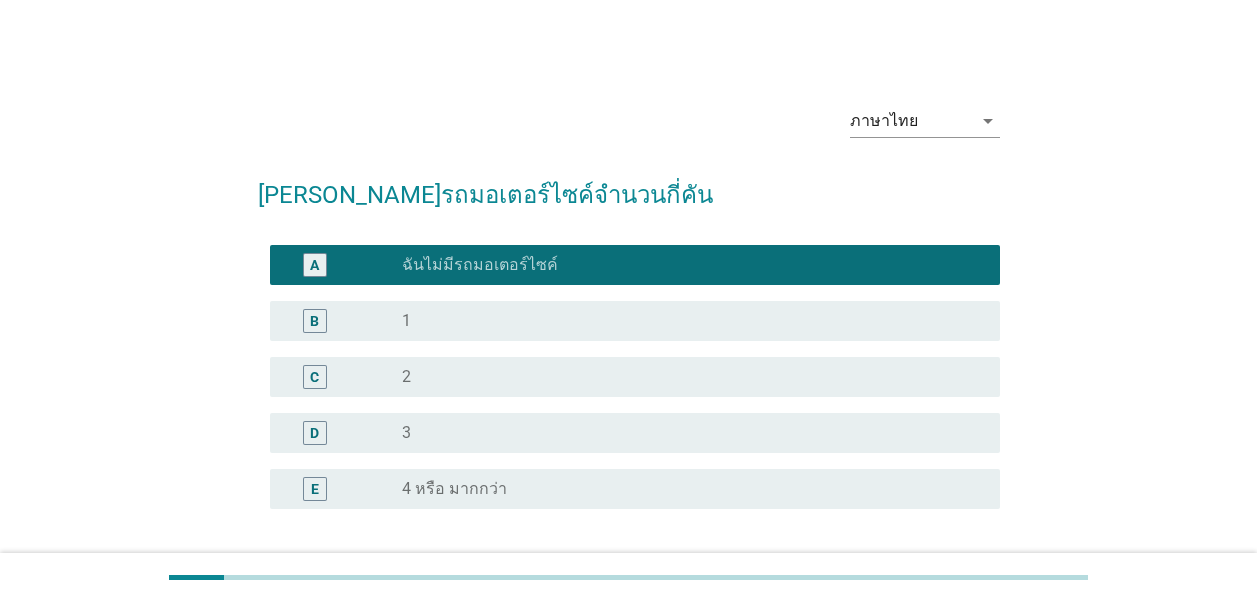 click on "B" at bounding box center (314, 320) 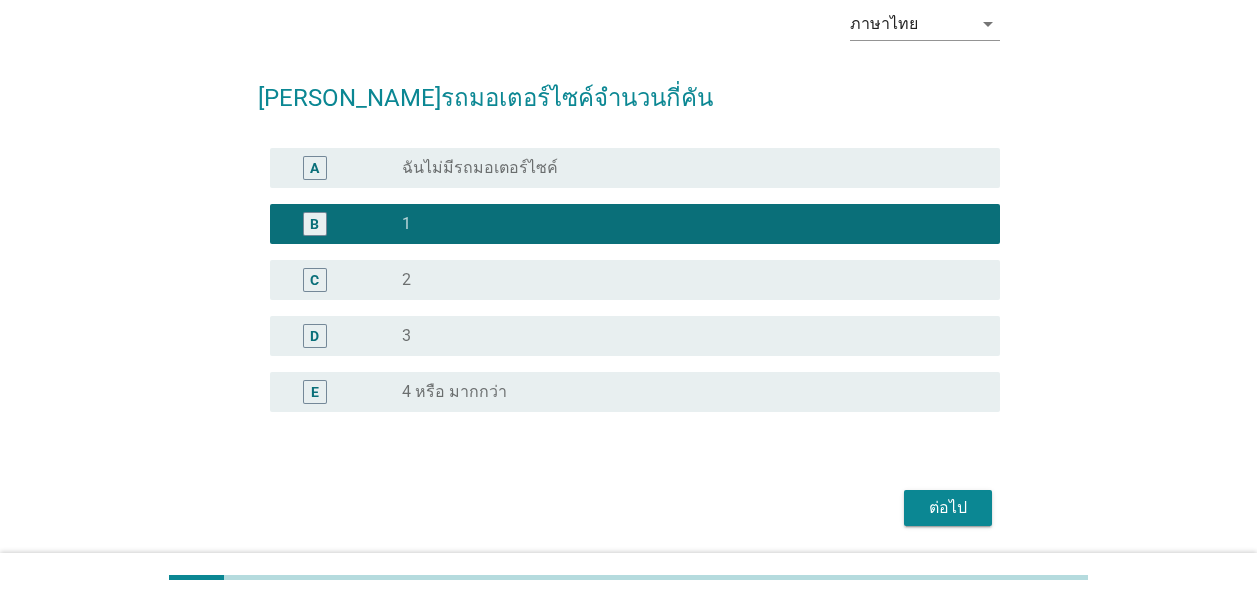 scroll, scrollTop: 164, scrollLeft: 0, axis: vertical 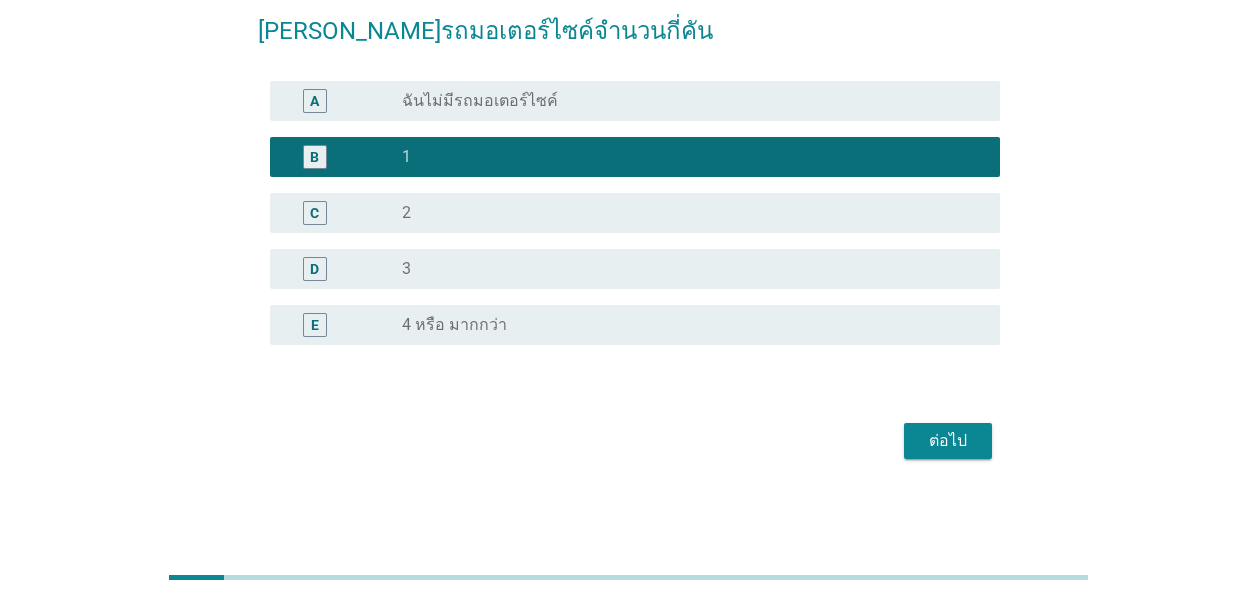 click on "ต่อไป" at bounding box center [948, 441] 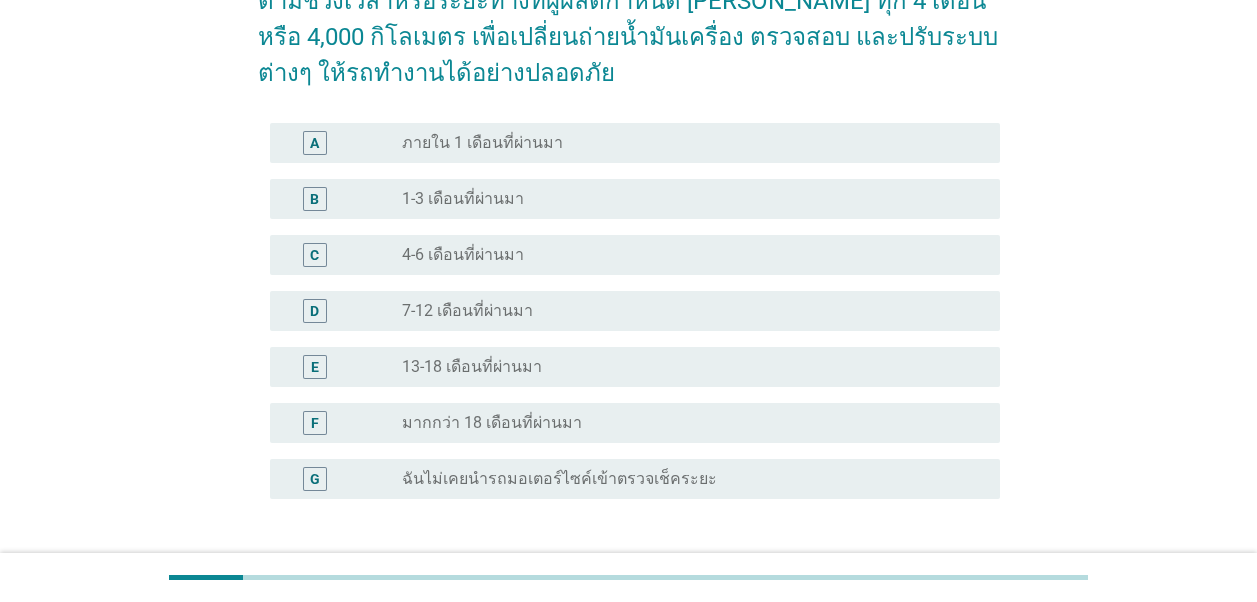 scroll, scrollTop: 300, scrollLeft: 0, axis: vertical 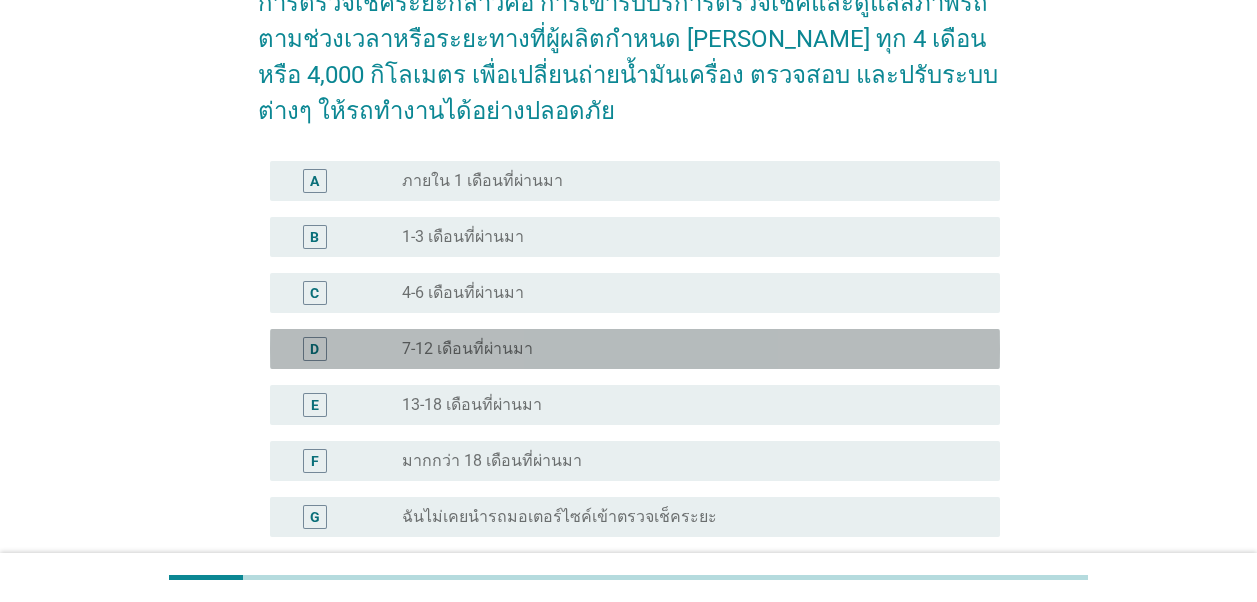 click on "D" at bounding box center (315, 349) 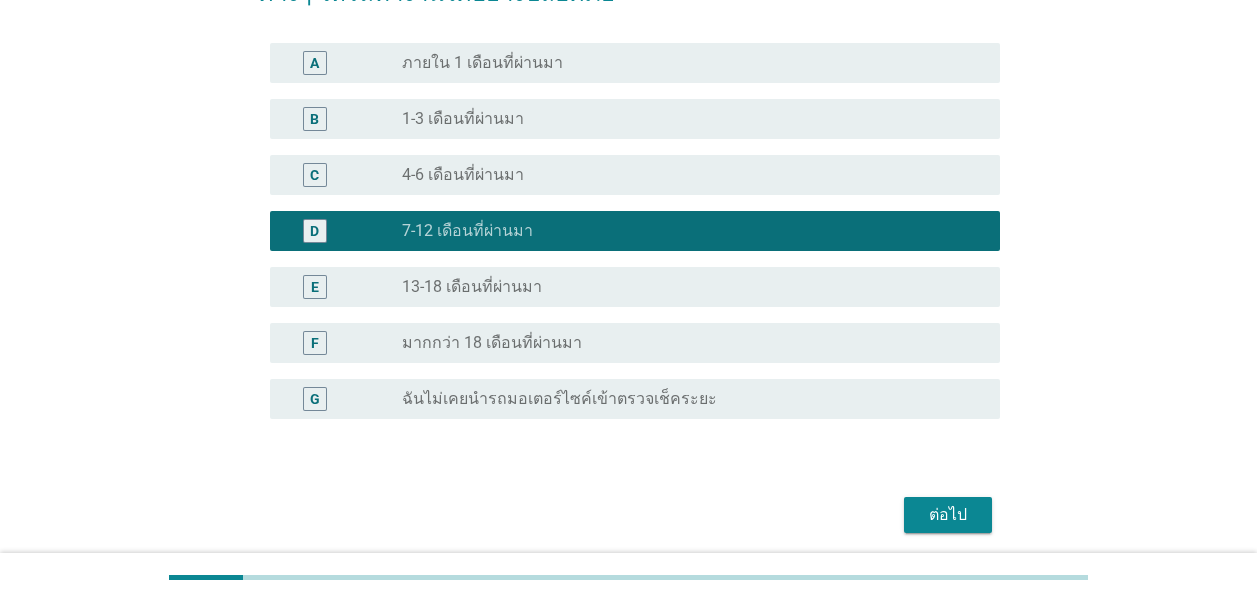 scroll, scrollTop: 492, scrollLeft: 0, axis: vertical 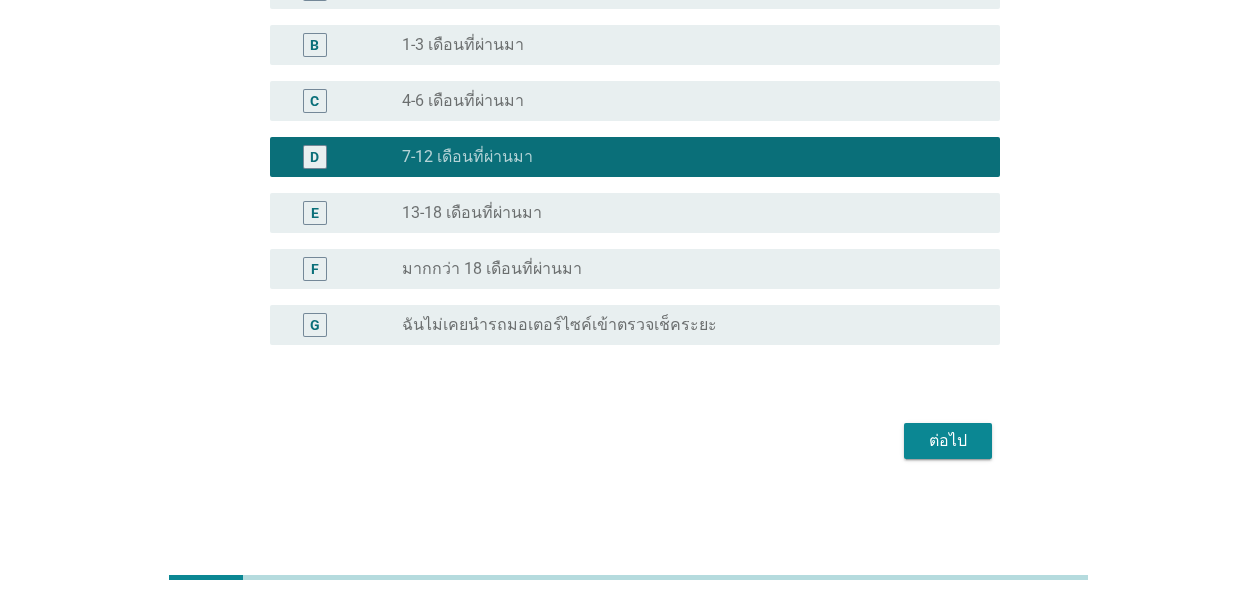 click on "ต่อไป" at bounding box center (948, 441) 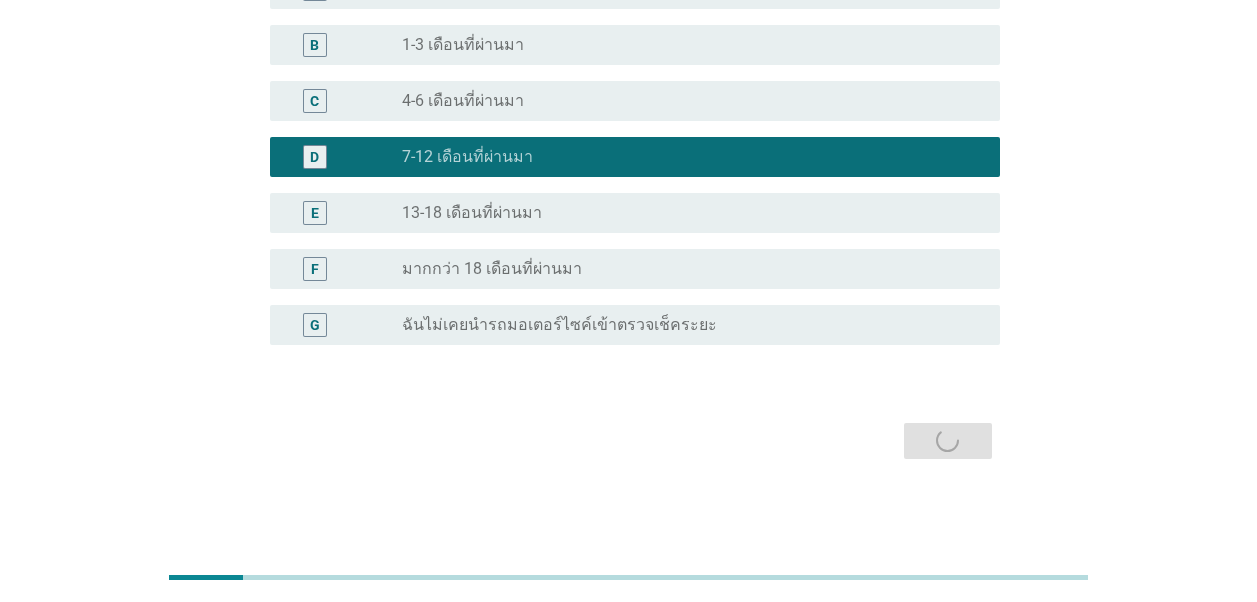 scroll, scrollTop: 0, scrollLeft: 0, axis: both 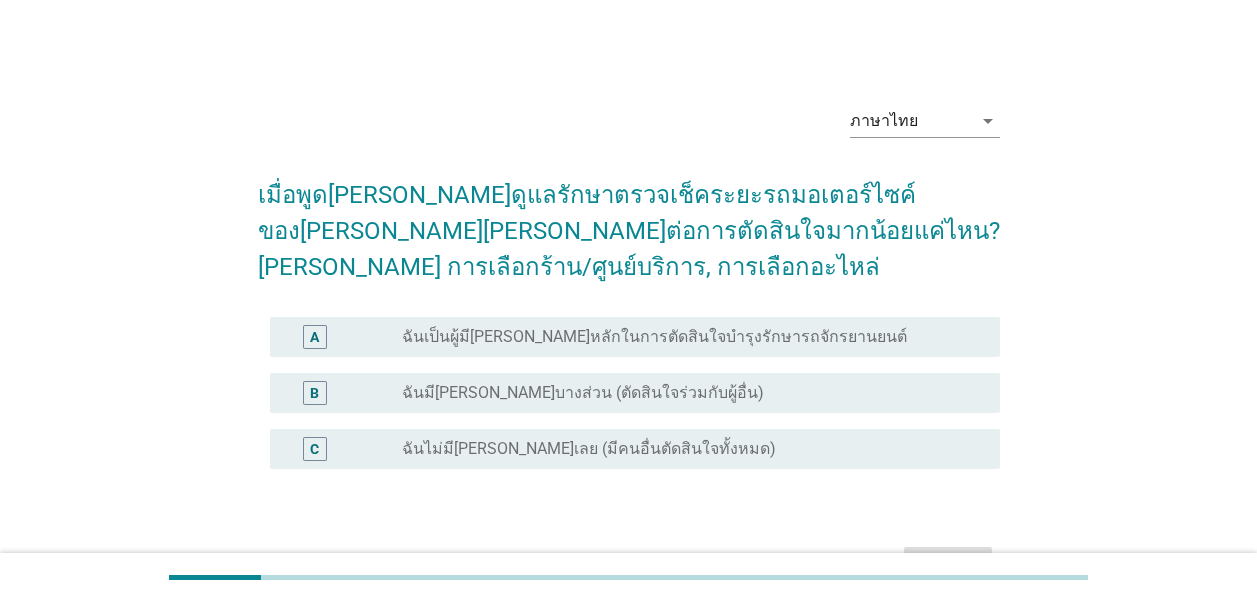click on "B" at bounding box center [315, 393] 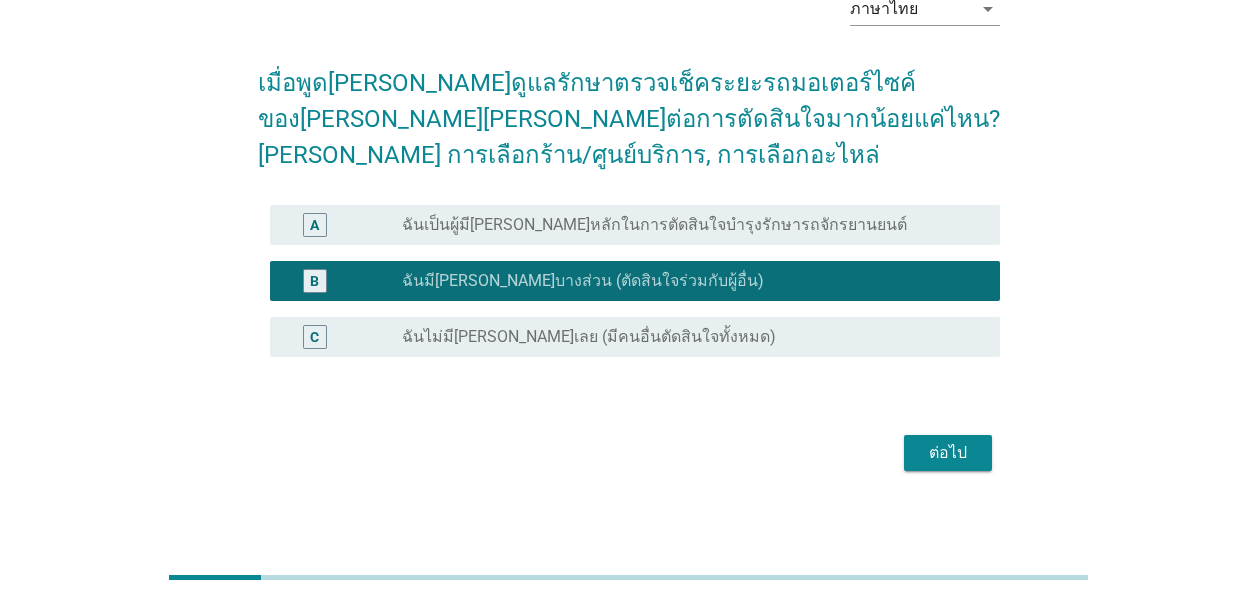 scroll, scrollTop: 124, scrollLeft: 0, axis: vertical 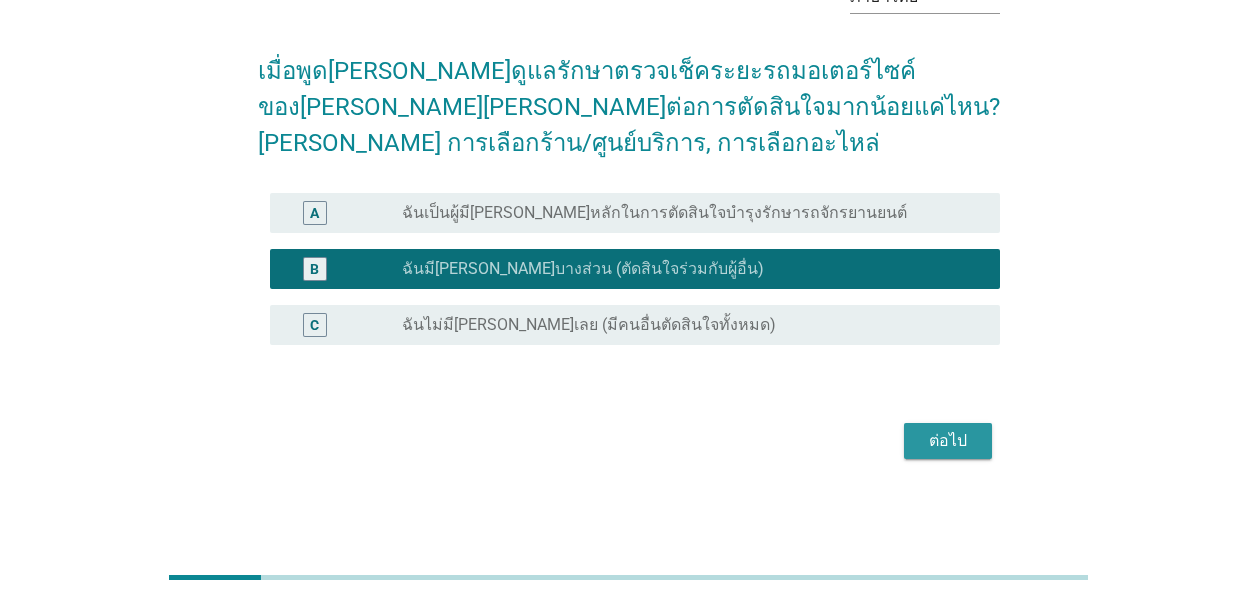 click on "ต่อไป" at bounding box center [948, 441] 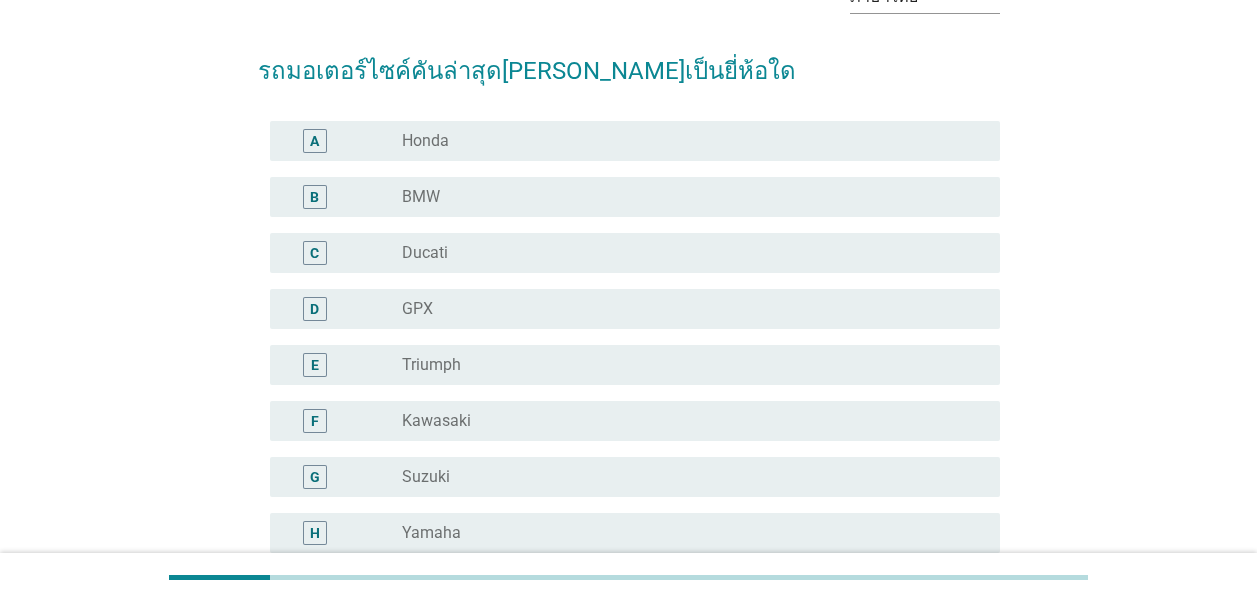 scroll, scrollTop: 0, scrollLeft: 0, axis: both 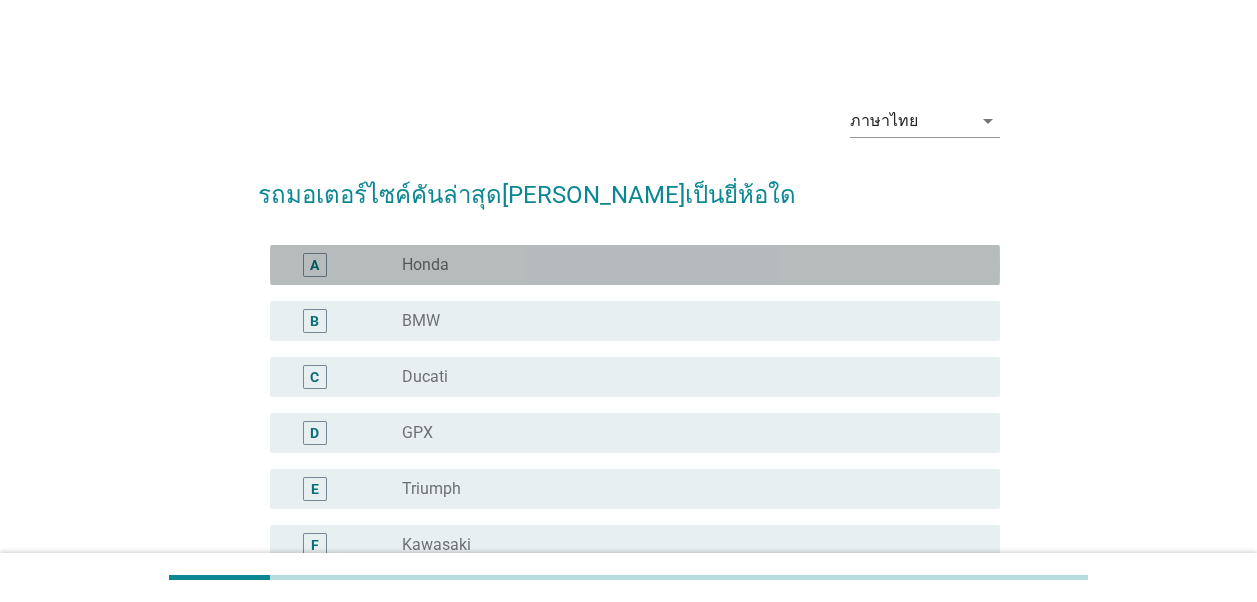 click on "A" at bounding box center [315, 265] 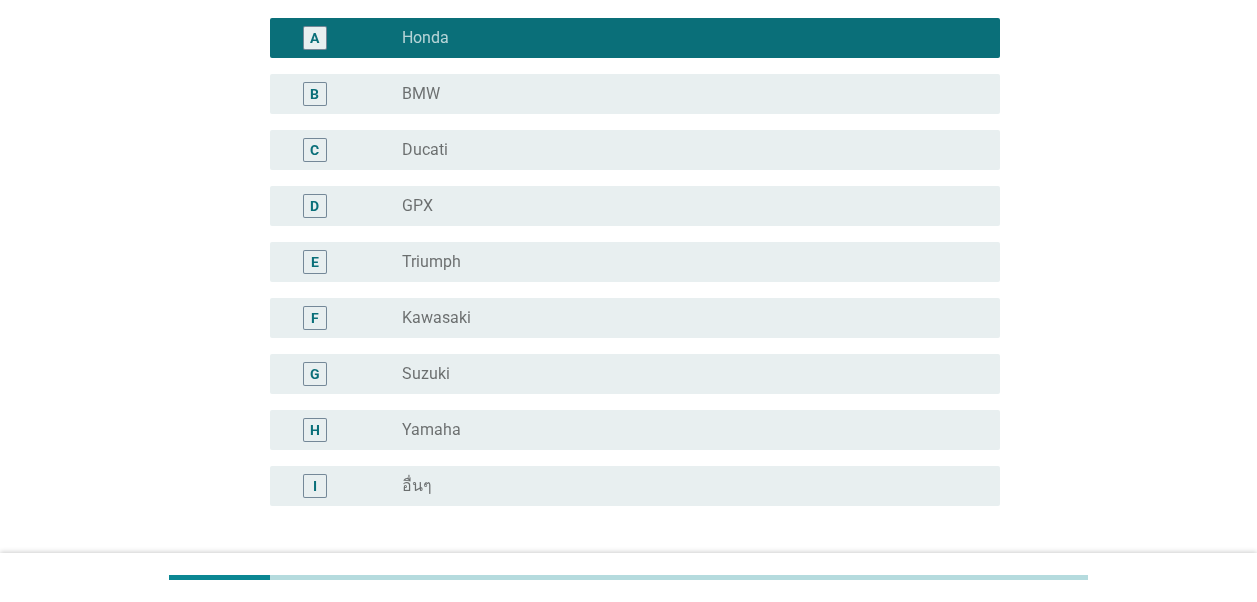 scroll, scrollTop: 388, scrollLeft: 0, axis: vertical 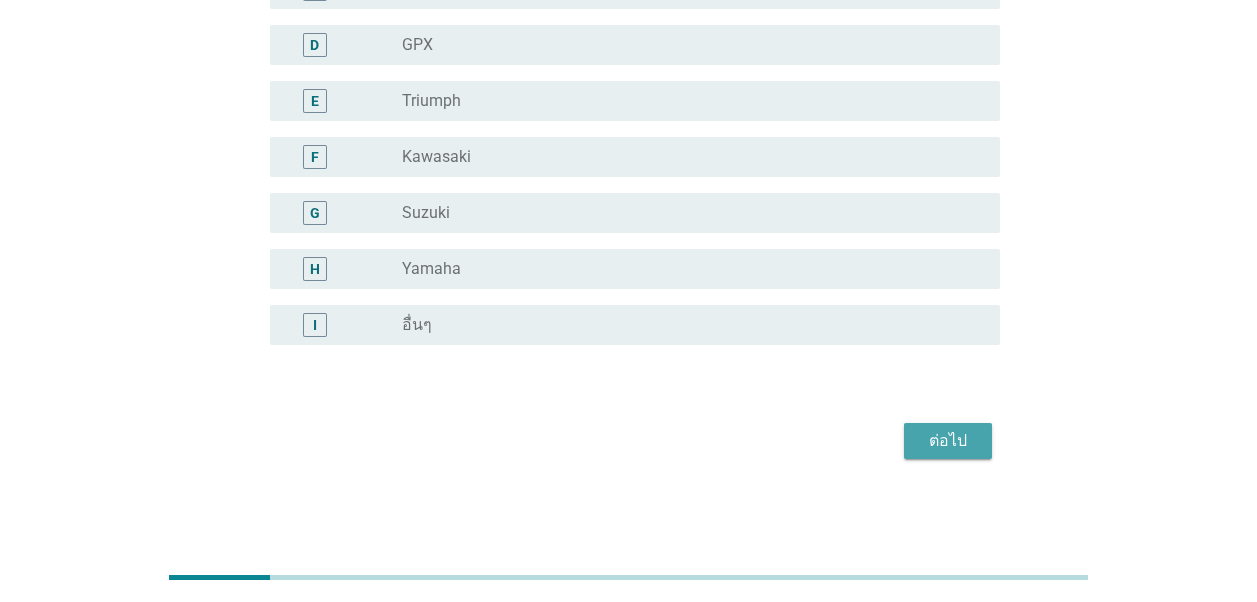 click on "ต่อไป" at bounding box center [948, 441] 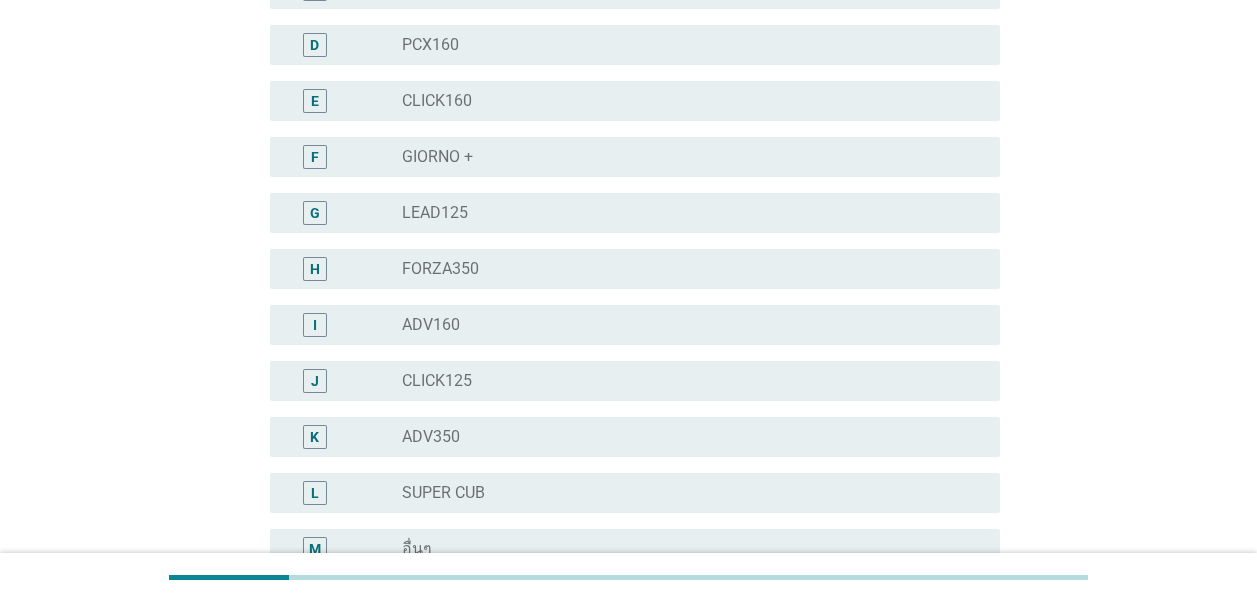 scroll, scrollTop: 0, scrollLeft: 0, axis: both 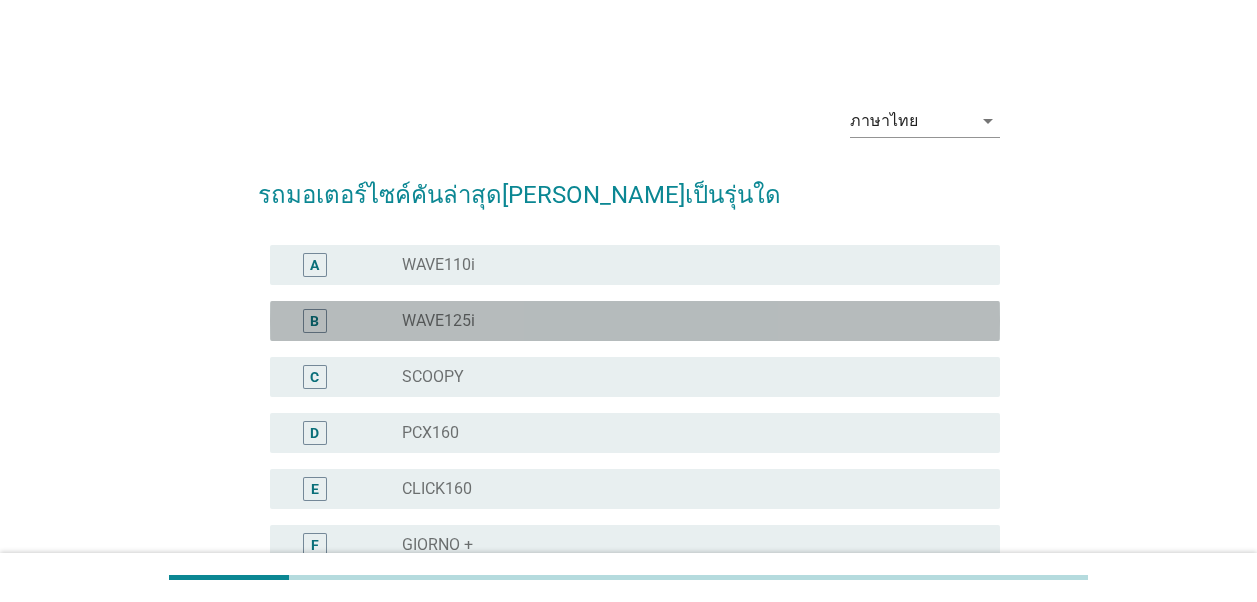 click on "B     radio_button_unchecked WAVE125i" at bounding box center (635, 321) 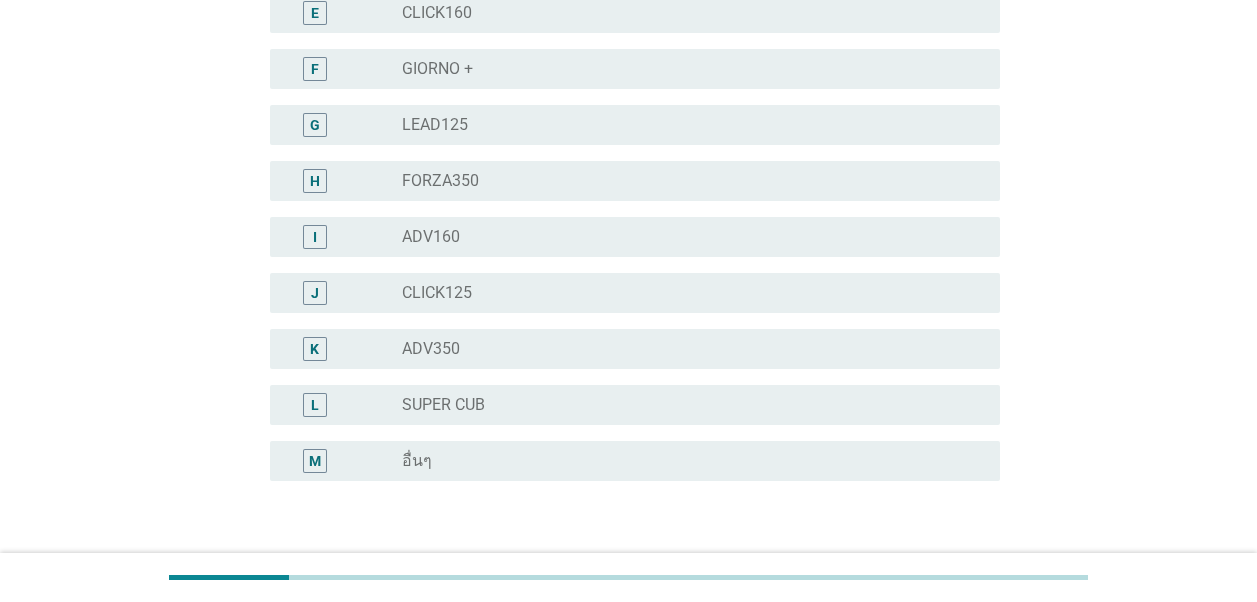 scroll, scrollTop: 500, scrollLeft: 0, axis: vertical 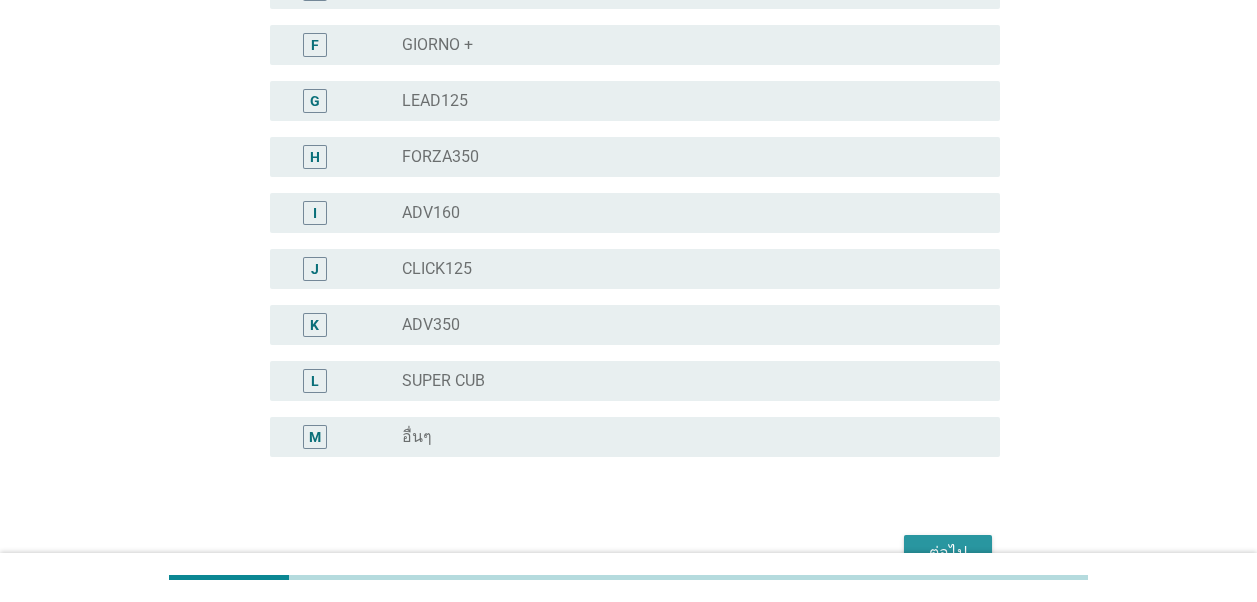 click on "ต่อไป" at bounding box center (948, 553) 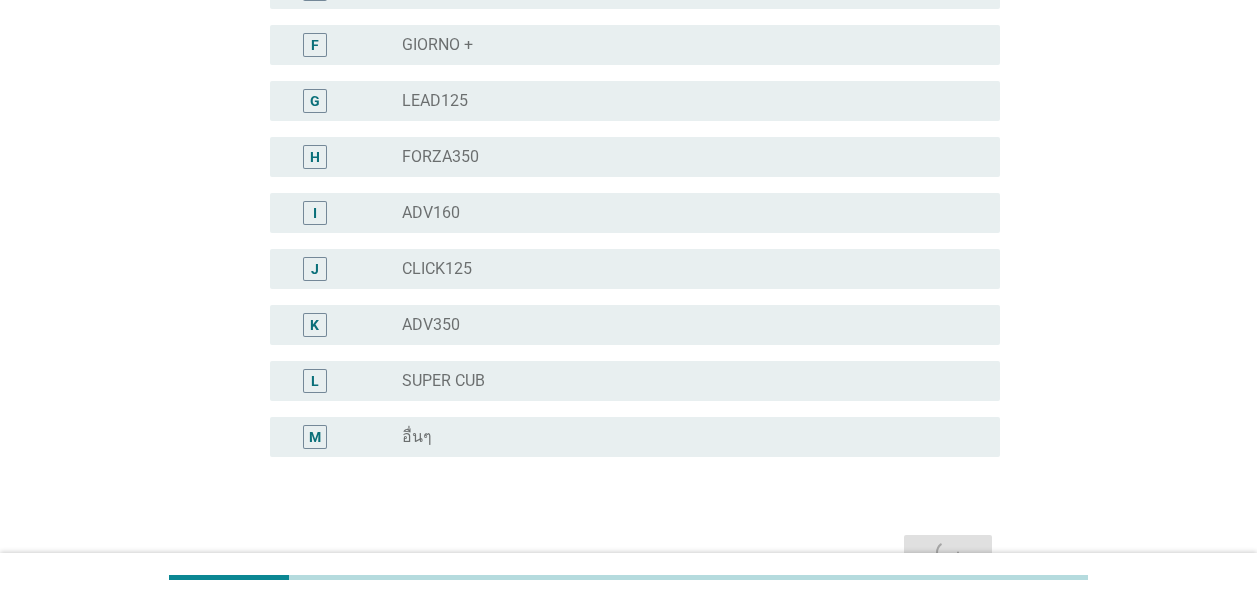 scroll, scrollTop: 0, scrollLeft: 0, axis: both 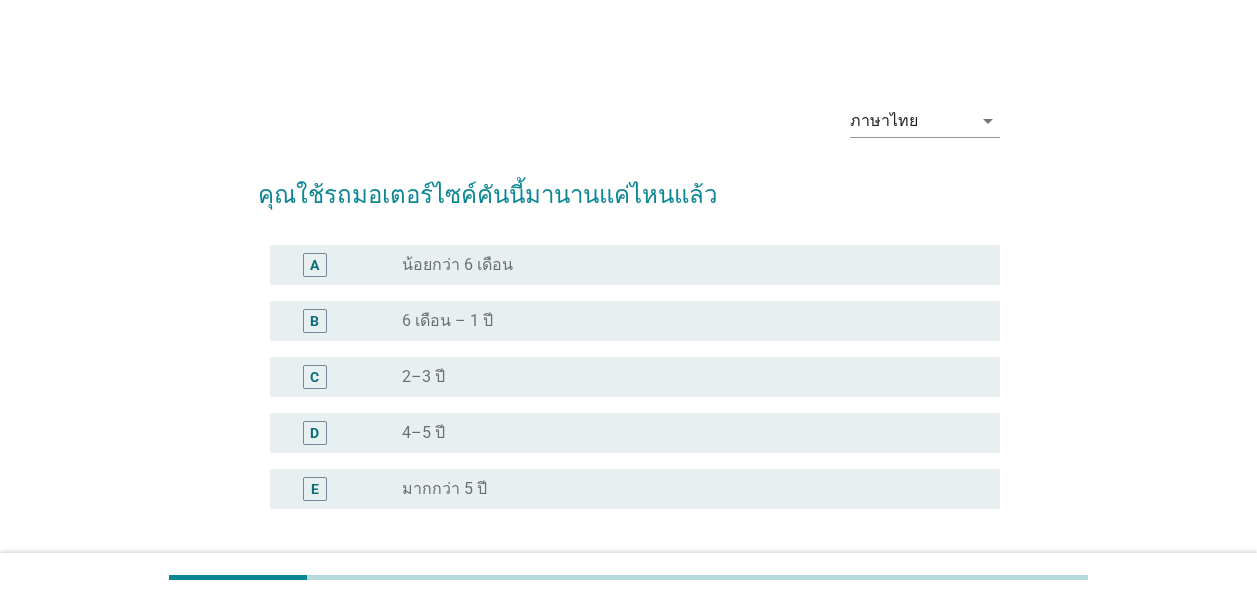 click on "C" at bounding box center (315, 377) 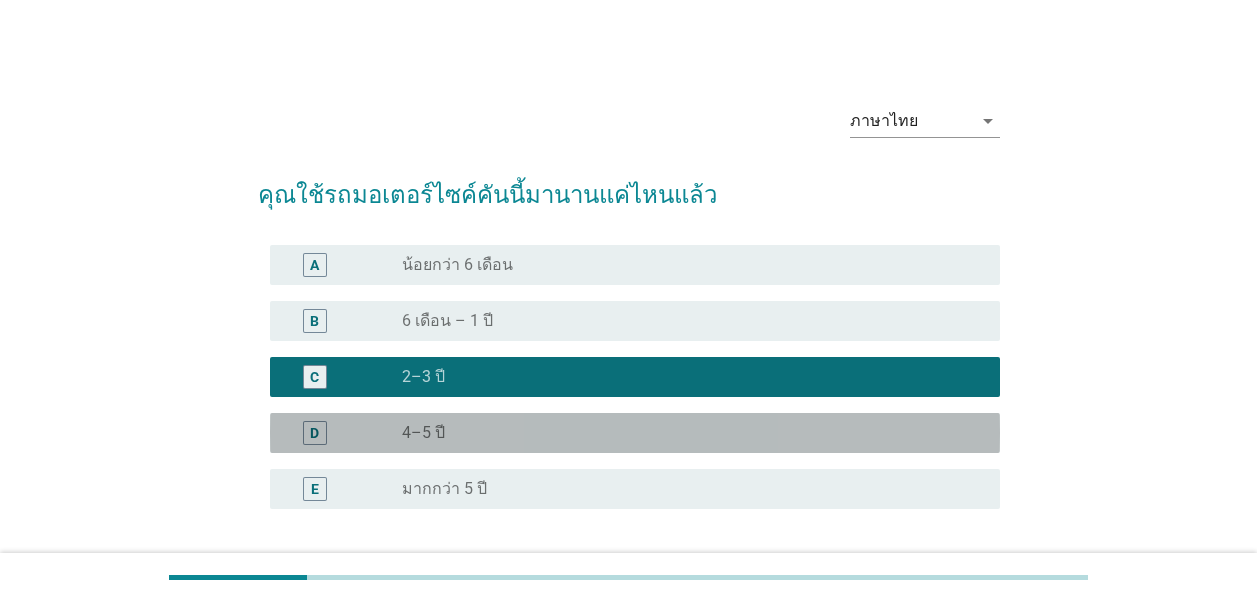 click on "D" at bounding box center [314, 432] 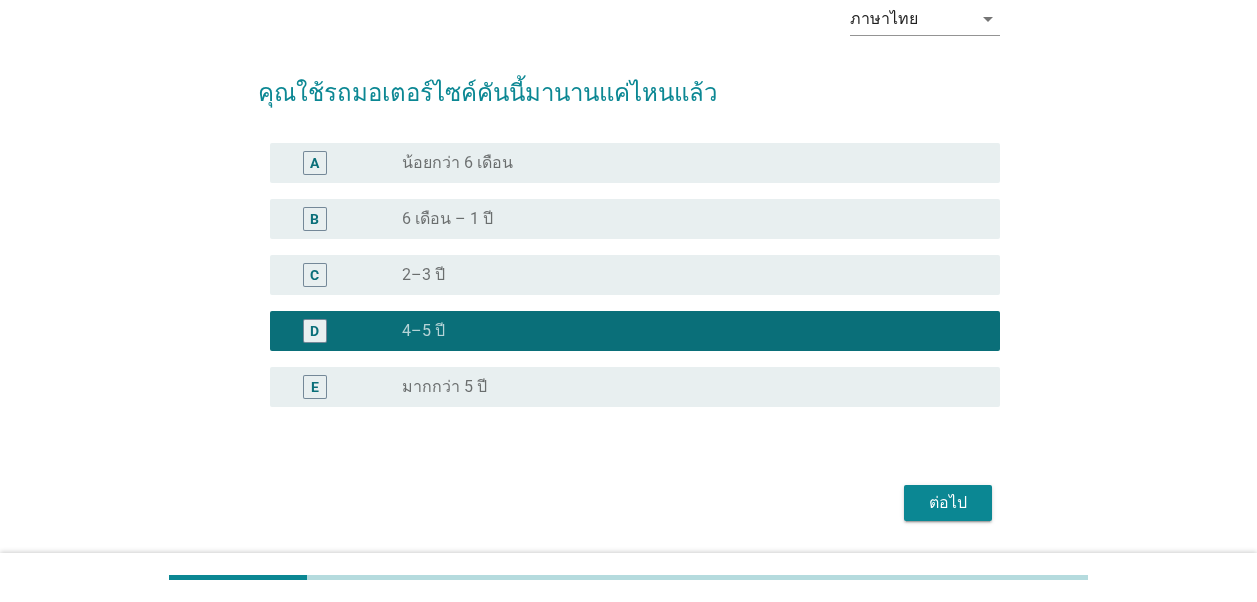 scroll, scrollTop: 164, scrollLeft: 0, axis: vertical 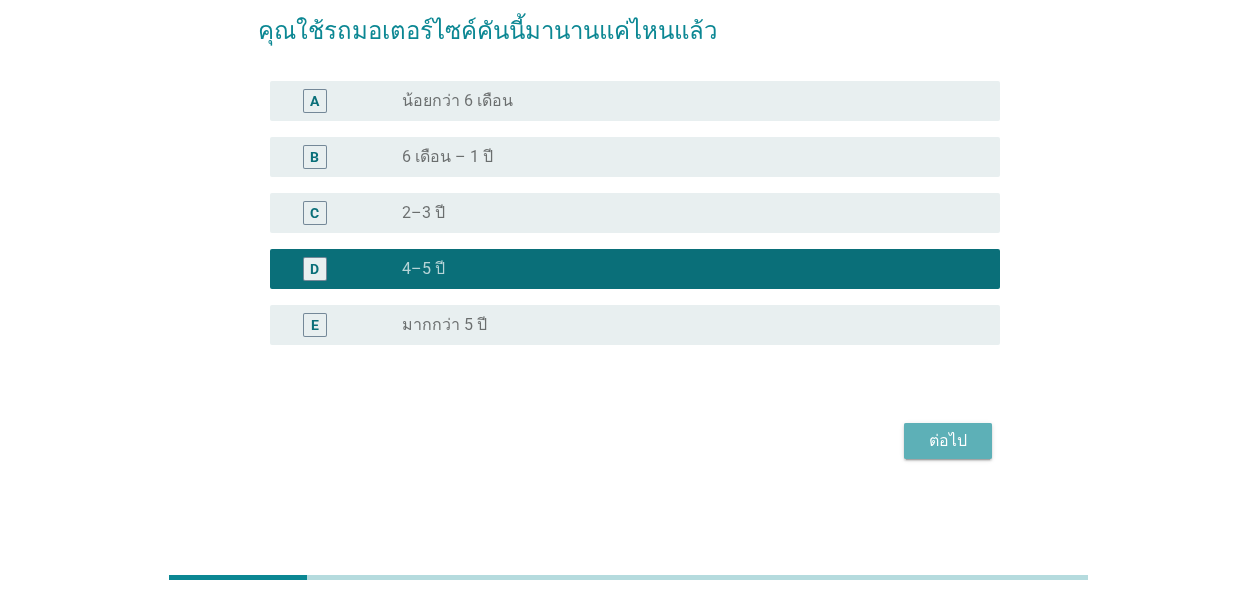 click on "ต่อไป" at bounding box center [948, 441] 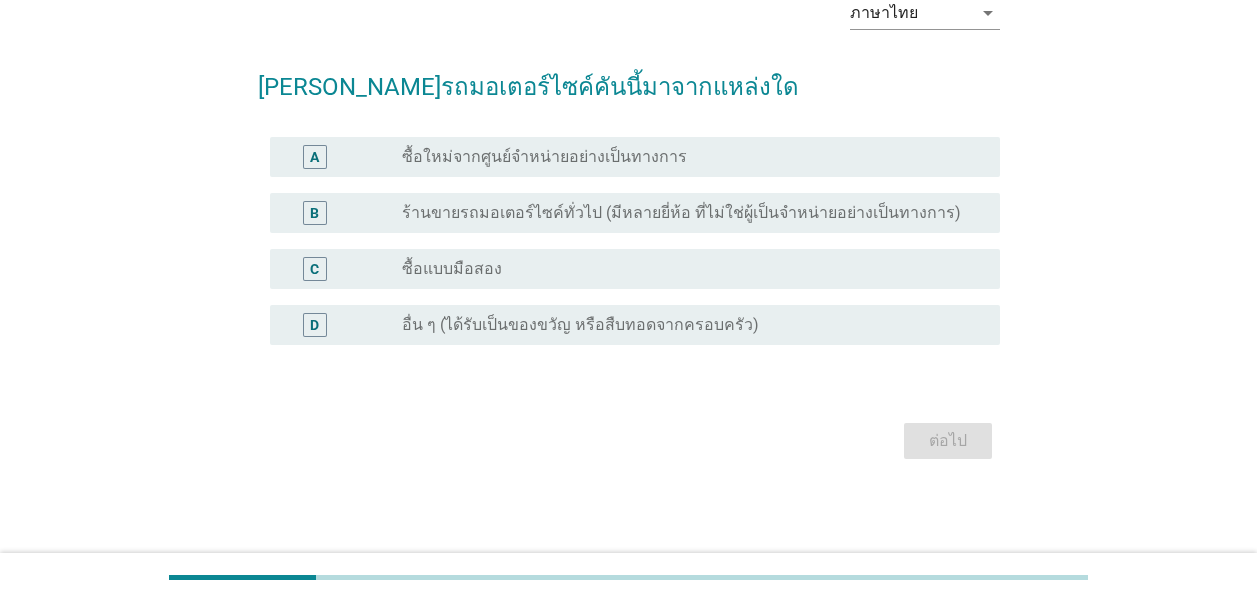 scroll, scrollTop: 0, scrollLeft: 0, axis: both 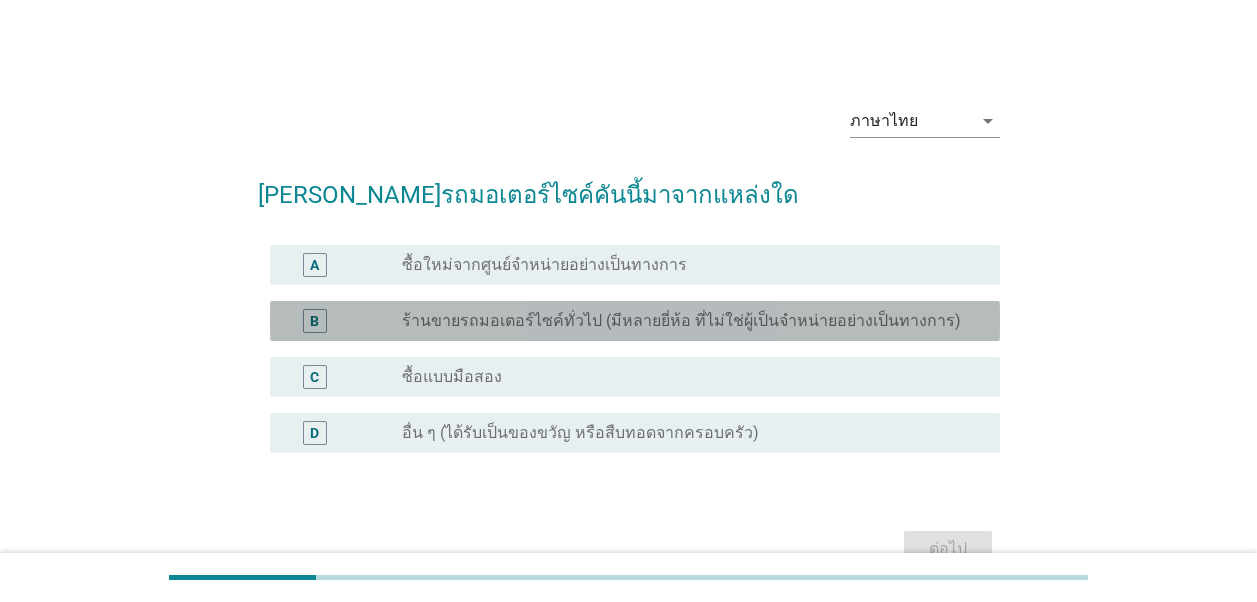 click on "B     radio_button_unchecked ร้านขายรถมอเตอร์ไซค์ทั่วไป (มีหลายยี่ห้อ ที่ไม่ใช่ผู้เป็นจำหน่ายอย่างเป็นทางการ)" at bounding box center [635, 321] 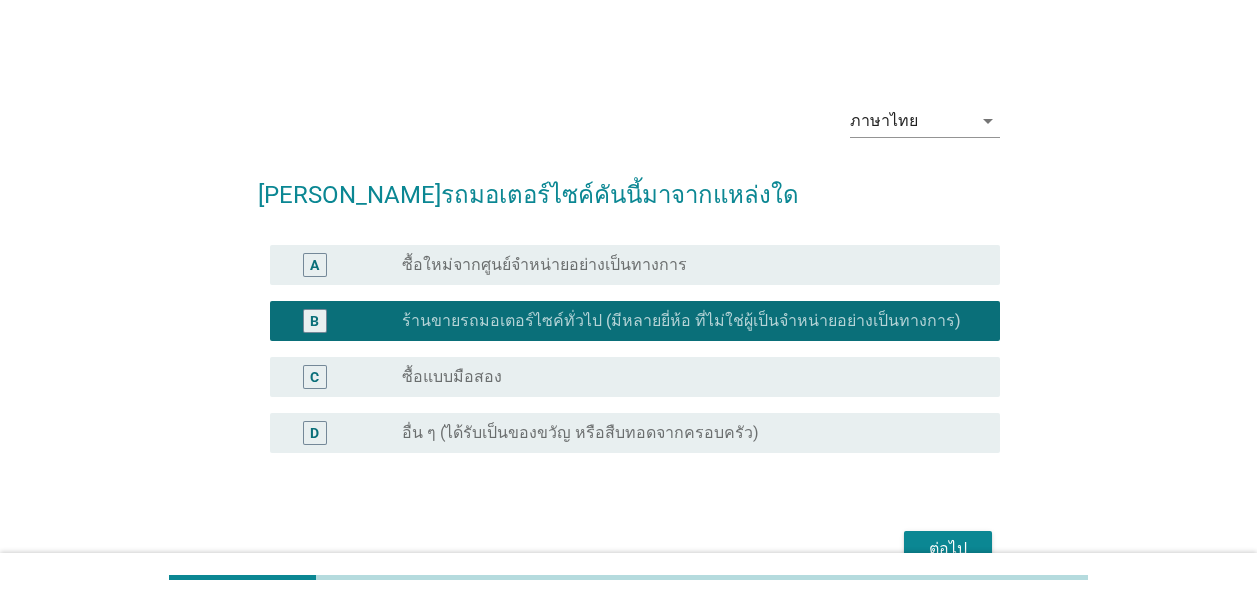 click on "A     radio_button_unchecked ซื้อใหม่จากศูนย์จำหน่ายอย่างเป็นทางการ" at bounding box center [635, 265] 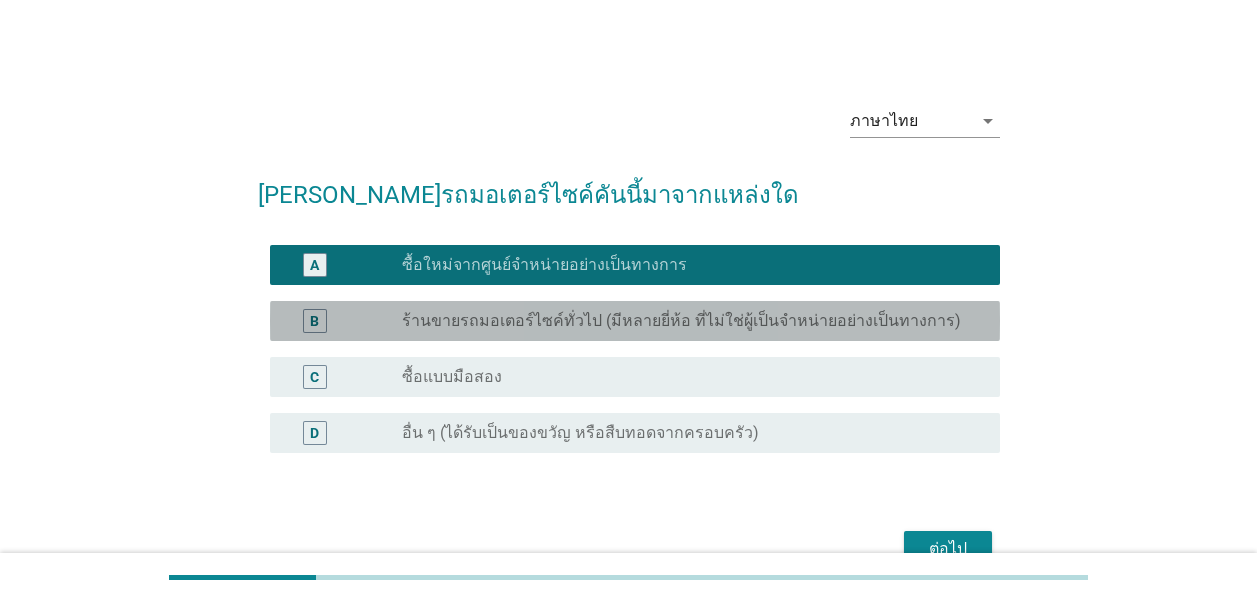 click on "ร้านขายรถมอเตอร์ไซค์ทั่วไป (มีหลายยี่ห้อ ที่ไม่ใช่ผู้เป็นจำหน่ายอย่างเป็นทางการ)" at bounding box center [681, 321] 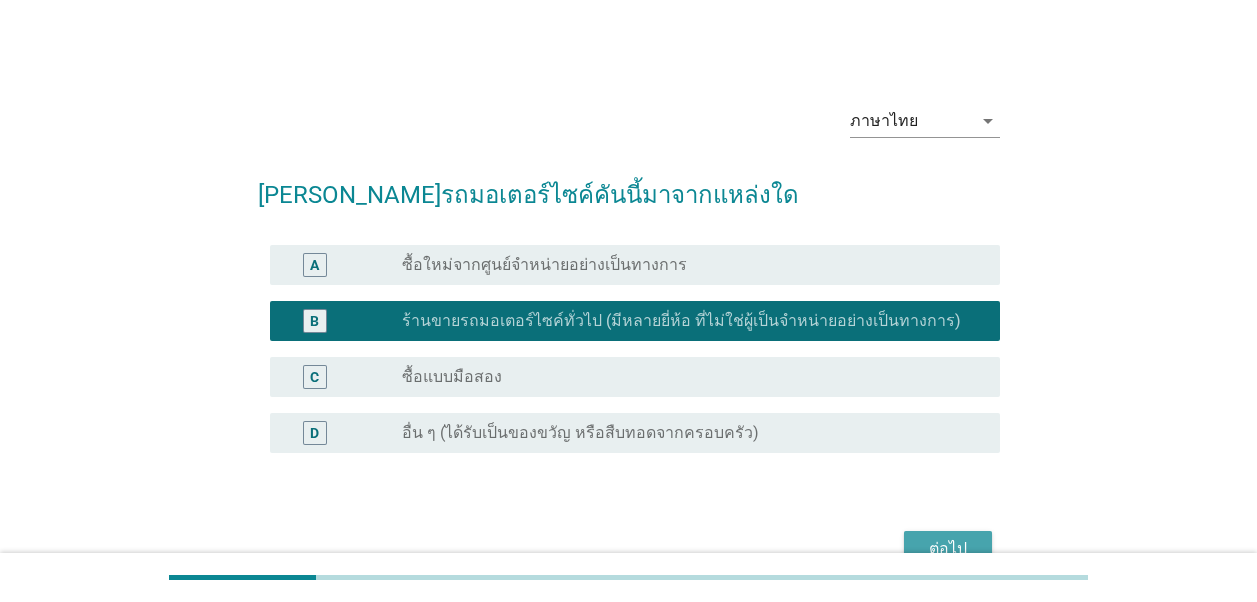 click on "ต่อไป" at bounding box center [948, 549] 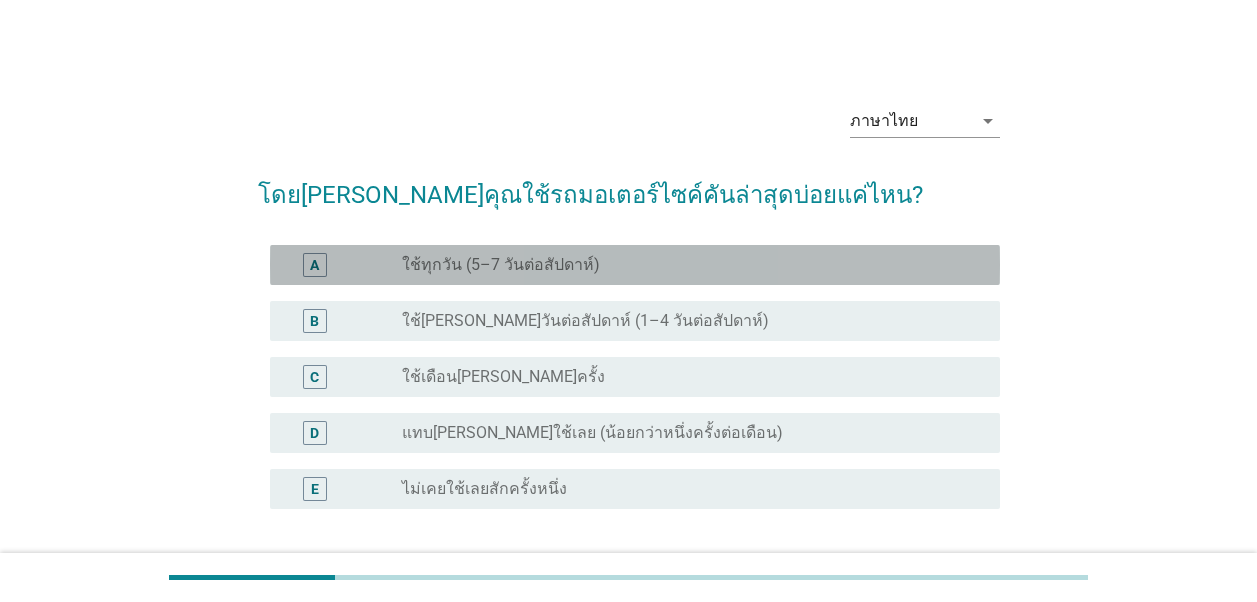 click on "A" at bounding box center [344, 265] 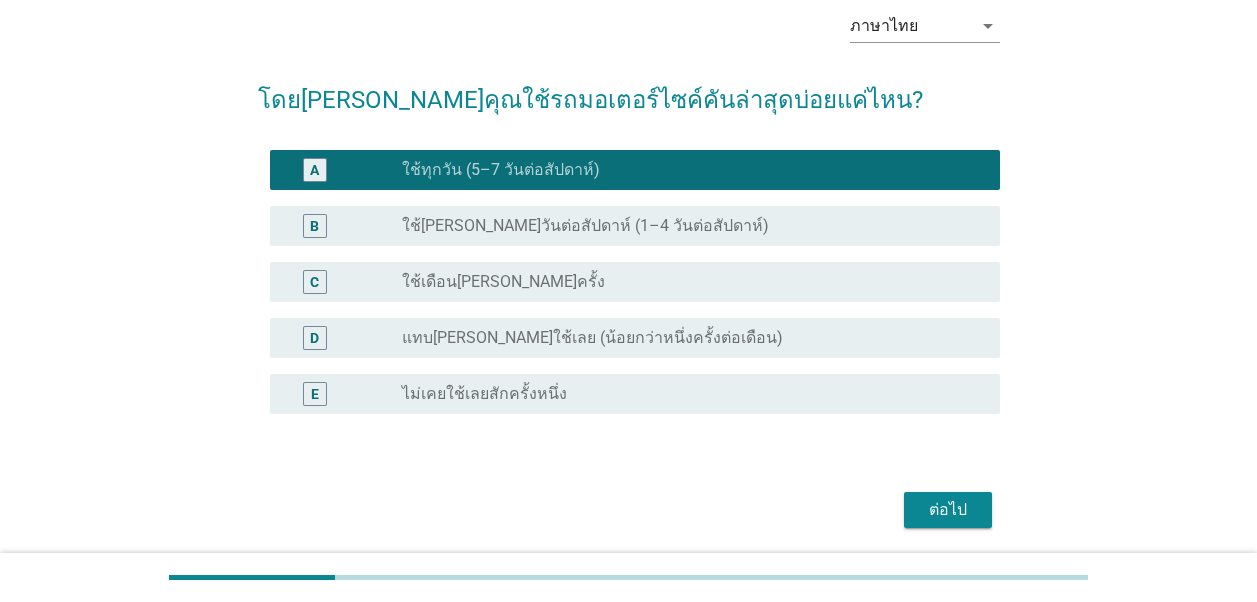 scroll, scrollTop: 98, scrollLeft: 0, axis: vertical 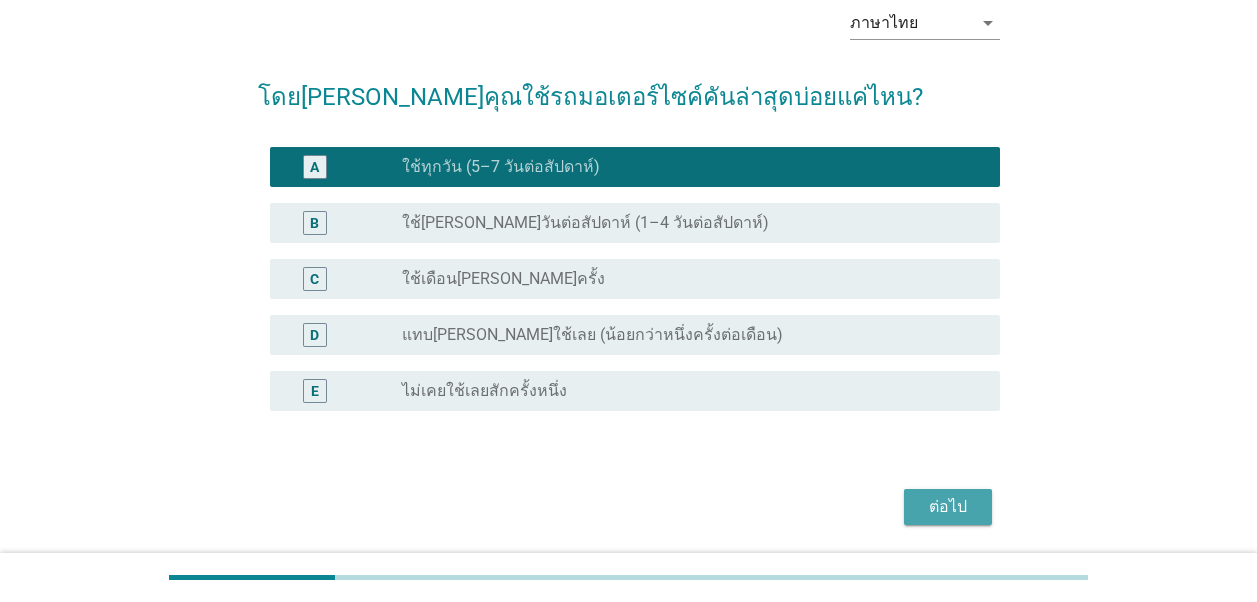 click on "ต่อไป" at bounding box center [948, 507] 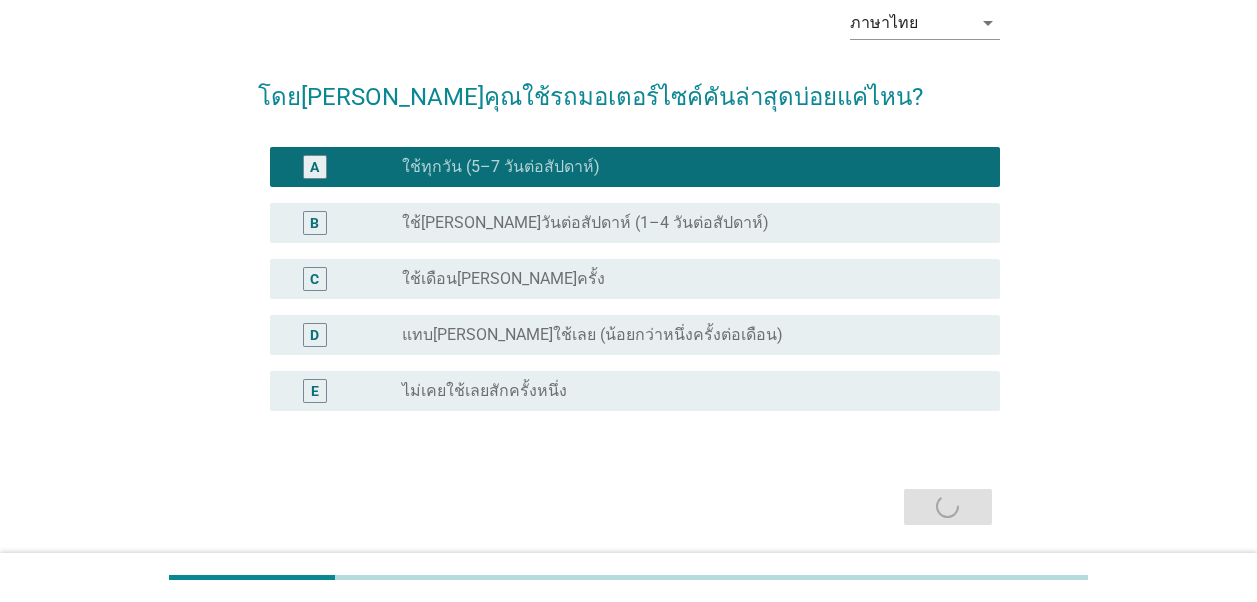 scroll, scrollTop: 0, scrollLeft: 0, axis: both 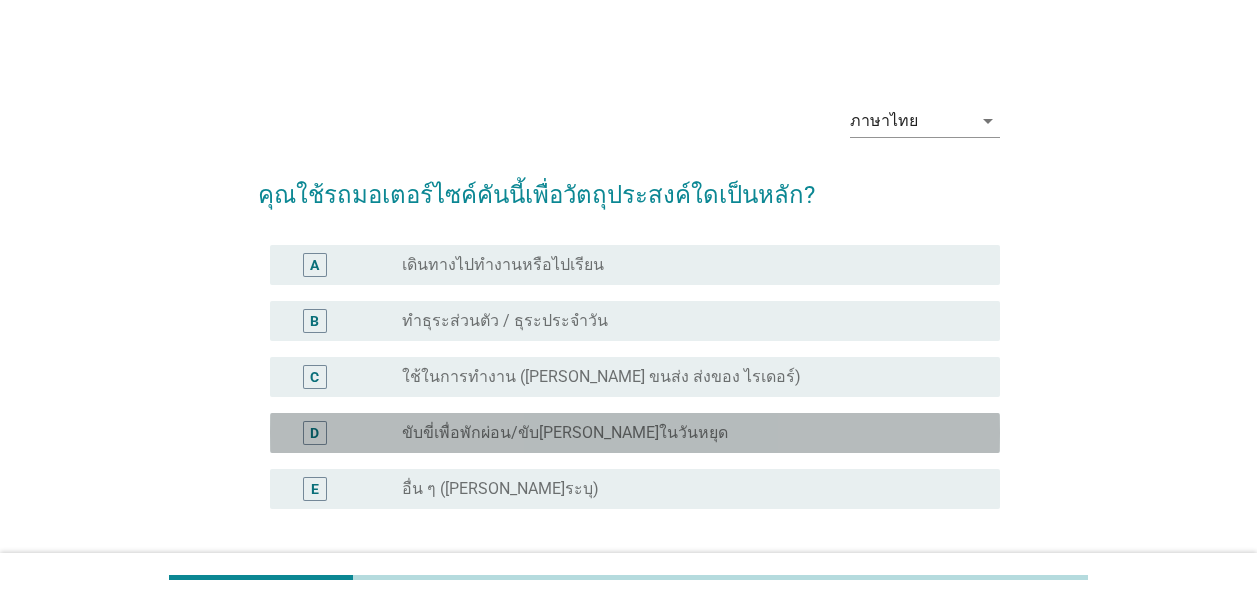 click on "D" at bounding box center (315, 433) 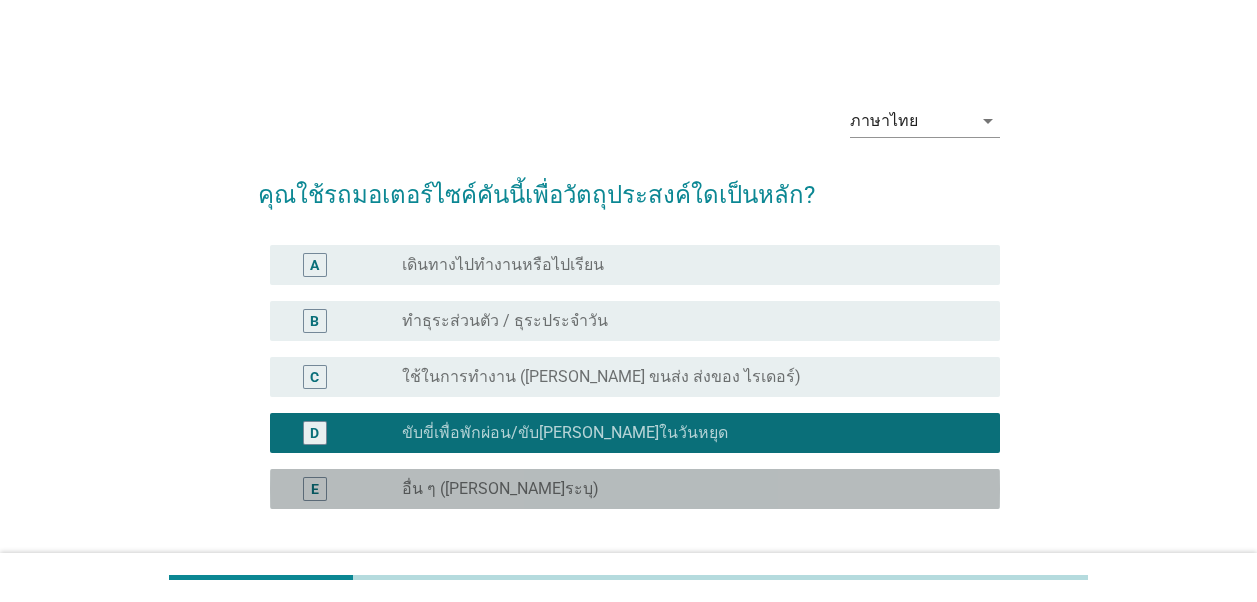 click on "E" at bounding box center (315, 489) 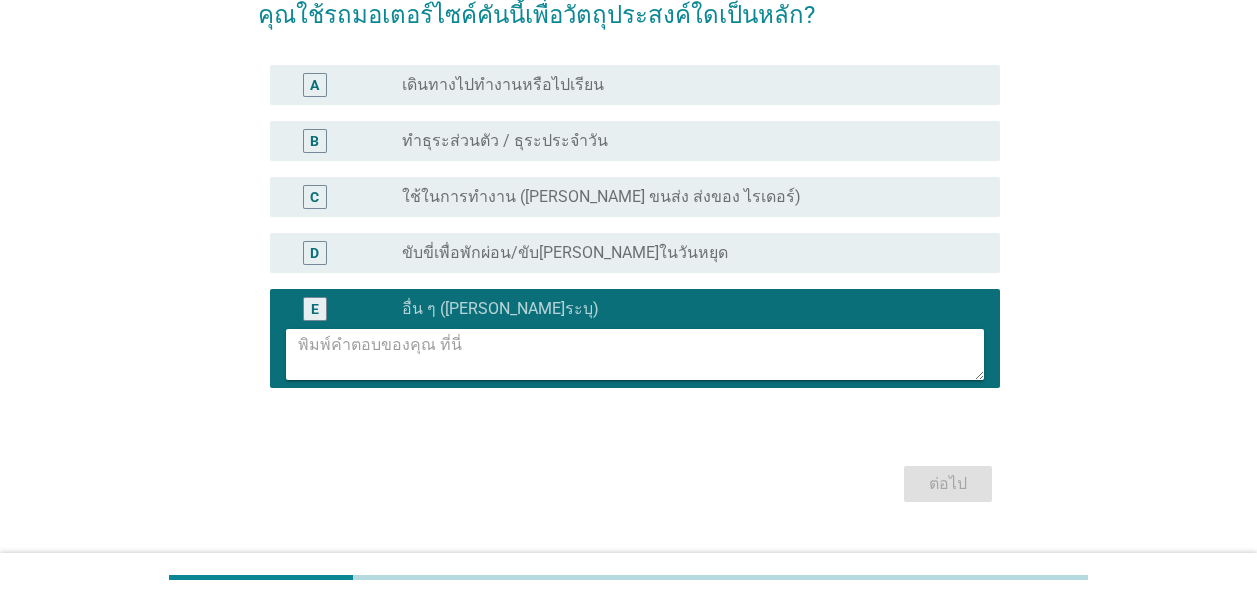 scroll, scrollTop: 181, scrollLeft: 0, axis: vertical 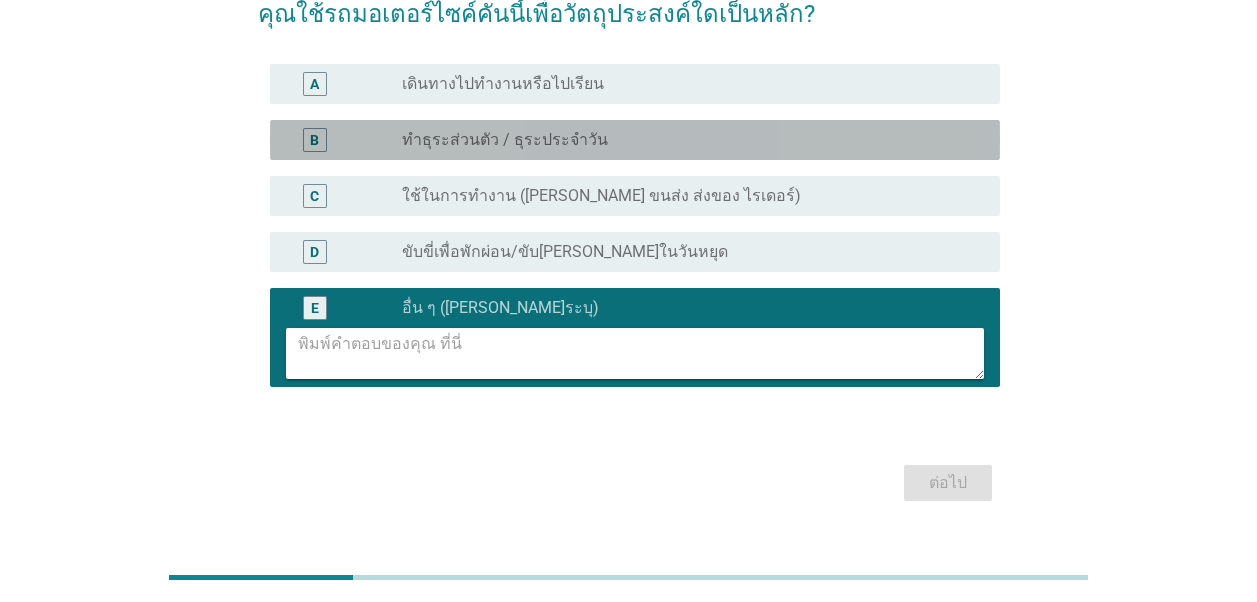 drag, startPoint x: 330, startPoint y: 138, endPoint x: 271, endPoint y: 130, distance: 59.5399 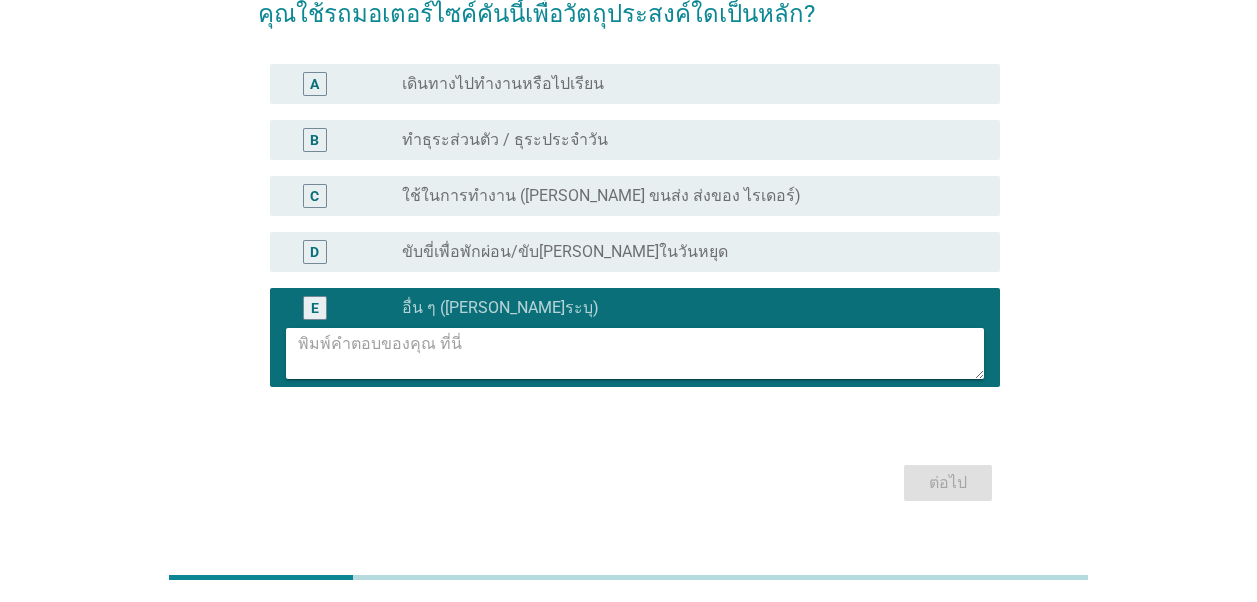 drag, startPoint x: 271, startPoint y: 130, endPoint x: 1174, endPoint y: 177, distance: 904.2223 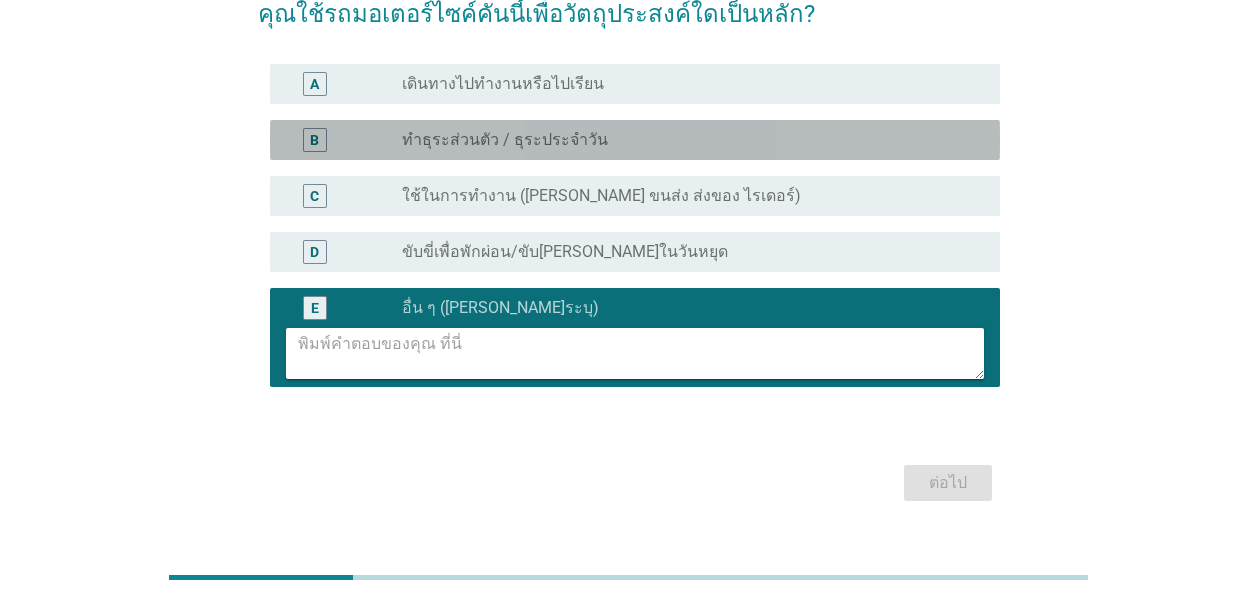 click on "B     radio_button_unchecked ทำธุระส่วนตัว / ธุระประจำวัน" at bounding box center (635, 140) 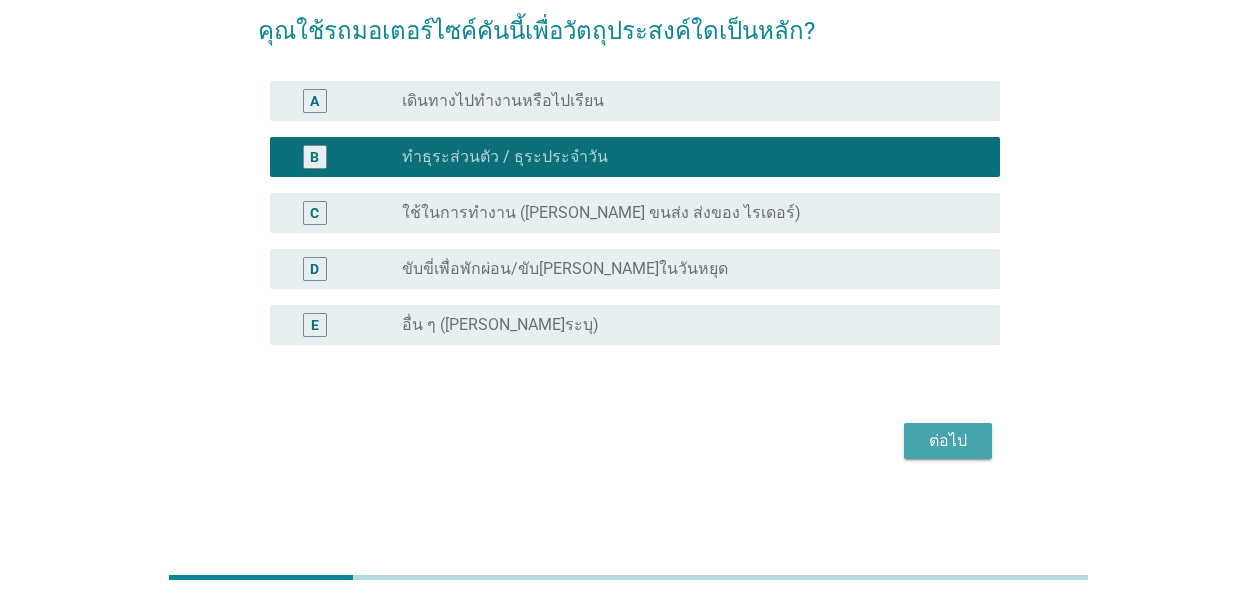 click on "ต่อไป" at bounding box center (948, 441) 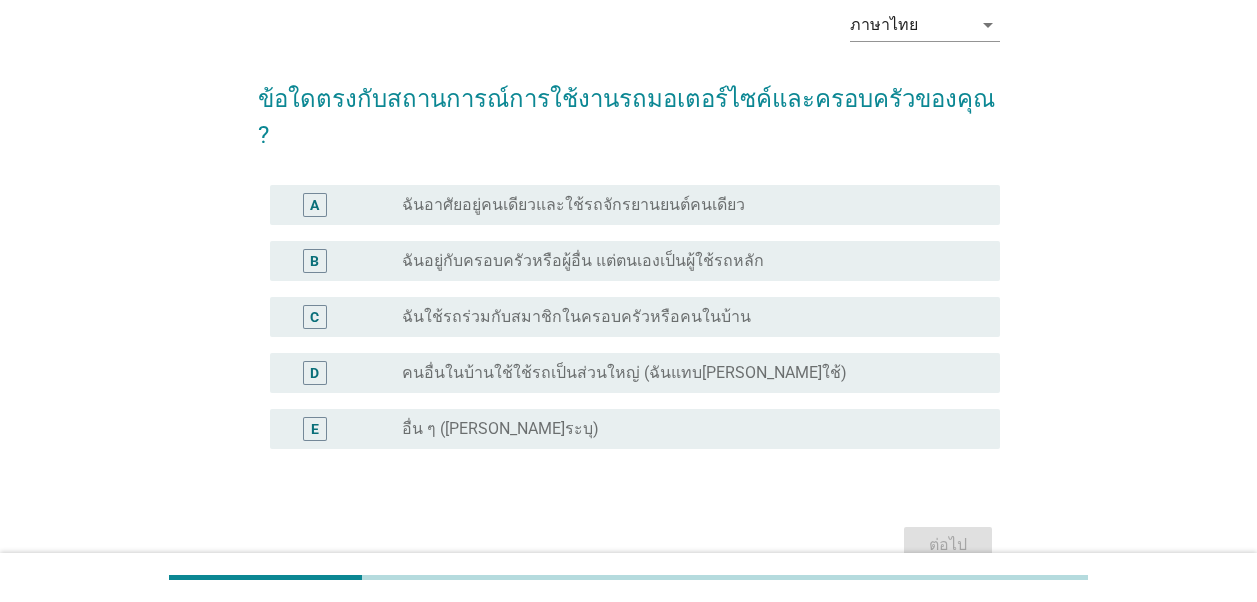 scroll, scrollTop: 164, scrollLeft: 0, axis: vertical 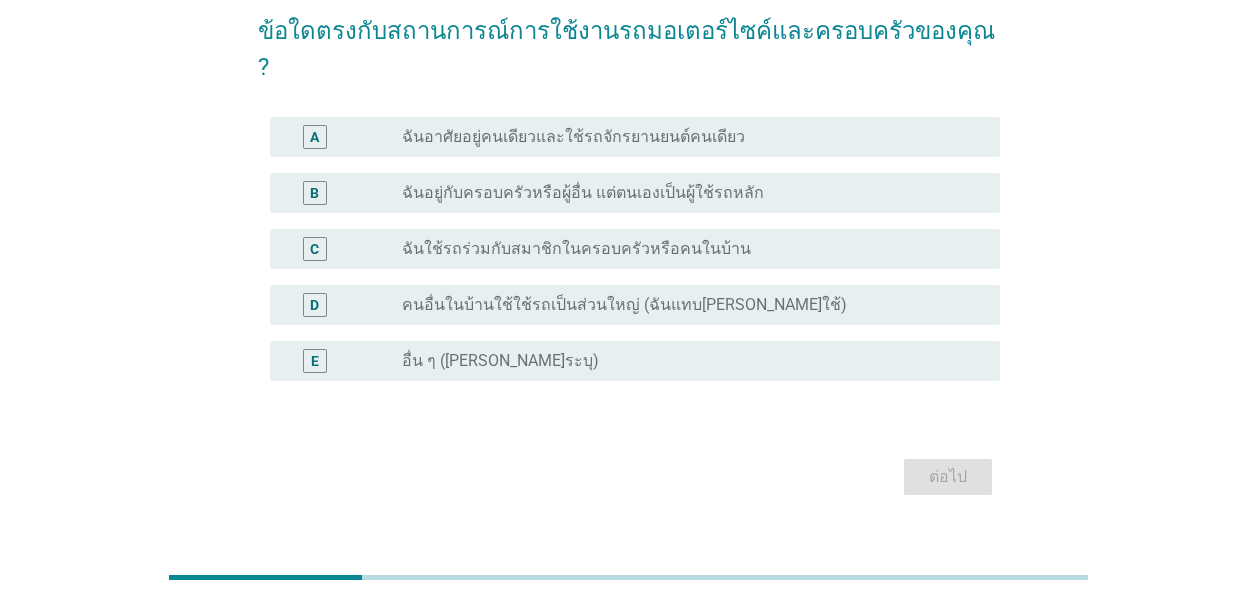 click on "คนอื่นในบ้านใช้ใช้รถเป็นส่วนใหญ่ (ฉันแทบ[PERSON_NAME]ใช้)" at bounding box center (624, 305) 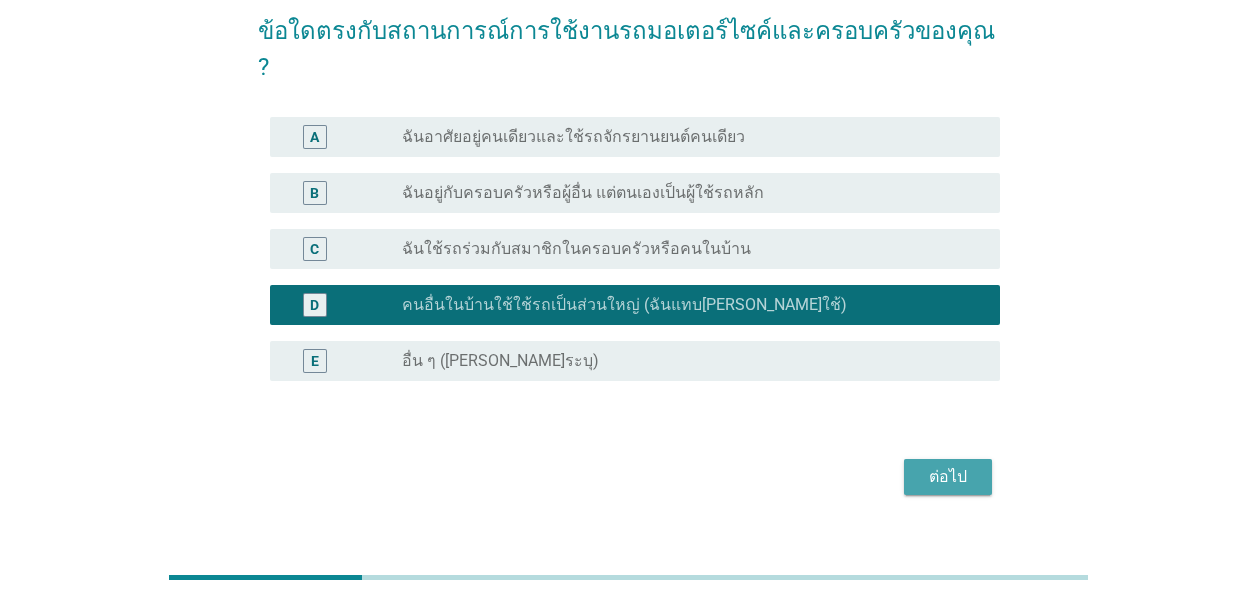 click on "ต่อไป" at bounding box center (948, 477) 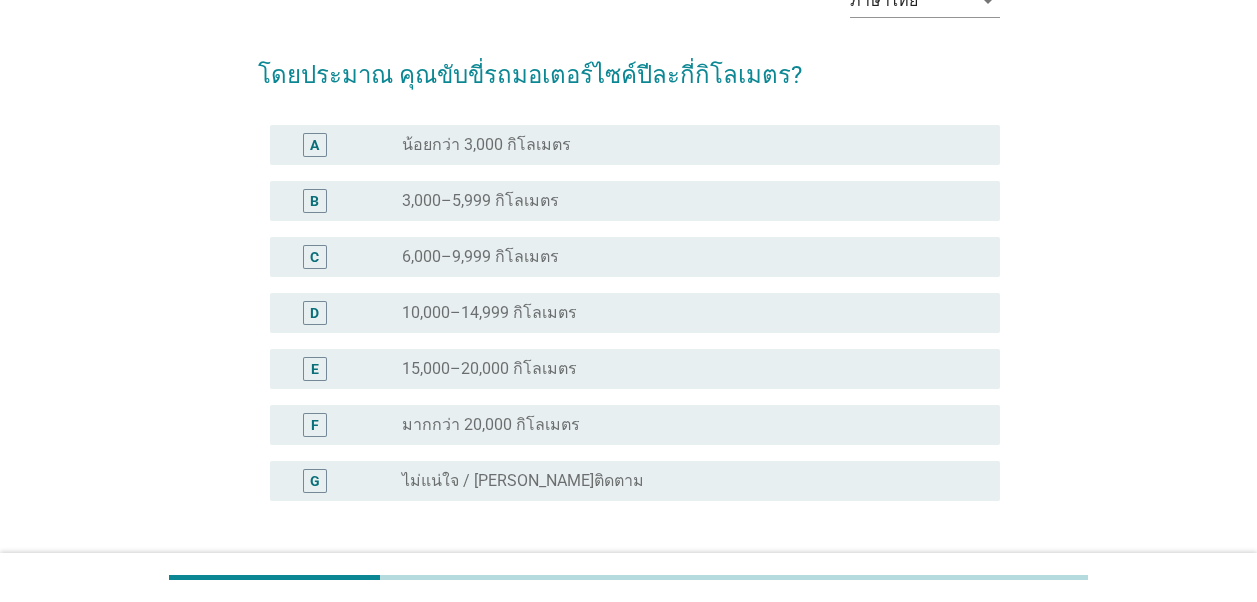 scroll, scrollTop: 100, scrollLeft: 0, axis: vertical 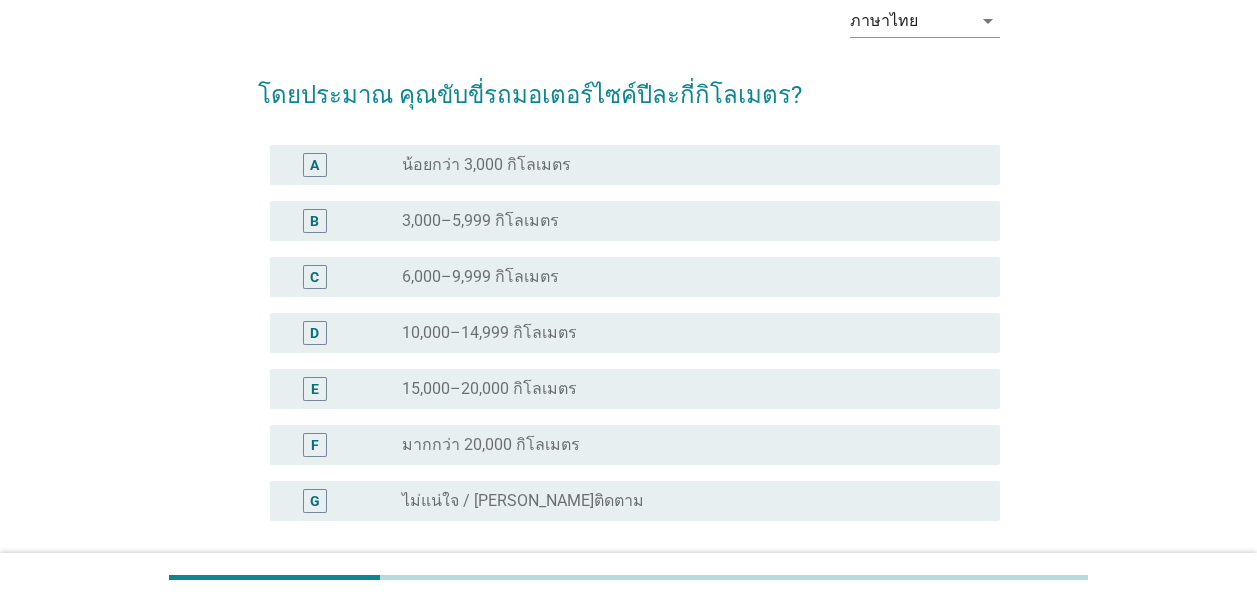 click on "B" at bounding box center [344, 221] 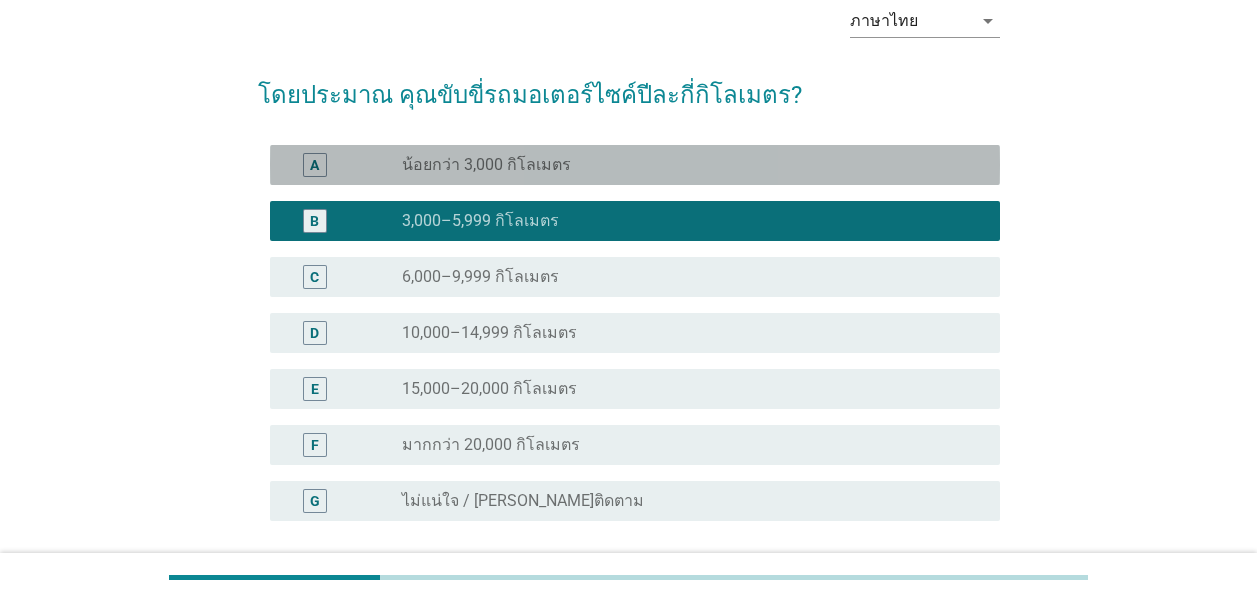 click on "น้อยกว่า 3,000 กิโลเมตร" at bounding box center [486, 165] 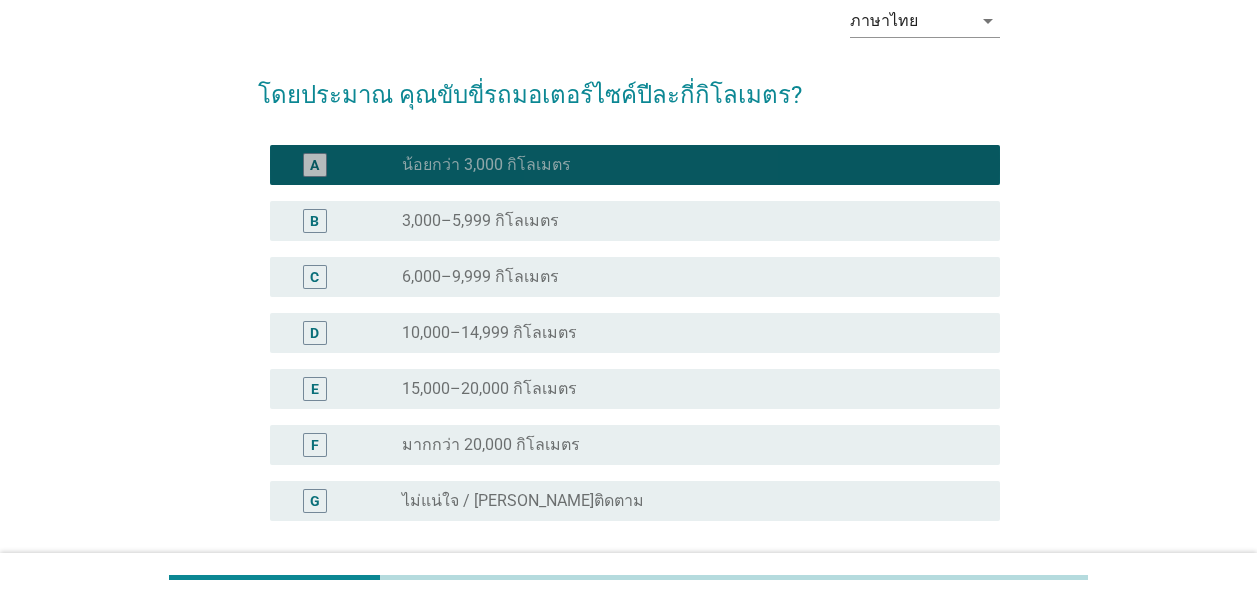 click on "น้อยกว่า 3,000 กิโลเมตร" at bounding box center [486, 165] 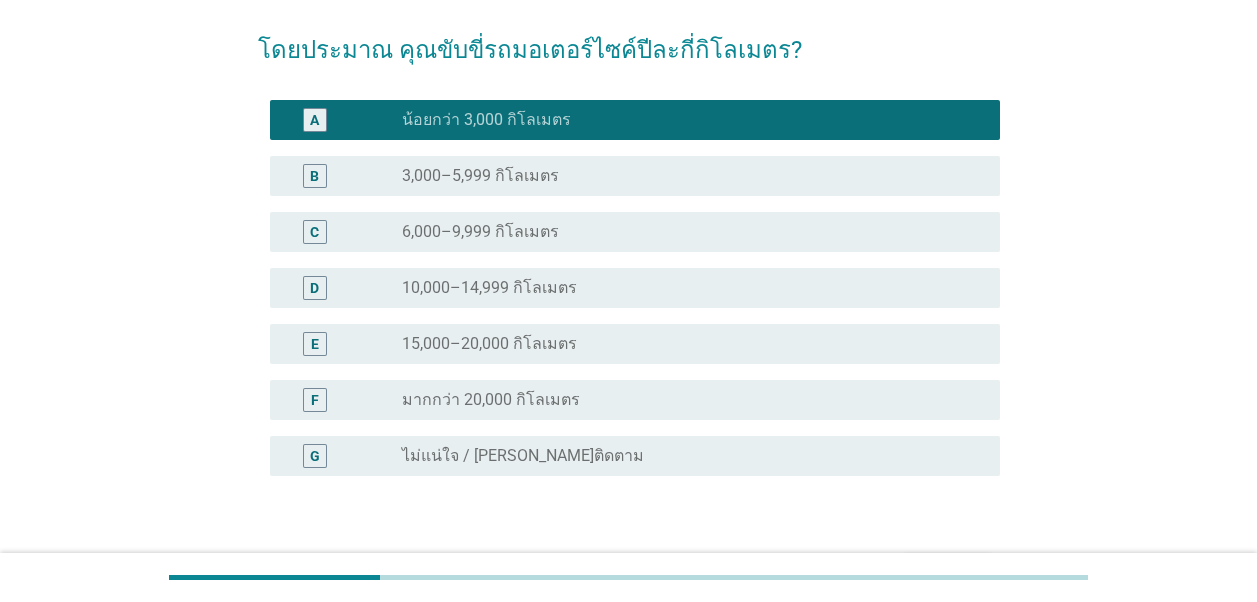 scroll, scrollTop: 200, scrollLeft: 0, axis: vertical 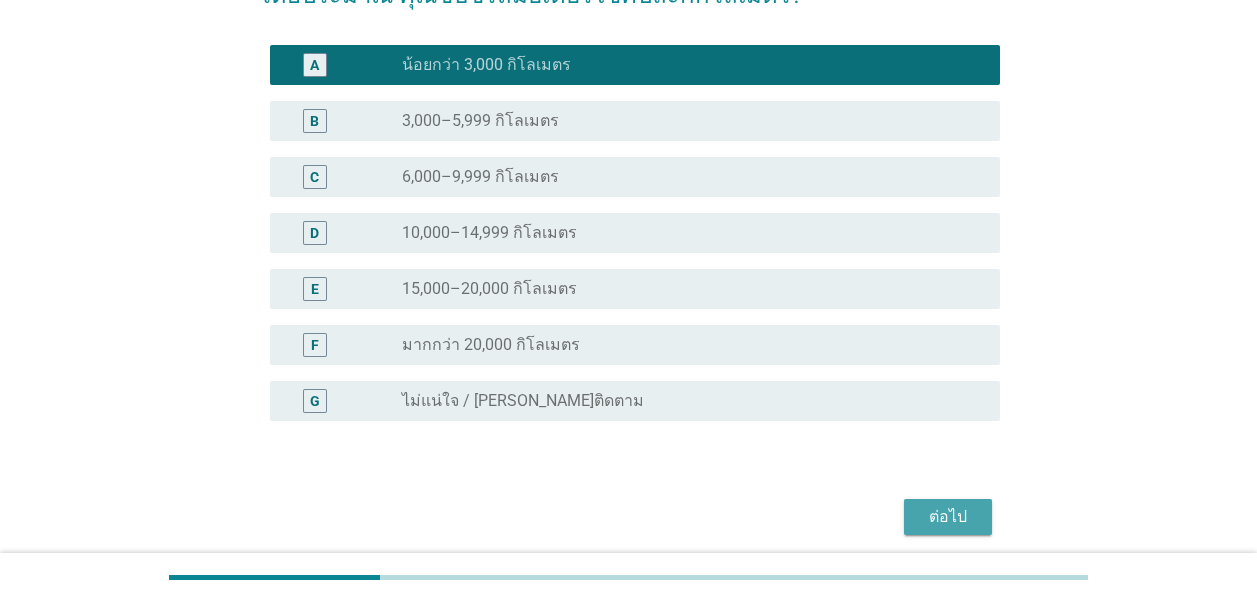 click on "ต่อไป" at bounding box center [948, 517] 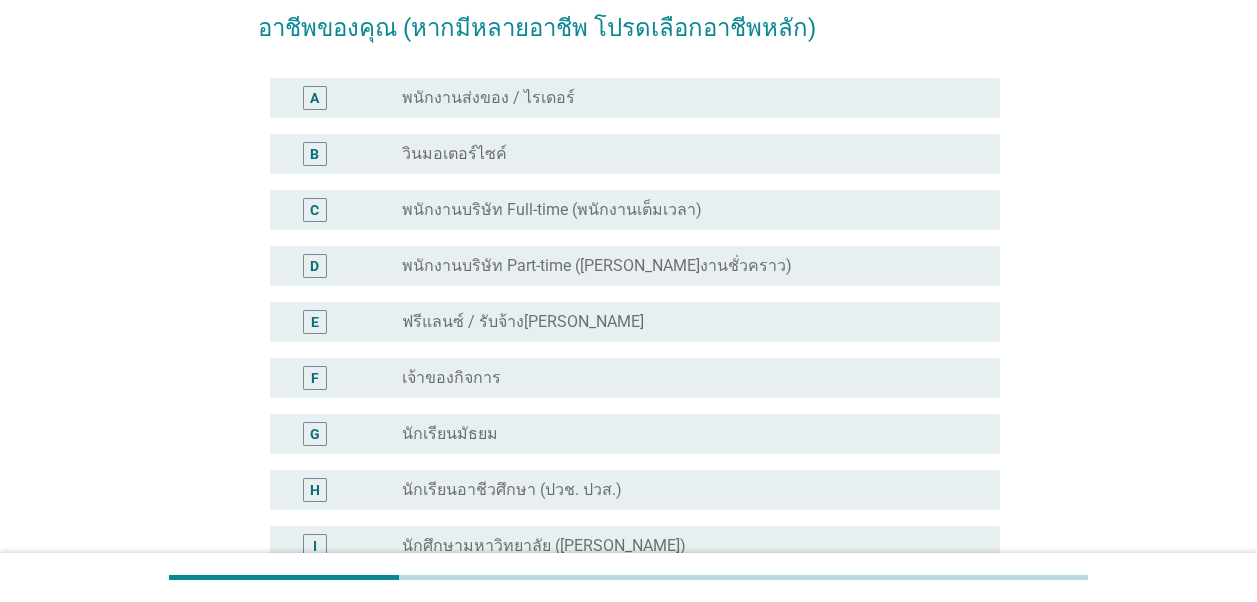 scroll, scrollTop: 200, scrollLeft: 0, axis: vertical 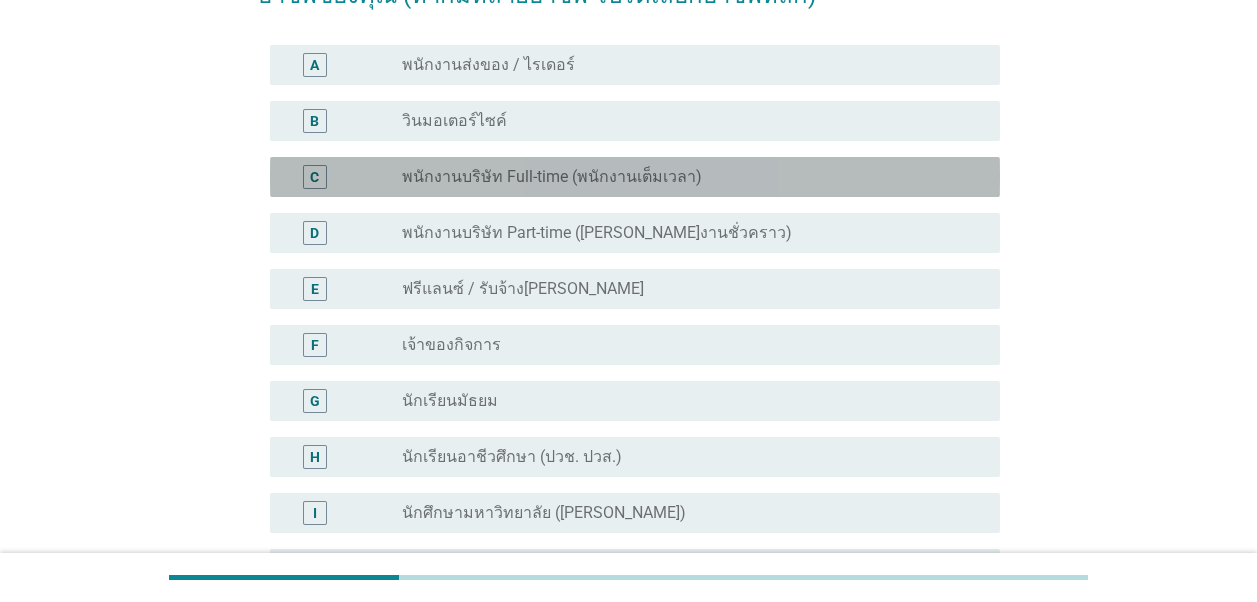 click on "พนักงานบริษัท Full-time (พนักงานเต็มเวลา)" at bounding box center (552, 177) 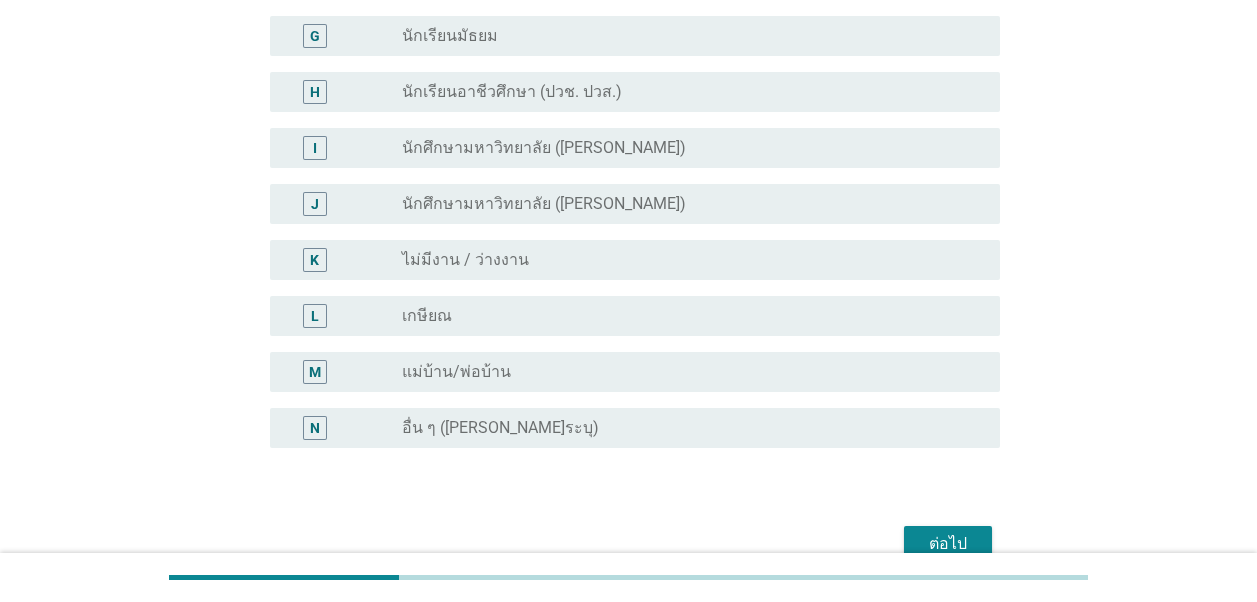 scroll, scrollTop: 668, scrollLeft: 0, axis: vertical 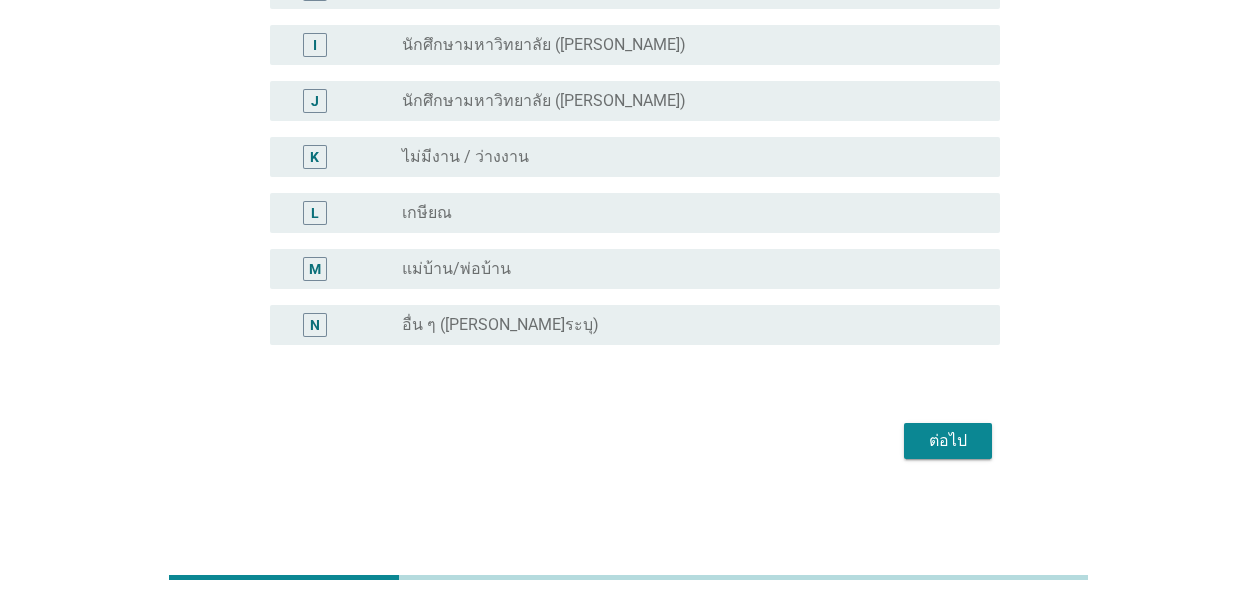 click on "ต่อไป" at bounding box center (948, 441) 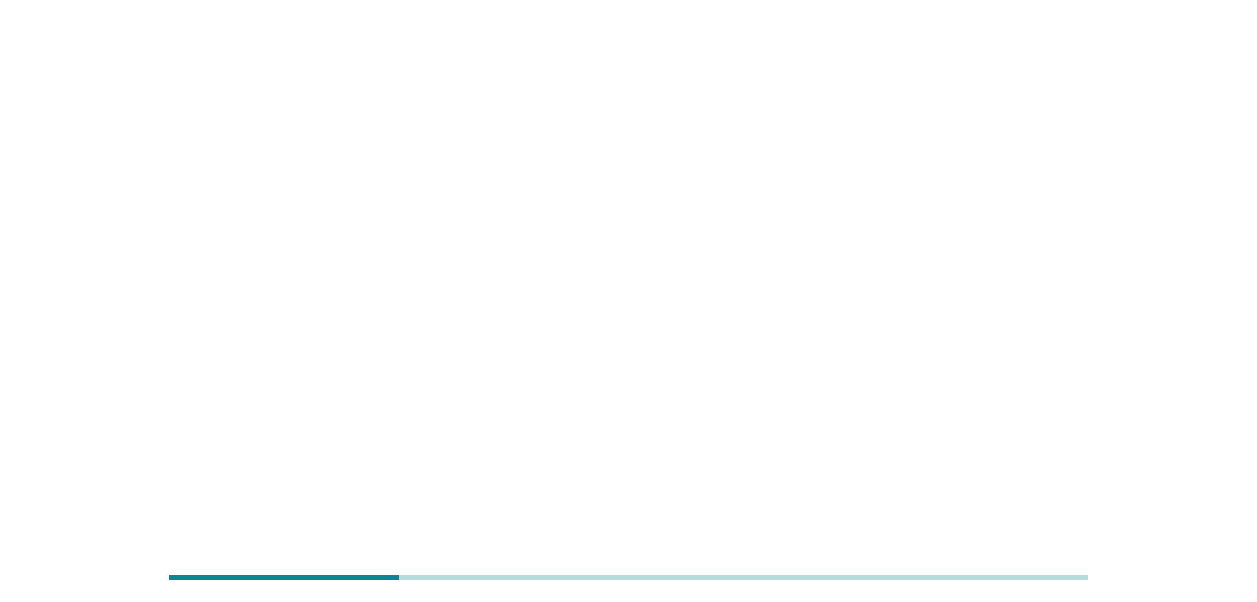 scroll, scrollTop: 0, scrollLeft: 0, axis: both 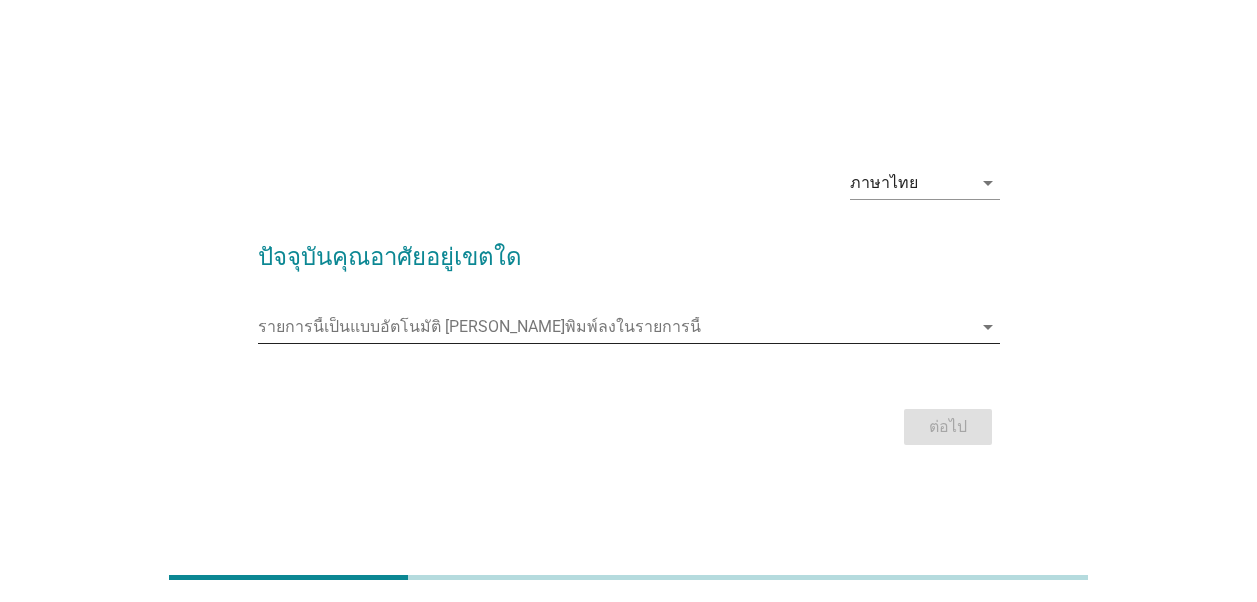 click at bounding box center [615, 327] 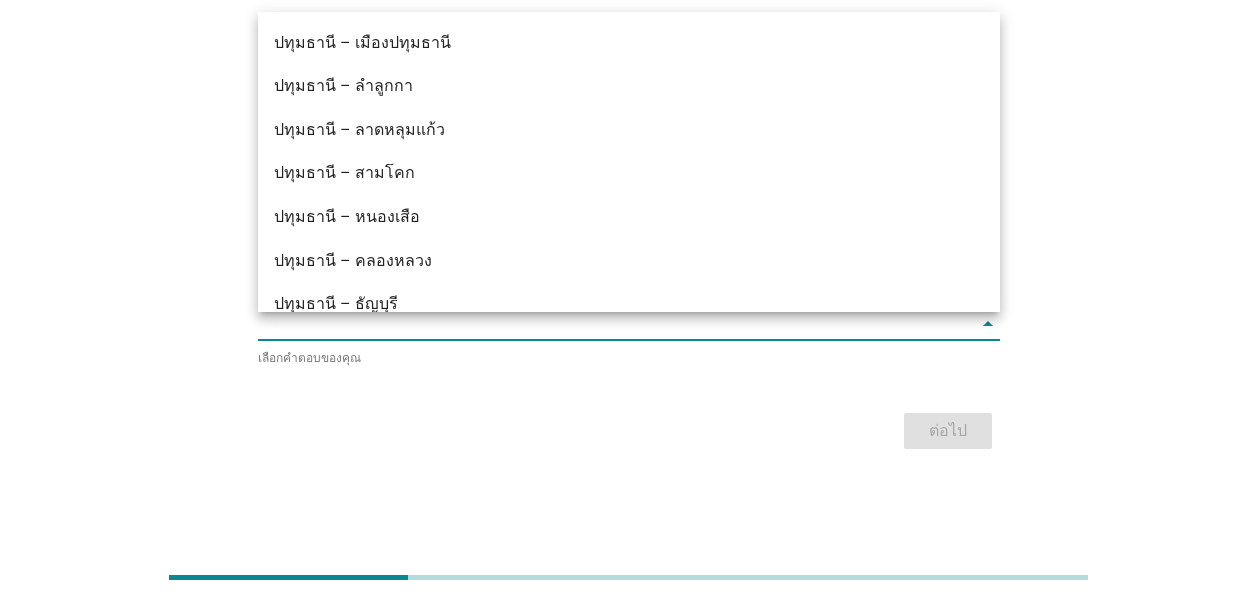 scroll, scrollTop: 2724, scrollLeft: 0, axis: vertical 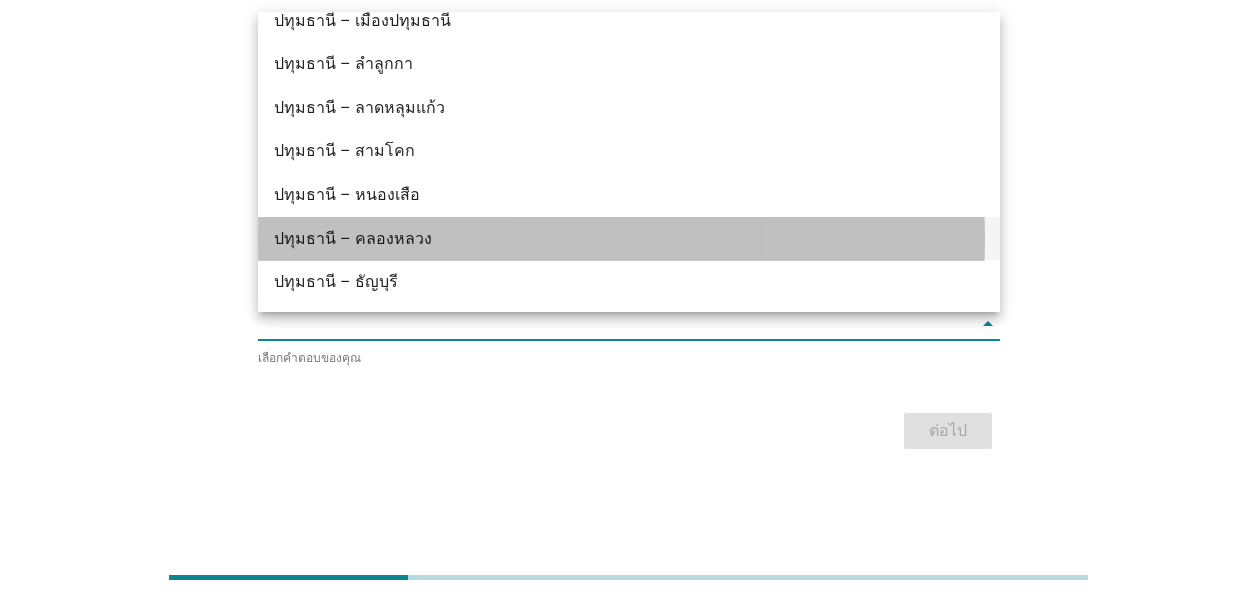 click on "ปทุมธานี – คลองหลวง" at bounding box center [599, 239] 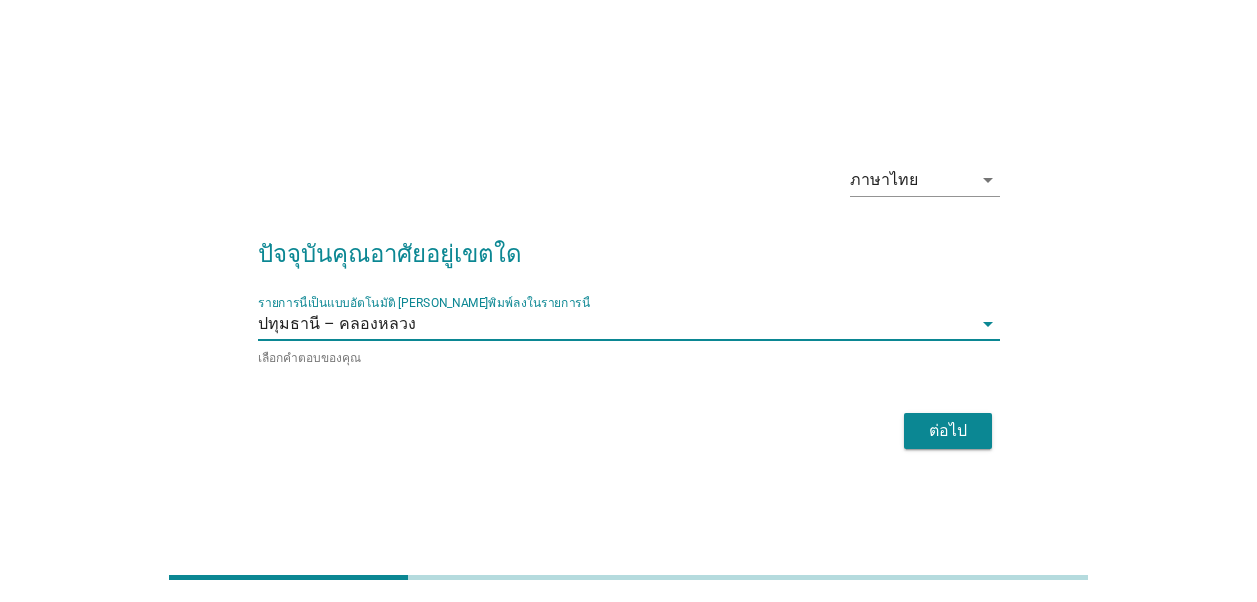 click on "ต่อไป" at bounding box center (948, 431) 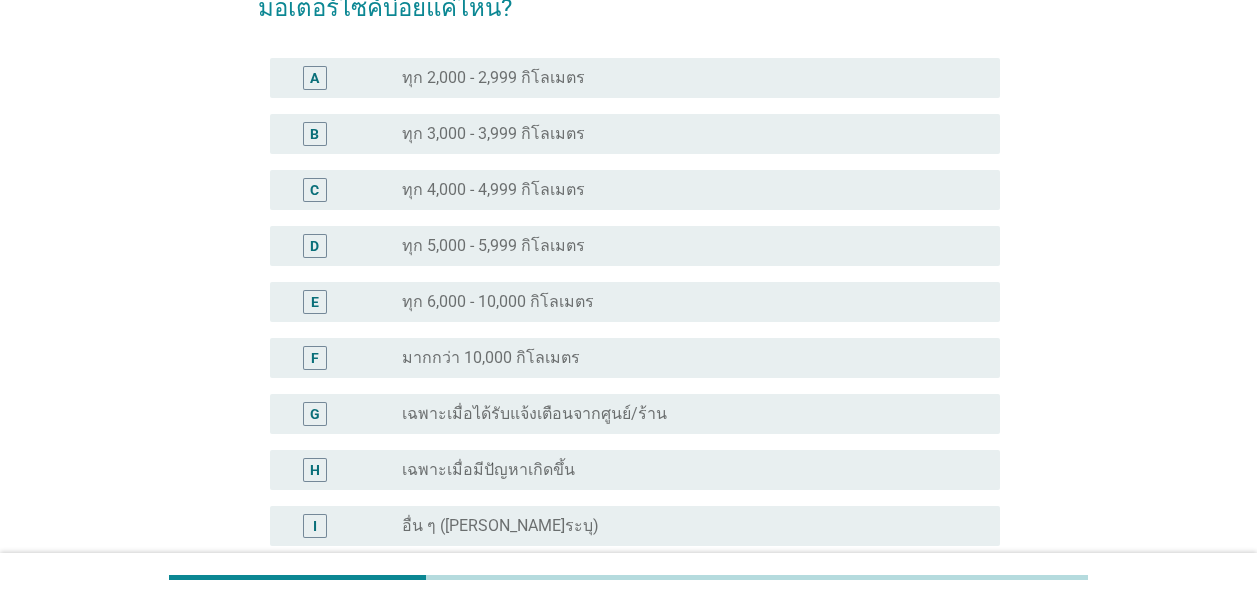 scroll, scrollTop: 200, scrollLeft: 0, axis: vertical 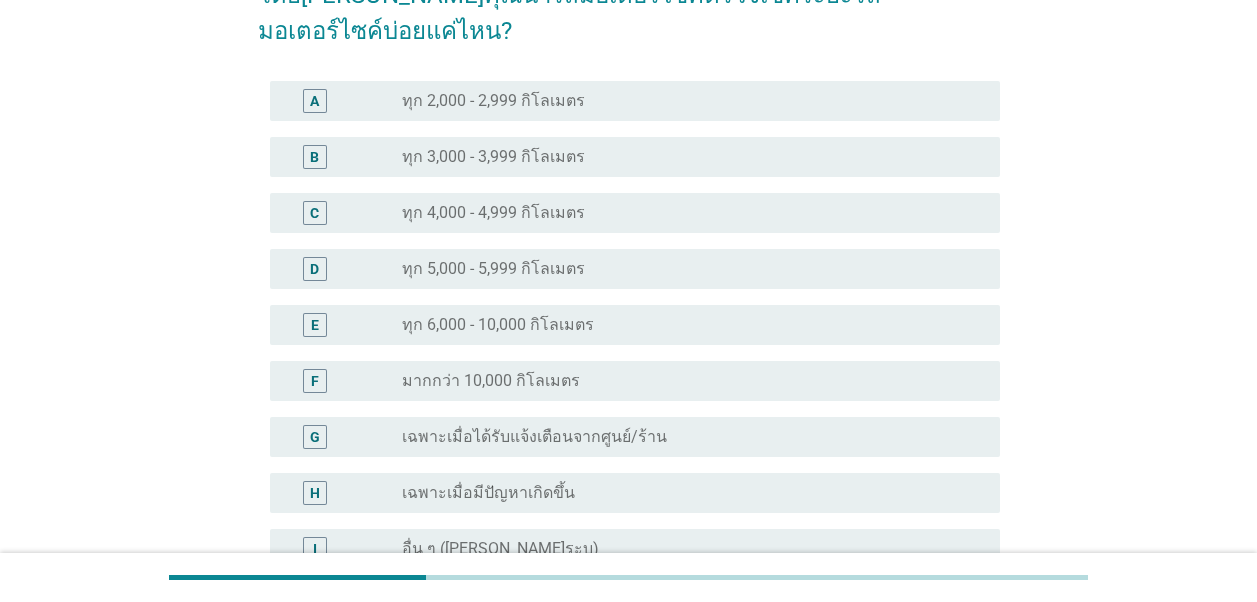 click on "ทุก 5,000 - 5,999 กิโลเมตร" at bounding box center [493, 269] 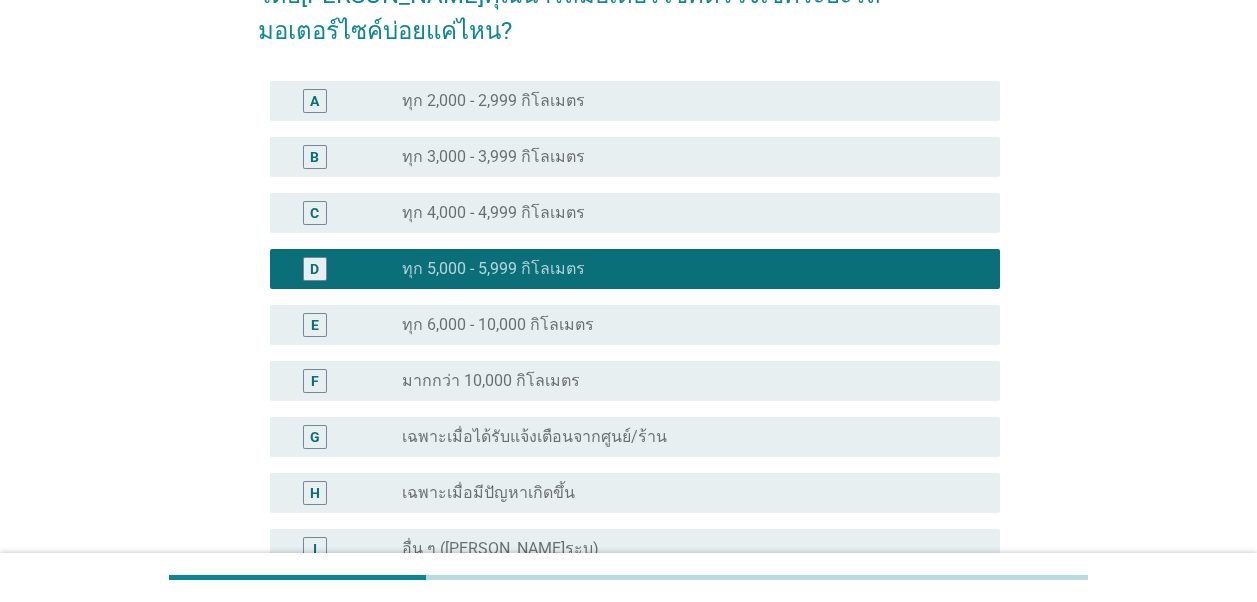 click on "มากกว่า 10,000 กิโลเมตร" at bounding box center [491, 381] 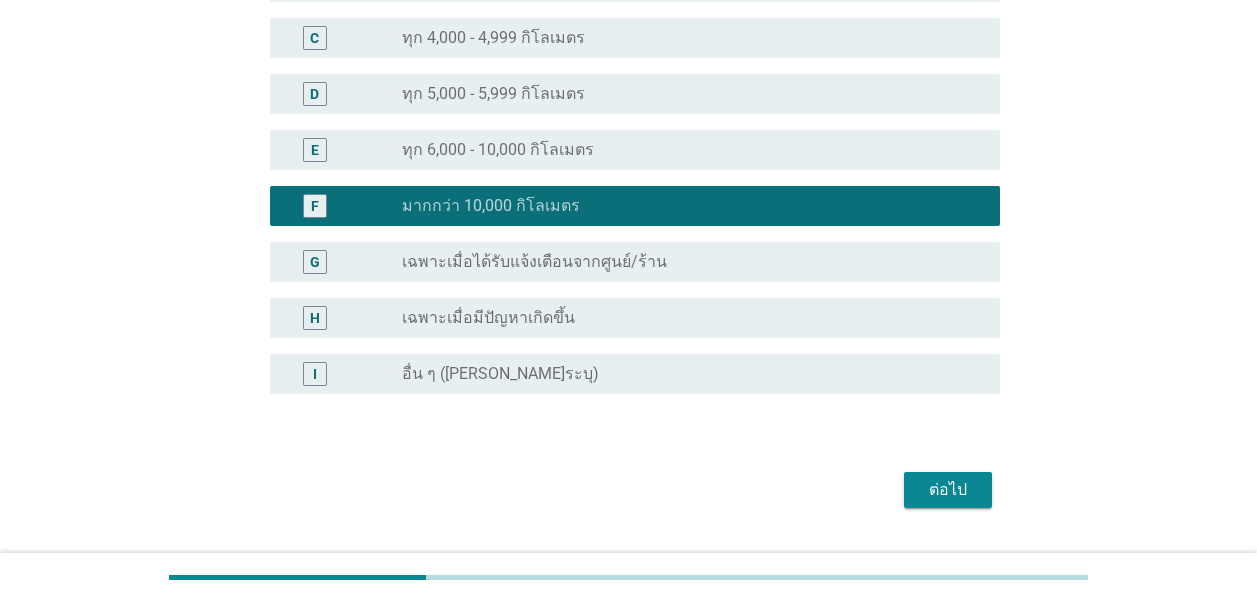 scroll, scrollTop: 388, scrollLeft: 0, axis: vertical 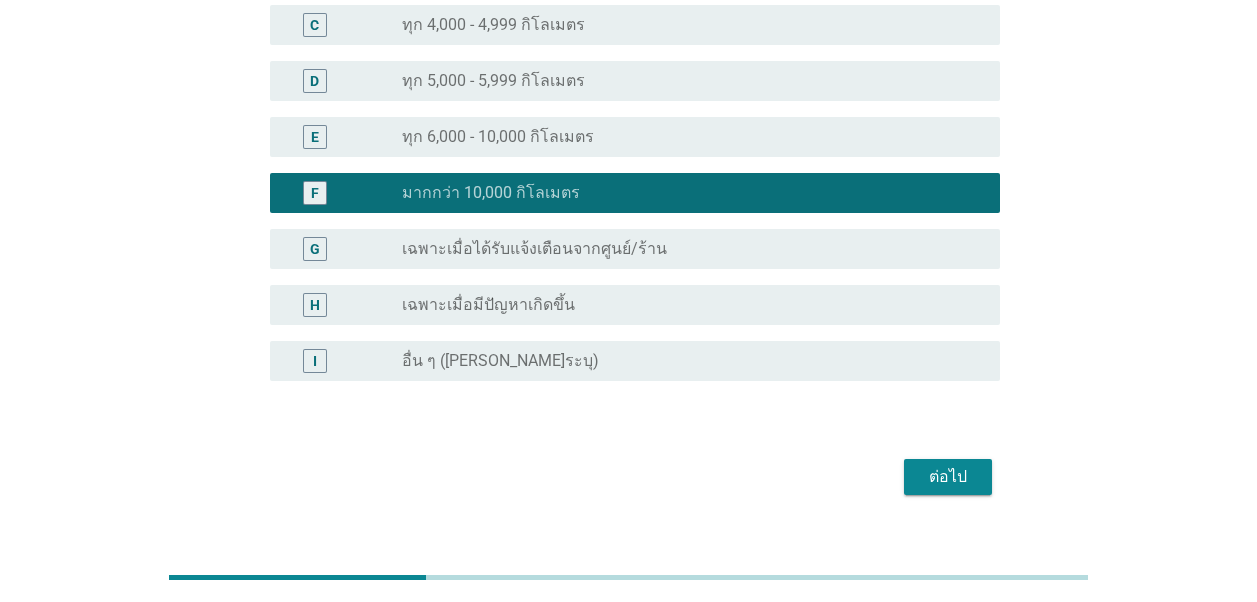 click on "ต่อไป" at bounding box center [948, 477] 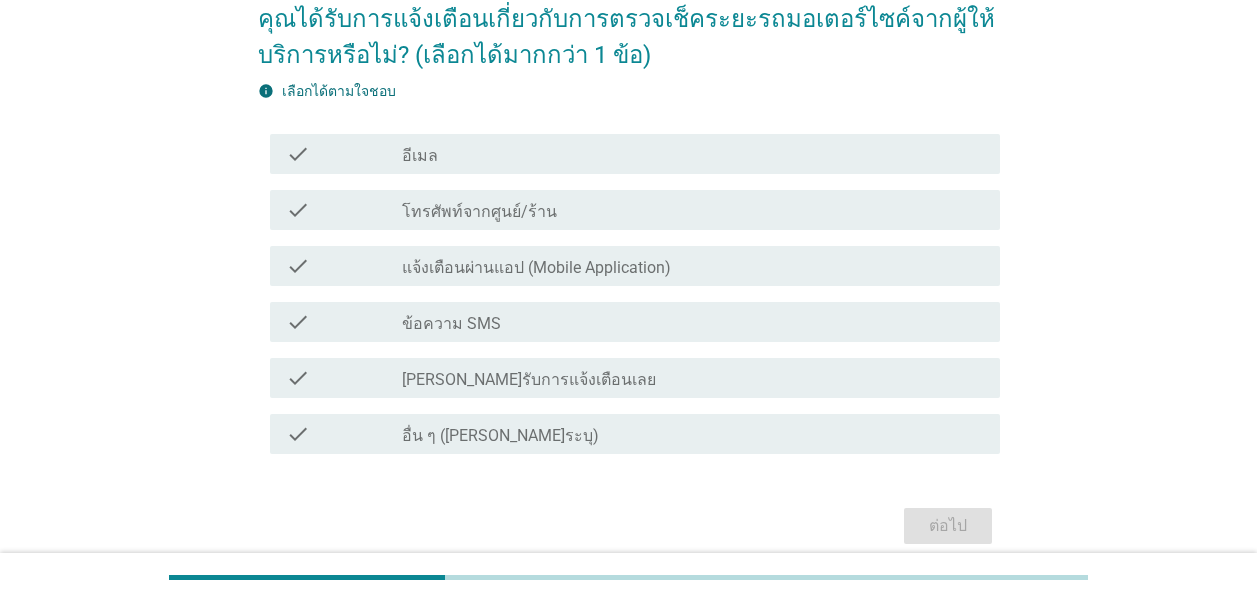 scroll, scrollTop: 200, scrollLeft: 0, axis: vertical 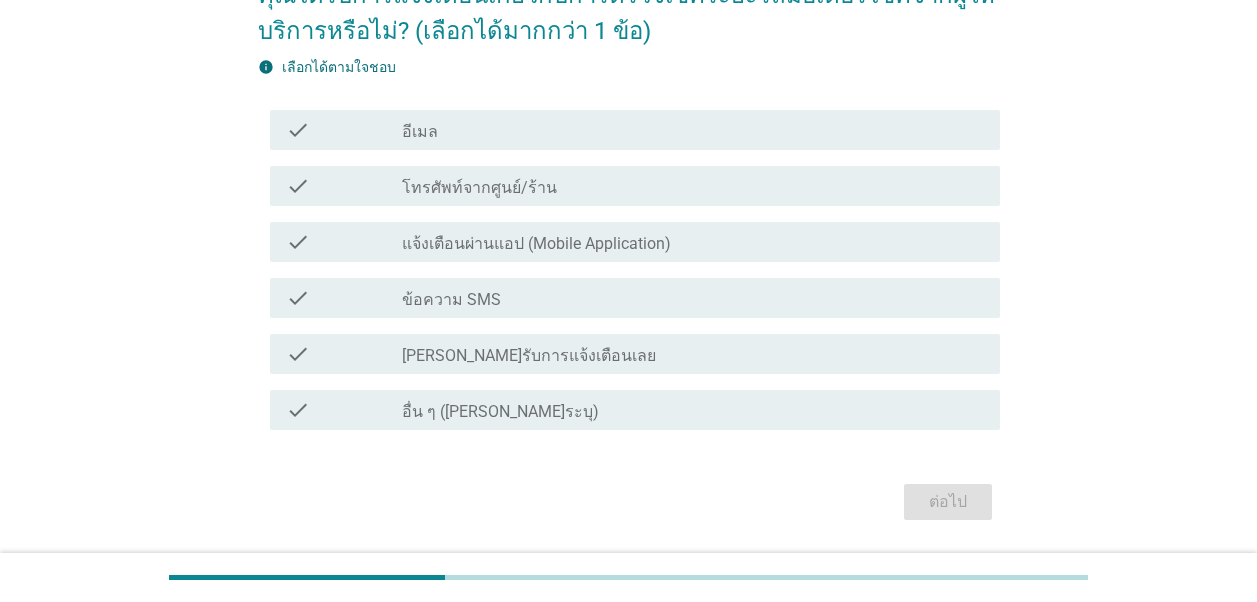 click on "[PERSON_NAME]รับการแจ้งเตือนเลย" at bounding box center [529, 356] 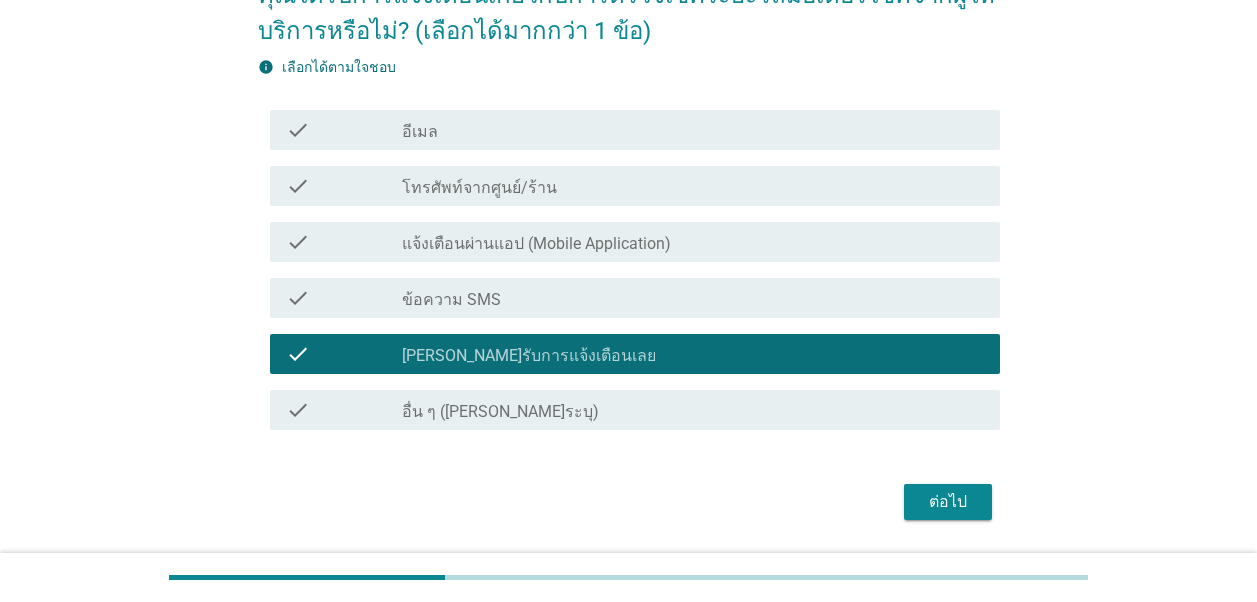 click on "ต่อไป" at bounding box center [948, 502] 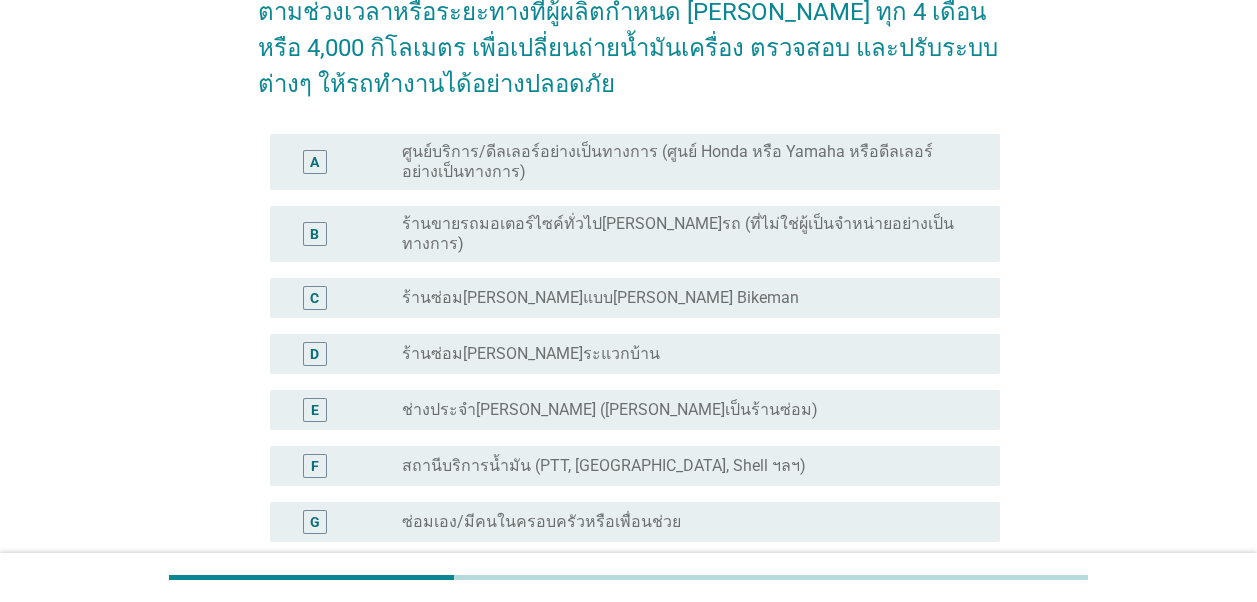 scroll, scrollTop: 400, scrollLeft: 0, axis: vertical 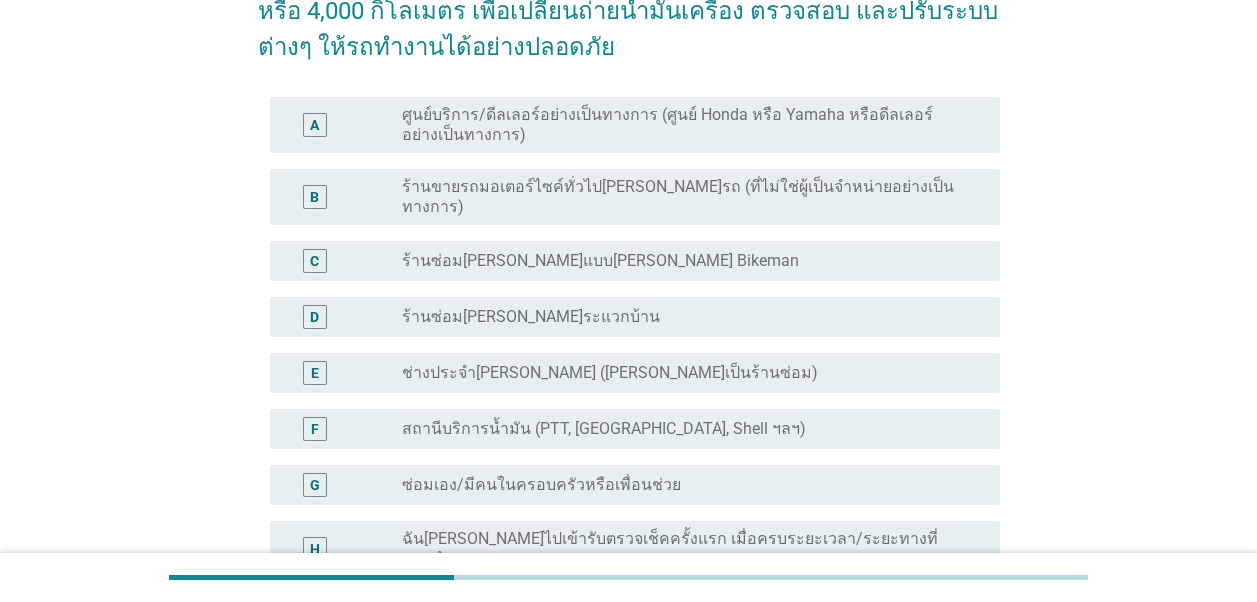 click on "ศูนย์บริการ/ดีลเลอร์อย่างเป็นทางการ (ศูนย์ Honda หรือ Yamaha หรือดีลเลอร์อย่างเป็นทางการ)" at bounding box center [685, 125] 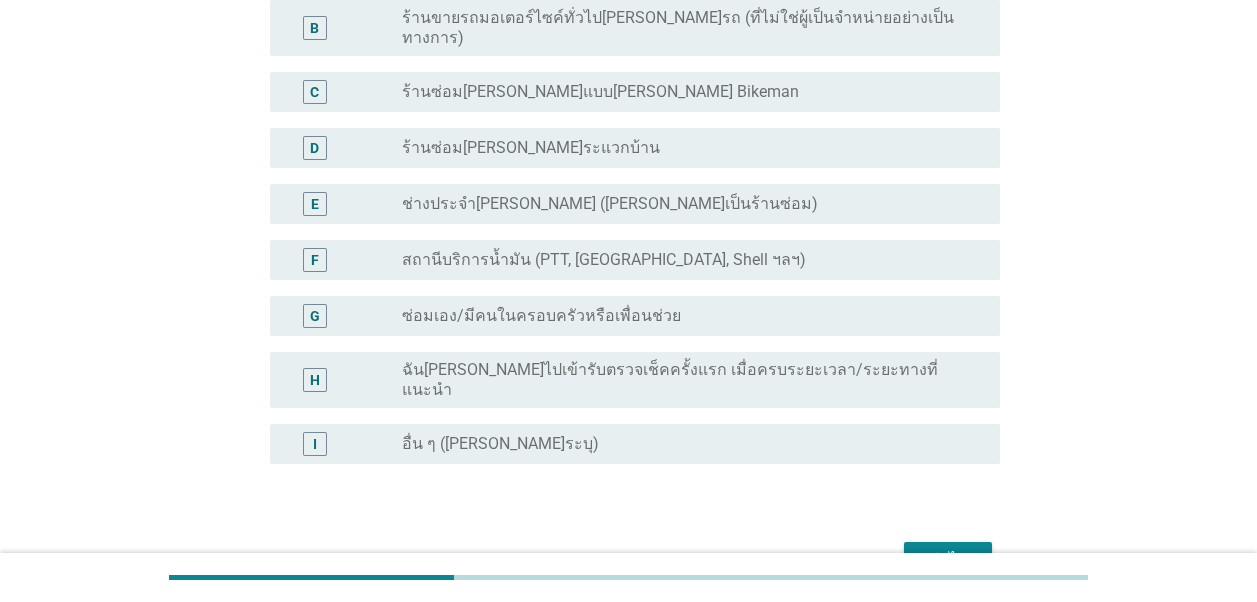 scroll, scrollTop: 620, scrollLeft: 0, axis: vertical 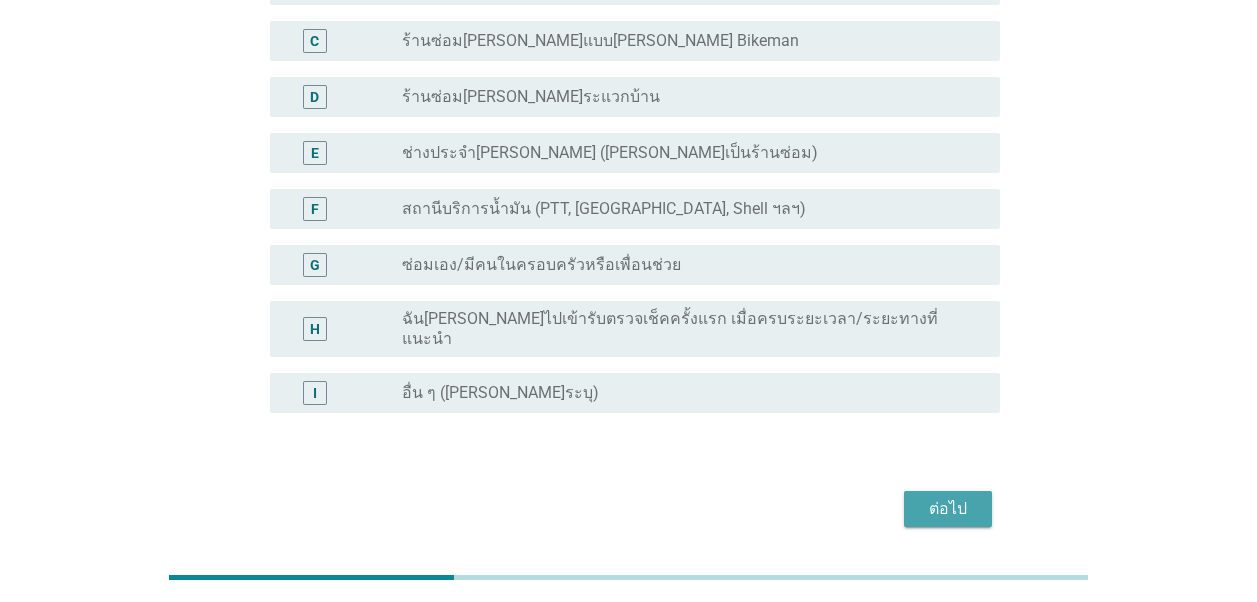 click on "ต่อไป" at bounding box center [948, 509] 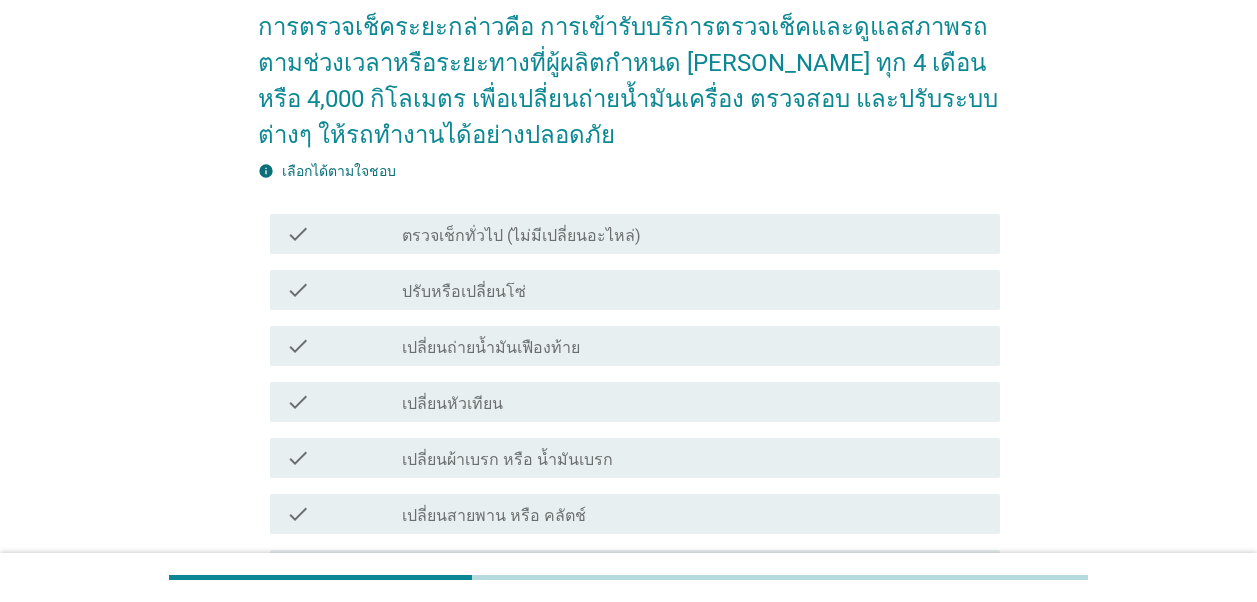 scroll, scrollTop: 300, scrollLeft: 0, axis: vertical 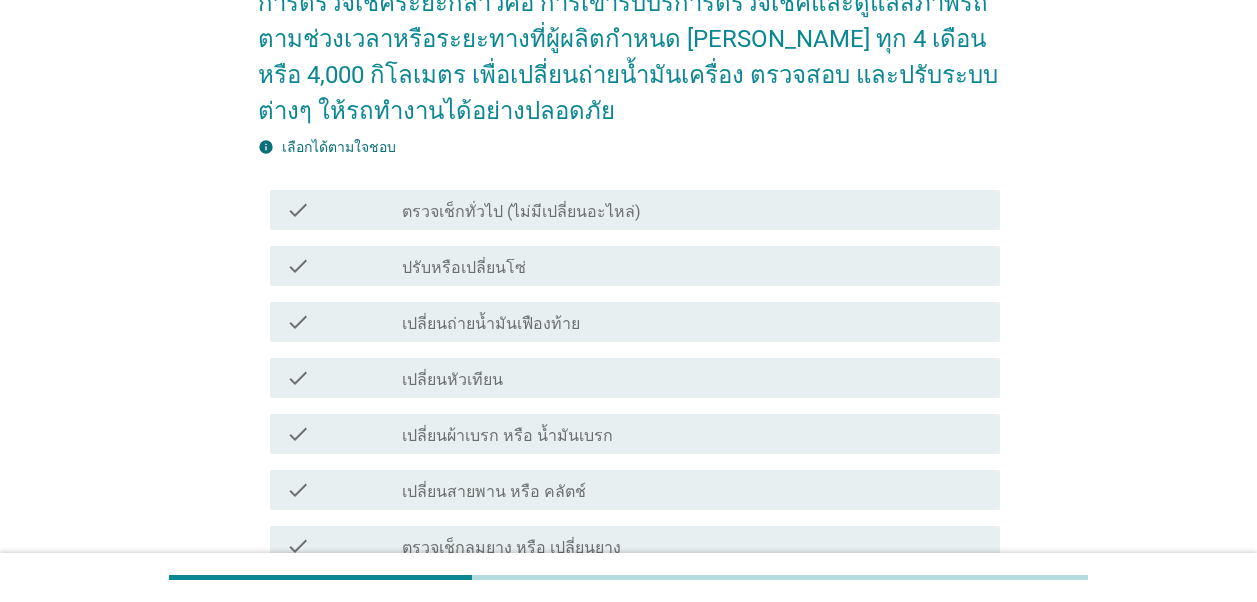 click on "ตรวจเช็กทั่วไป (ไม่มีเปลี่ยนอะไหล่)" at bounding box center [521, 212] 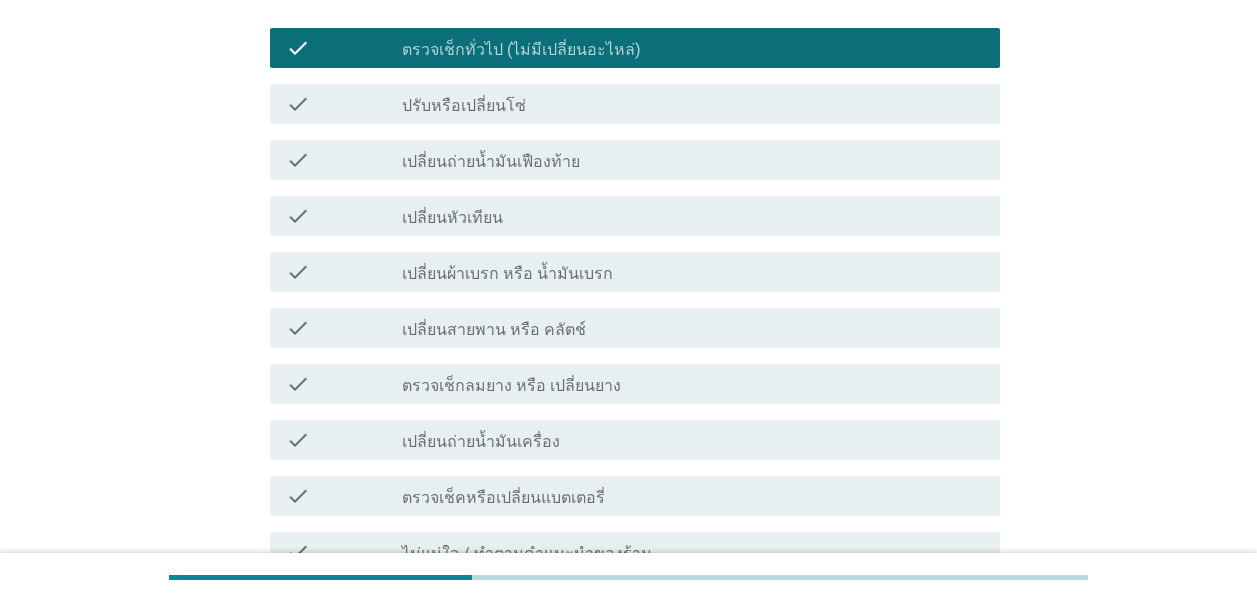 scroll, scrollTop: 500, scrollLeft: 0, axis: vertical 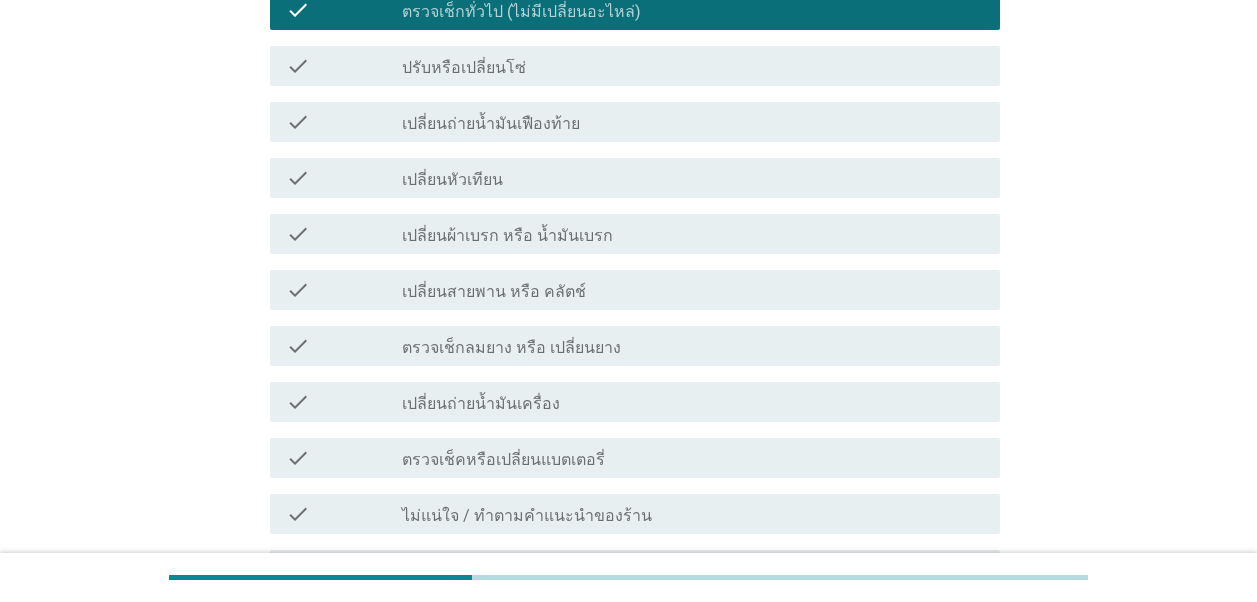 click on "เปลี่ยนถ่ายน้ำมันเฟืองท้าย" at bounding box center [491, 124] 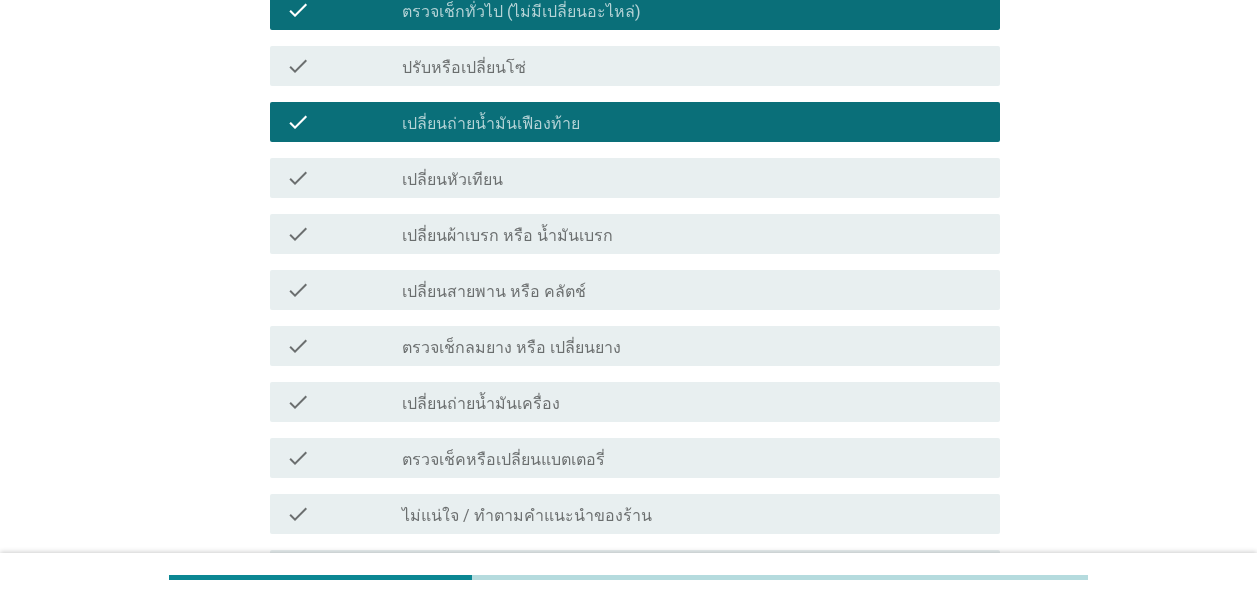 click on "ตรวจเช็กลมยาง หรือ เปลี่ยนยาง" at bounding box center [511, 348] 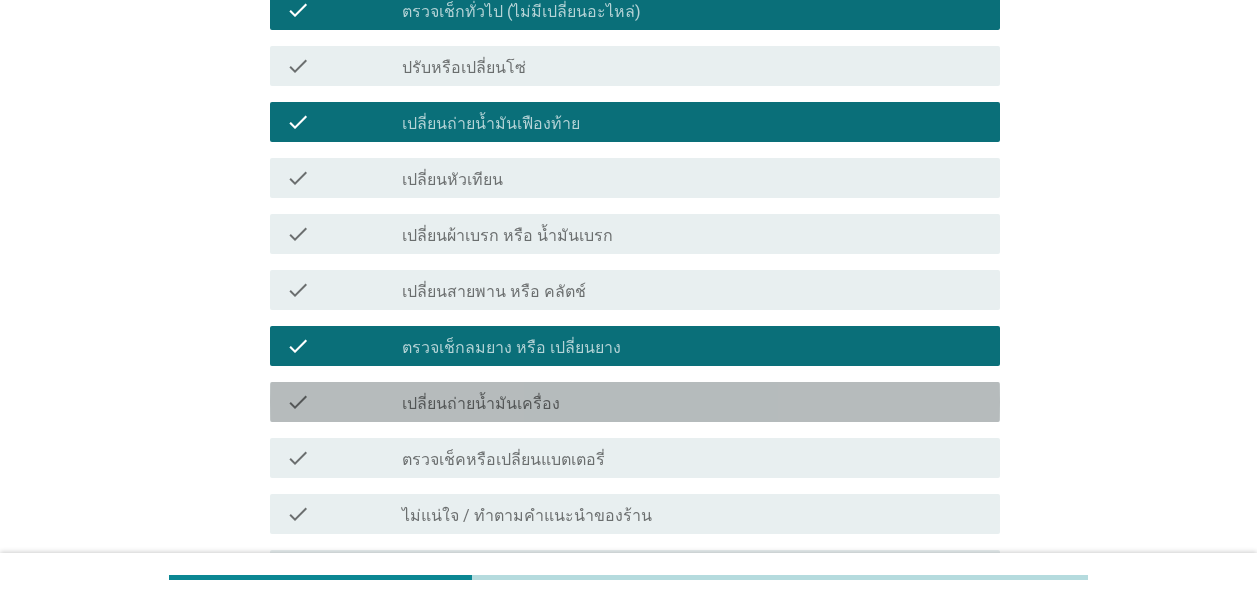 click on "เปลี่ยนถ่ายน้ำมันเครื่อง" at bounding box center (481, 404) 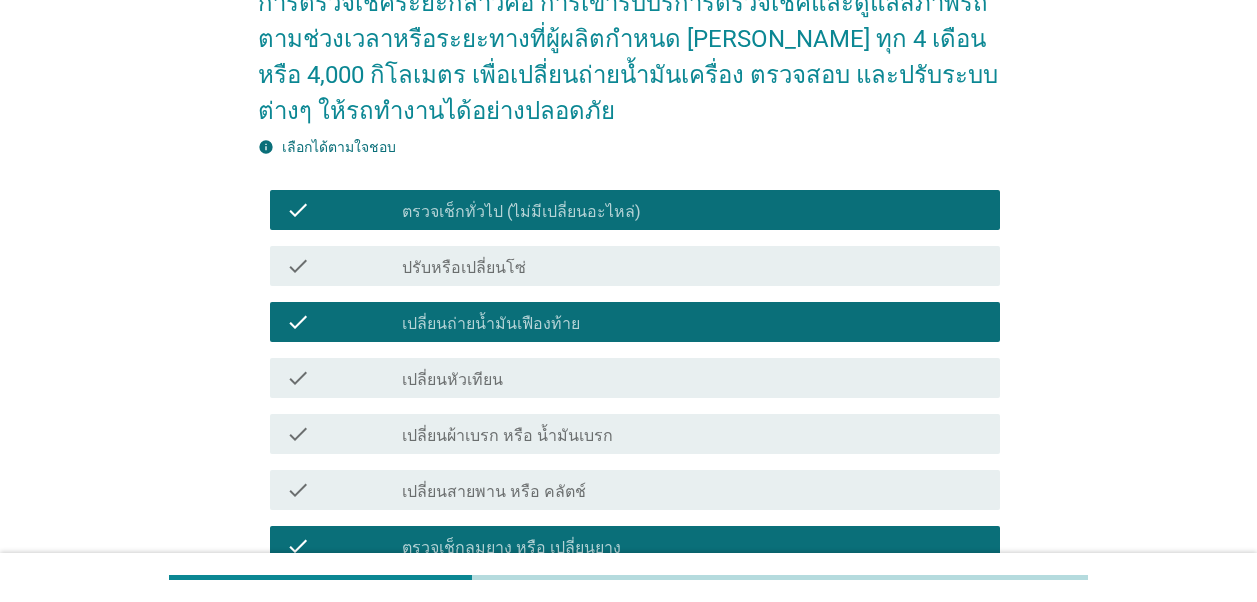 scroll, scrollTop: 721, scrollLeft: 0, axis: vertical 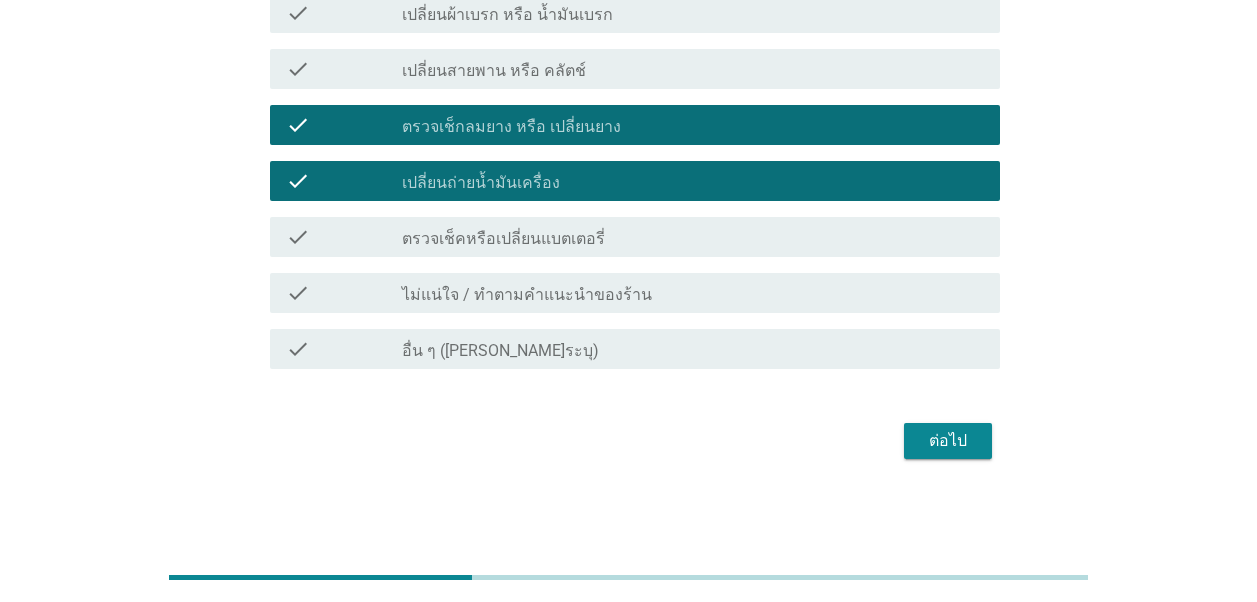 click on "ต่อไป" at bounding box center (948, 441) 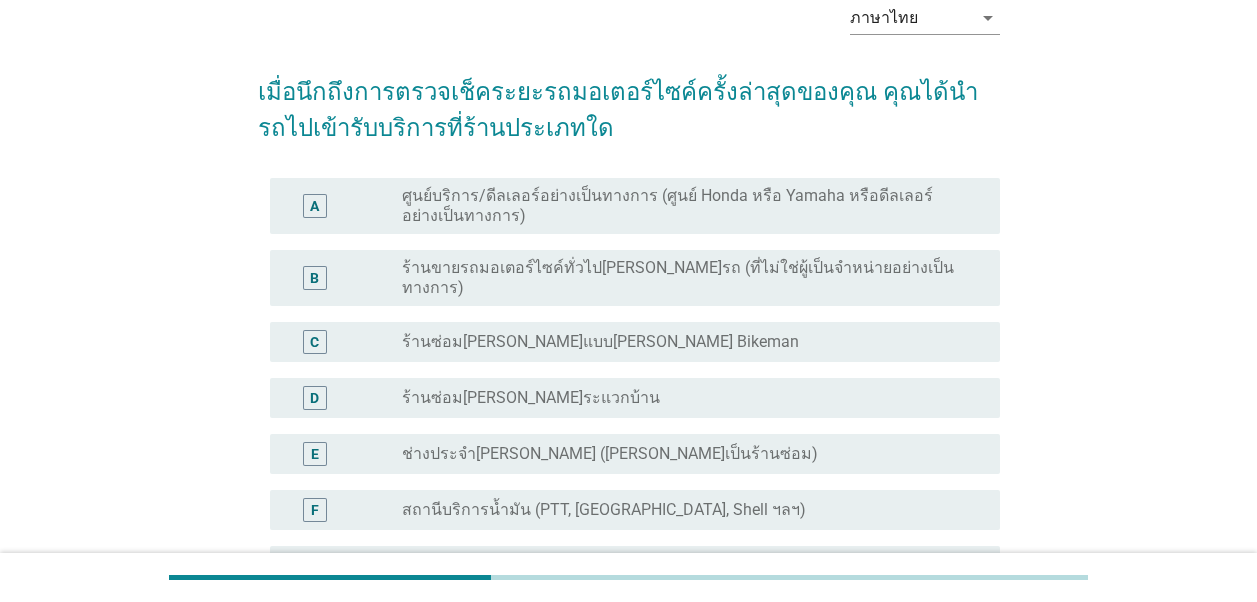 scroll, scrollTop: 200, scrollLeft: 0, axis: vertical 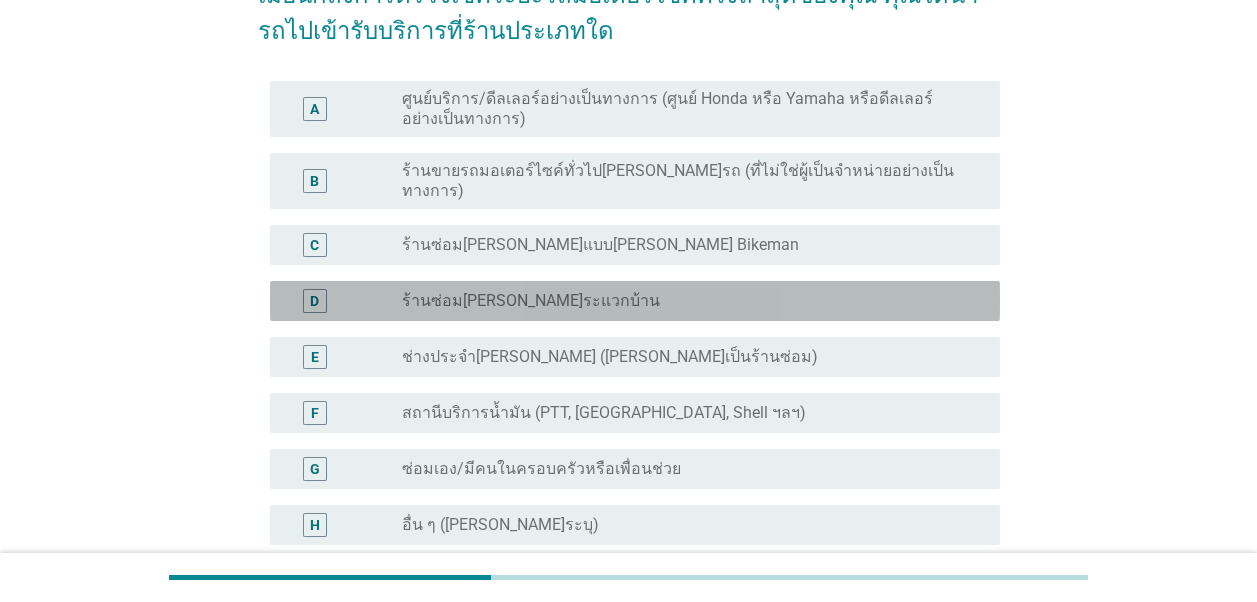 click on "ร้านซ่อม[PERSON_NAME]ระแวกบ้าน" at bounding box center (531, 301) 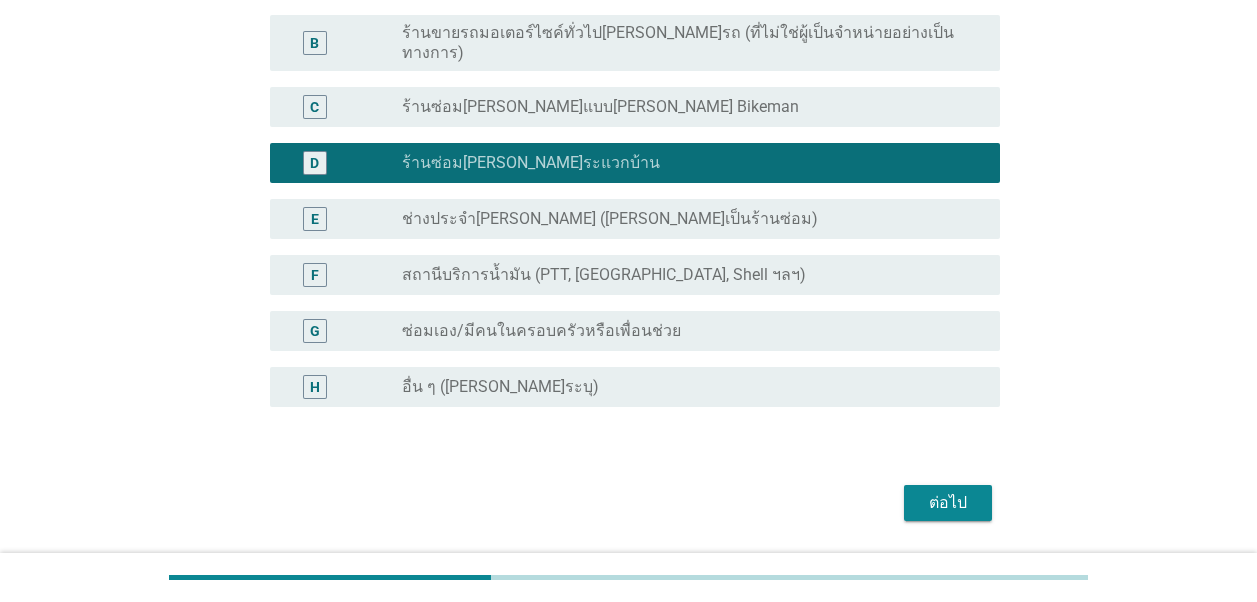 scroll, scrollTop: 384, scrollLeft: 0, axis: vertical 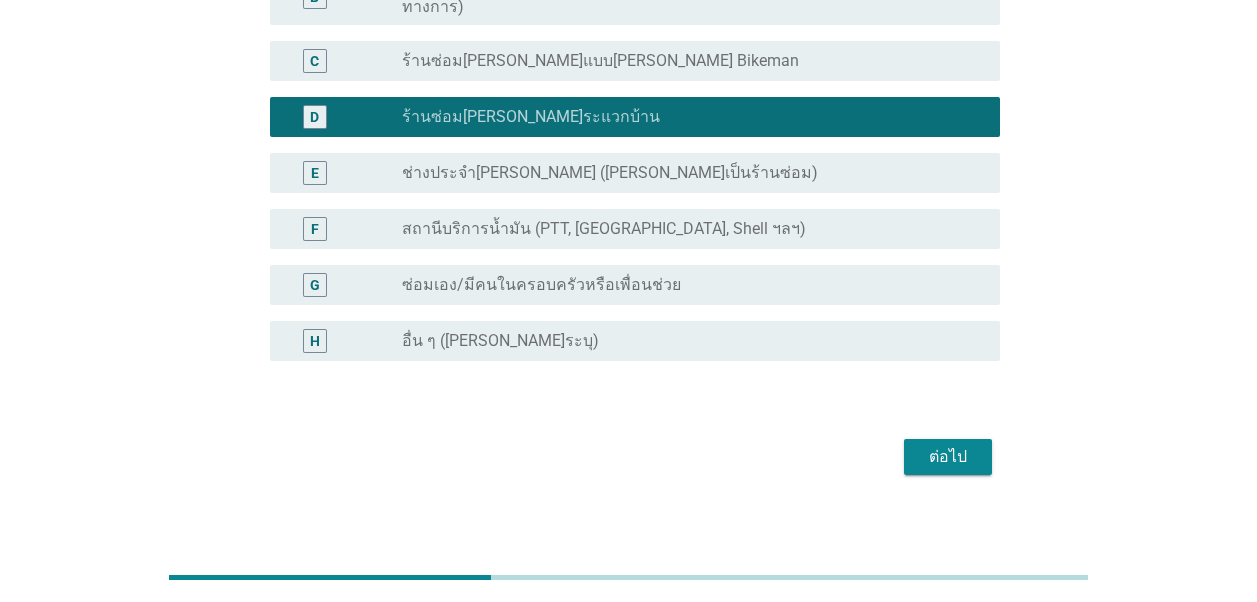 click on "ต่อไป" at bounding box center (948, 457) 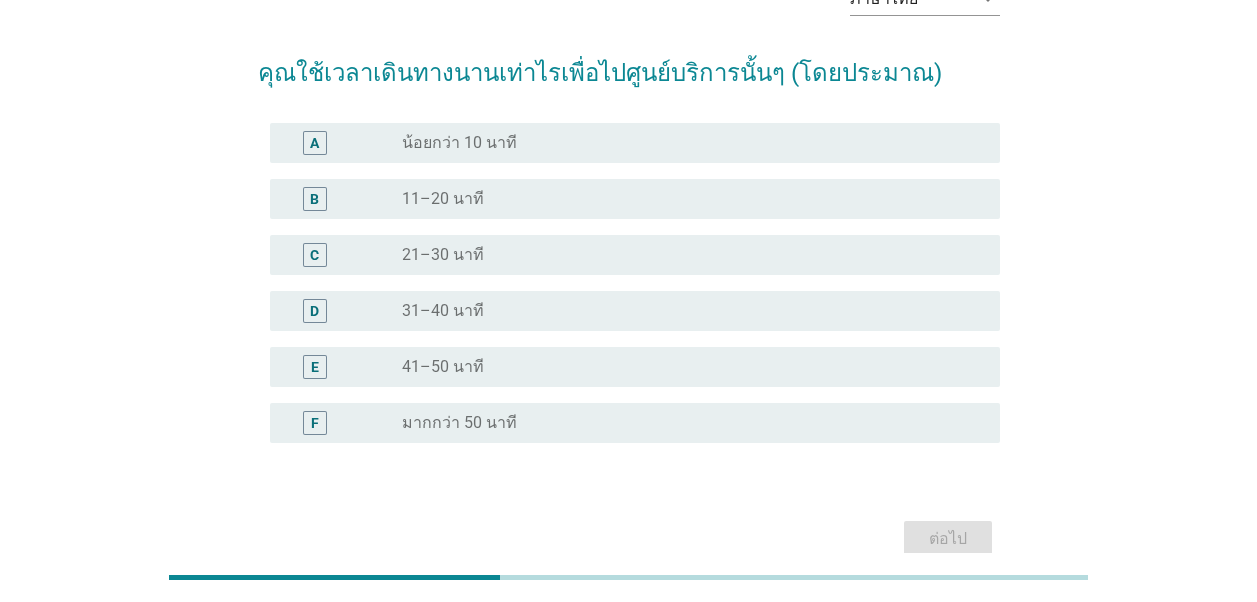scroll, scrollTop: 100, scrollLeft: 0, axis: vertical 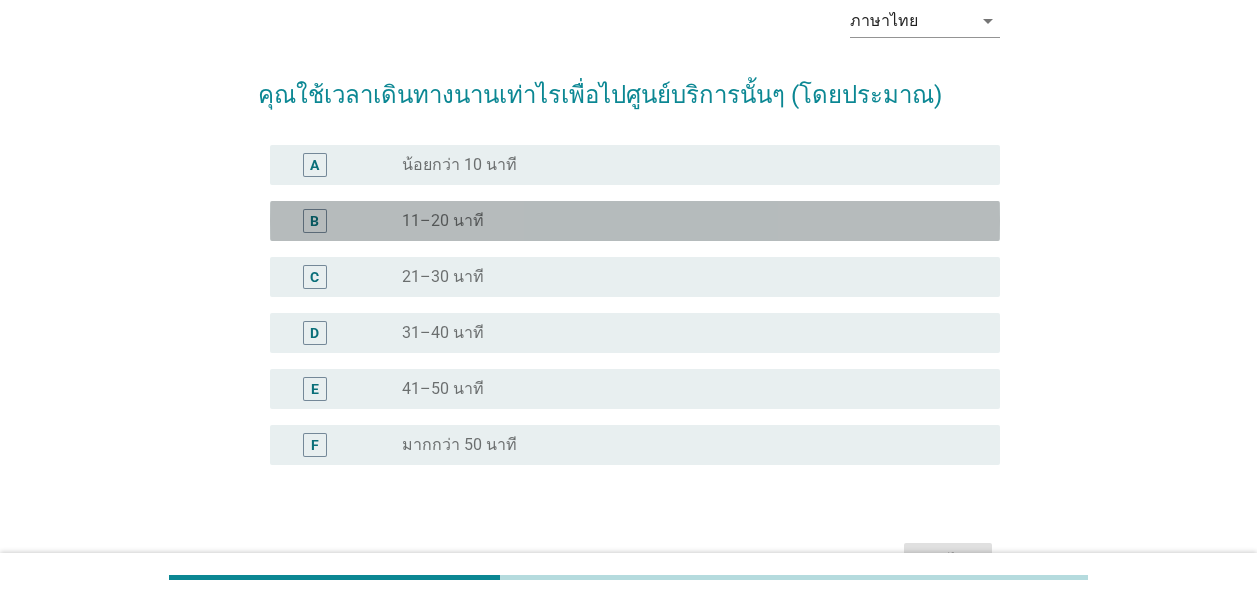 click on "11–20 นาที" at bounding box center (443, 221) 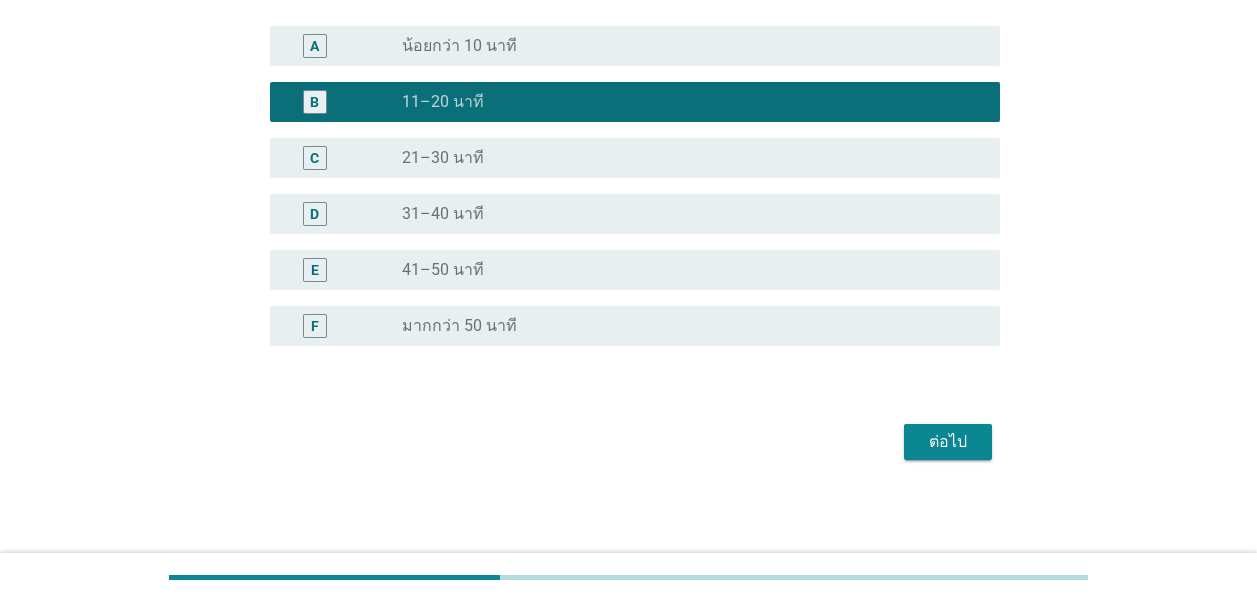 scroll, scrollTop: 220, scrollLeft: 0, axis: vertical 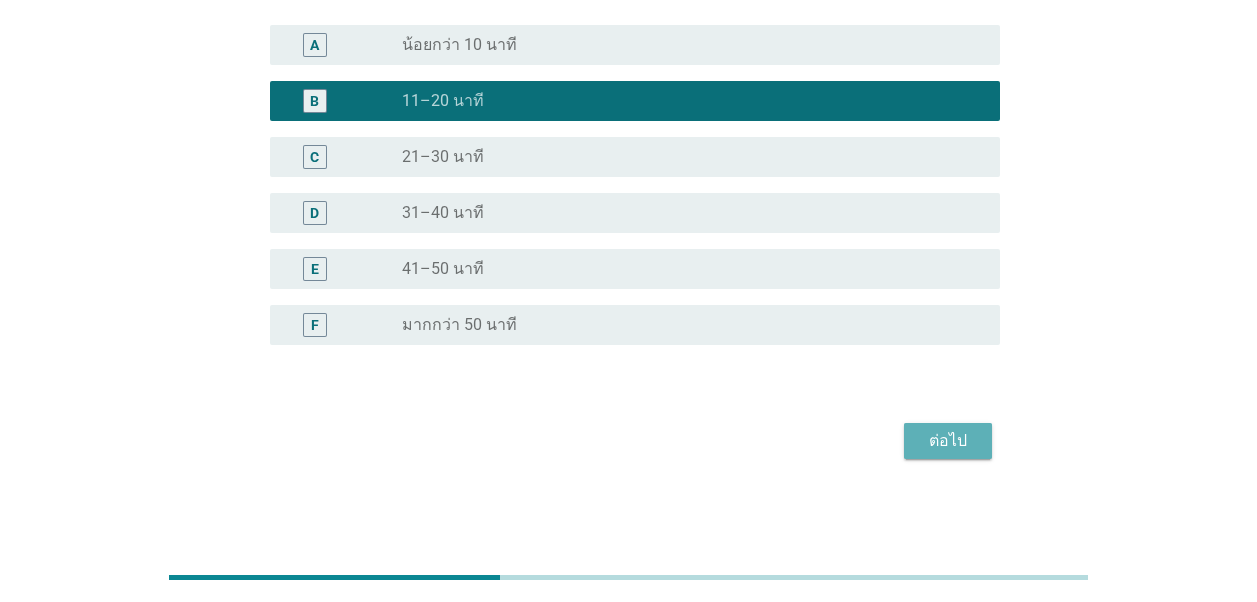 click on "ต่อไป" at bounding box center (948, 441) 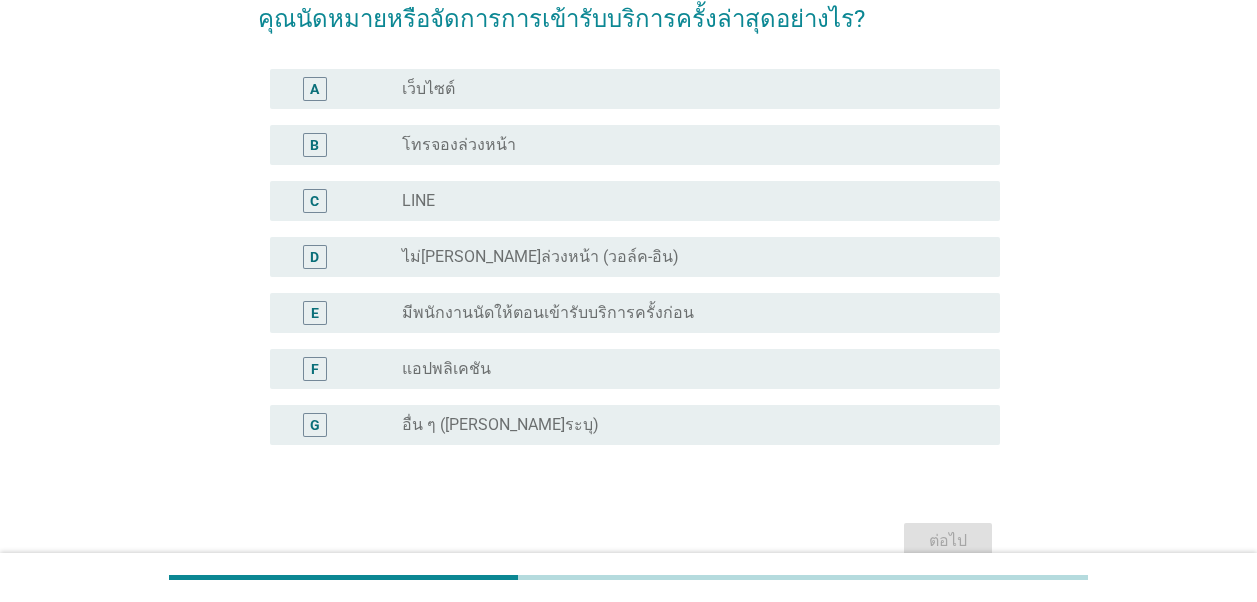 scroll, scrollTop: 200, scrollLeft: 0, axis: vertical 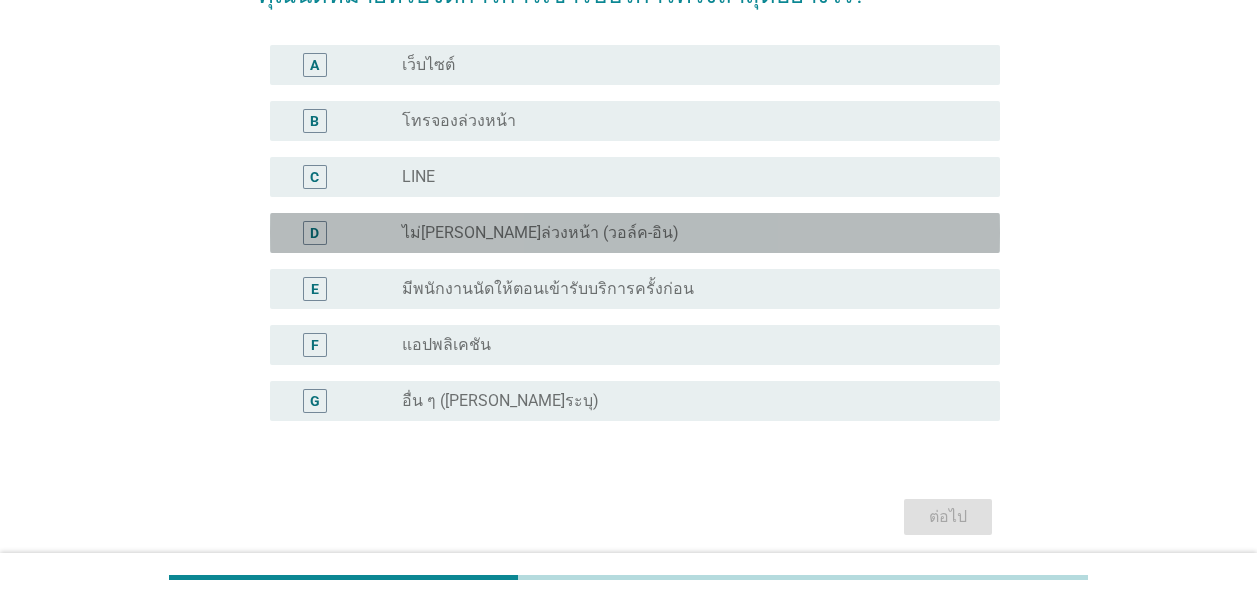 click on "ไม่[PERSON_NAME]ล่วงหน้า (วอล์ค-อิน)" at bounding box center (540, 233) 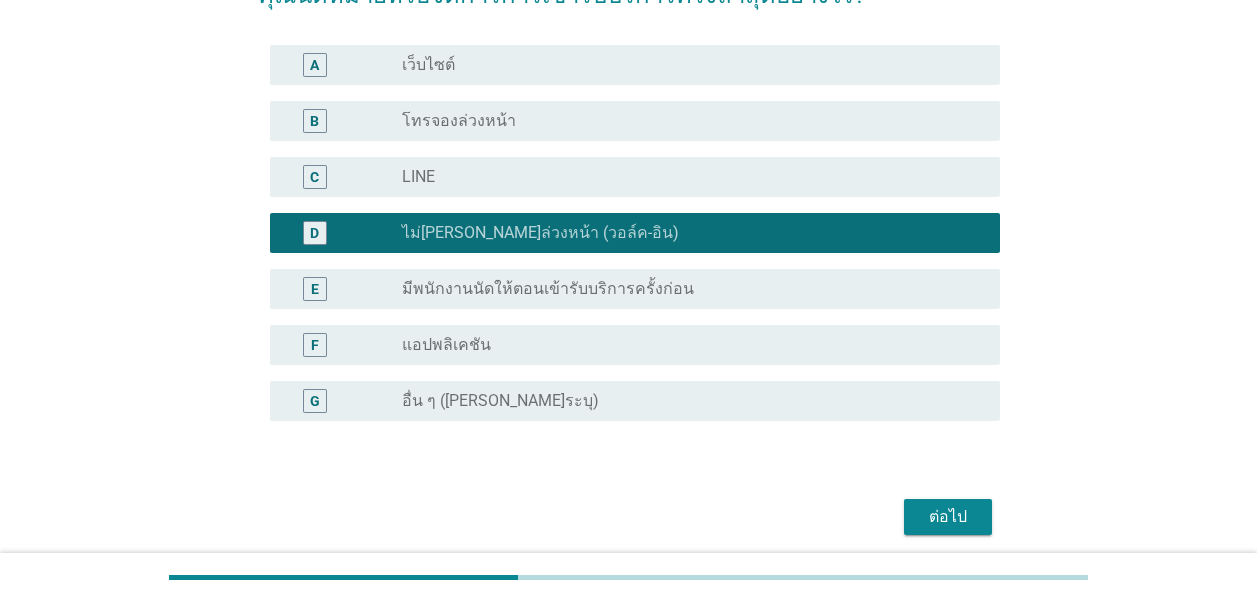 click on "ต่อไป" at bounding box center (948, 517) 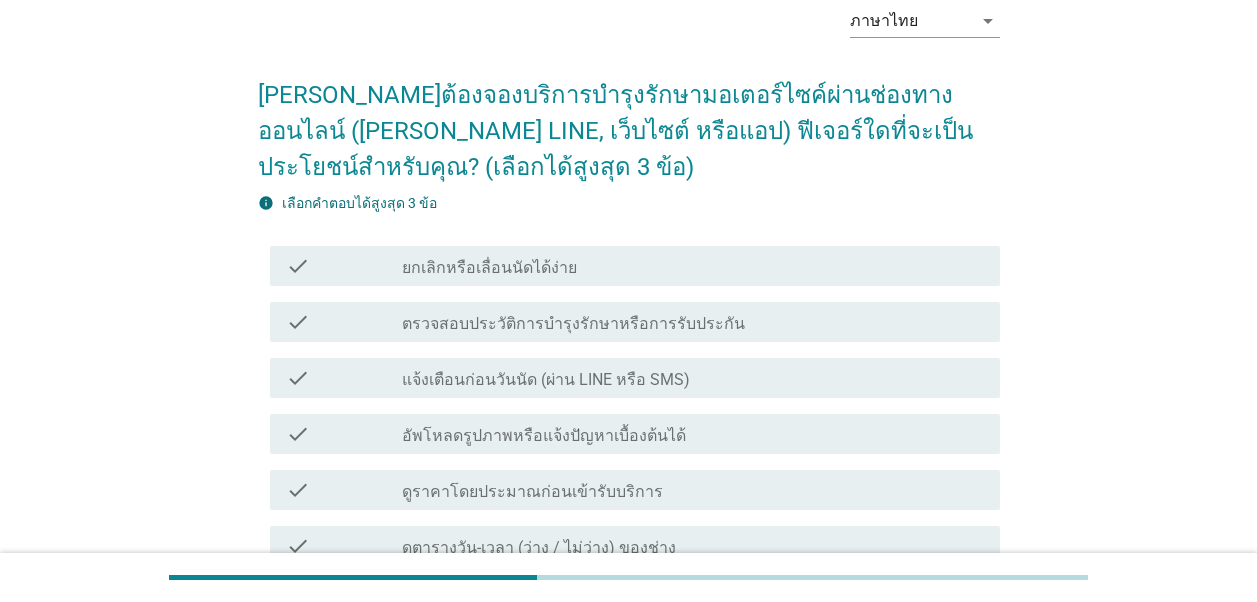 scroll, scrollTop: 200, scrollLeft: 0, axis: vertical 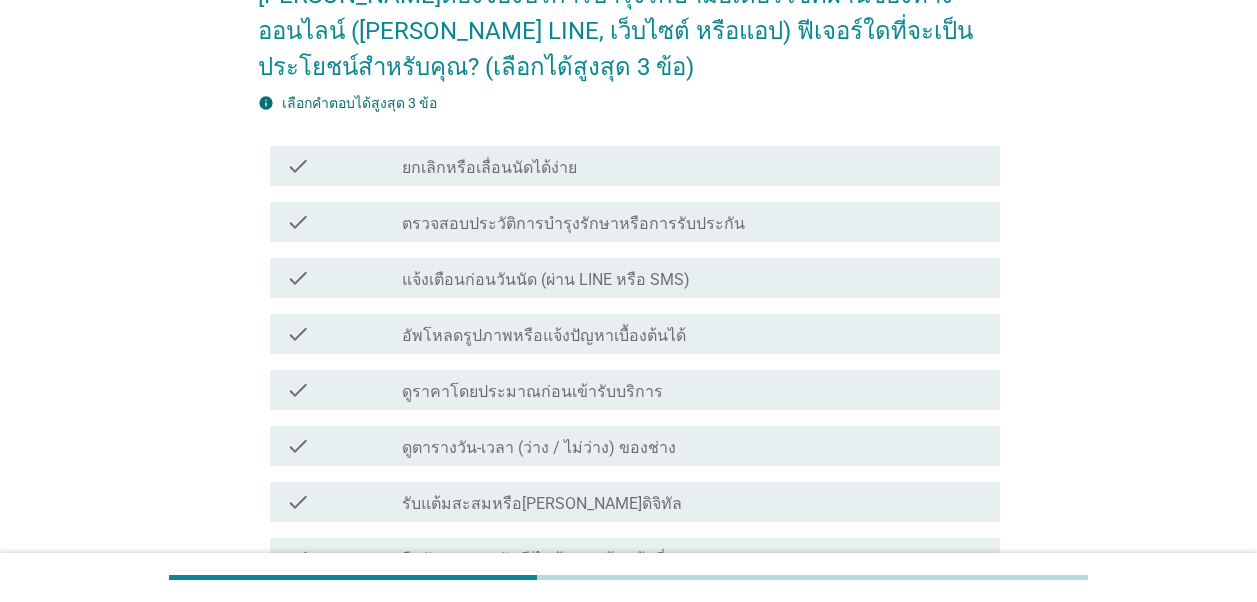 click on "ยกเลิกหรือเลื่อนนัดได้ง่าย" at bounding box center (489, 168) 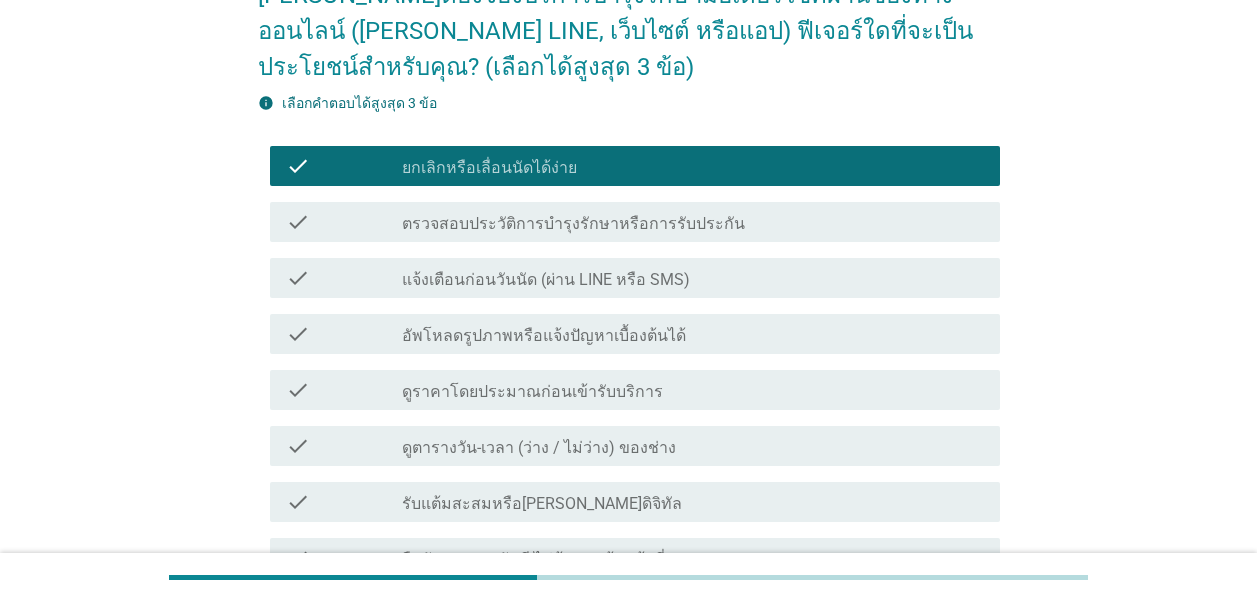 click on "ดูตารางวัน-เวลา (ว่าง / ไม่ว่าง) ของช่าง" at bounding box center (539, 448) 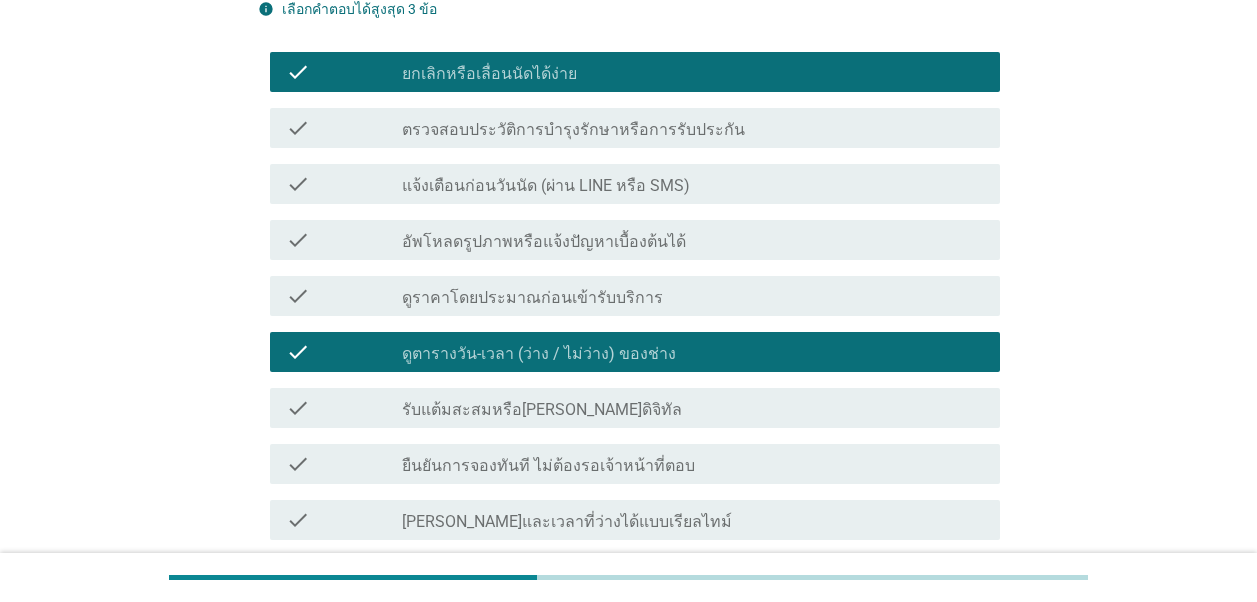 scroll, scrollTop: 400, scrollLeft: 0, axis: vertical 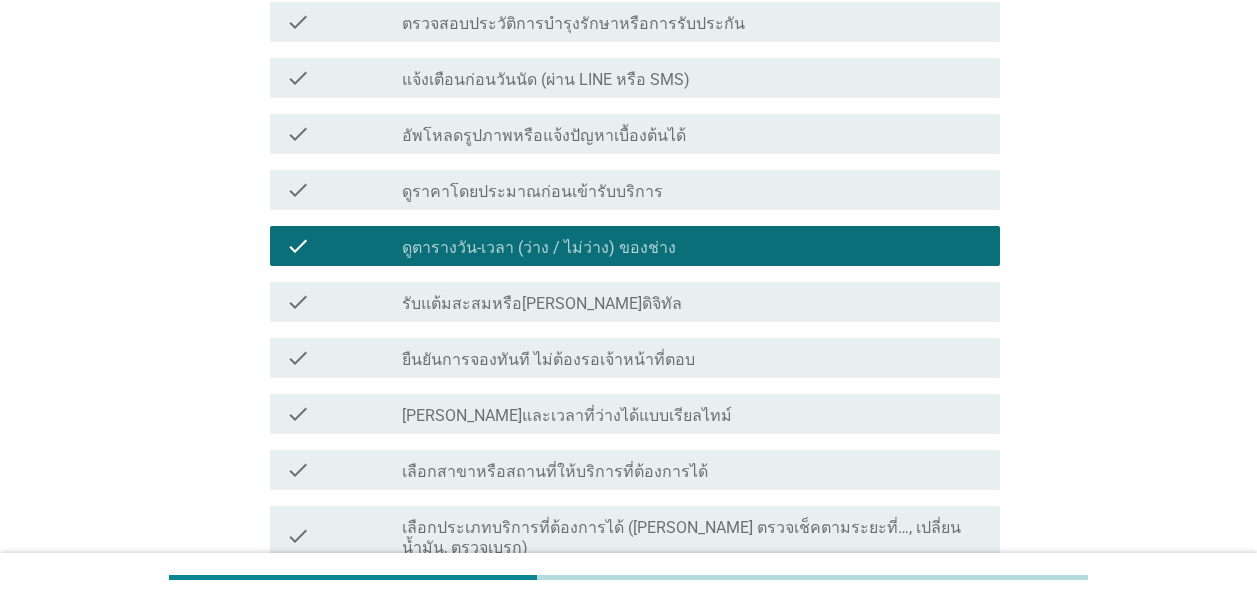 click on "ดูตารางวัน-เวลา (ว่าง / ไม่ว่าง) ของช่าง" at bounding box center [539, 248] 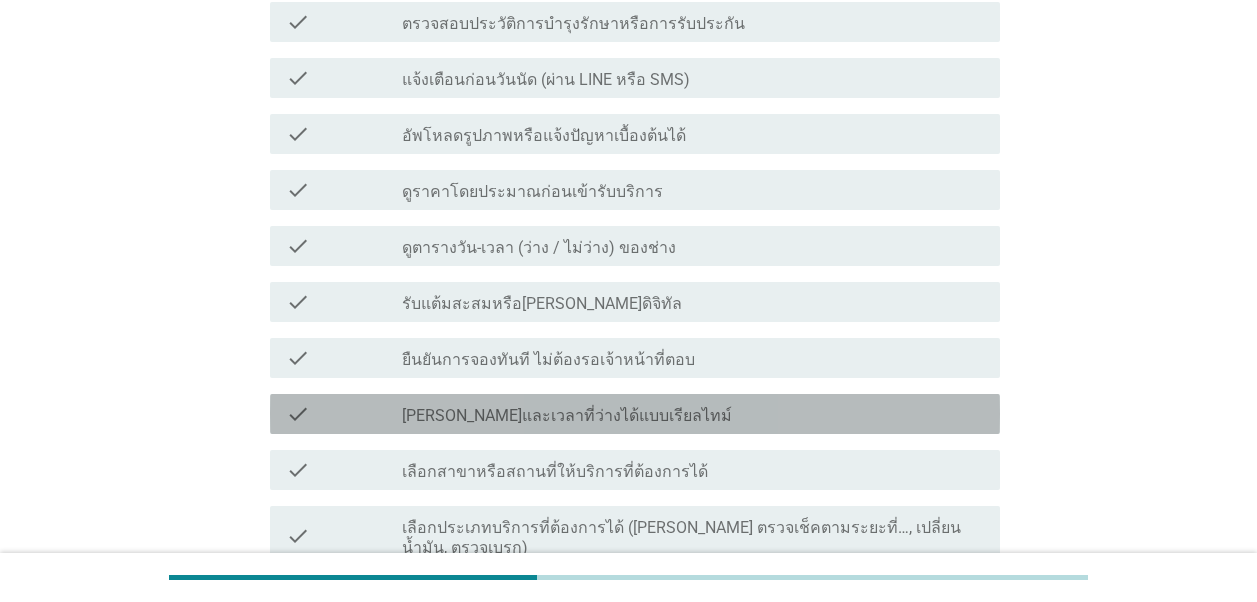 click on "[PERSON_NAME]และเวลาที่ว่างได้แบบเรียลไทม์" at bounding box center (567, 416) 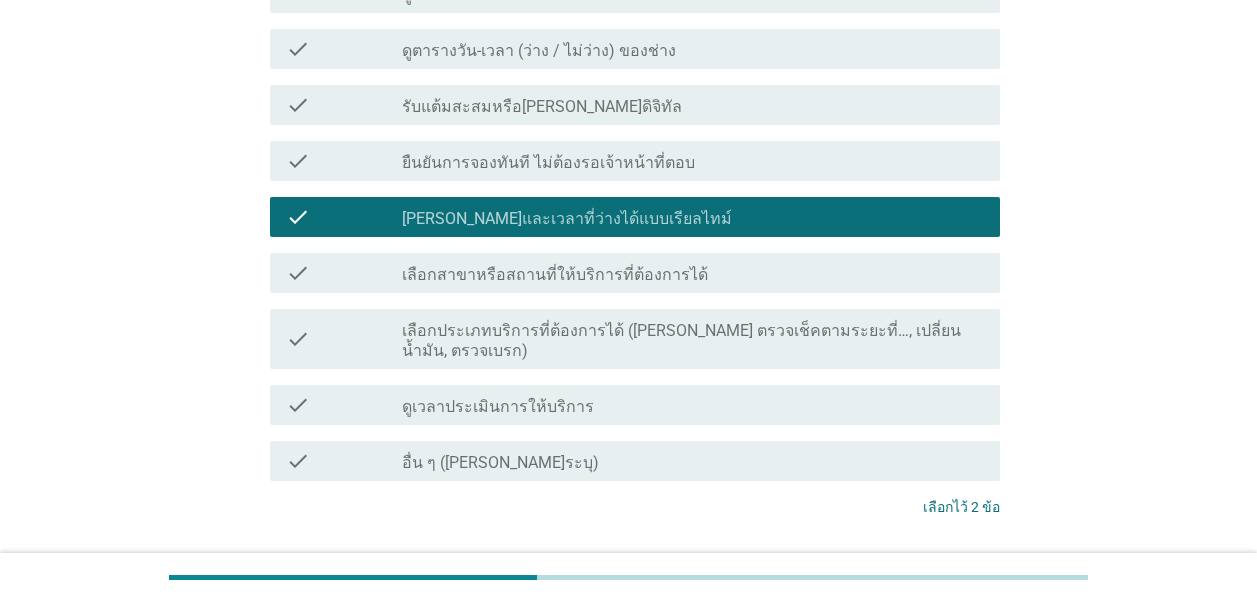 scroll, scrollTop: 600, scrollLeft: 0, axis: vertical 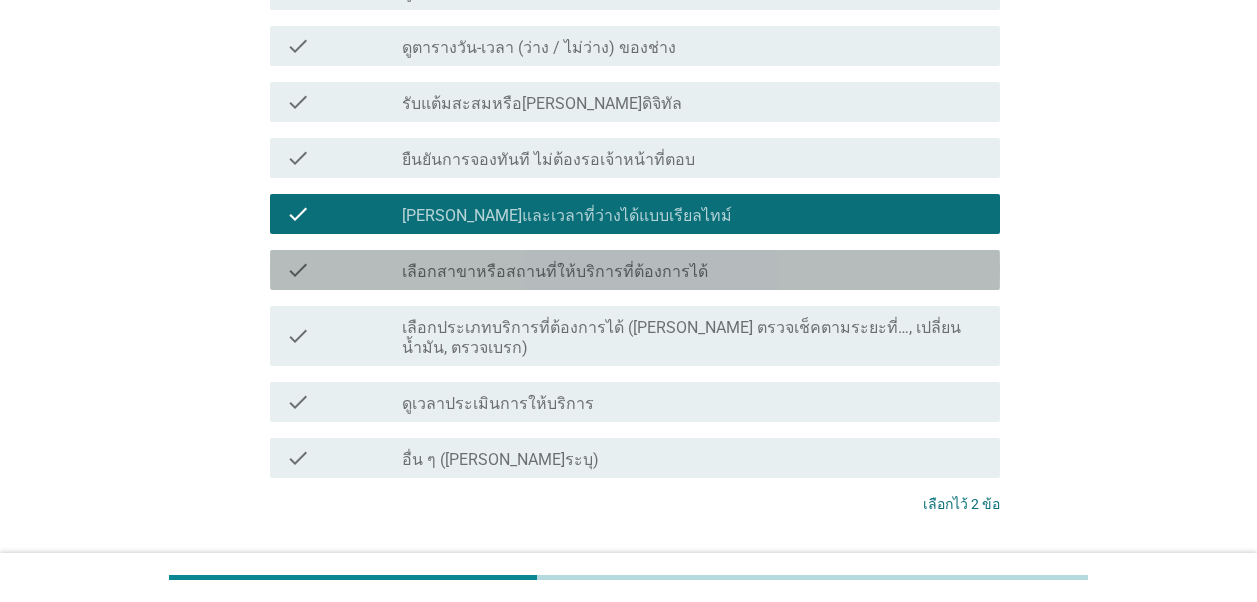 click on "เลือกสาขาหรือสถานที่ให้บริการที่ต้องการได้" at bounding box center (555, 272) 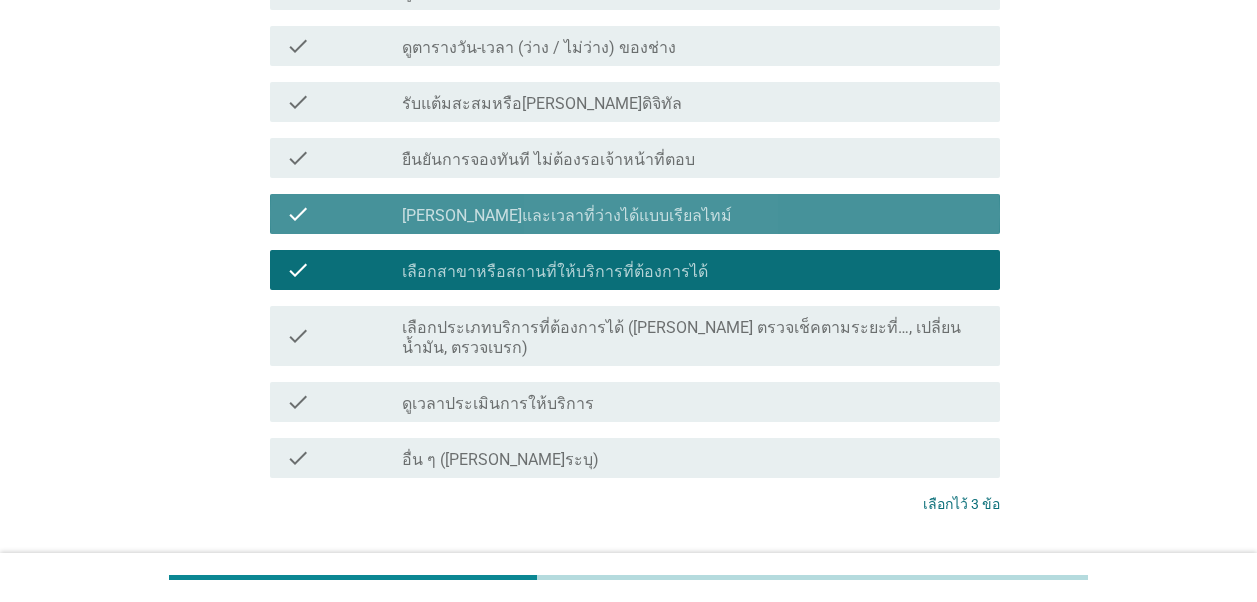 click on "[PERSON_NAME]และเวลาที่ว่างได้แบบเรียลไทม์" at bounding box center [567, 216] 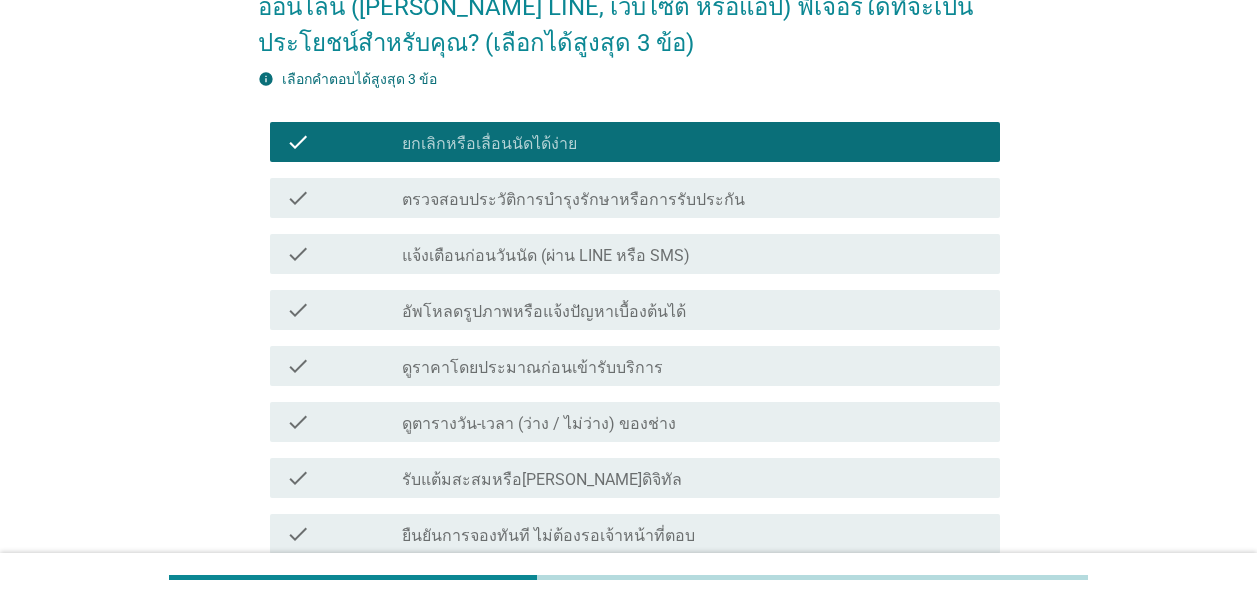 scroll, scrollTop: 500, scrollLeft: 0, axis: vertical 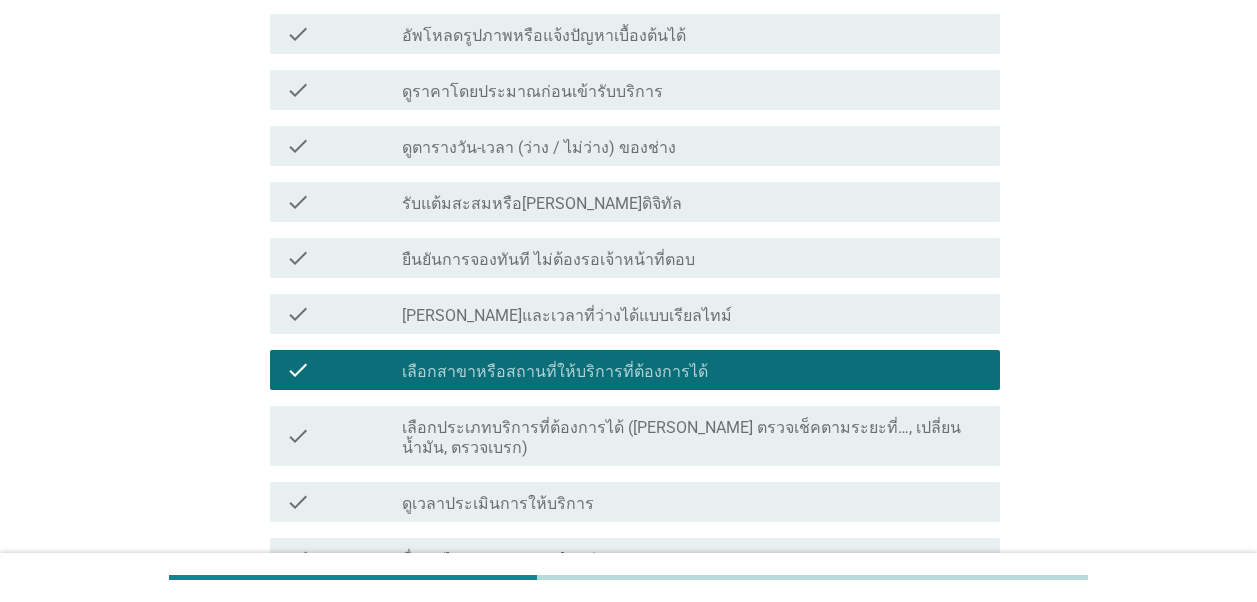 click on "เลือกสาขาหรือสถานที่ให้บริการที่ต้องการได้" at bounding box center (555, 372) 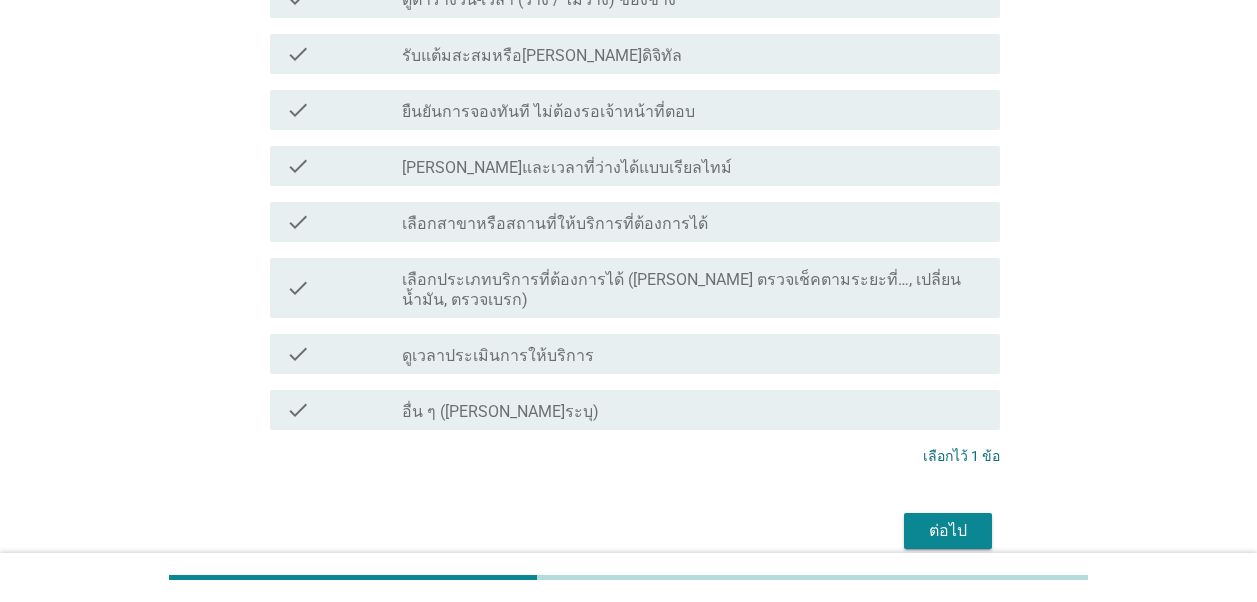 scroll, scrollTop: 718, scrollLeft: 0, axis: vertical 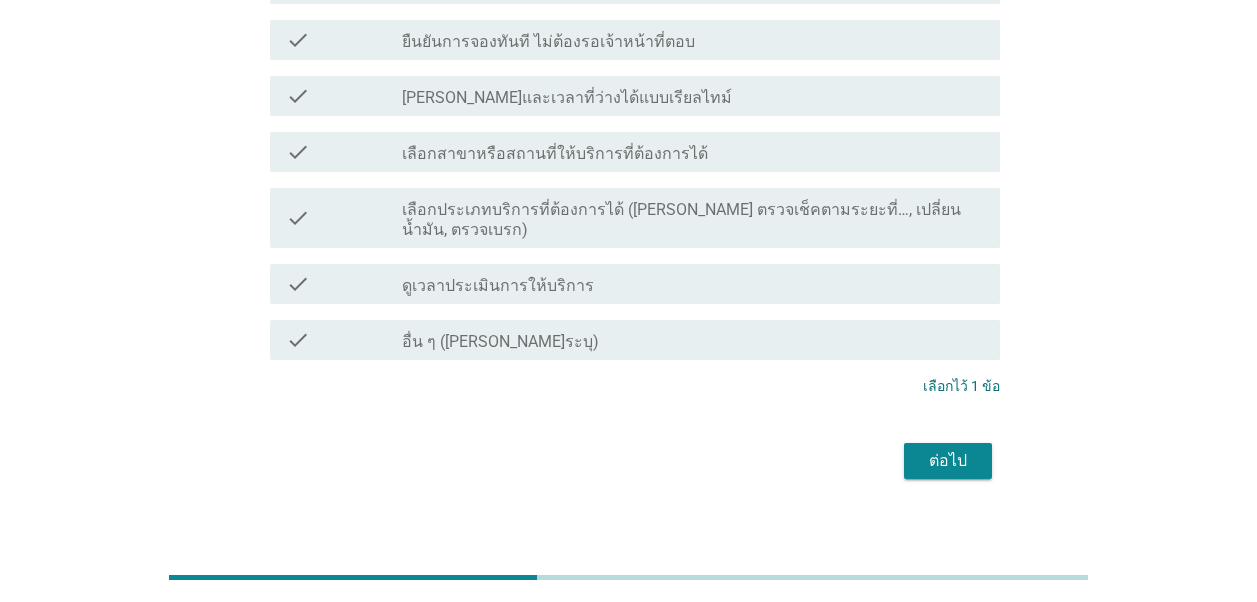 click on "ต่อไป" at bounding box center (948, 461) 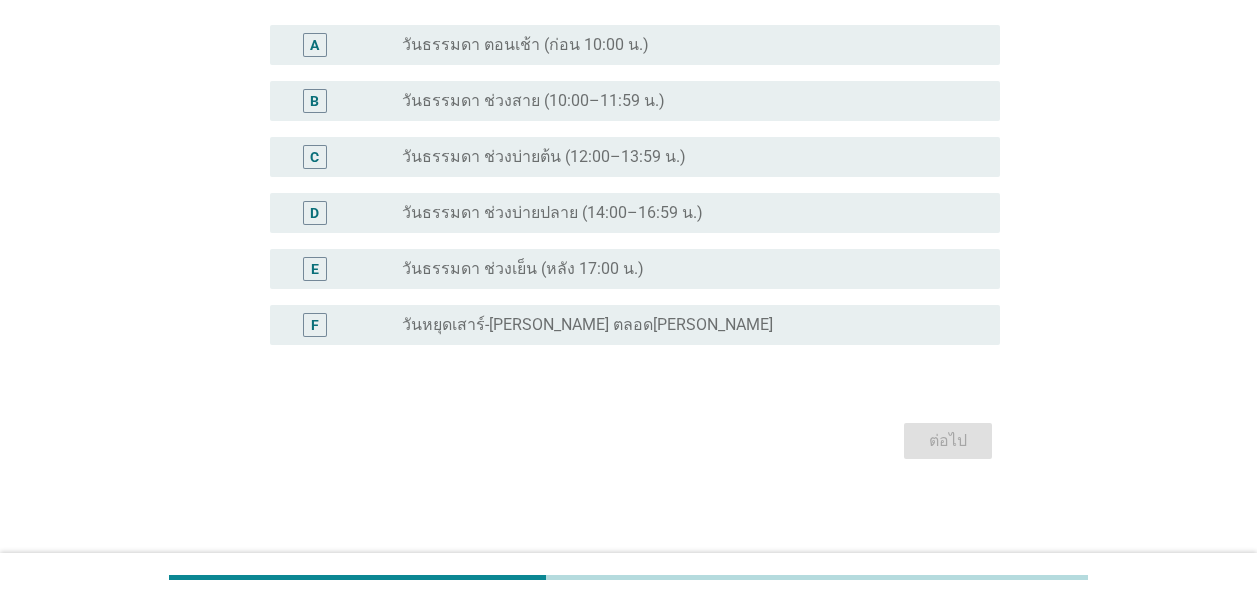 scroll, scrollTop: 0, scrollLeft: 0, axis: both 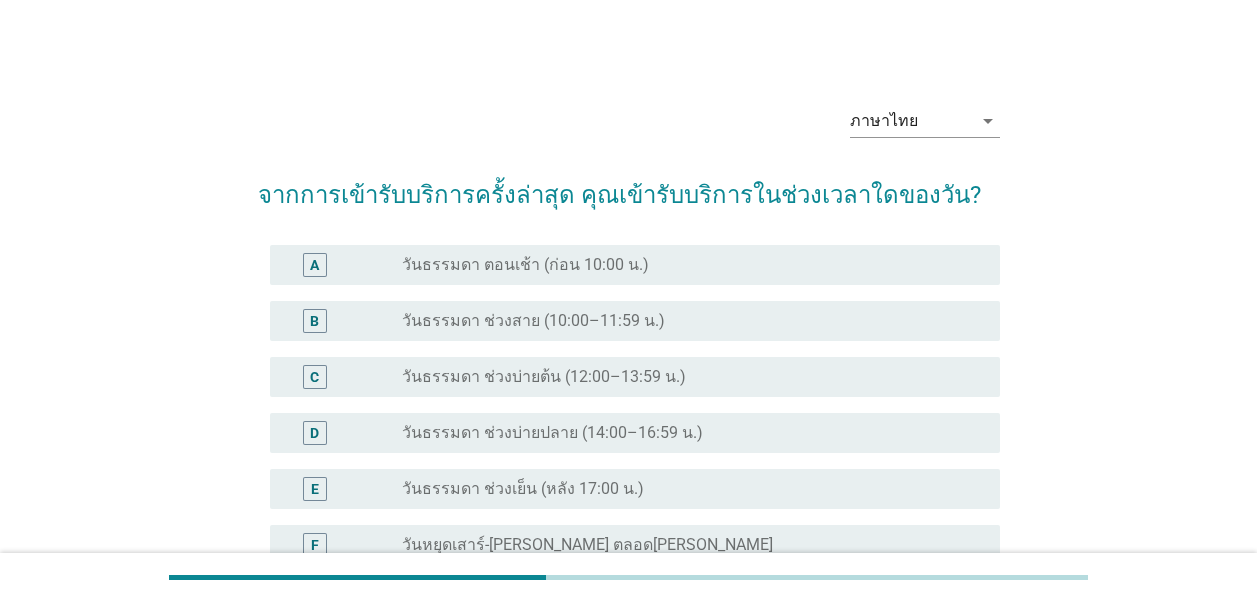 click on "วันธรรมดา ช่วงบ่ายต้น (12:00–13:59 น.)" at bounding box center [544, 377] 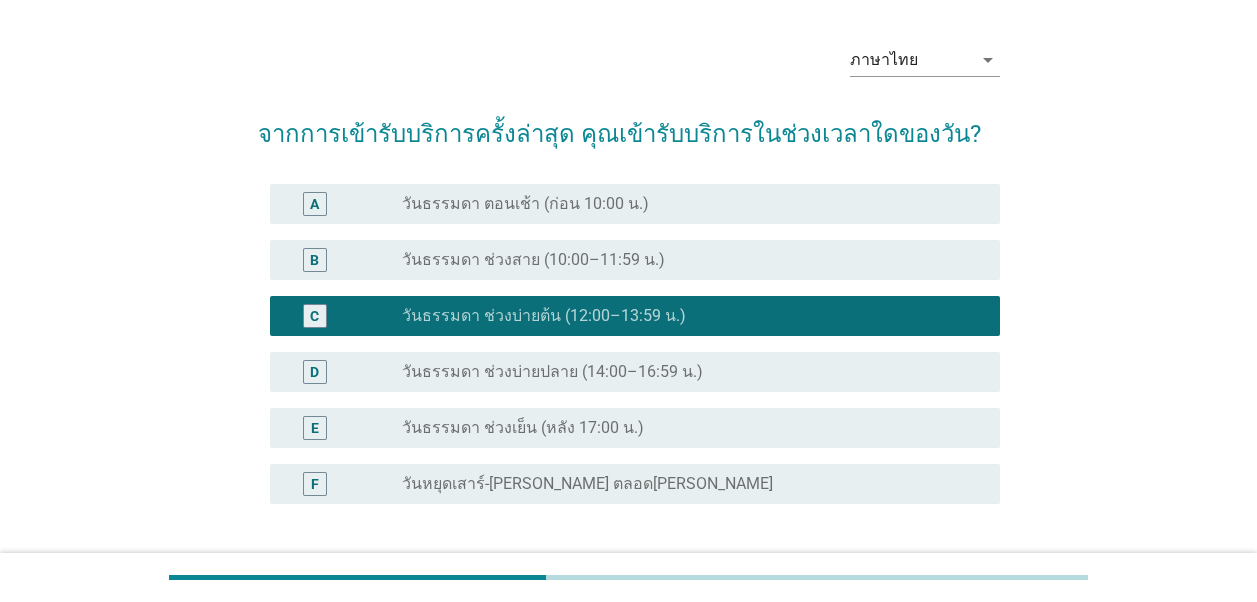 scroll, scrollTop: 100, scrollLeft: 0, axis: vertical 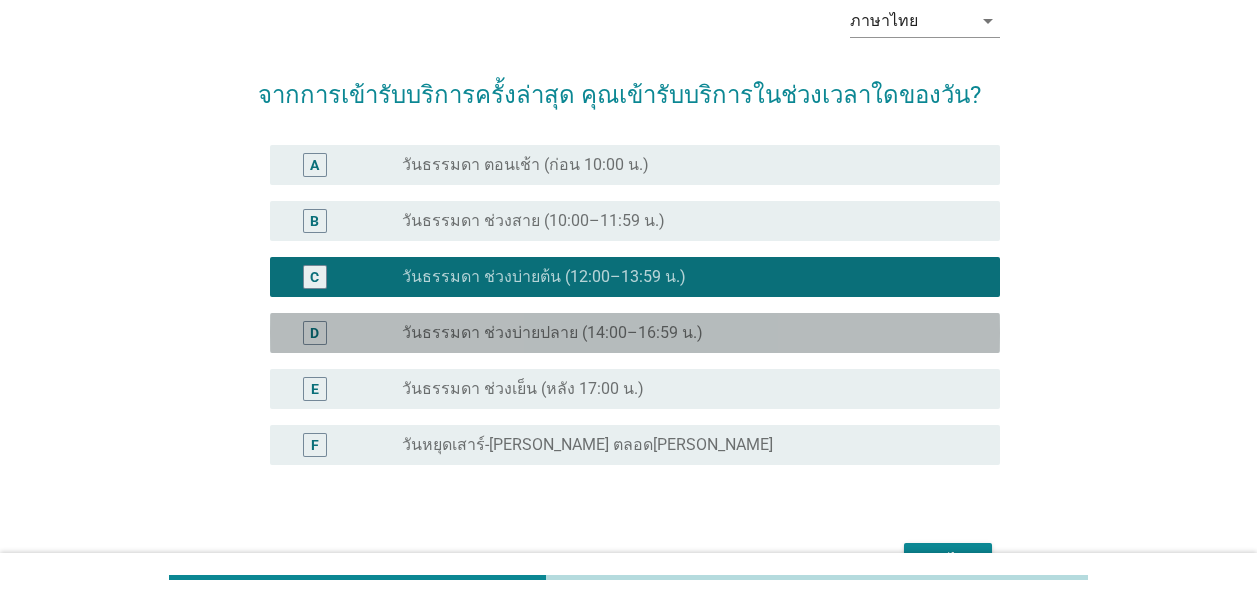 click on "วันธรรมดา ช่วงบ่ายปลาย (14:00–16:59 น.)" at bounding box center (552, 333) 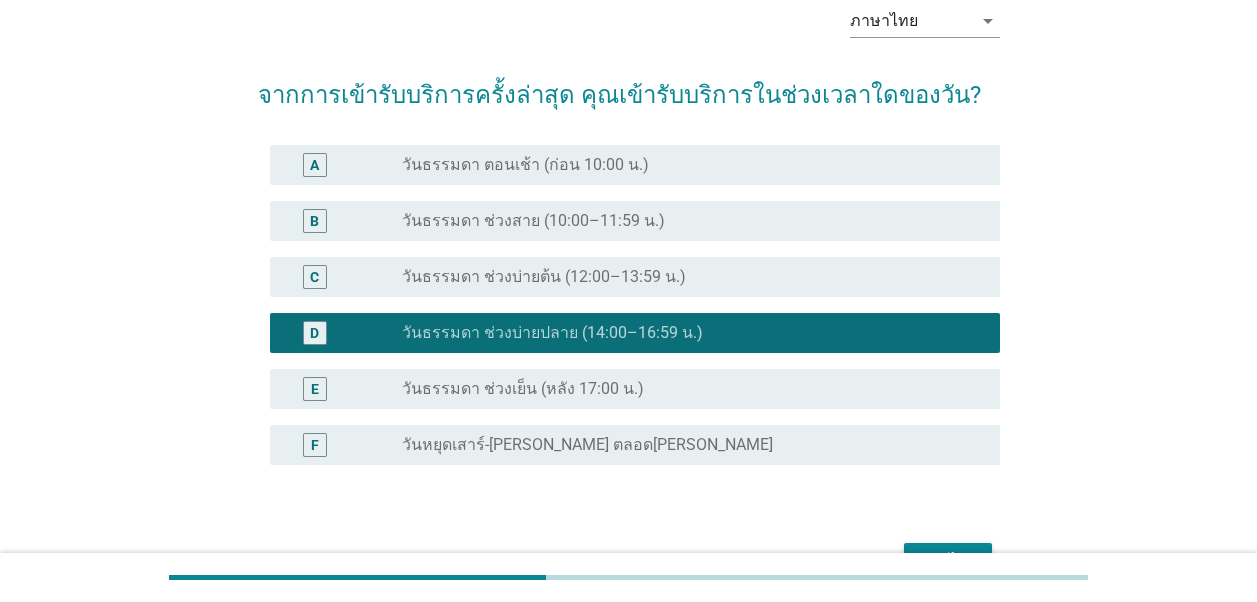 click on "วันธรรมดา ช่วงสาย (10:00–11:59 น.)" at bounding box center (533, 221) 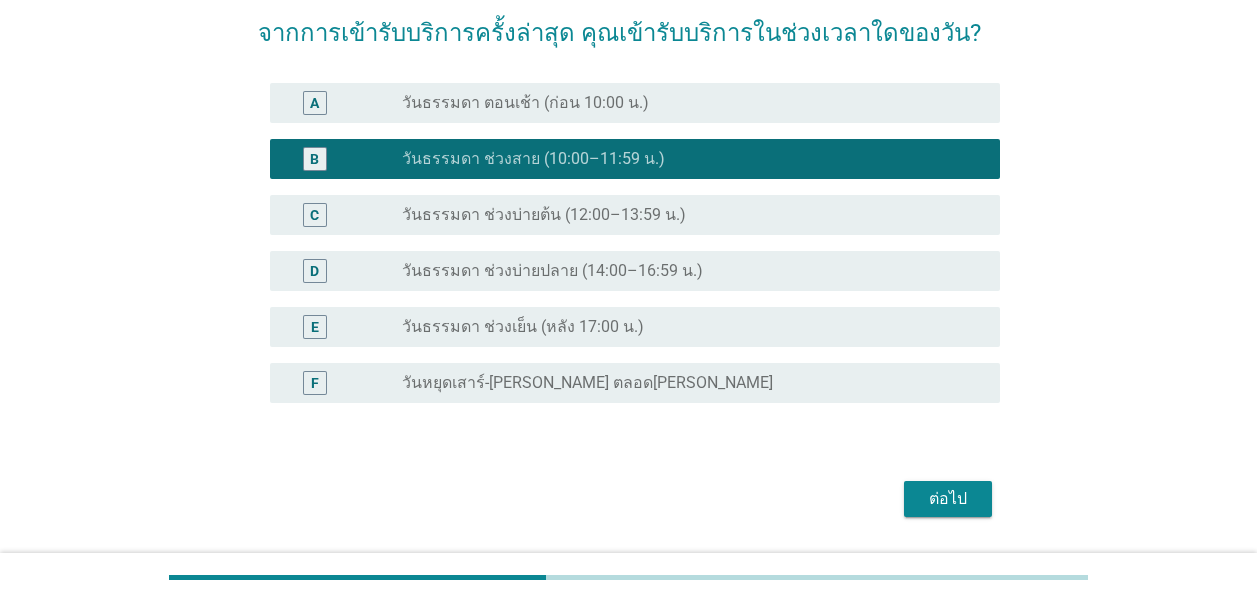scroll, scrollTop: 200, scrollLeft: 0, axis: vertical 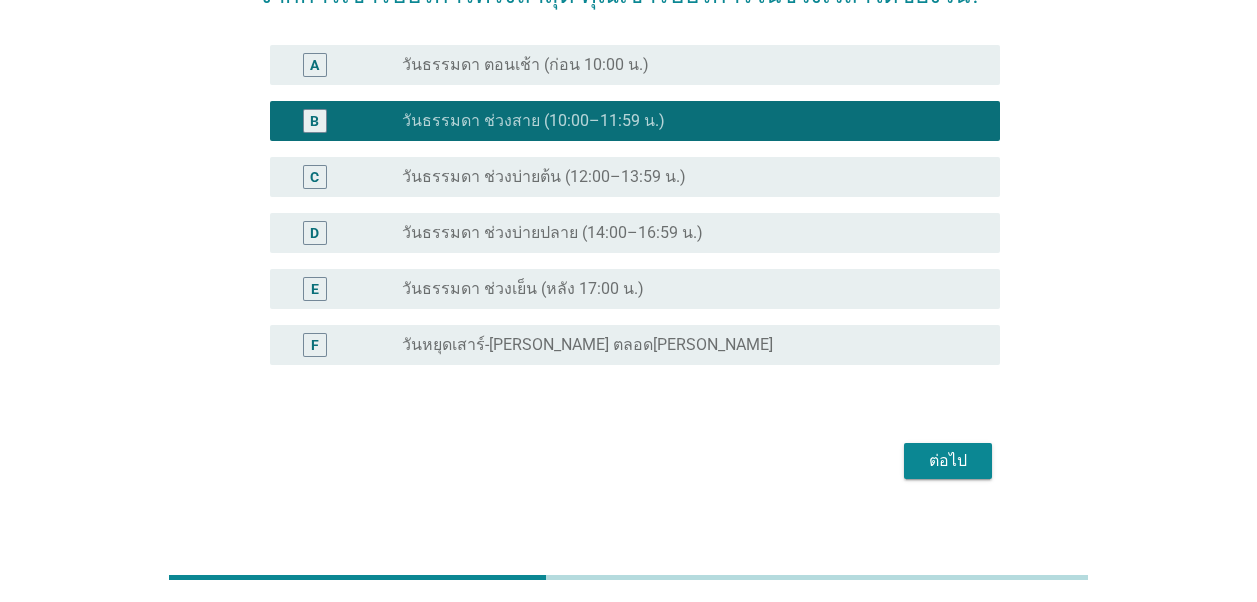 click on "ต่อไป" at bounding box center (948, 461) 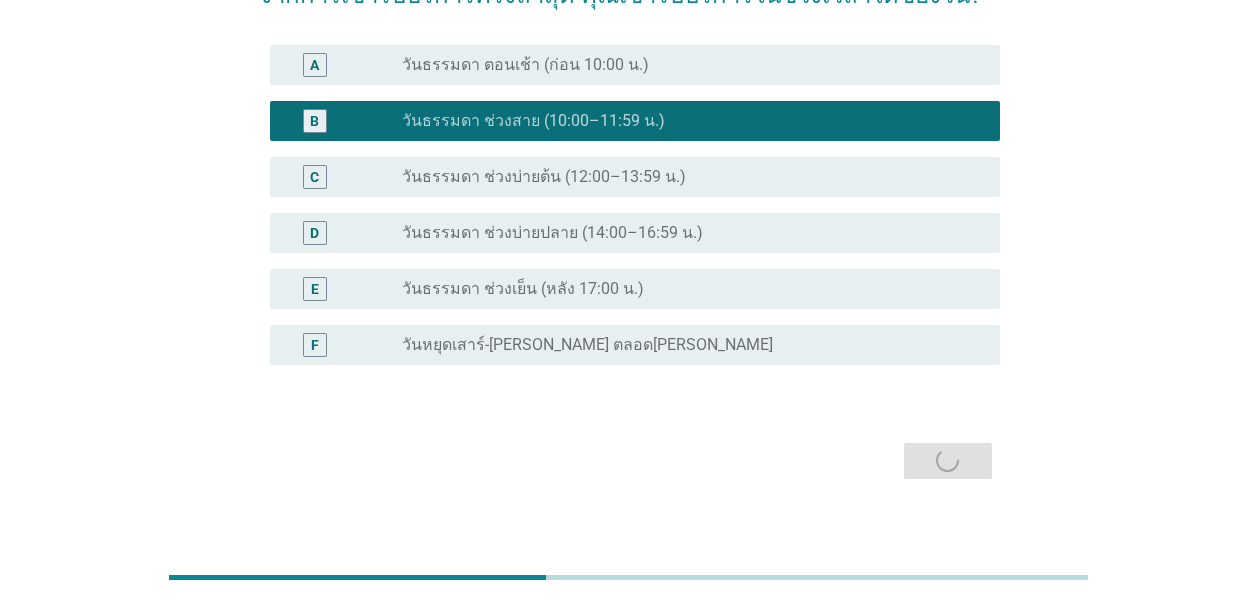 scroll, scrollTop: 0, scrollLeft: 0, axis: both 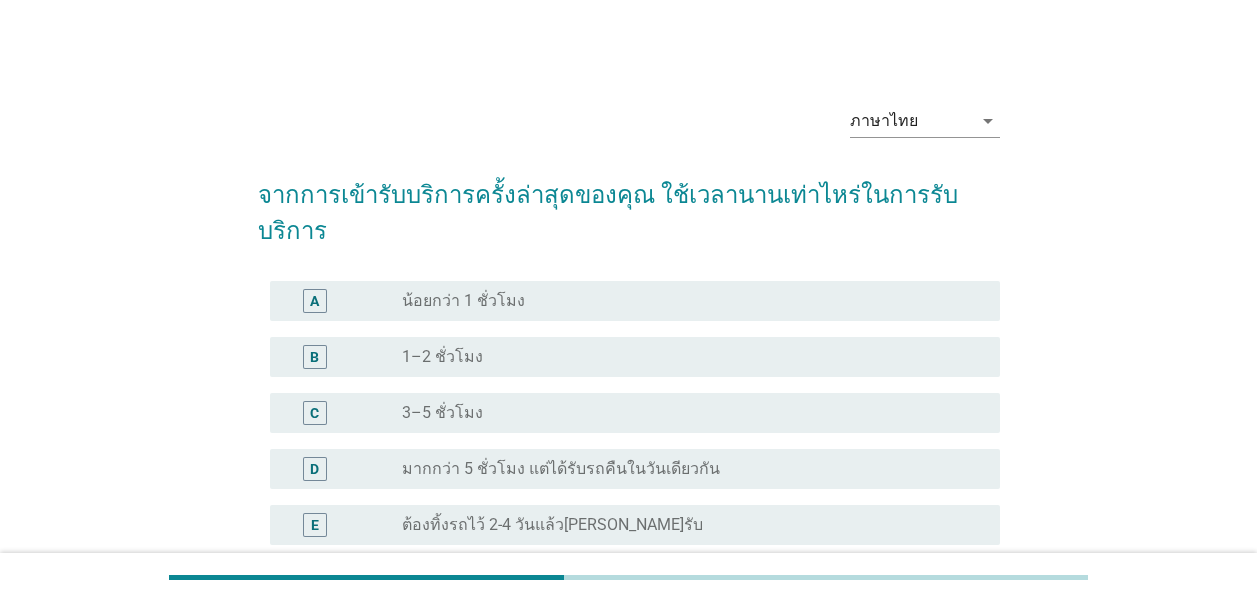 click on "น้อยกว่า 1 ชั่วโมง" at bounding box center [463, 301] 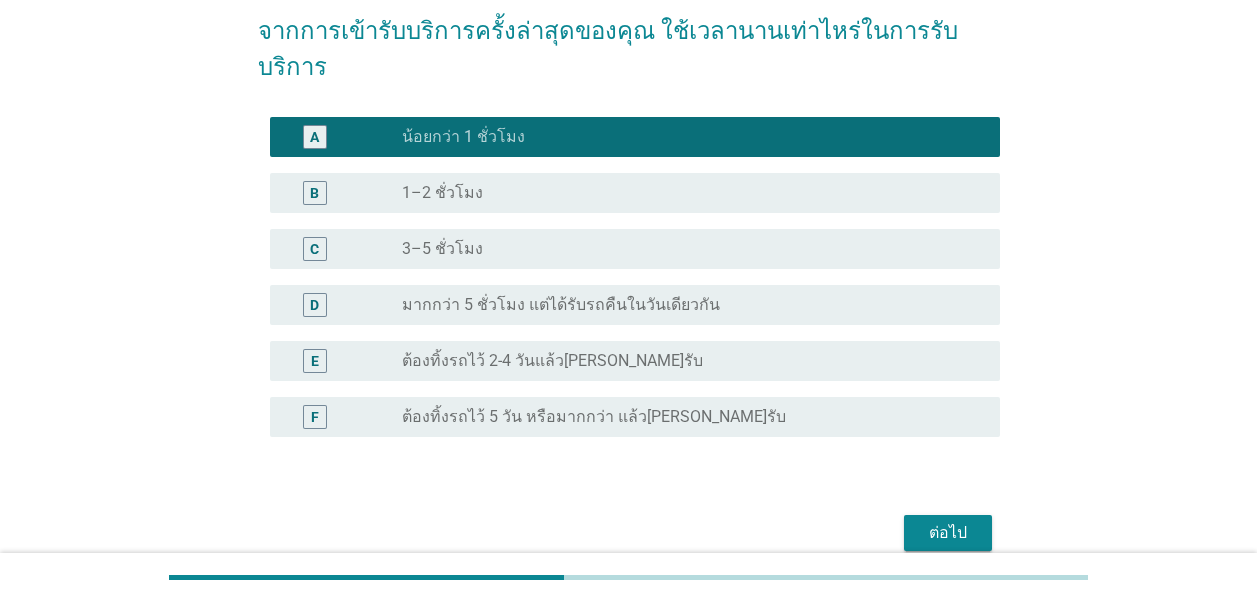 scroll, scrollTop: 200, scrollLeft: 0, axis: vertical 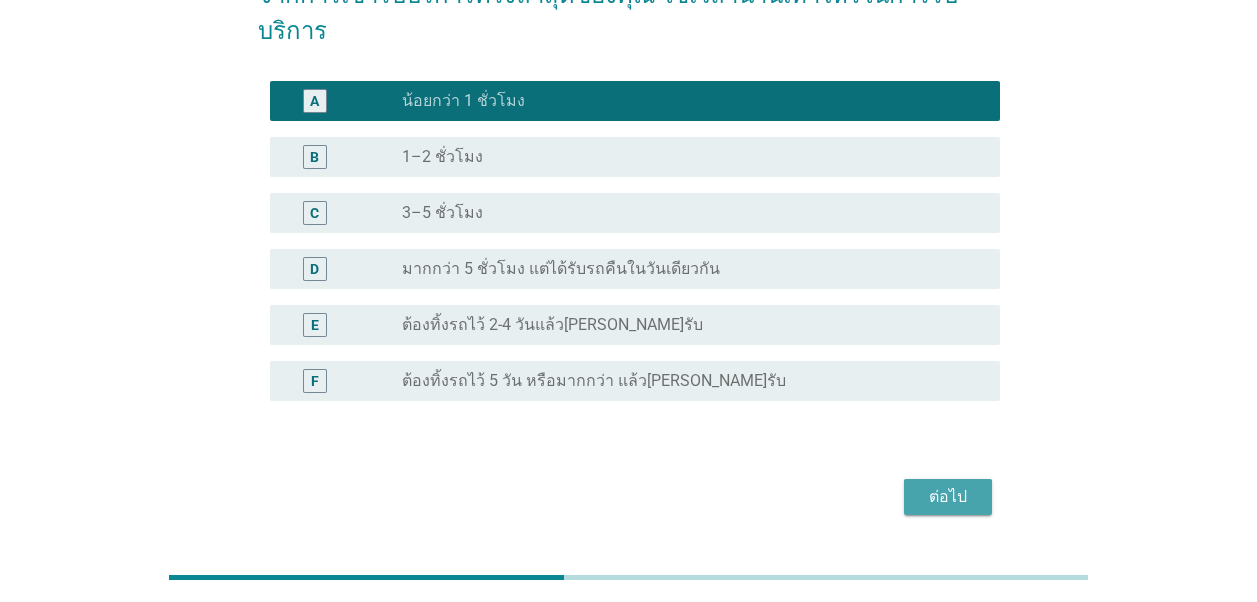 click on "ต่อไป" at bounding box center (948, 497) 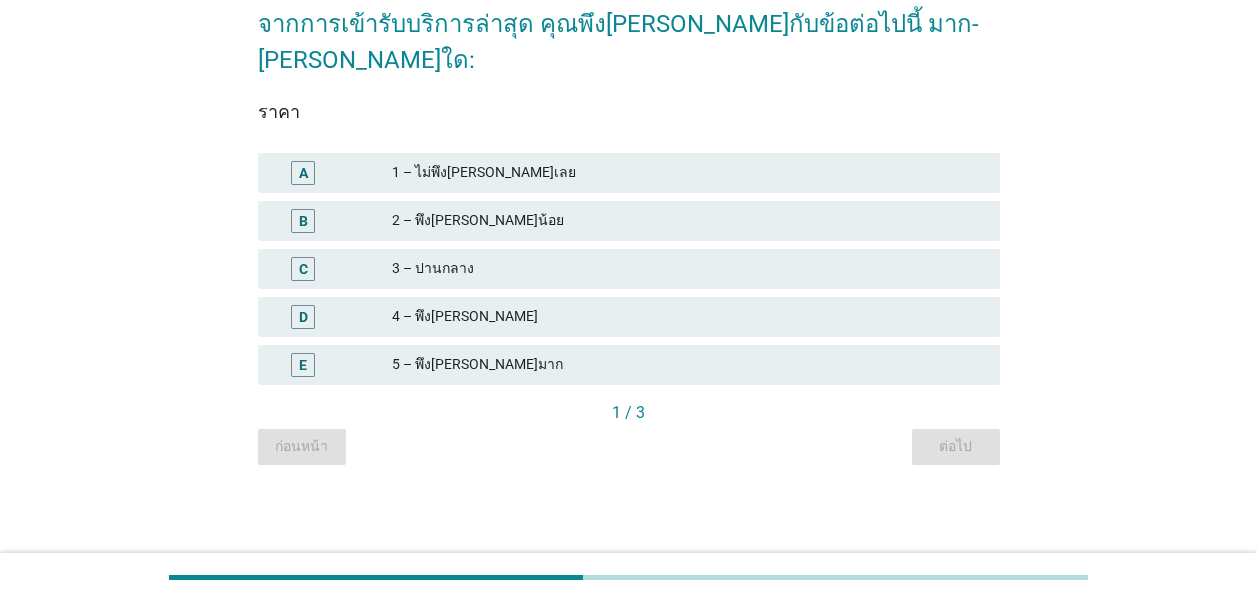 scroll, scrollTop: 0, scrollLeft: 0, axis: both 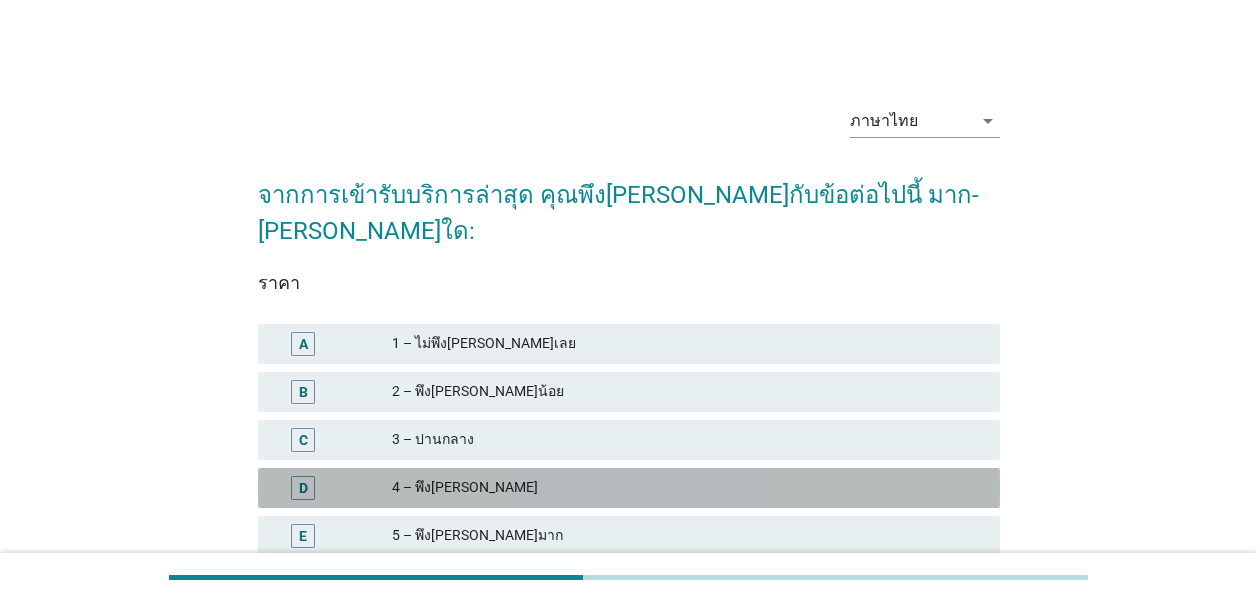 click on "4 – พึง[PERSON_NAME]" at bounding box center [688, 488] 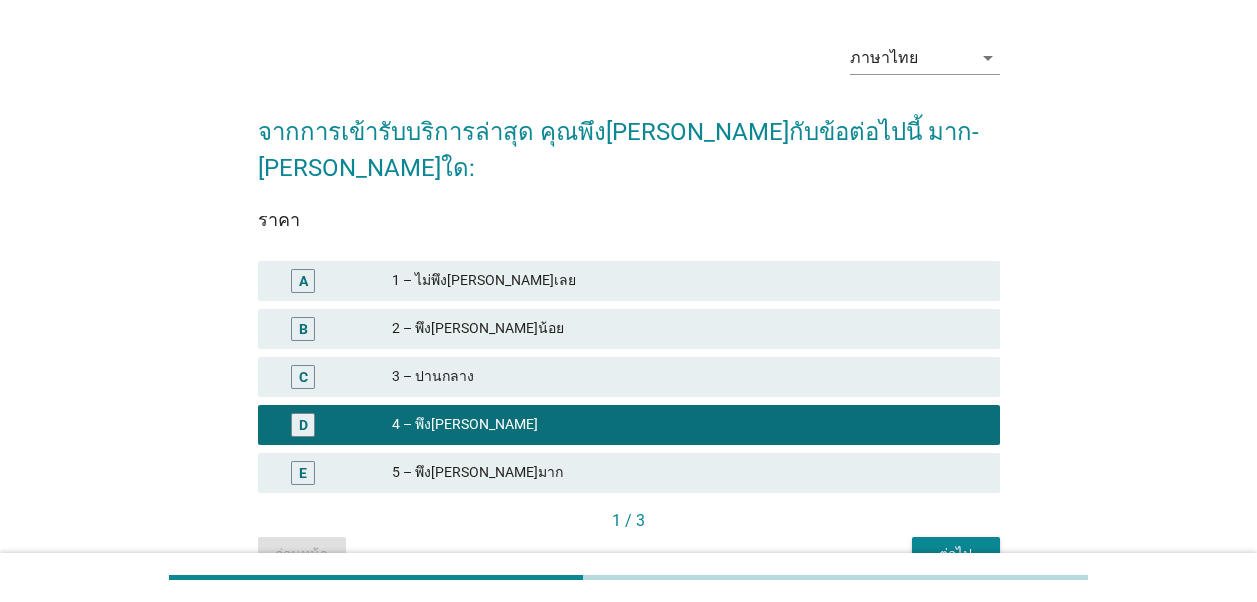 scroll, scrollTop: 135, scrollLeft: 0, axis: vertical 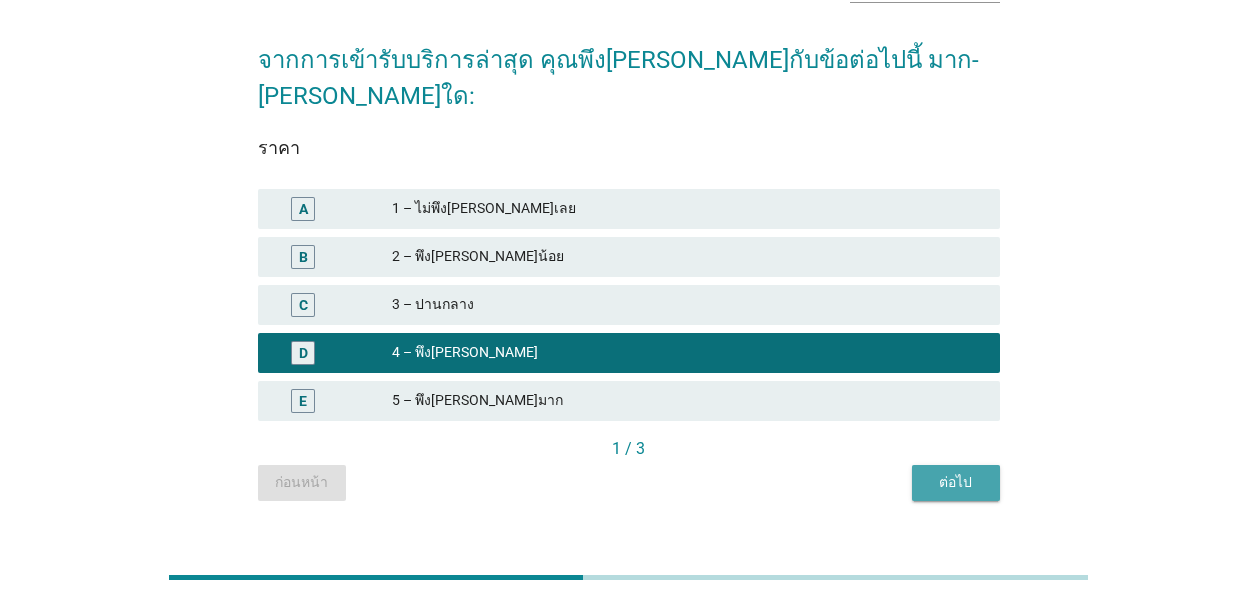click on "ต่อไป" at bounding box center [956, 483] 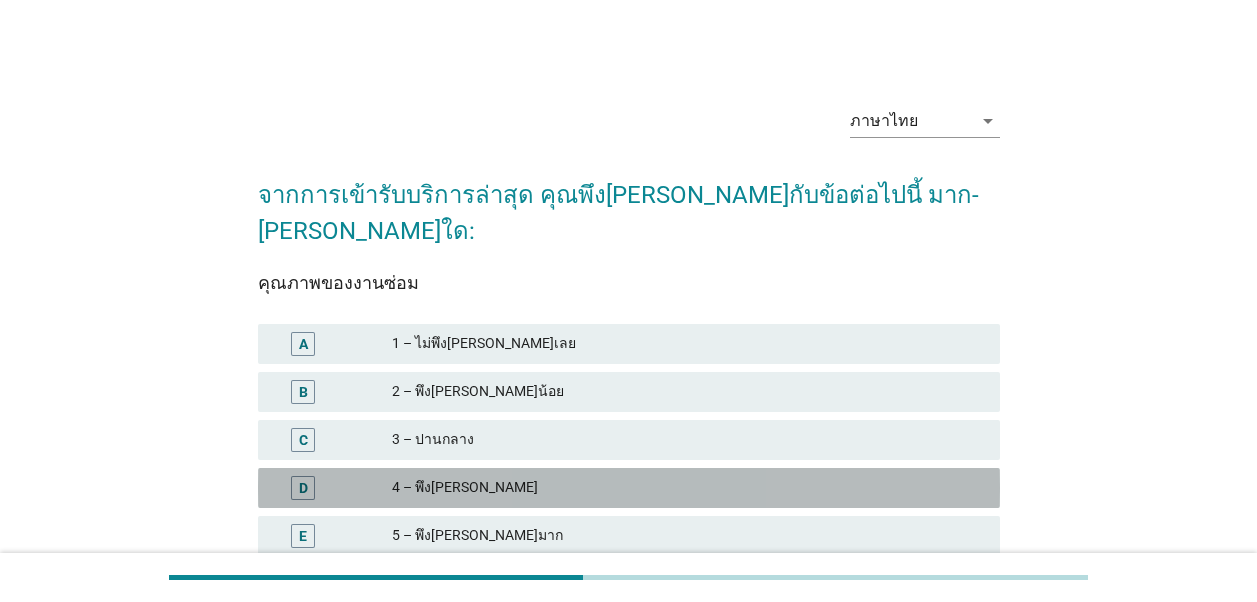 click on "4 – พึง[PERSON_NAME]" at bounding box center [688, 488] 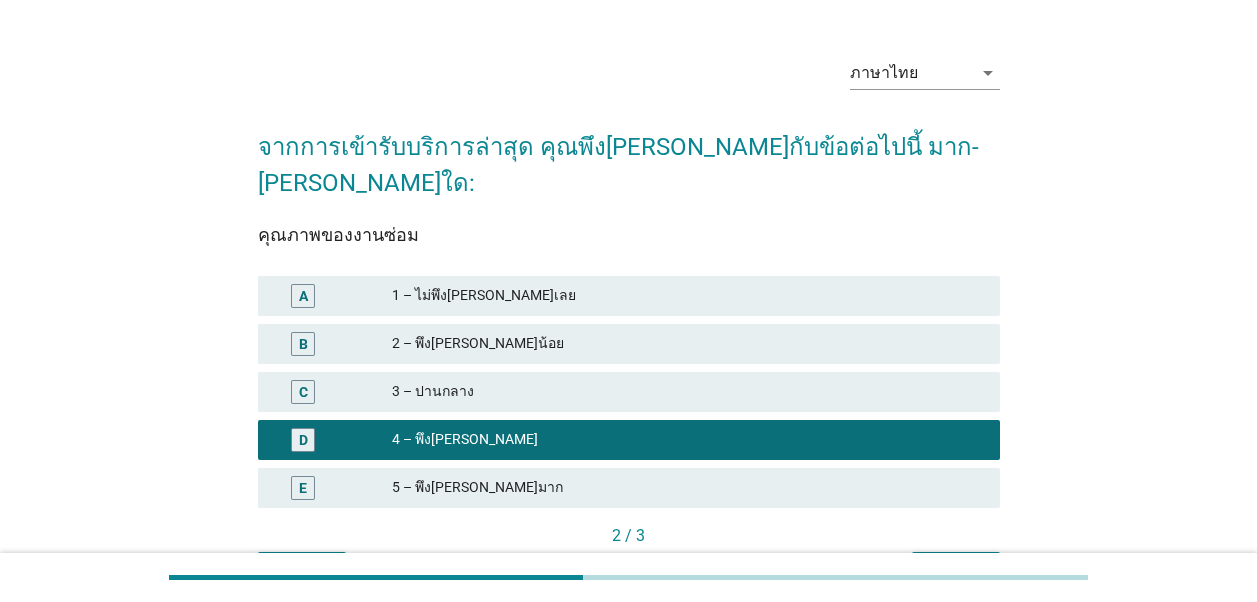 scroll, scrollTop: 100, scrollLeft: 0, axis: vertical 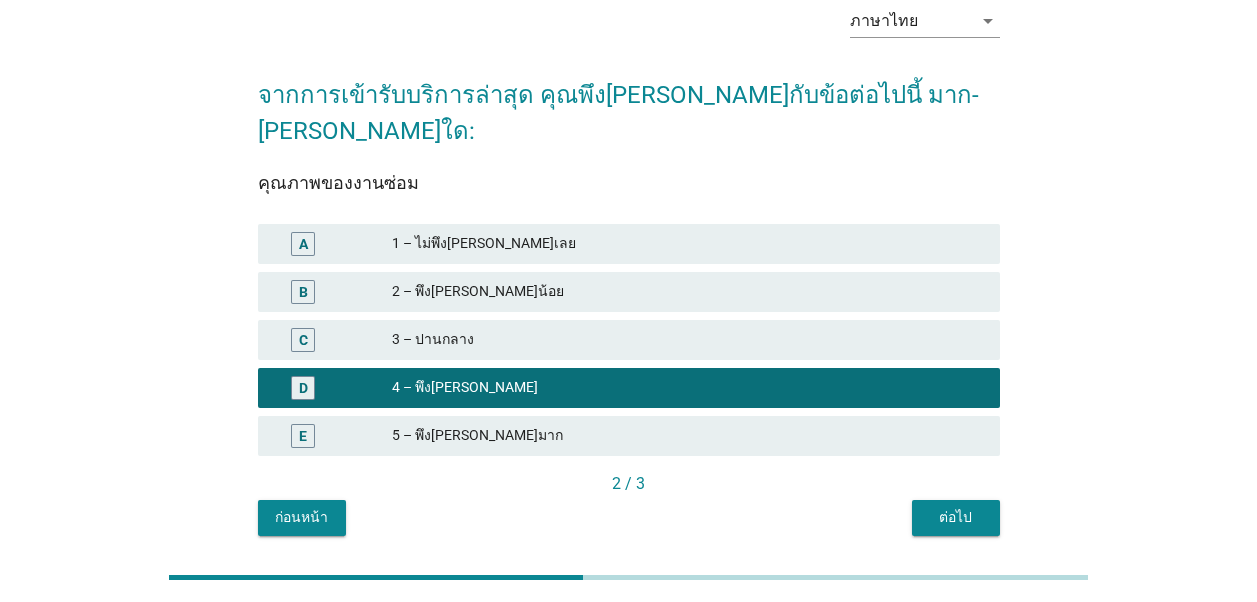 click on "ต่อไป" at bounding box center [956, 517] 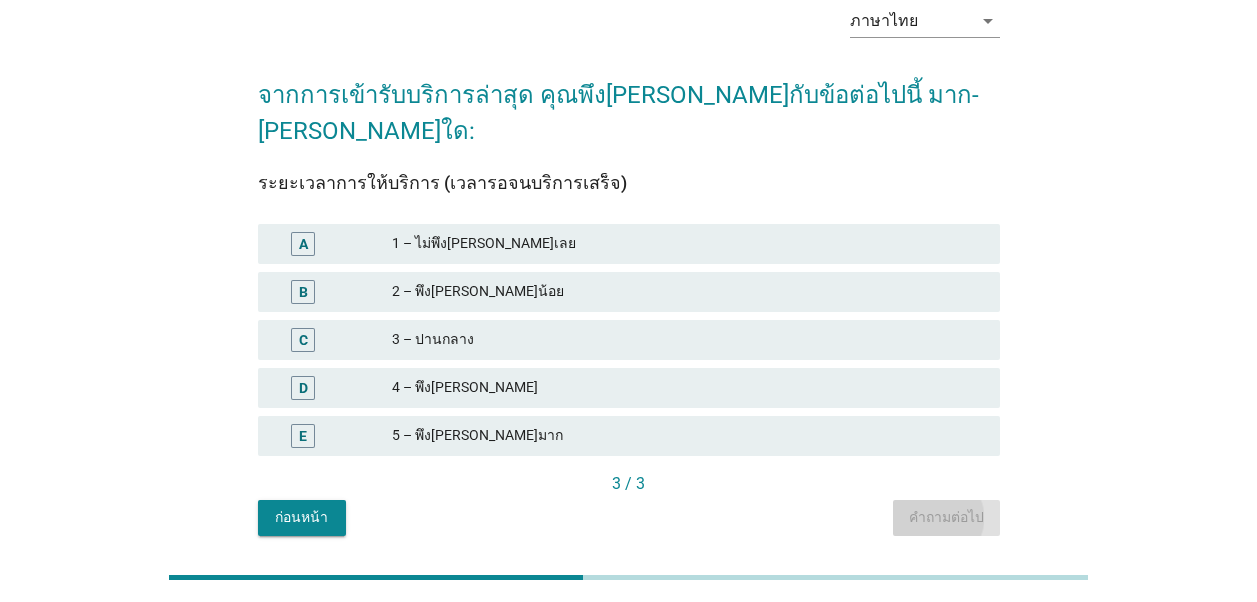 scroll, scrollTop: 0, scrollLeft: 0, axis: both 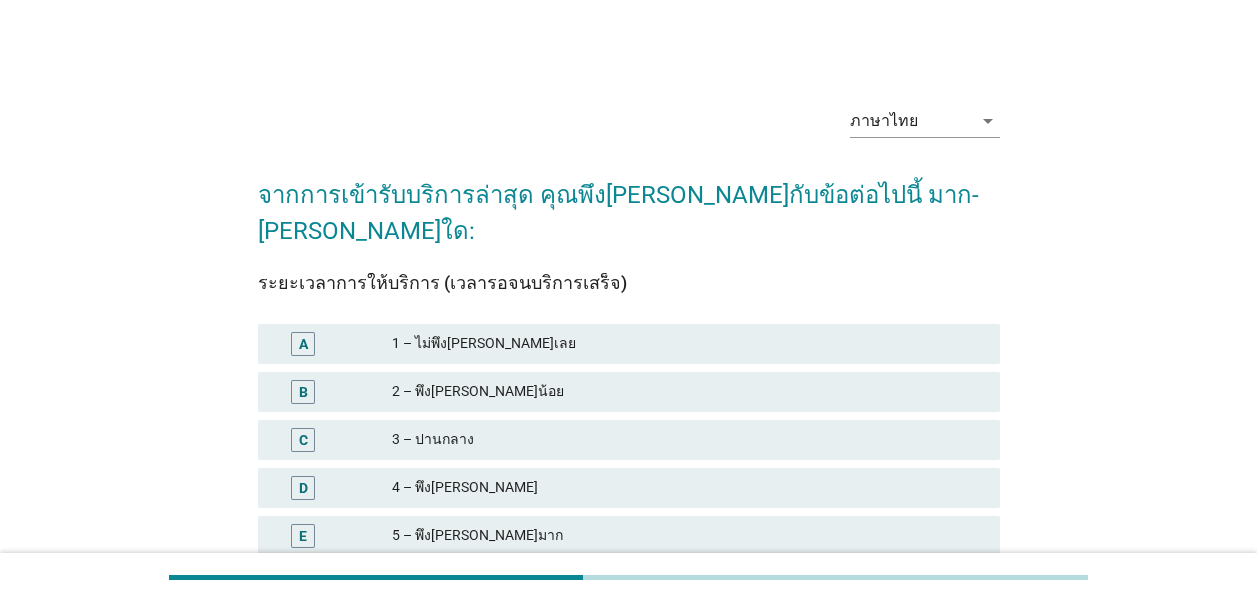 click on "4 – พึง[PERSON_NAME]" at bounding box center [688, 488] 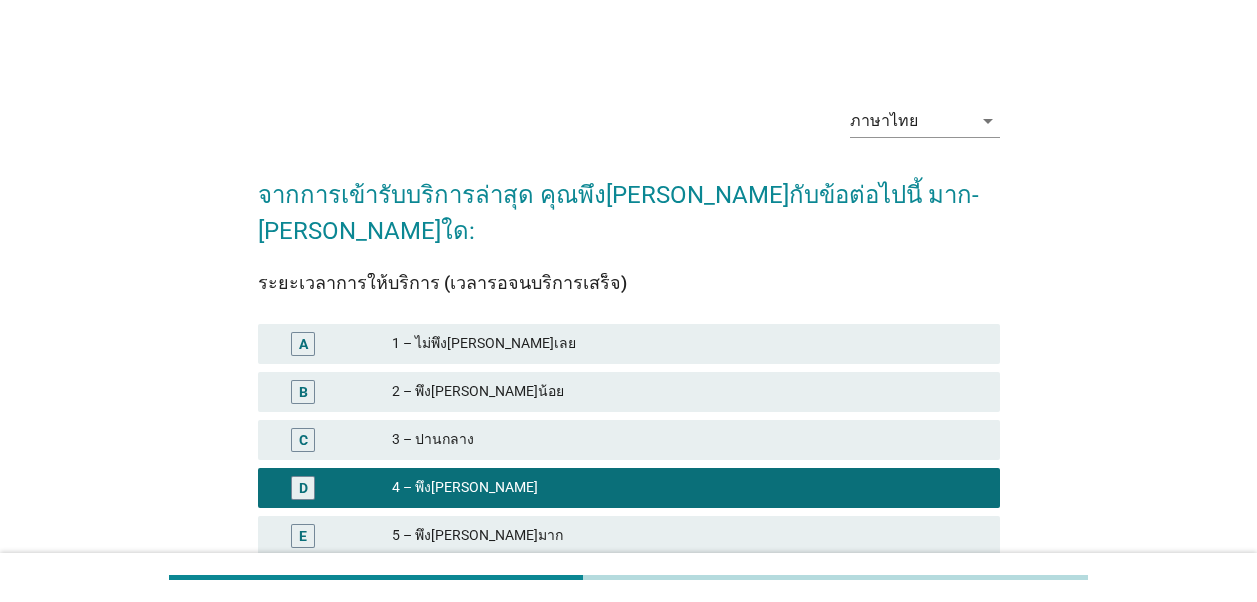 scroll, scrollTop: 135, scrollLeft: 0, axis: vertical 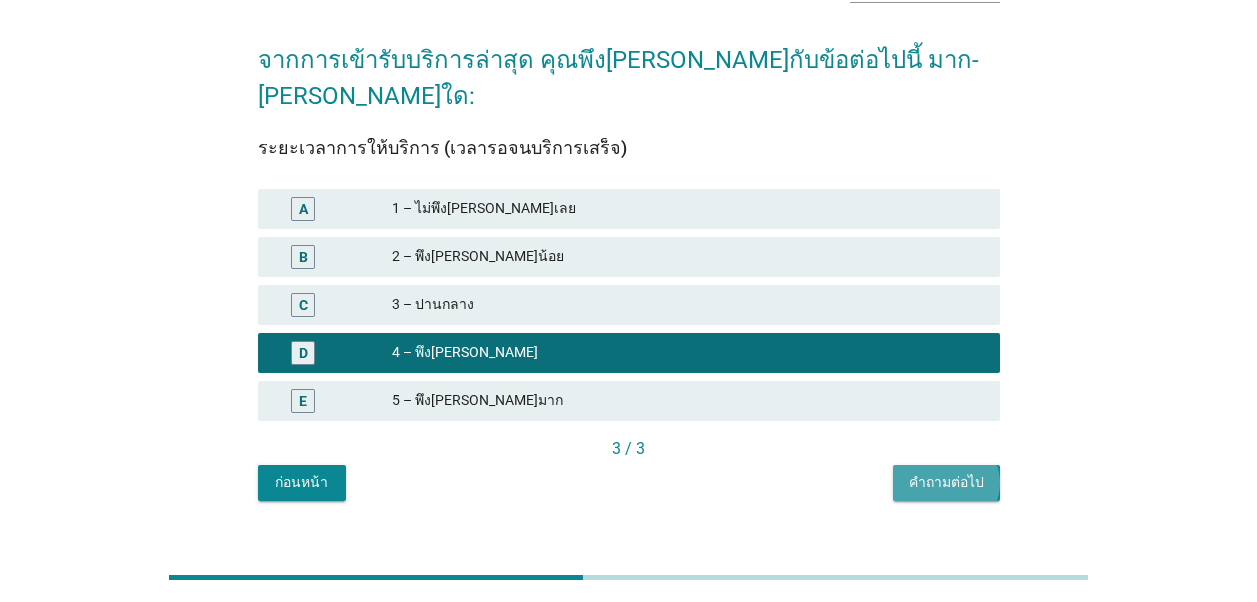 click on "คำถามต่อไป" at bounding box center [946, 482] 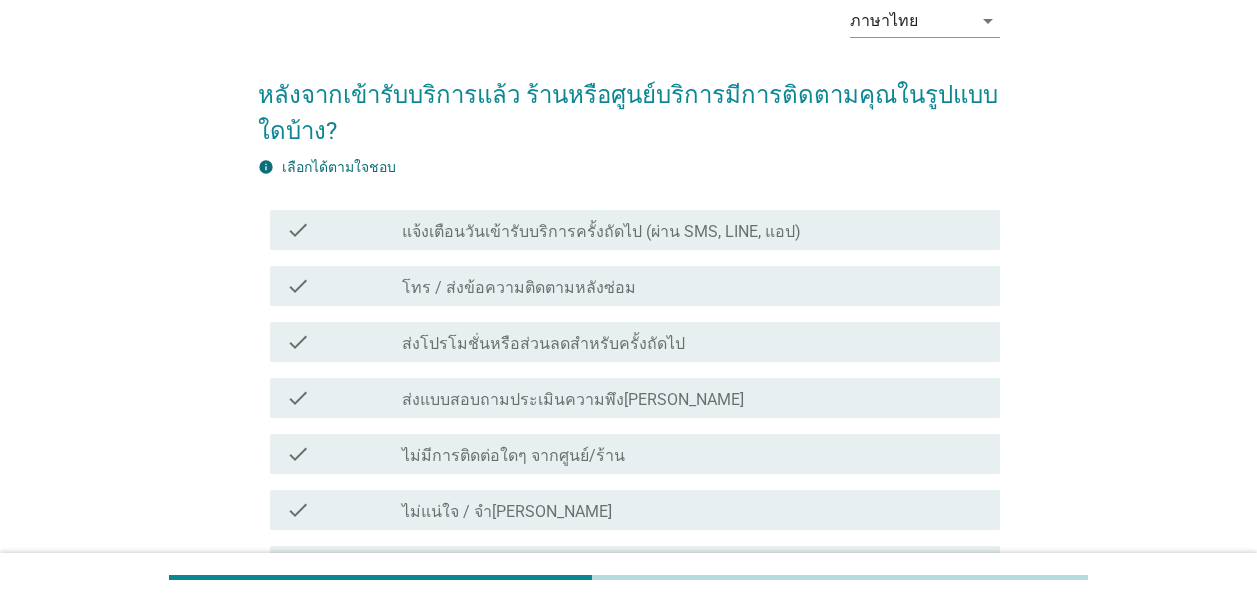 scroll, scrollTop: 200, scrollLeft: 0, axis: vertical 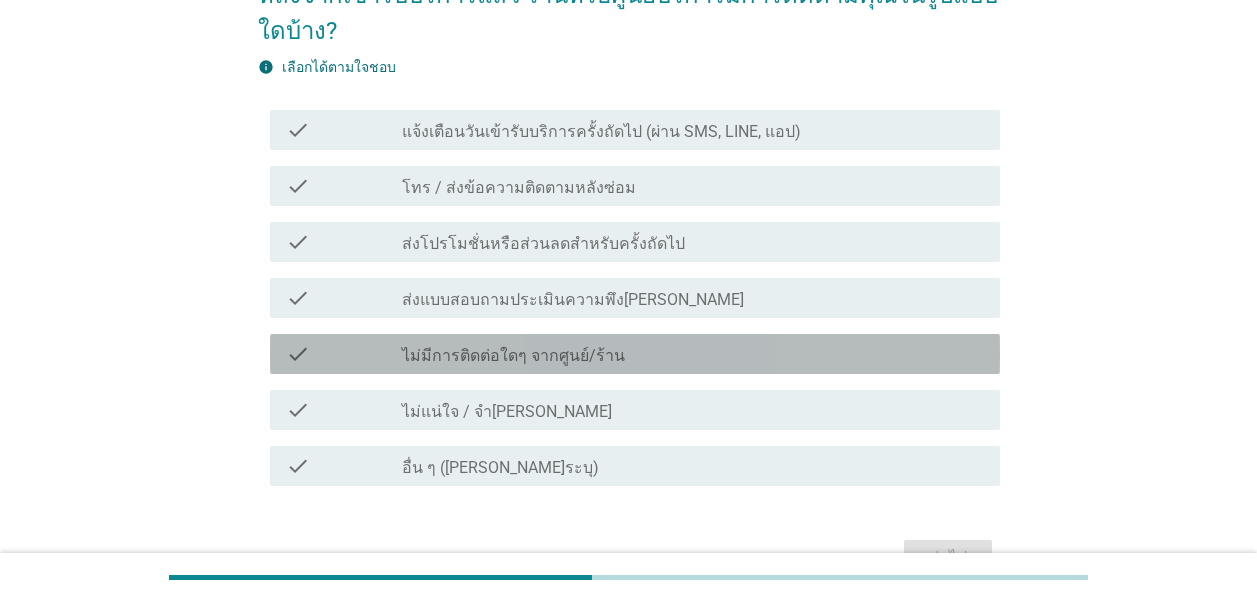 click on "ไม่มีการติดต่อใดๆ จากศูนย์/ร้าน" at bounding box center (513, 356) 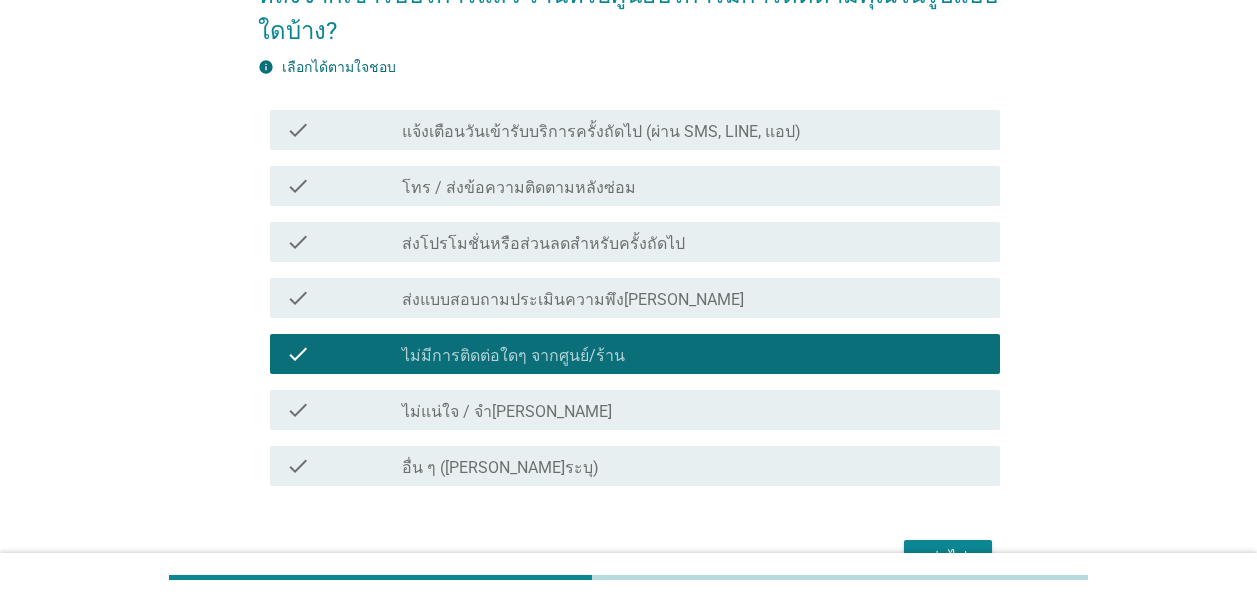 click on "ต่อไป" at bounding box center [948, 558] 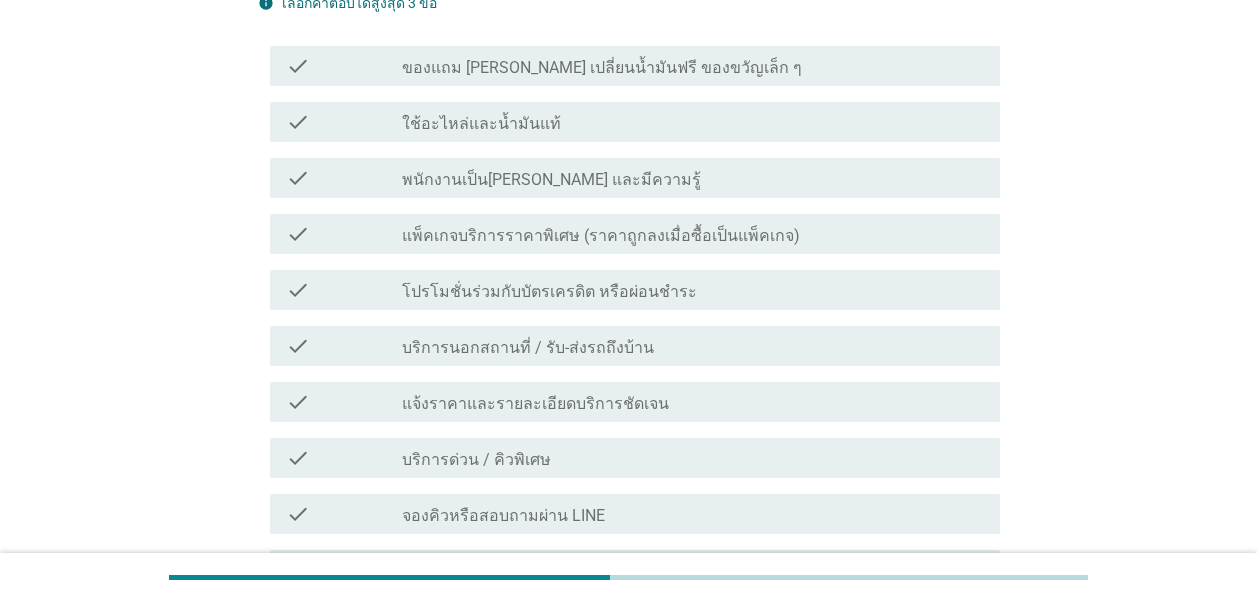 scroll, scrollTop: 300, scrollLeft: 0, axis: vertical 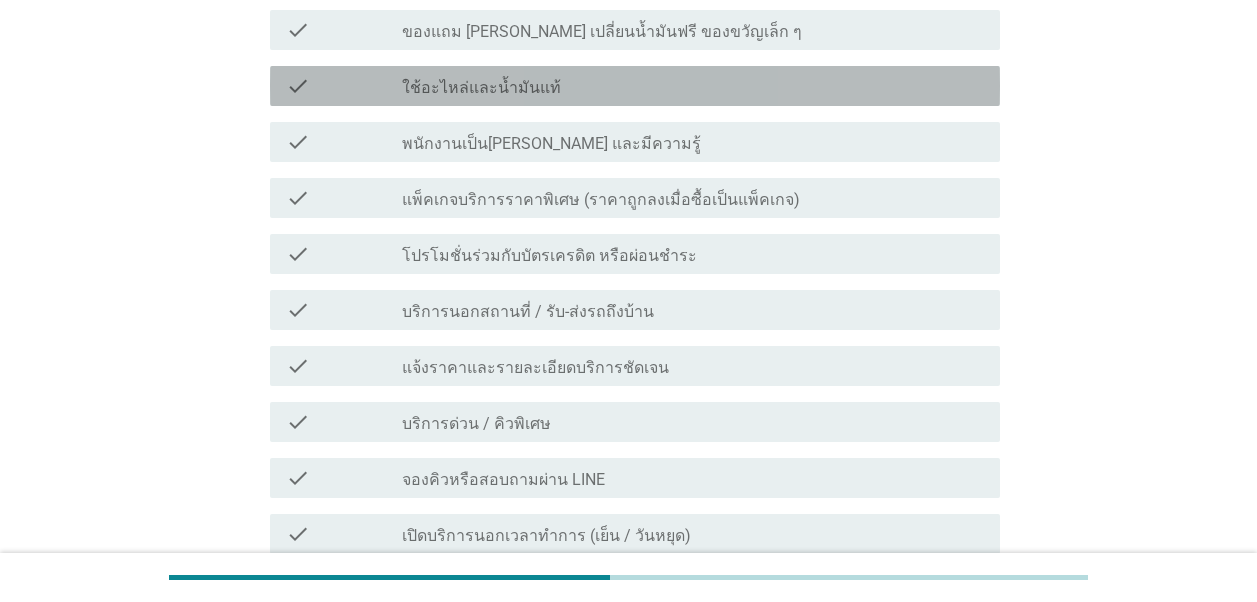 click on "check     check_box_outline_blank ใช้อะไหล่และน้ำมันแท้" at bounding box center (635, 86) 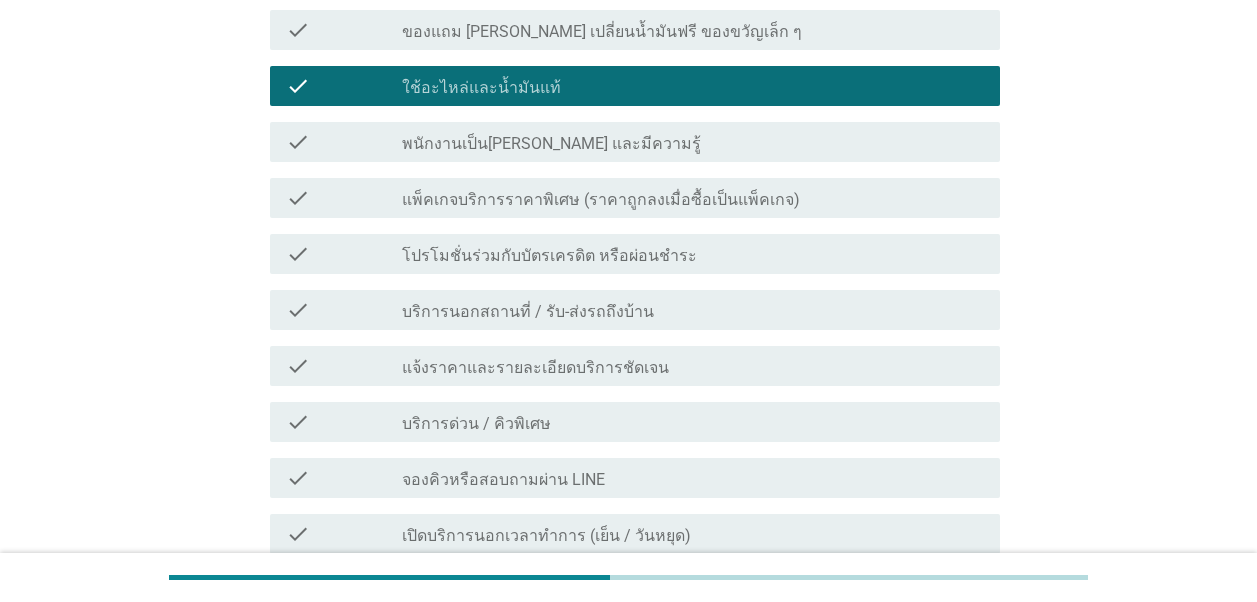 click on "แจ้งราคาและรายละเอียดบริการชัดเจน" at bounding box center [535, 368] 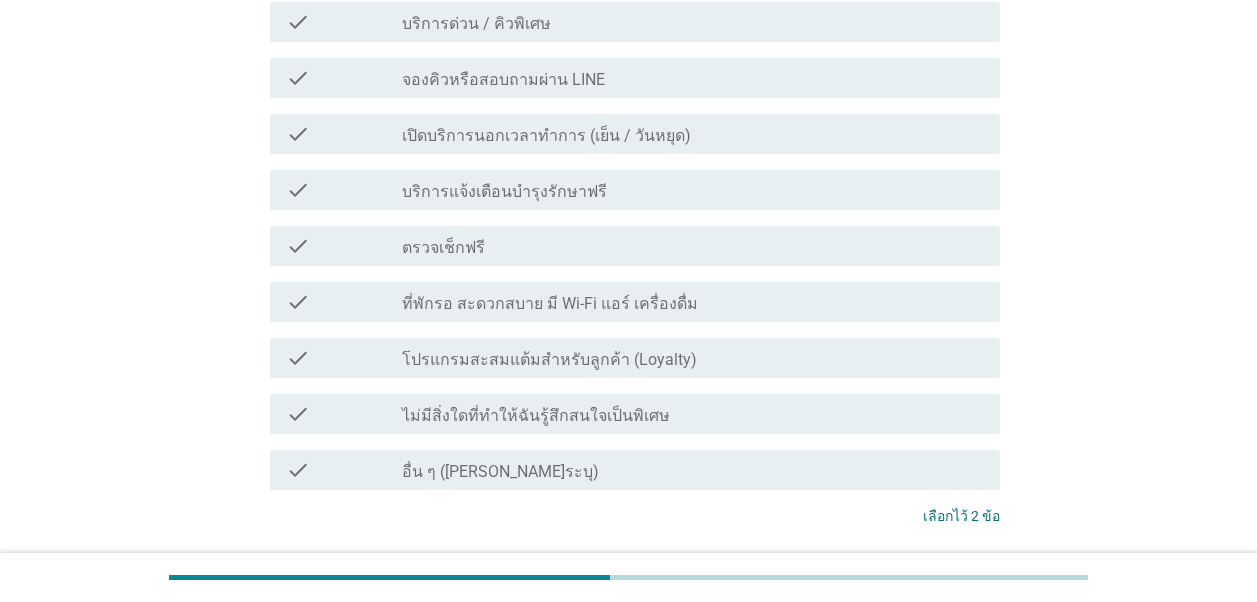 scroll, scrollTop: 800, scrollLeft: 0, axis: vertical 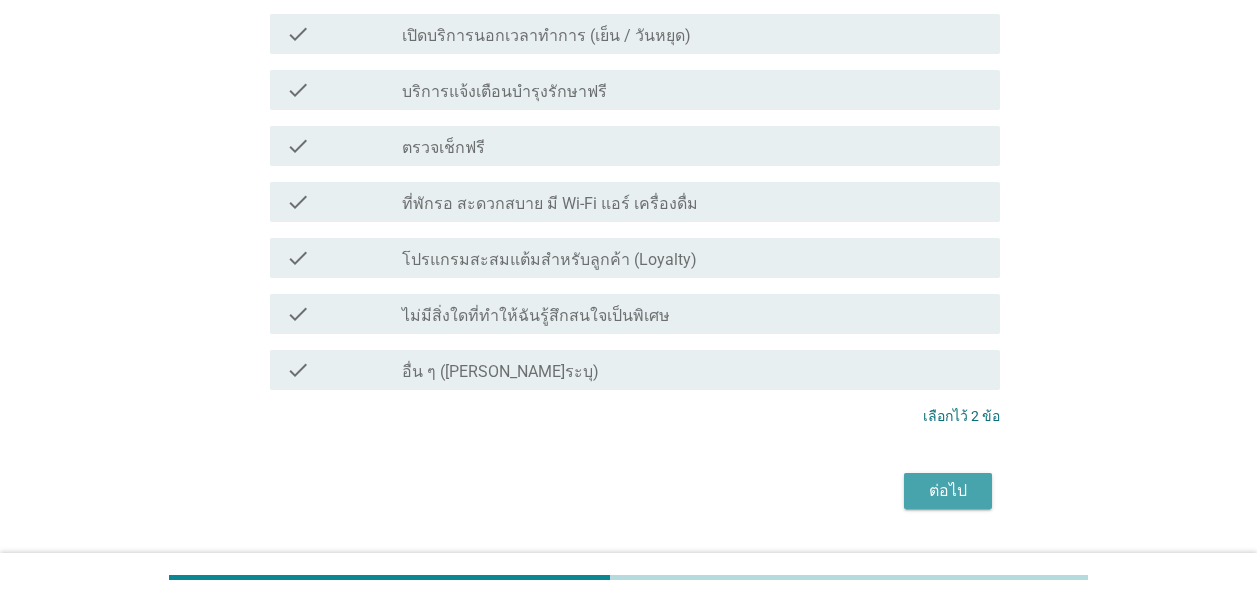 click on "ต่อไป" at bounding box center (948, 491) 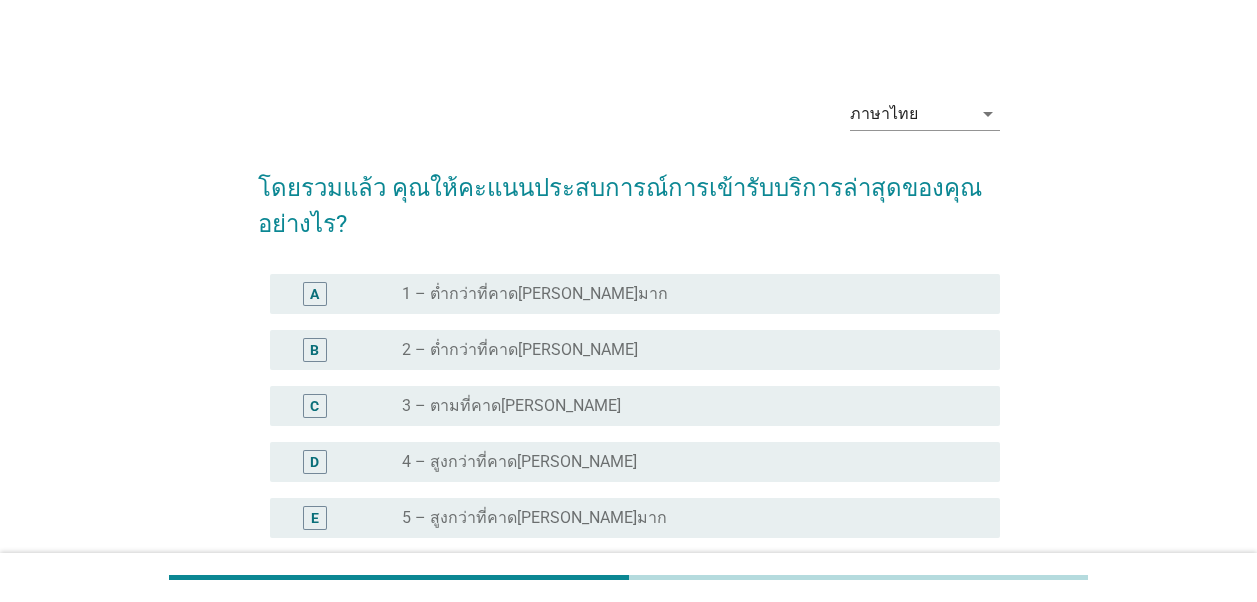 scroll, scrollTop: 100, scrollLeft: 0, axis: vertical 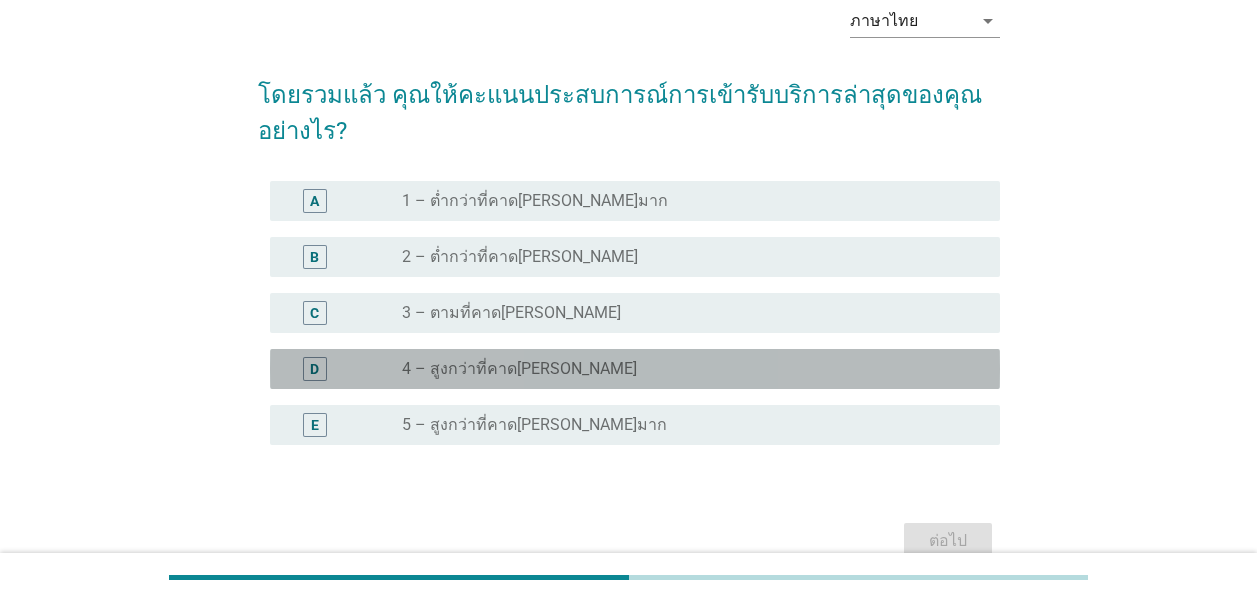 click on "4 – สูงกว่าที่คาด[PERSON_NAME]" at bounding box center (519, 369) 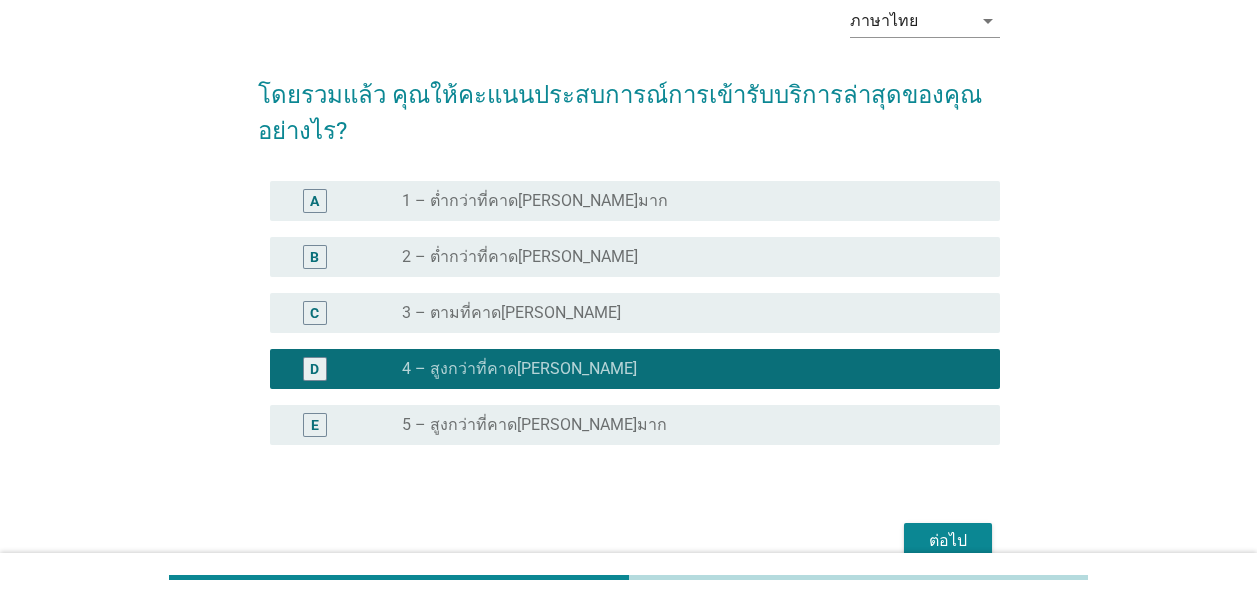 click on "C     radio_button_unchecked 3 – ตามที่คาด[PERSON_NAME]" at bounding box center (635, 313) 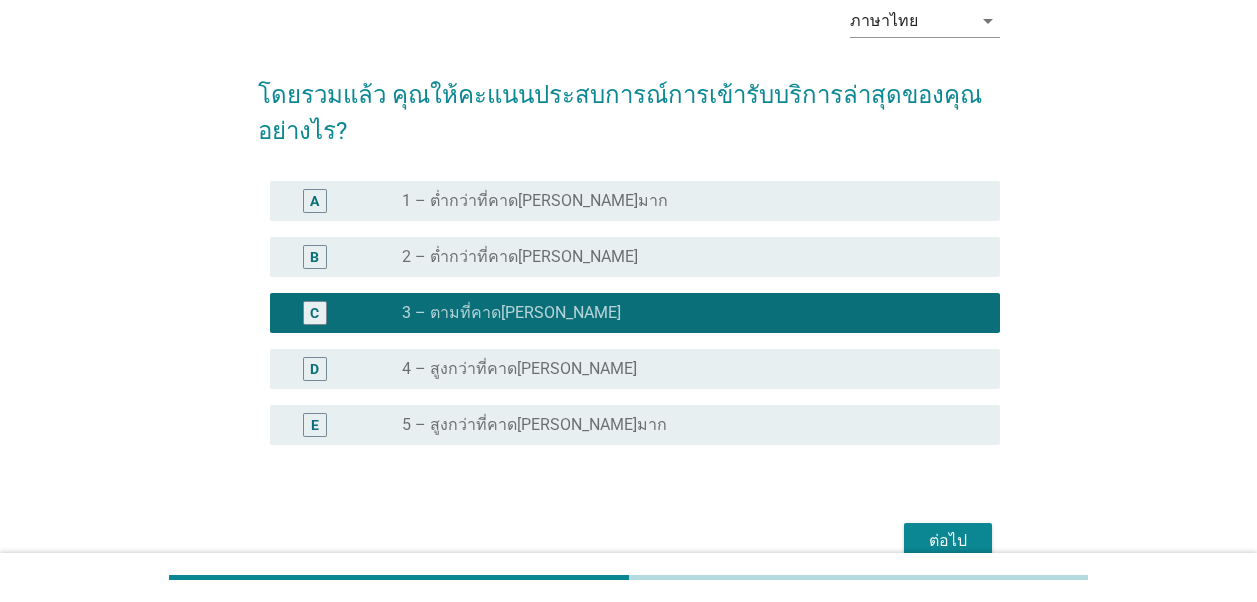 click on "ต่อไป" at bounding box center [948, 541] 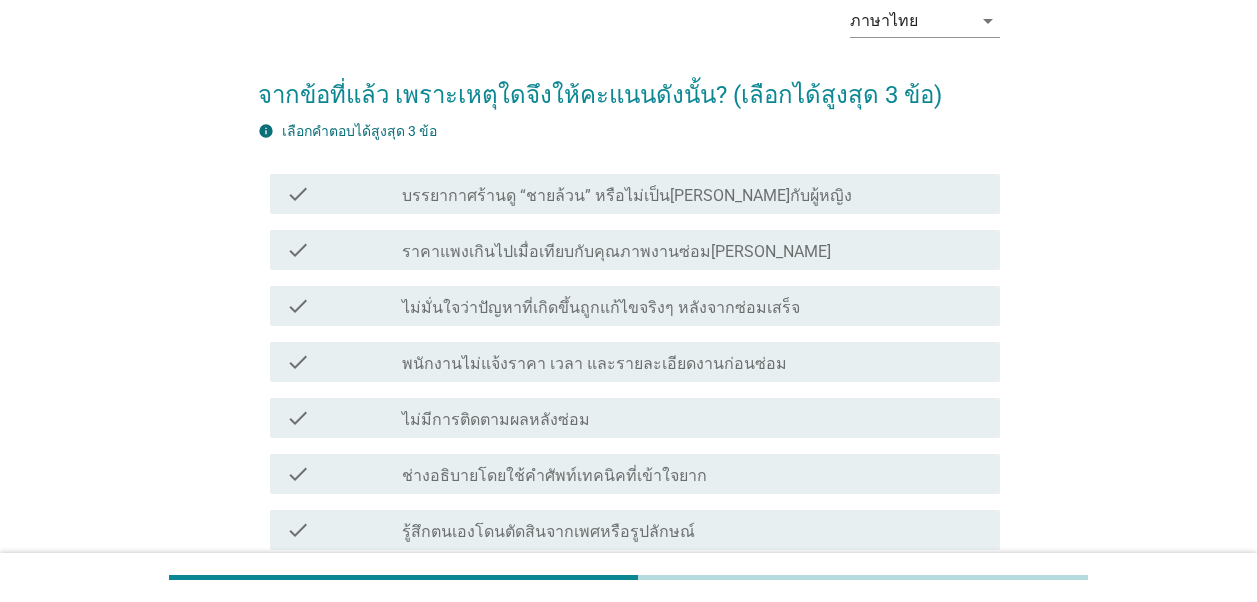 scroll, scrollTop: 200, scrollLeft: 0, axis: vertical 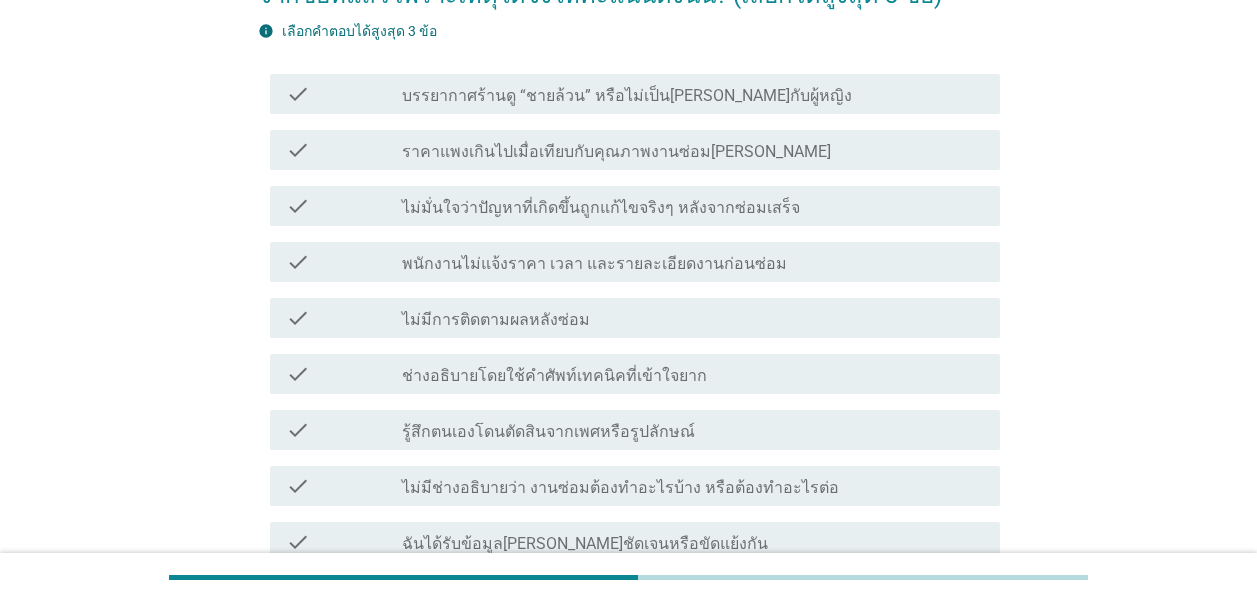 click on "check_box_outline_blank ไม่มีการติดตามผลหลังซ่อม" at bounding box center (693, 318) 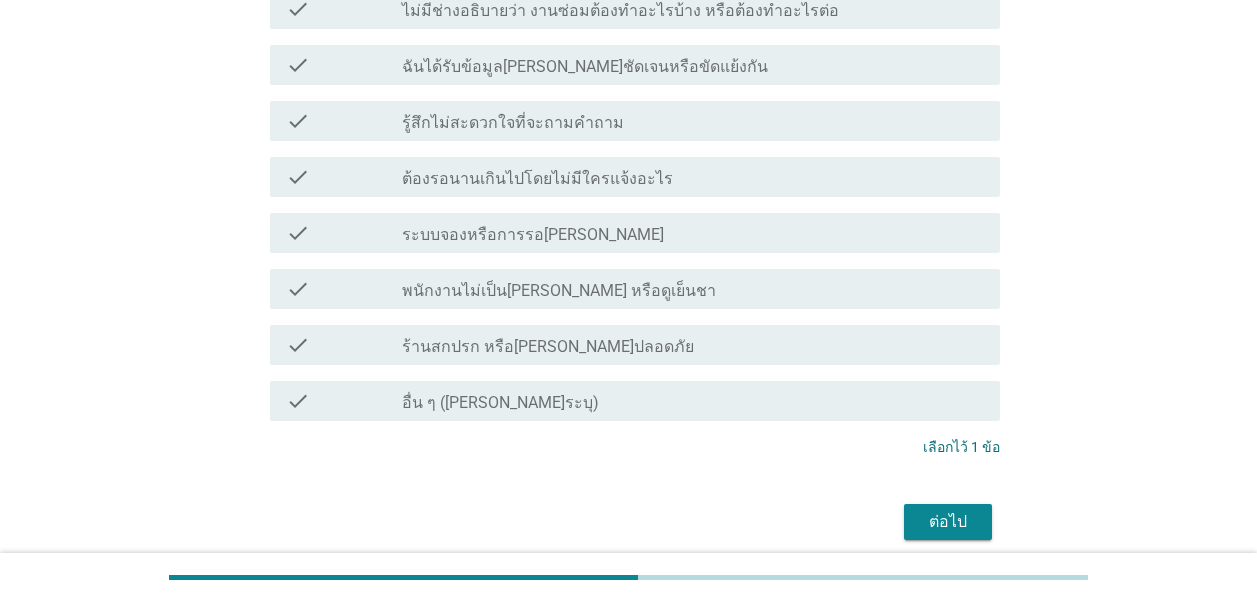 scroll, scrollTop: 700, scrollLeft: 0, axis: vertical 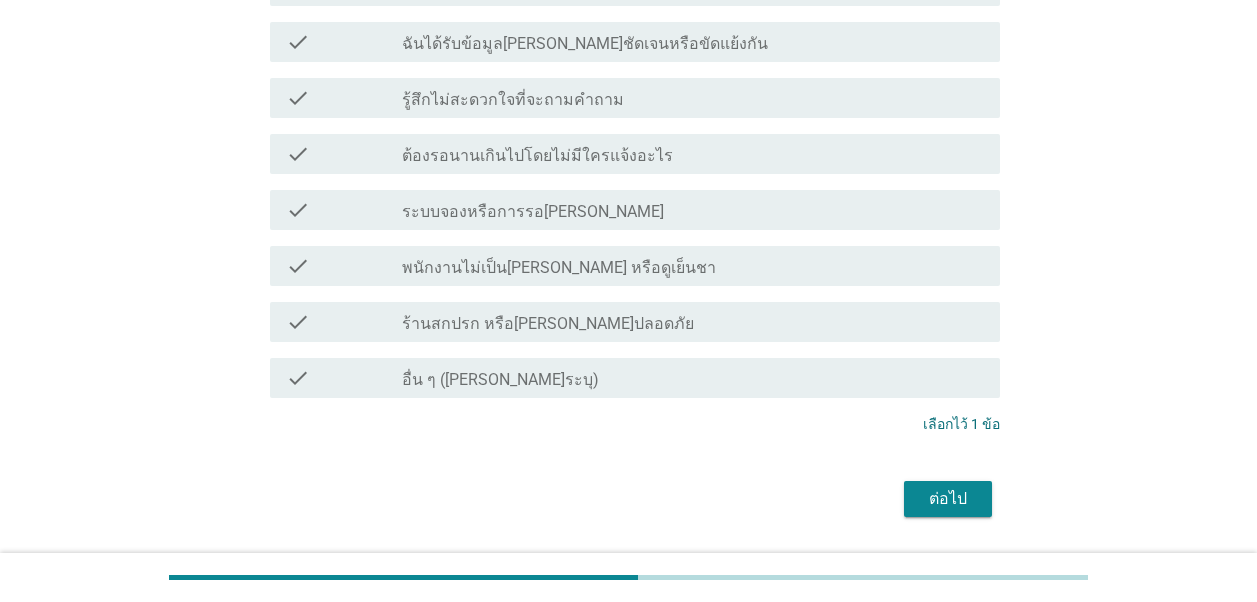 click on "ต่อไป" at bounding box center [948, 499] 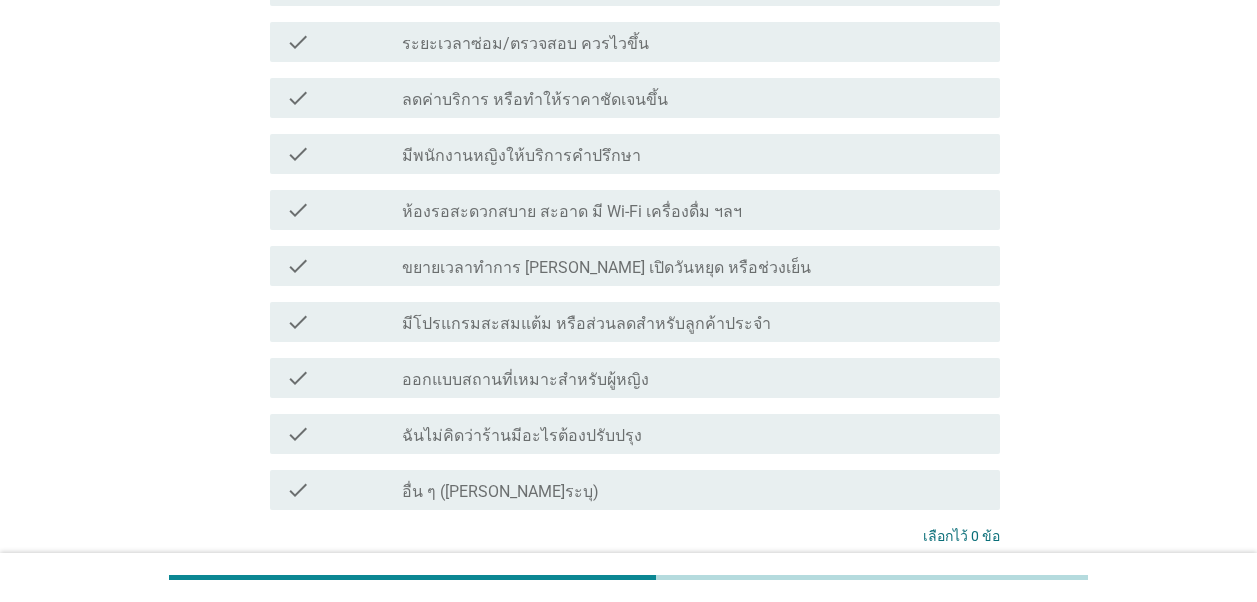 scroll, scrollTop: 0, scrollLeft: 0, axis: both 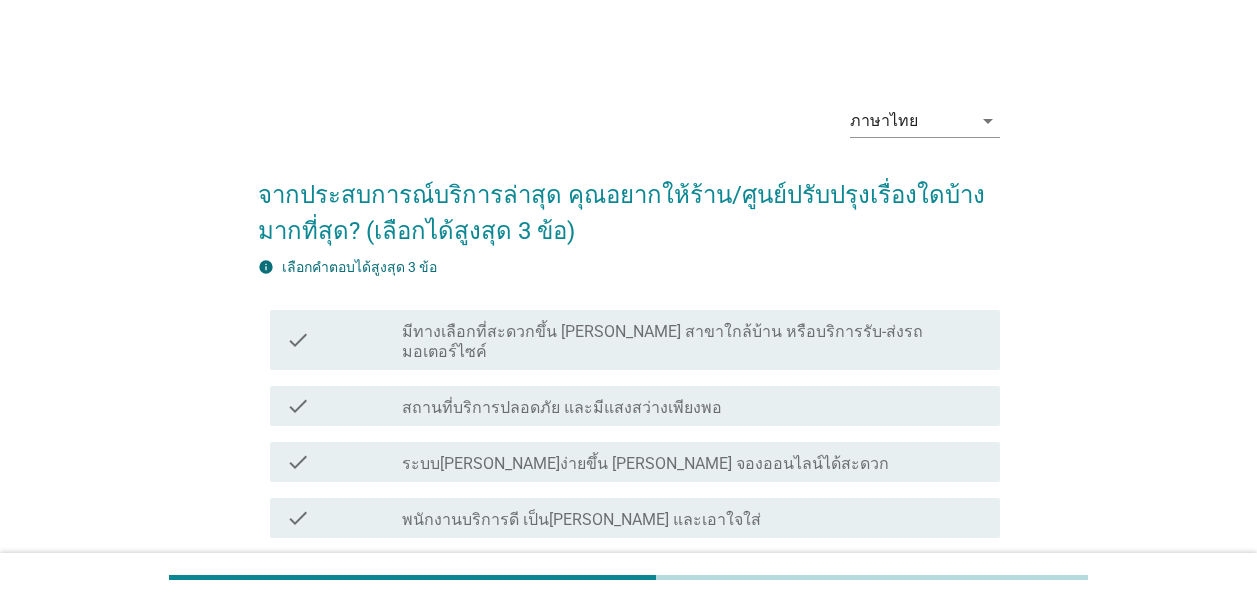 click on "มีทางเลือกที่สะดวกขึ้น [PERSON_NAME] สาขาใกล้บ้าน หรือบริการรับ-ส่งรถมอเตอร์ไซค์" at bounding box center [693, 342] 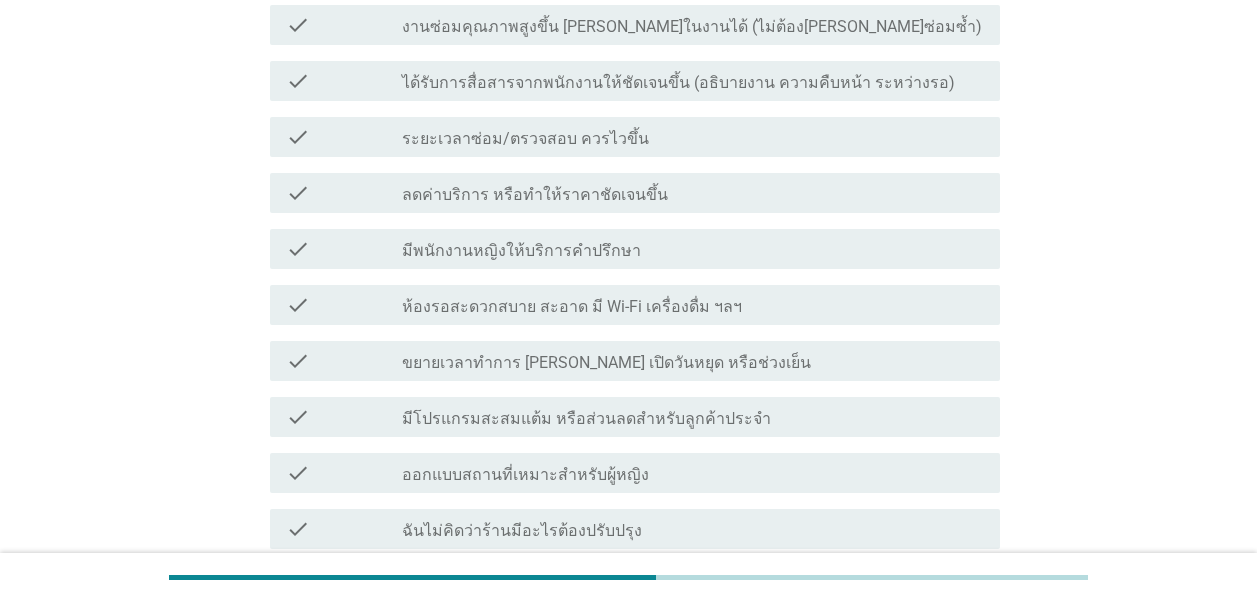 scroll, scrollTop: 800, scrollLeft: 0, axis: vertical 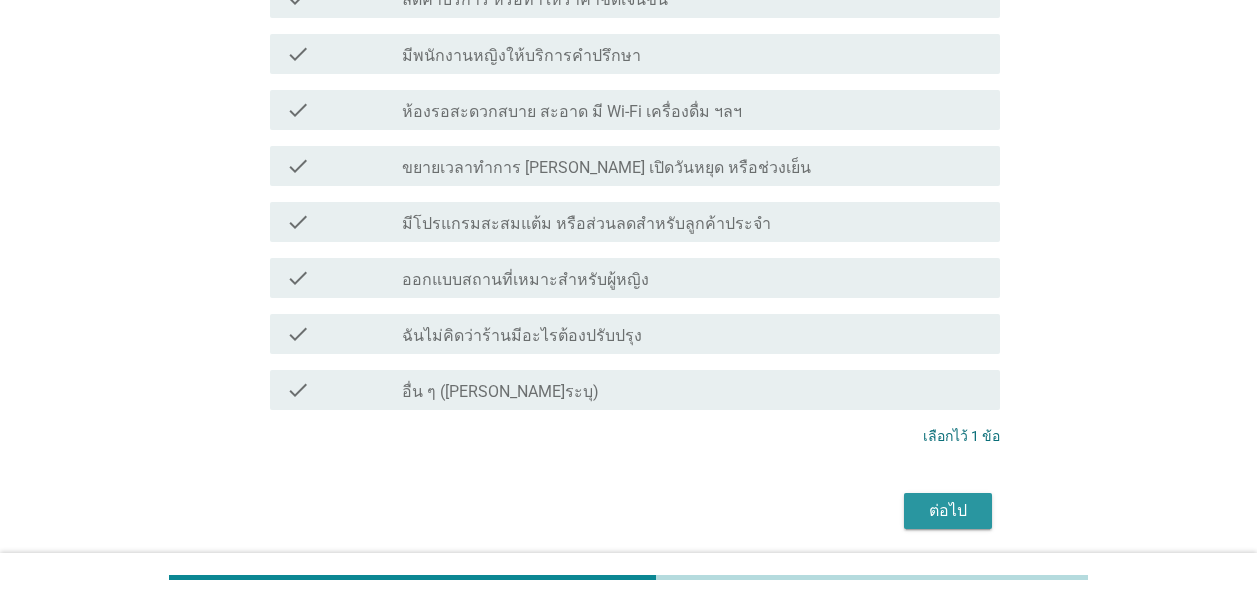 click on "ต่อไป" at bounding box center [948, 511] 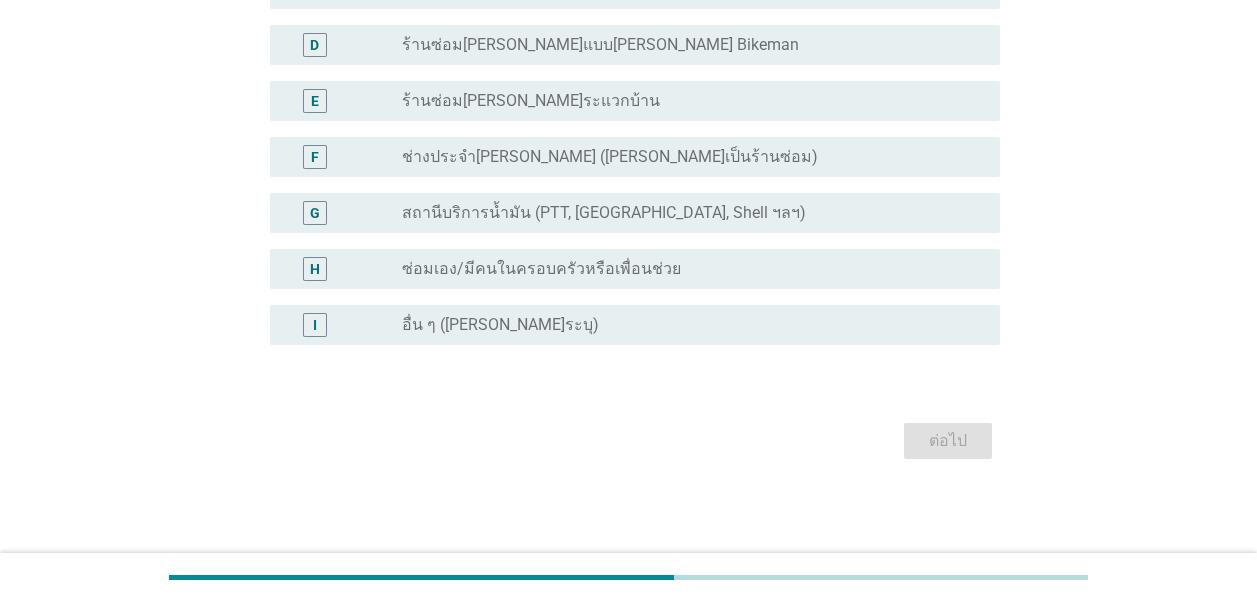 scroll, scrollTop: 0, scrollLeft: 0, axis: both 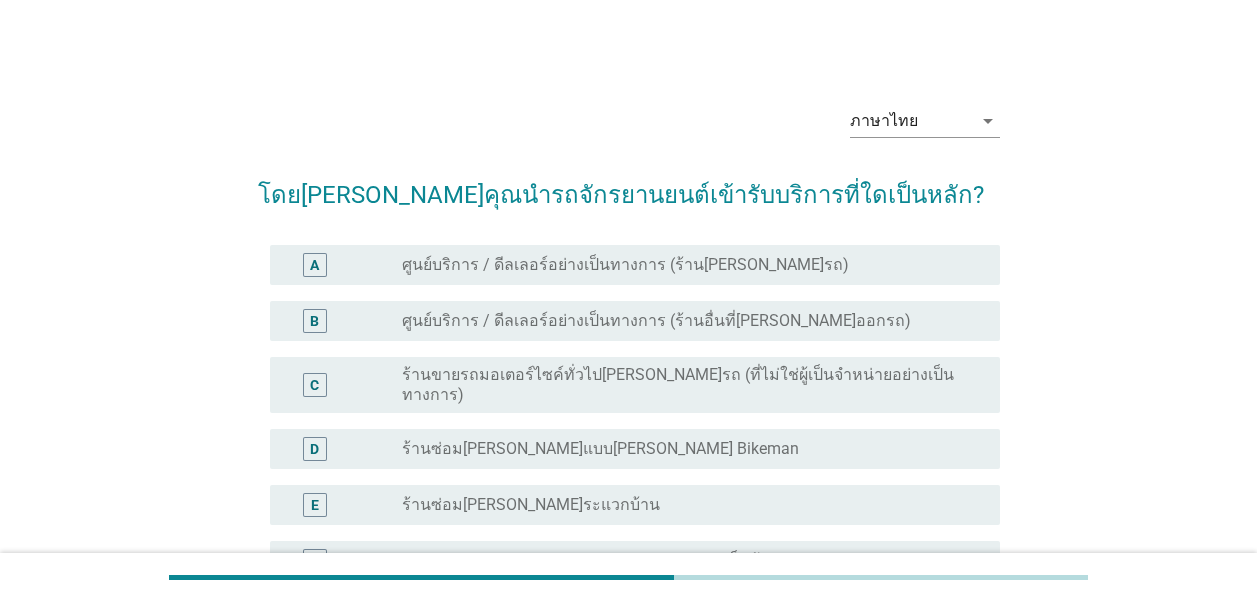 click on "ศูนย์บริการ / ดีลเลอร์อย่างเป็นทางการ  (ร้าน[PERSON_NAME]รถ)" at bounding box center (625, 265) 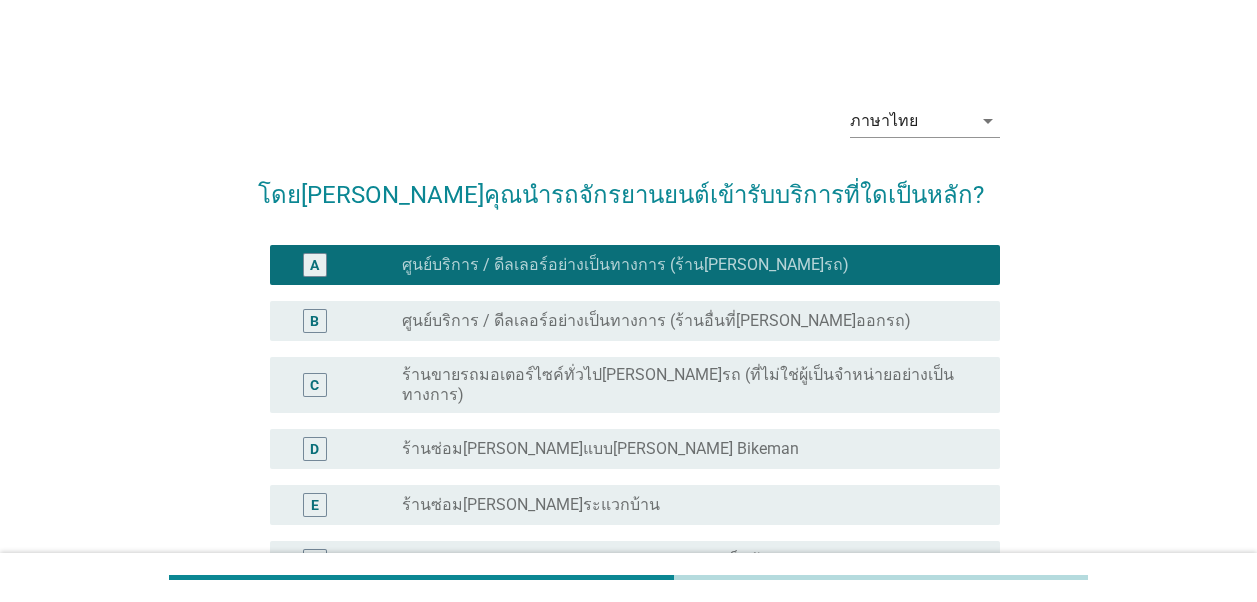 click on "B     radio_button_unchecked ศูนย์บริการ / ดีลเลอร์อย่างเป็นทางการ  (ร้านอื่นที่[PERSON_NAME]ออกรถ)" at bounding box center (635, 321) 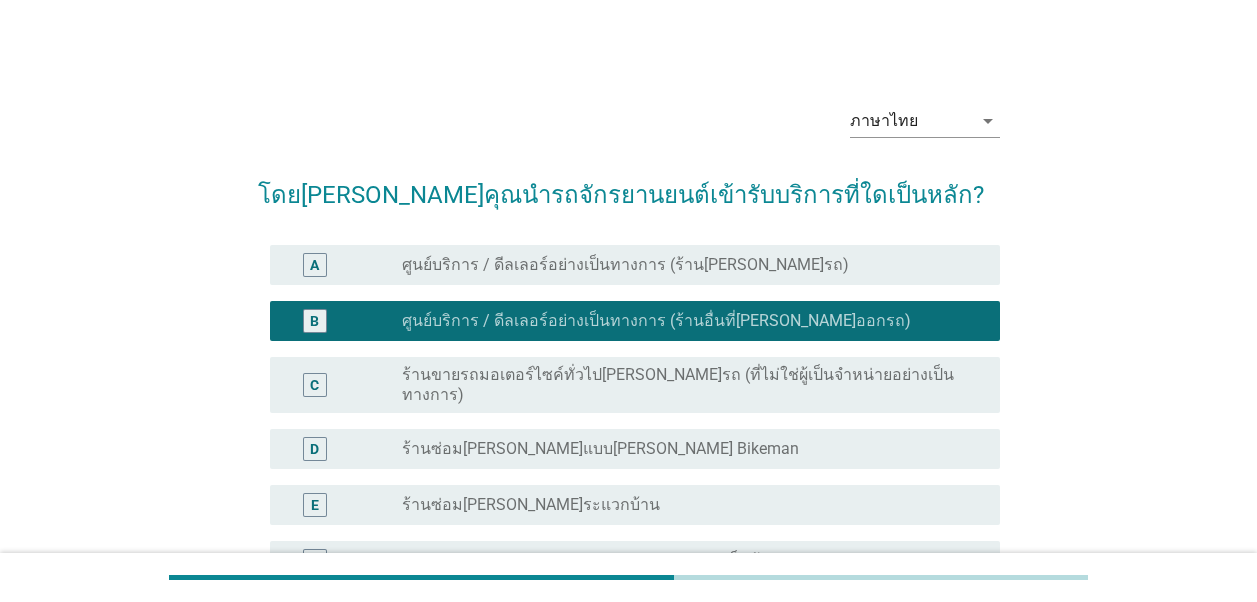 click on "ศูนย์บริการ / ดีลเลอร์อย่างเป็นทางการ  (ร้าน[PERSON_NAME]รถ)" at bounding box center (625, 265) 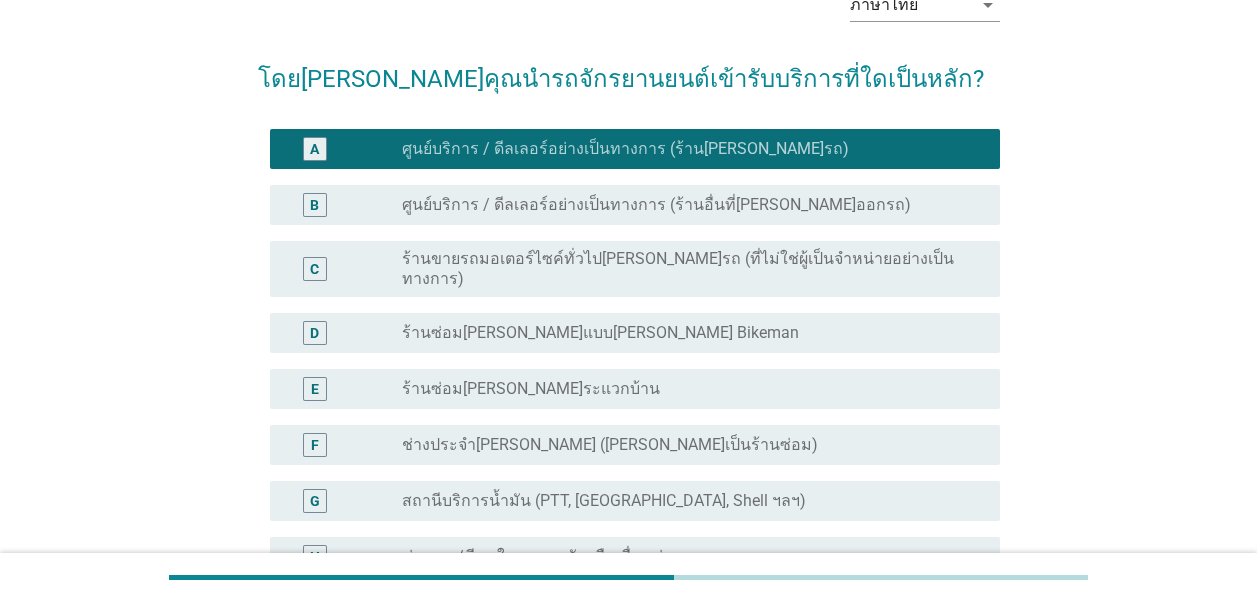 scroll, scrollTop: 388, scrollLeft: 0, axis: vertical 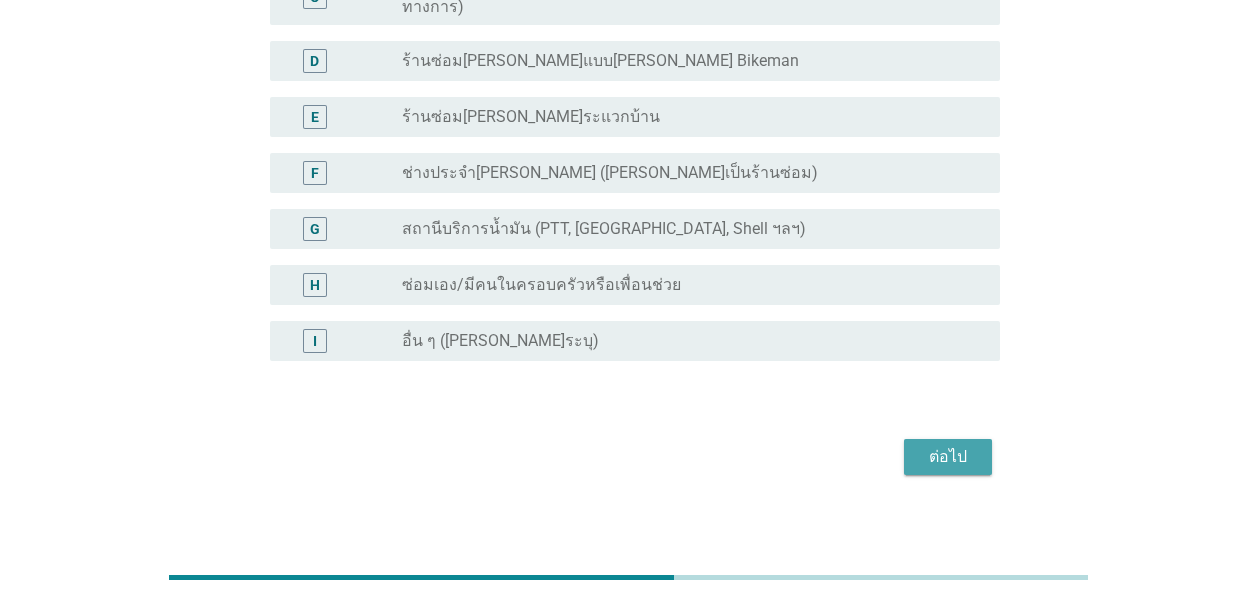 click on "ต่อไป" at bounding box center [948, 457] 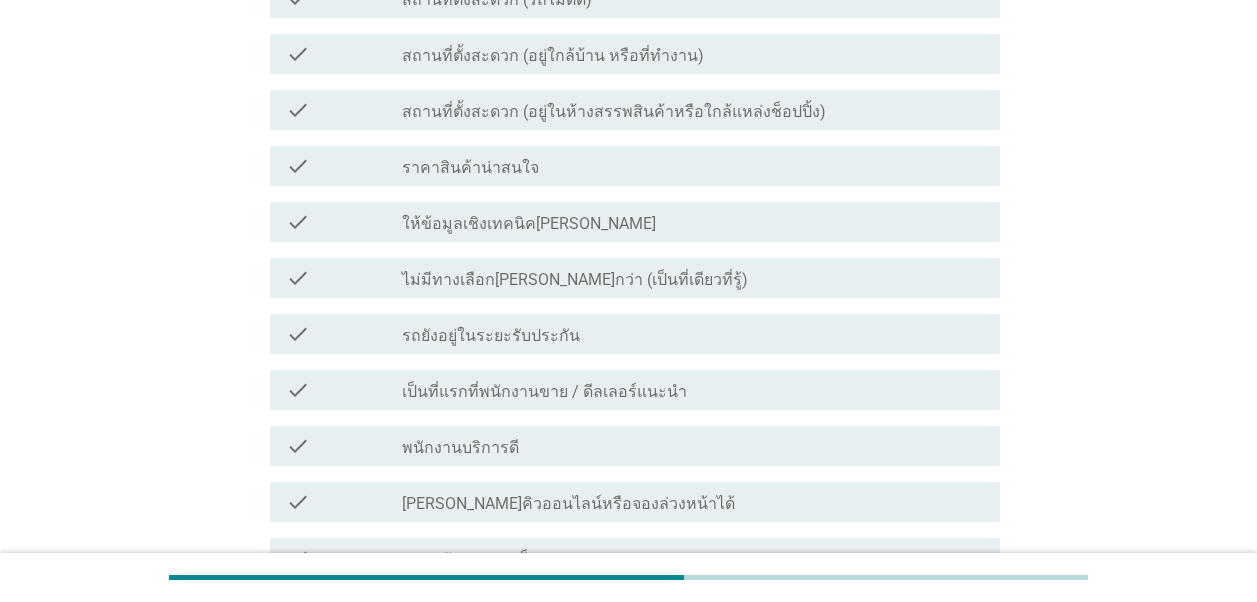 scroll, scrollTop: 0, scrollLeft: 0, axis: both 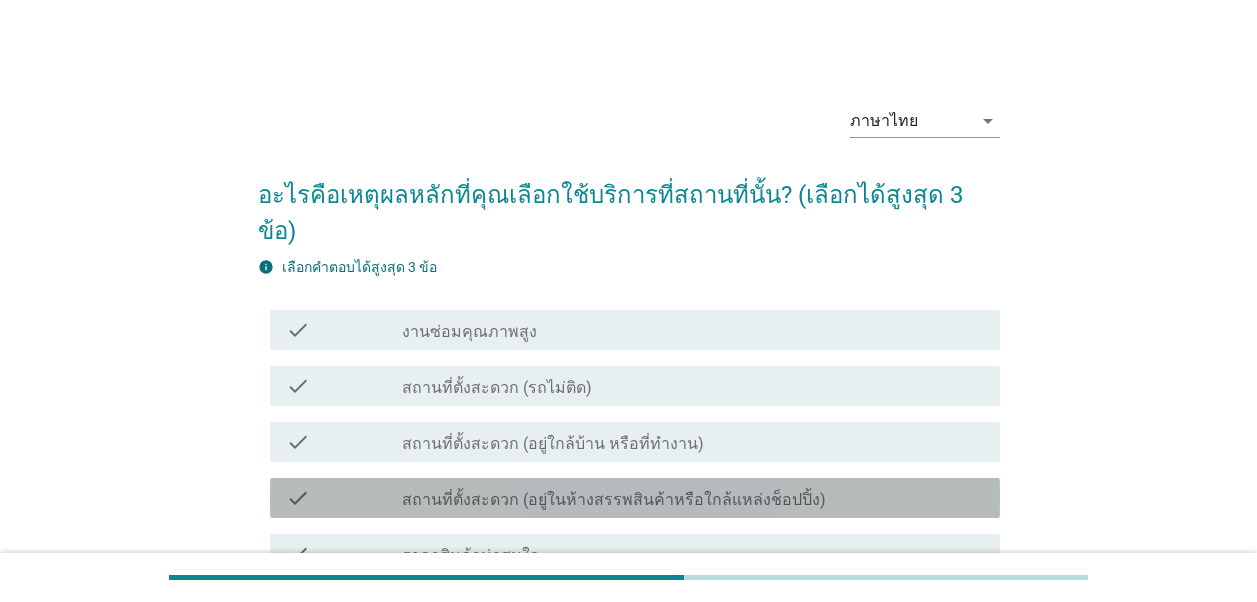 click on "check_box_outline_blank สถานที่ตั้งสะดวก (อยู่ในห้างสรรพสินค้าหรือใกล้แหล่งช็อปปิ้ง)" at bounding box center (693, 498) 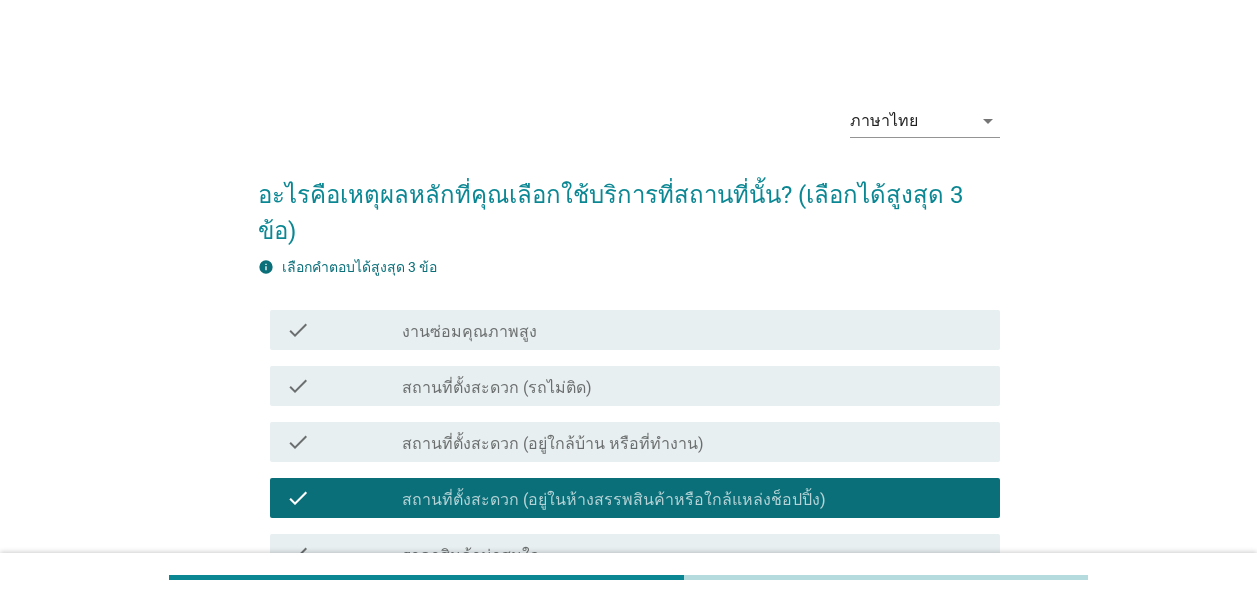 click on "สถานที่ตั้งสะดวก (อยู่ใกล้บ้าน หรือที่ทำงาน)" at bounding box center (553, 444) 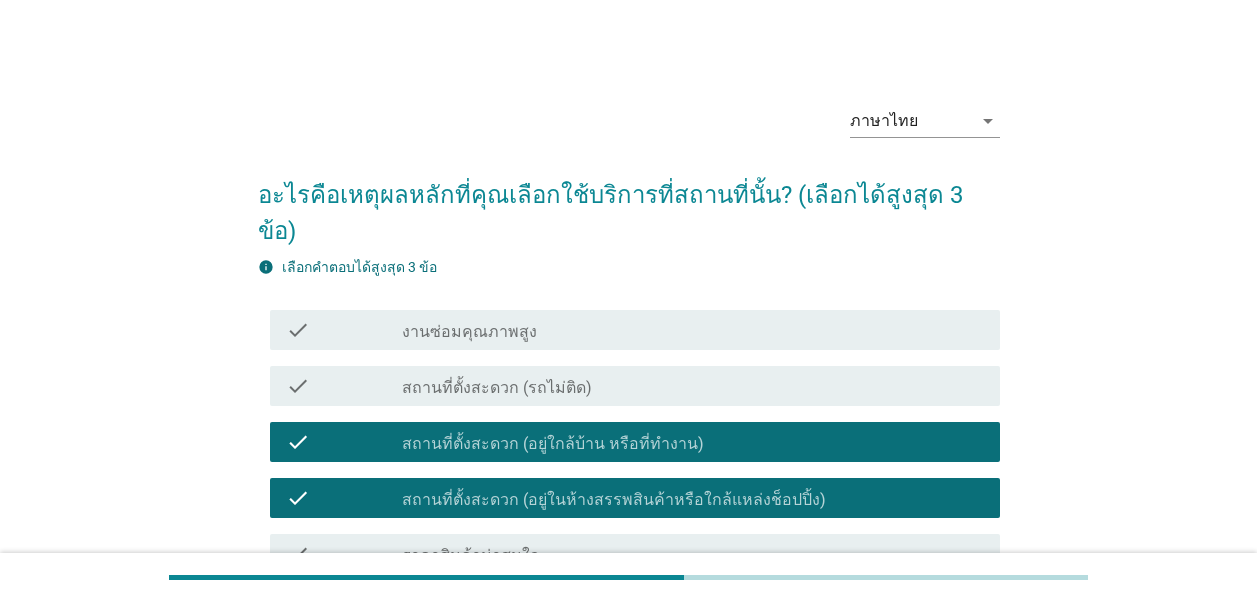 click on "check_box_outline_blank ราคาสินค้าน่าสนใจ" at bounding box center (693, 554) 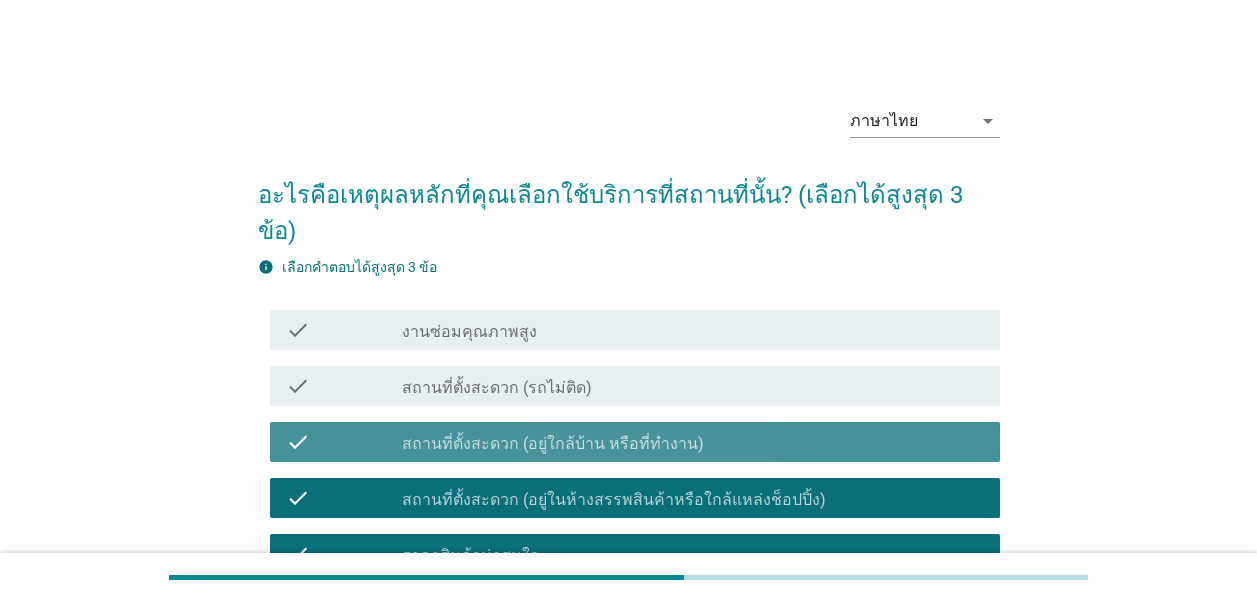 drag, startPoint x: 477, startPoint y: 411, endPoint x: 473, endPoint y: 426, distance: 15.524175 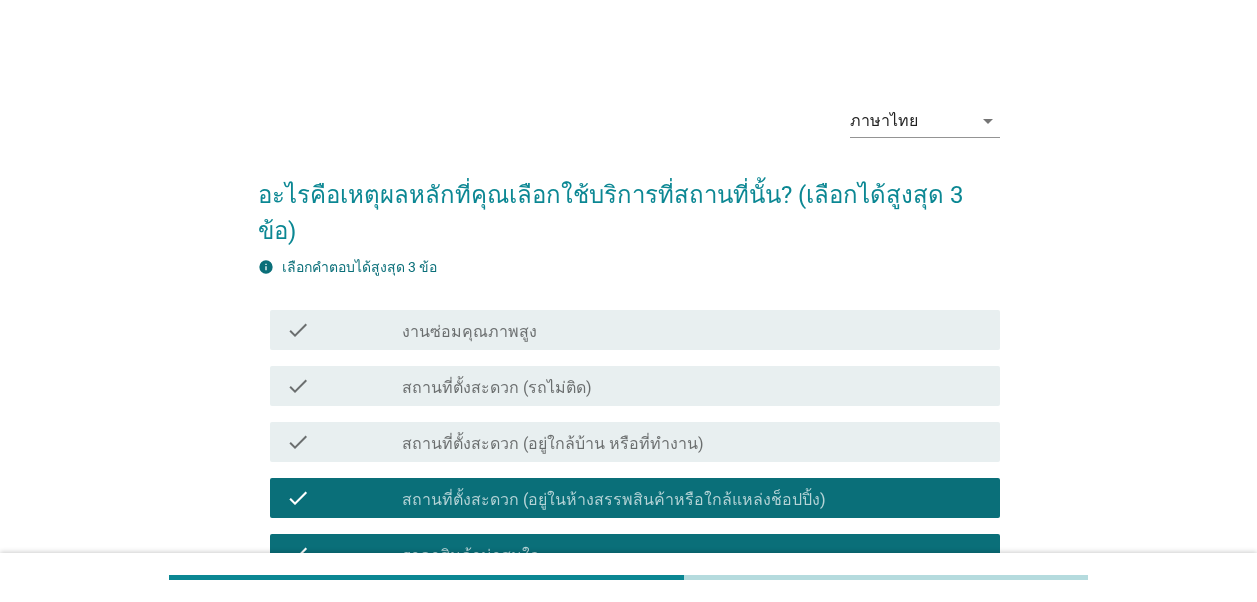 click on "สถานที่ตั้งสะดวก (อยู่ในห้างสรรพสินค้าหรือใกล้แหล่งช็อปปิ้ง)" at bounding box center (614, 500) 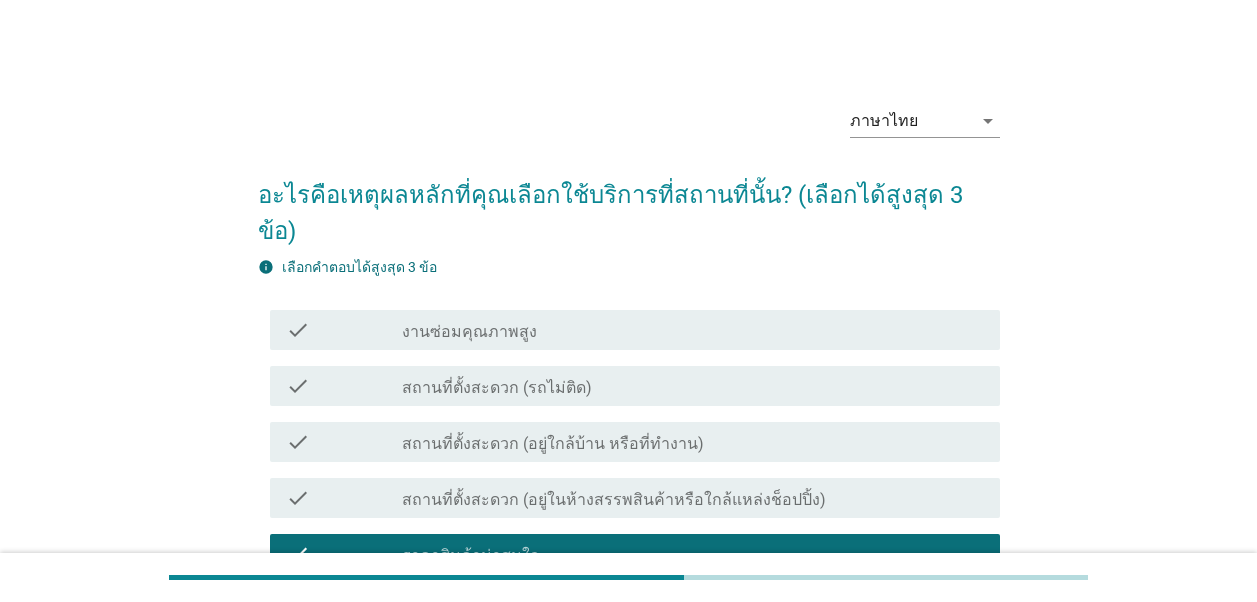 click on "check     check_box_outline_blank ราคาสินค้าน่าสนใจ" at bounding box center (635, 554) 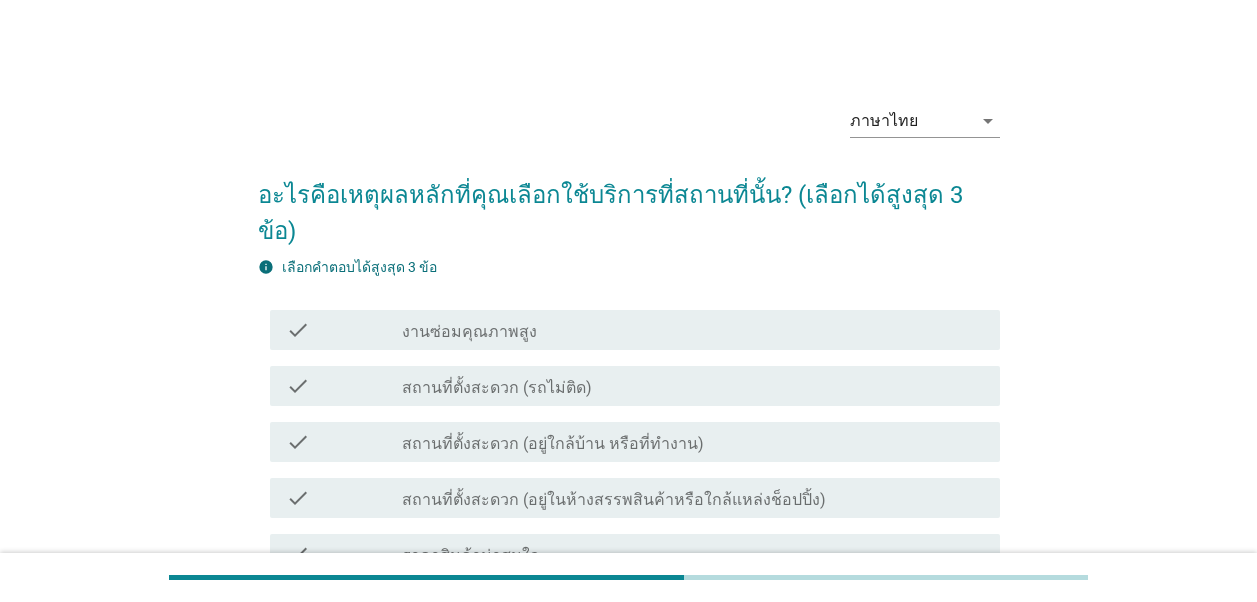 click on "สถานที่ตั้งสะดวก (อยู่ใกล้บ้าน หรือที่ทำงาน)" at bounding box center (553, 444) 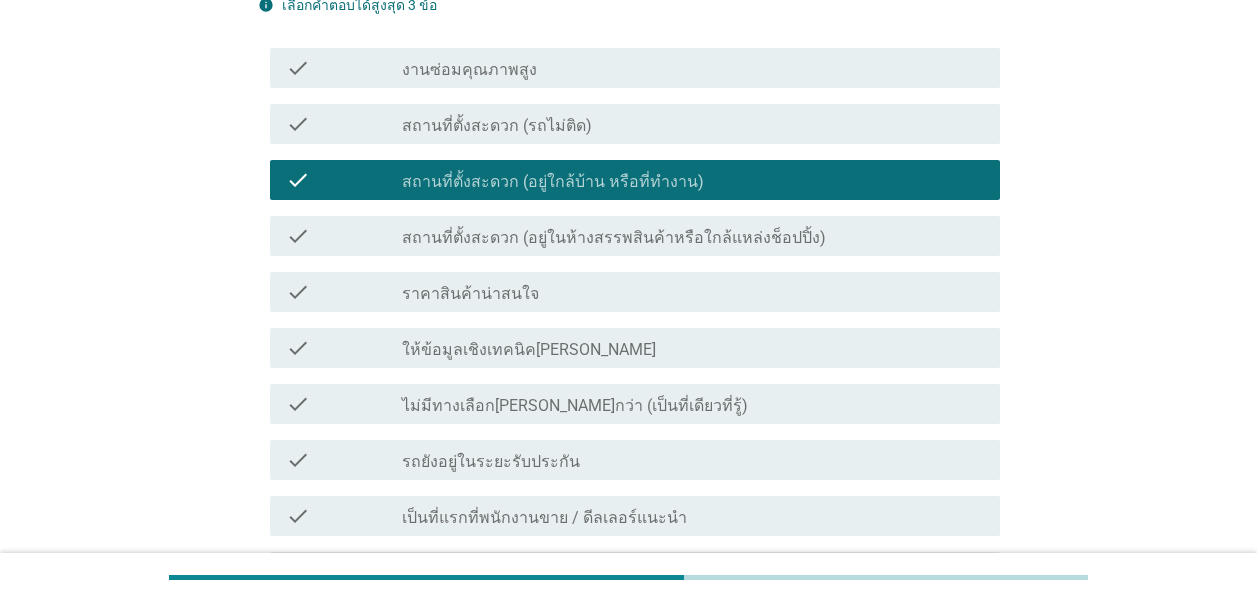 scroll, scrollTop: 300, scrollLeft: 0, axis: vertical 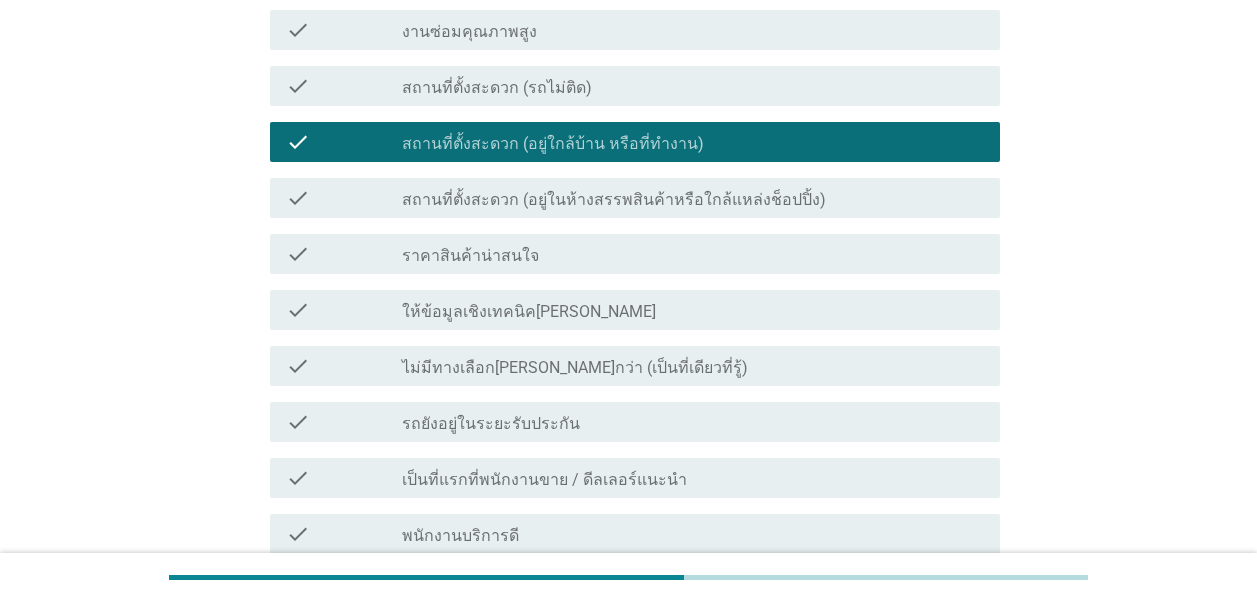 click on "รถยังอยู่ในระยะรับประกัน" at bounding box center [491, 424] 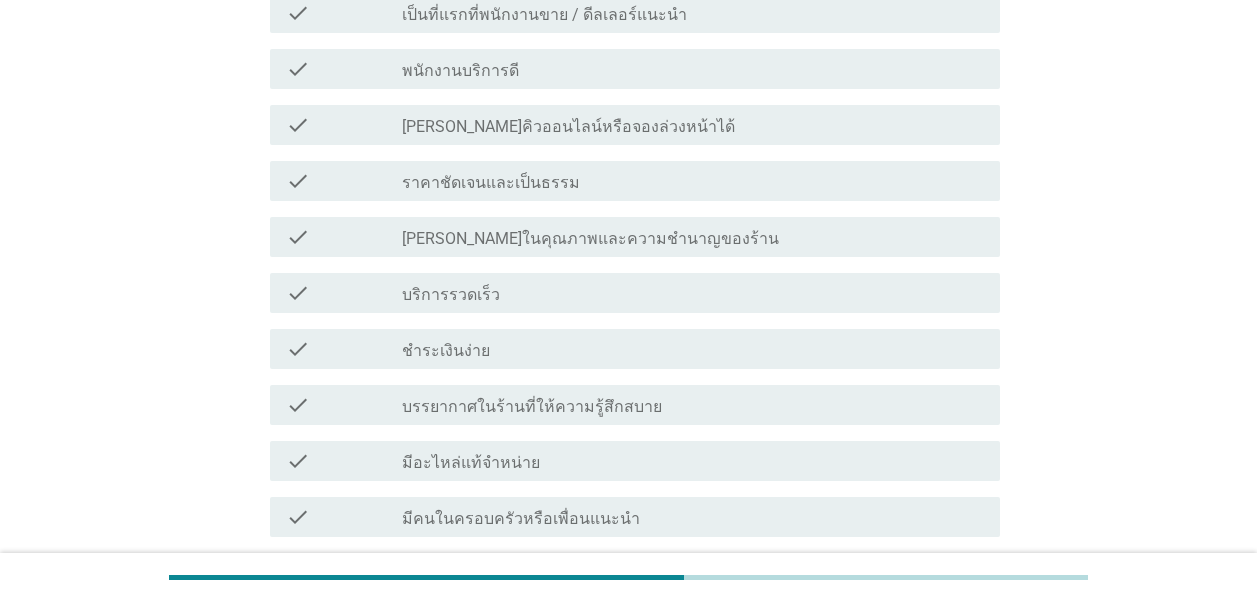scroll, scrollTop: 800, scrollLeft: 0, axis: vertical 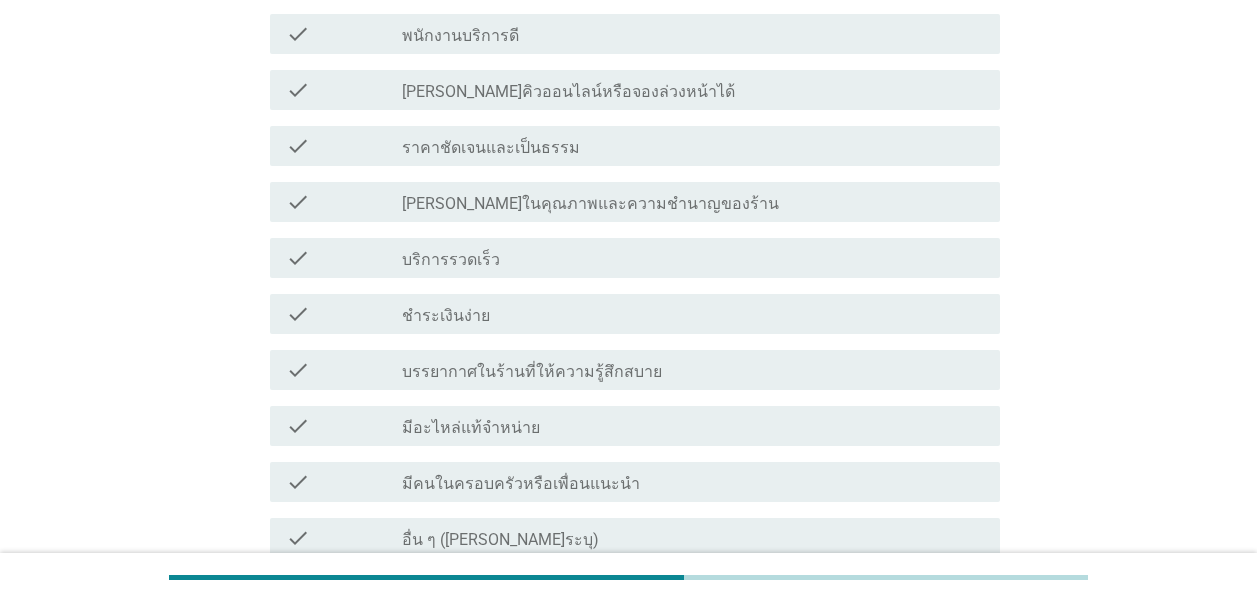 click on "[PERSON_NAME]ในคุณภาพและความชำนาญของร้าน" at bounding box center [590, 204] 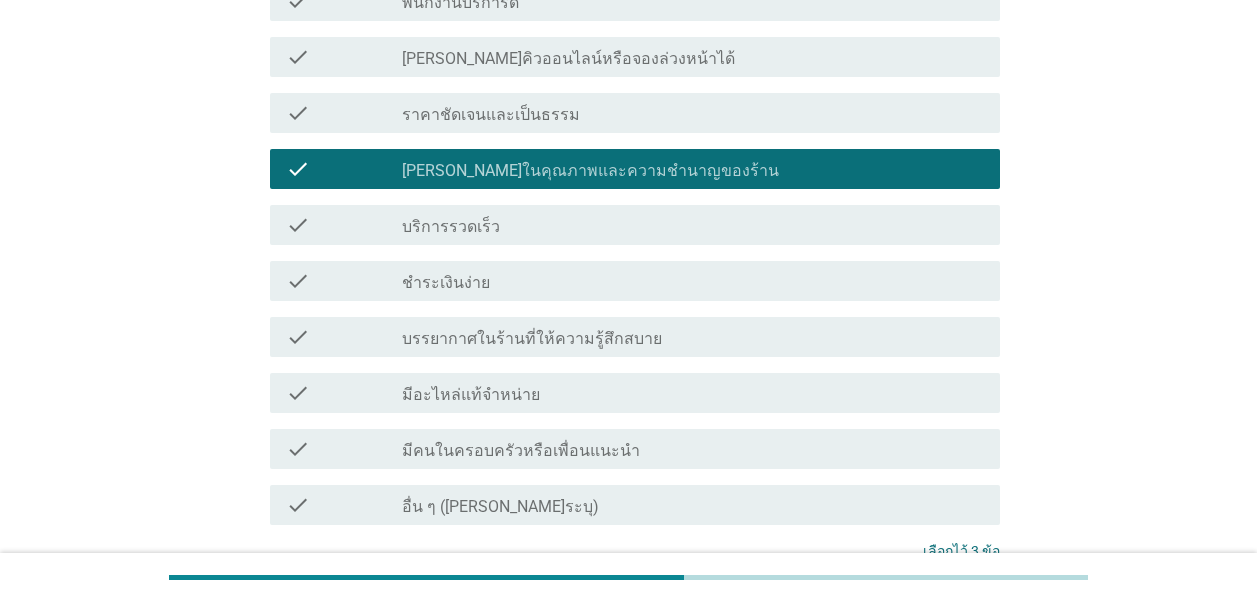 scroll, scrollTop: 900, scrollLeft: 0, axis: vertical 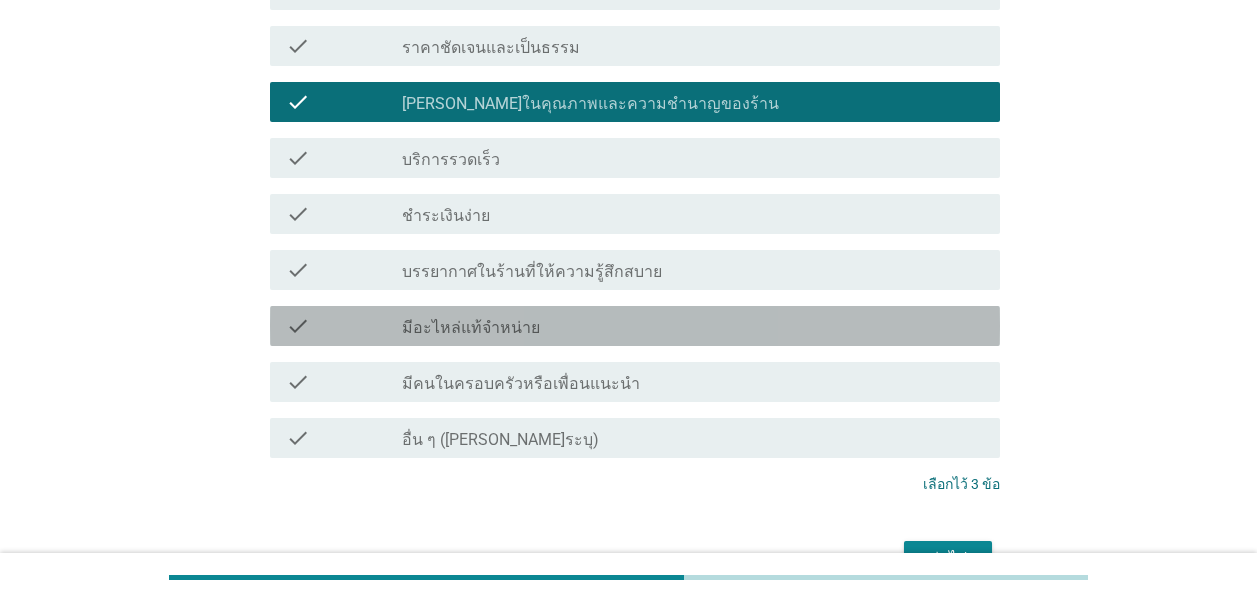 click on "check_box_outline_blank มีอะไหล่แท้จำหน่าย" at bounding box center [693, 326] 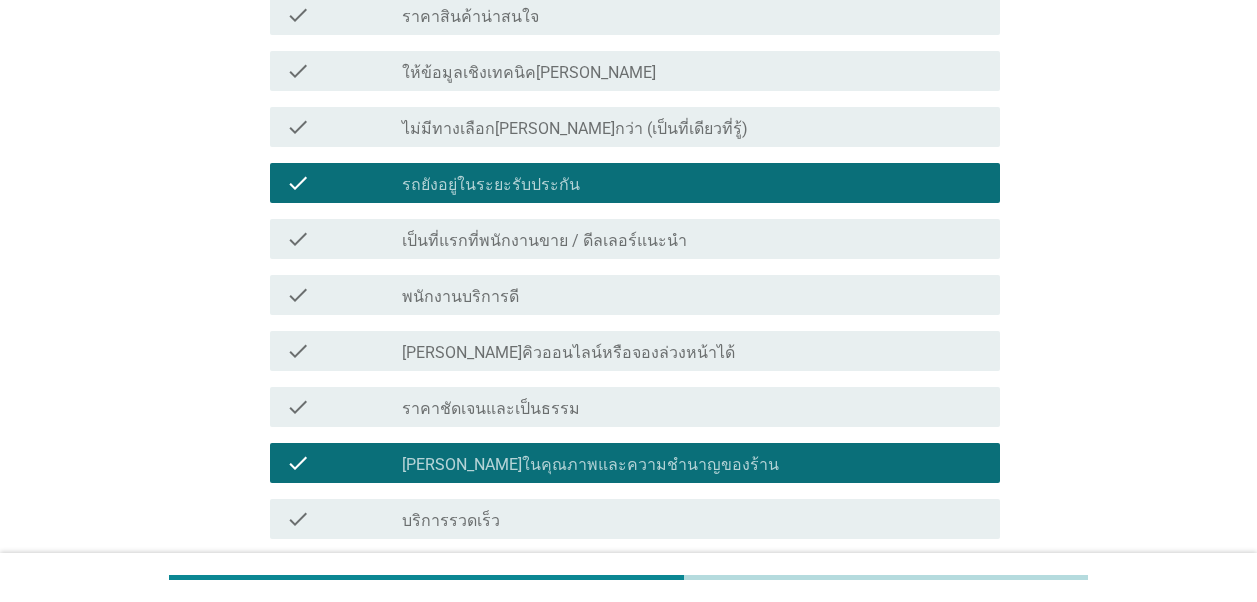 scroll, scrollTop: 500, scrollLeft: 0, axis: vertical 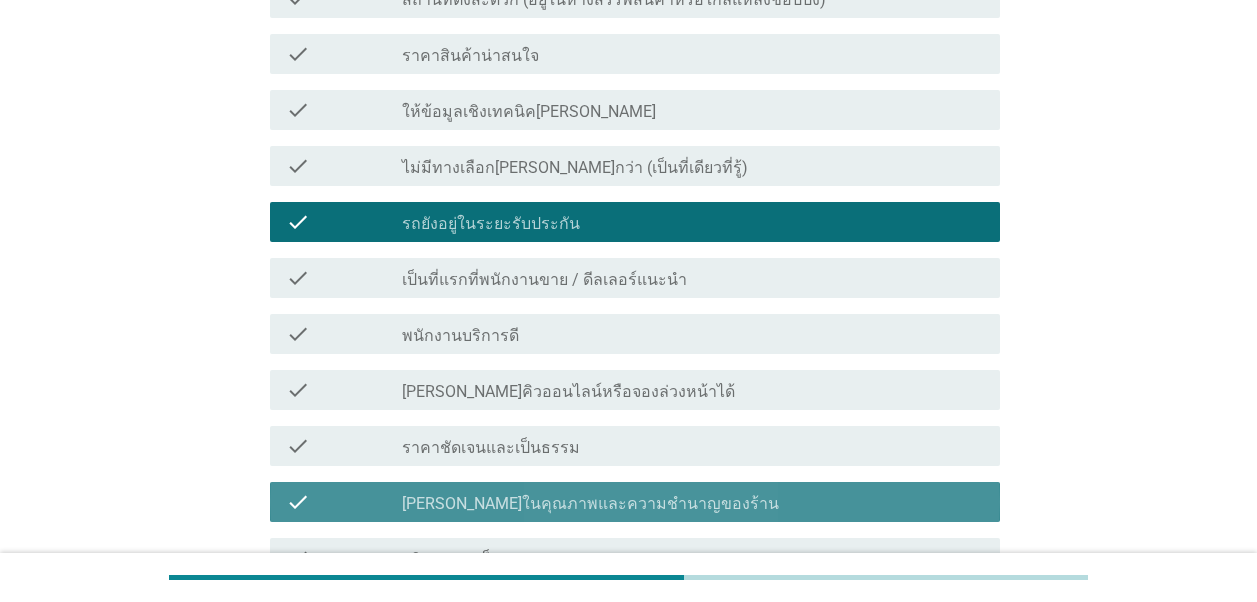click on "[PERSON_NAME]ในคุณภาพและความชำนาญของร้าน" at bounding box center [590, 504] 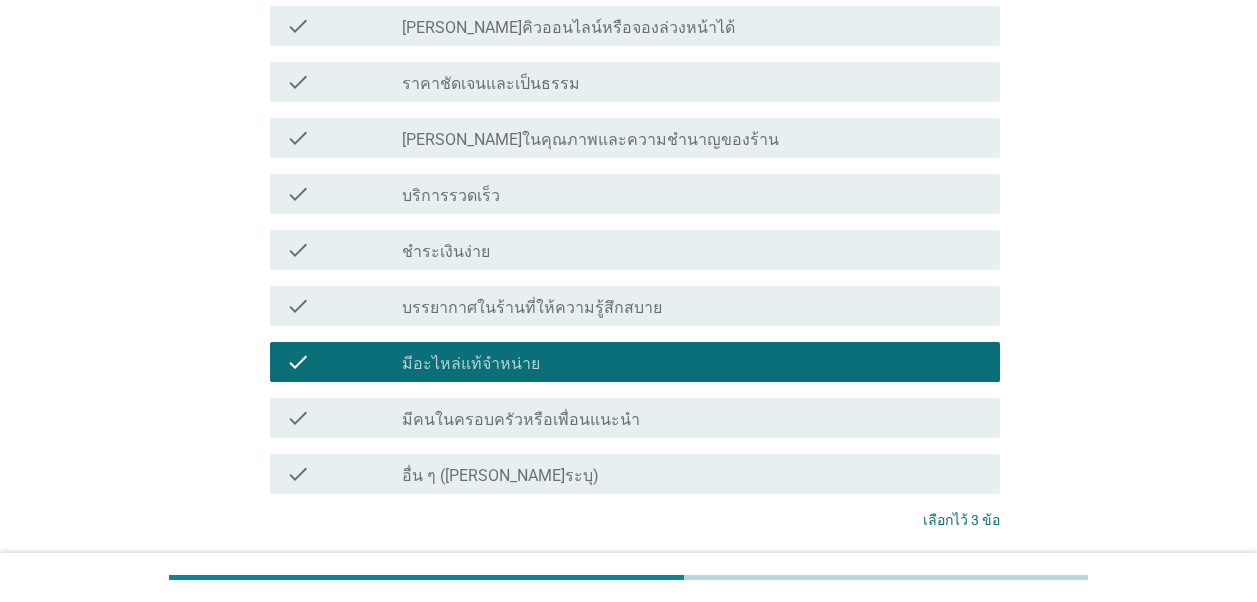 scroll, scrollTop: 900, scrollLeft: 0, axis: vertical 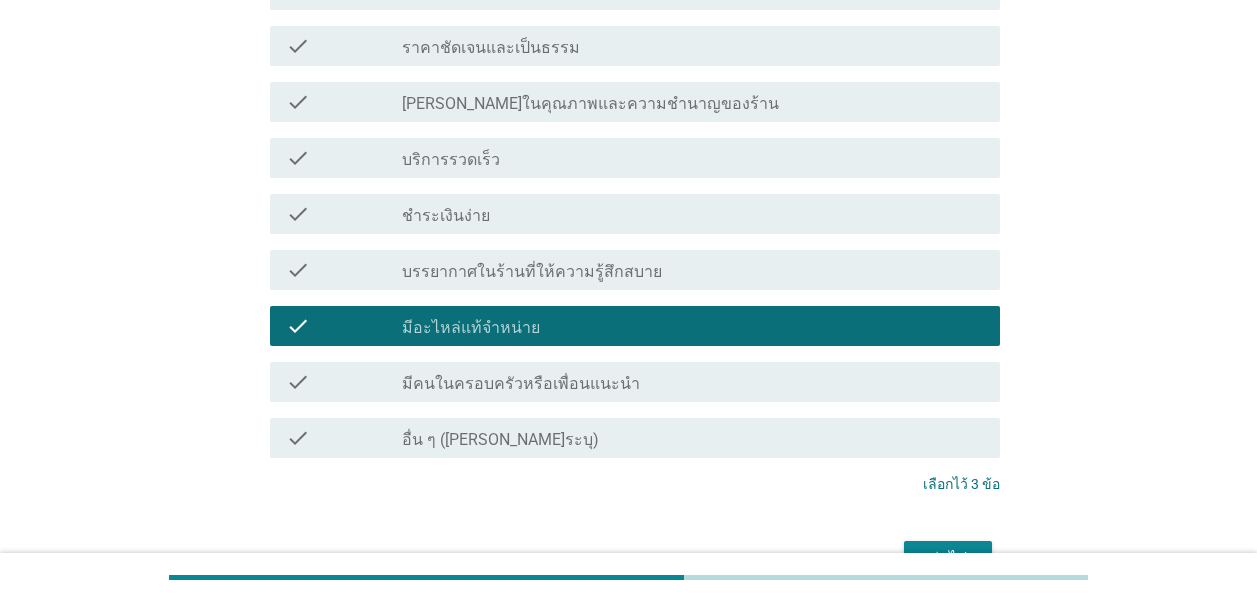 click on "ต่อไป" at bounding box center (948, 559) 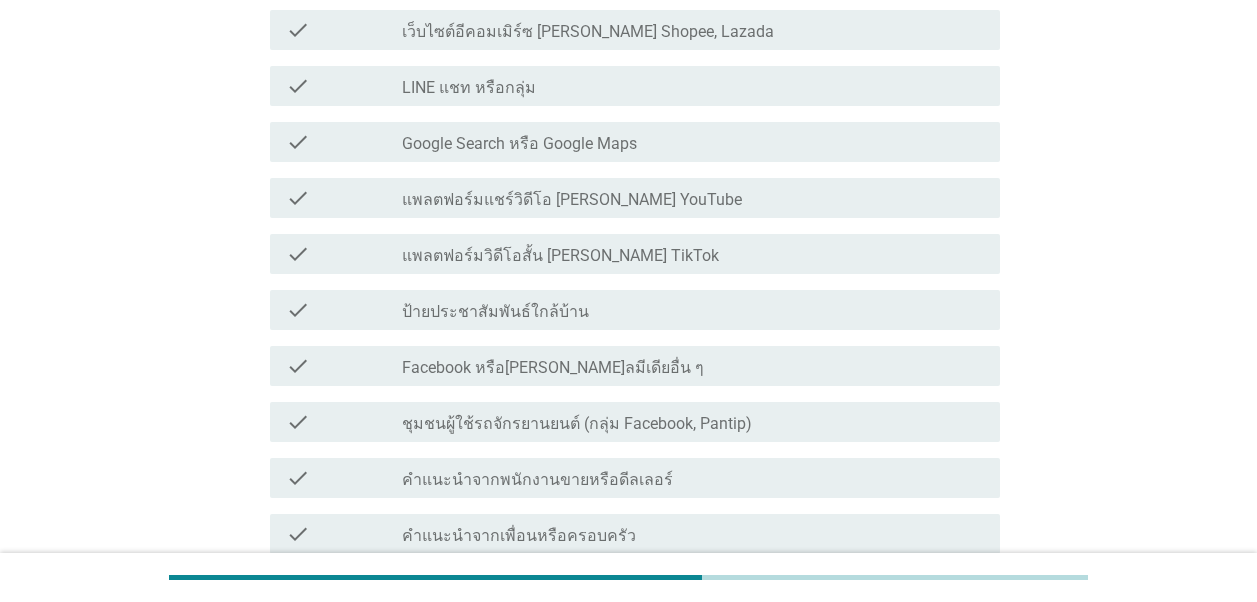 scroll, scrollTop: 400, scrollLeft: 0, axis: vertical 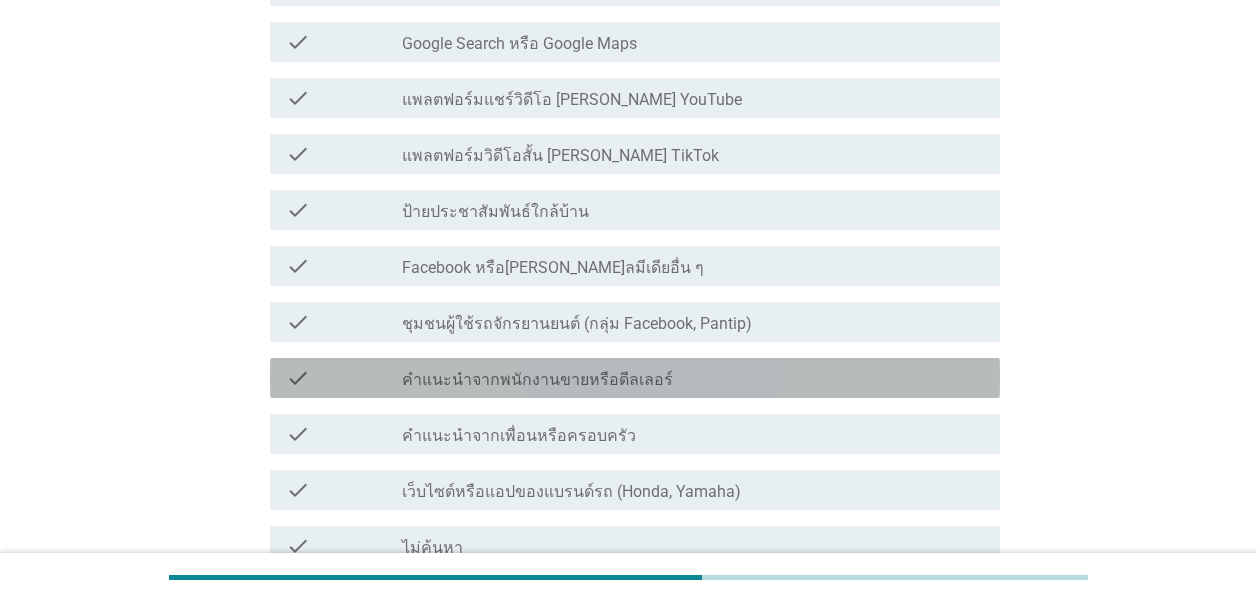 click on "คำแนะนำจากพนักงานขายหรือดีลเลอร์" at bounding box center (537, 380) 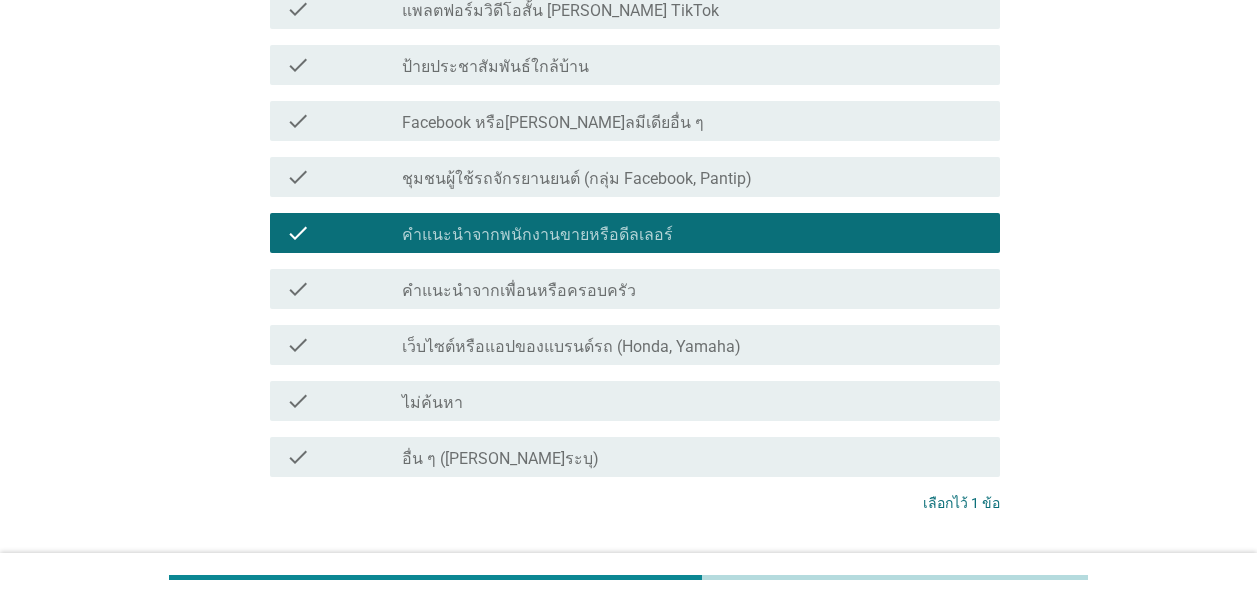scroll, scrollTop: 600, scrollLeft: 0, axis: vertical 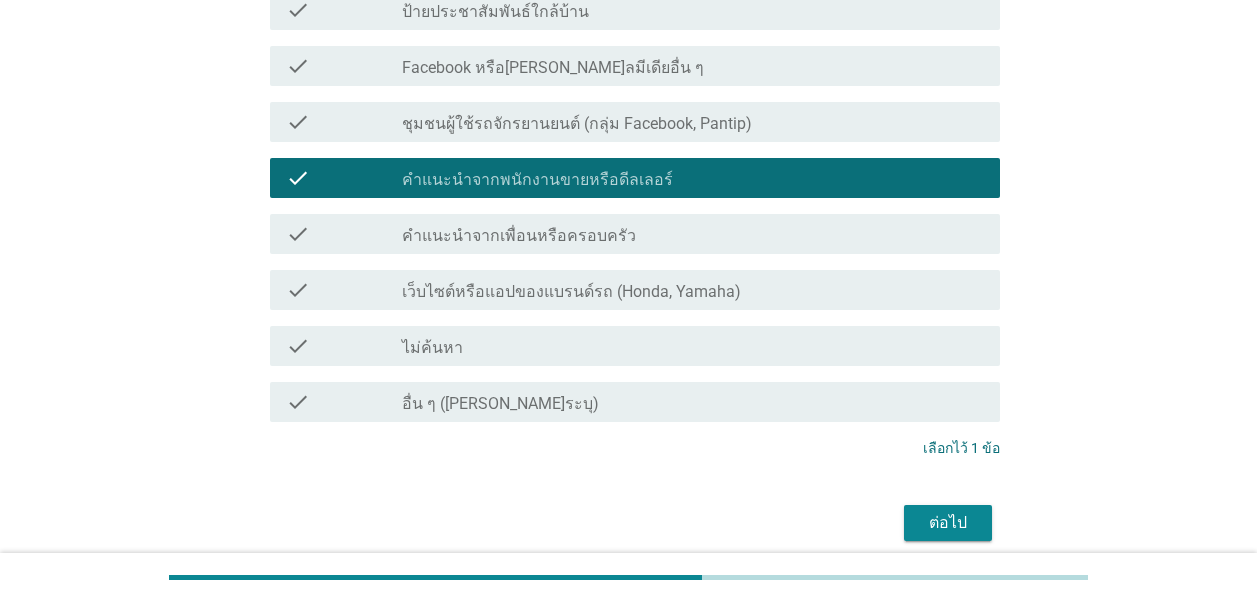 click on "ต่อไป" at bounding box center (948, 523) 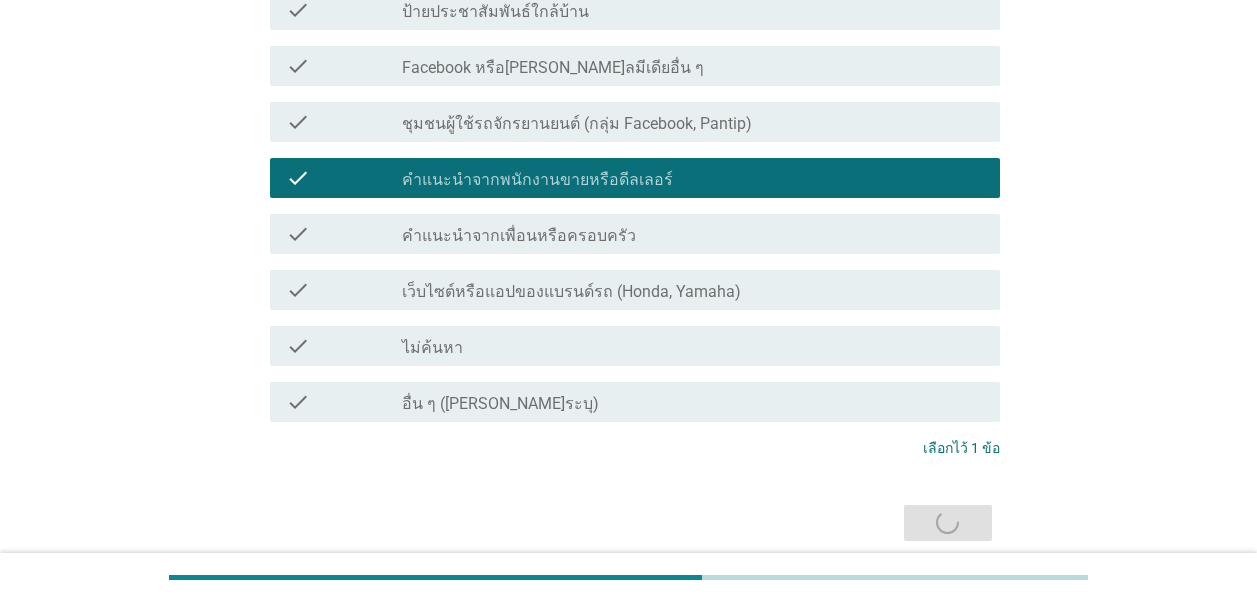 scroll, scrollTop: 0, scrollLeft: 0, axis: both 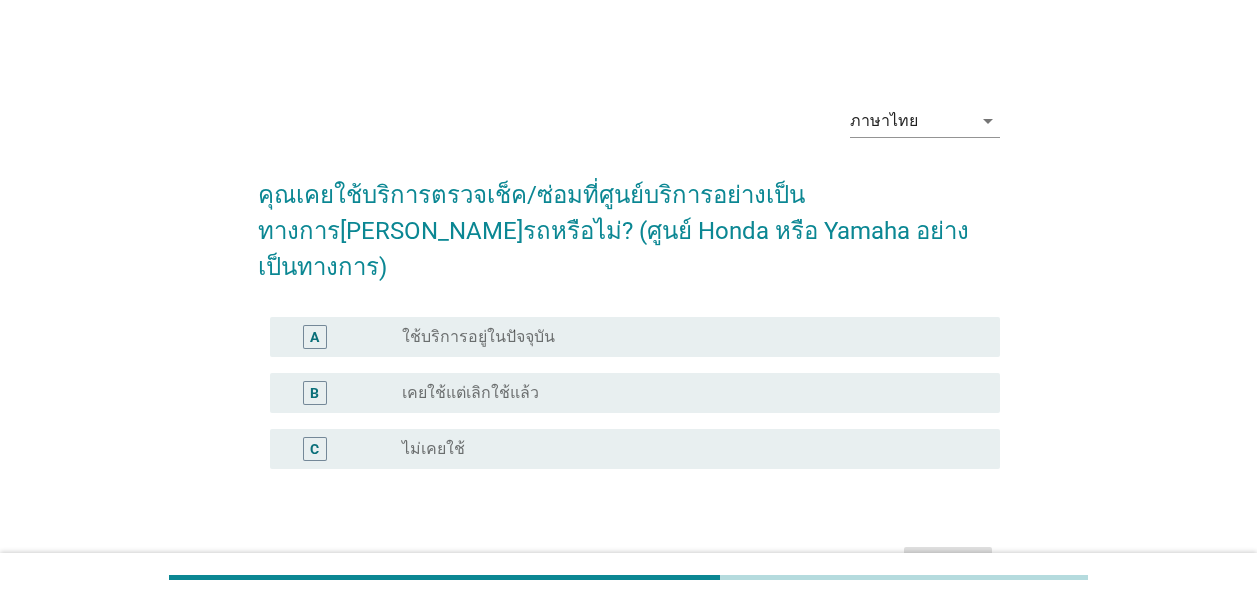 click on "ใช้บริการอยู่ในปัจจุบัน" at bounding box center (478, 337) 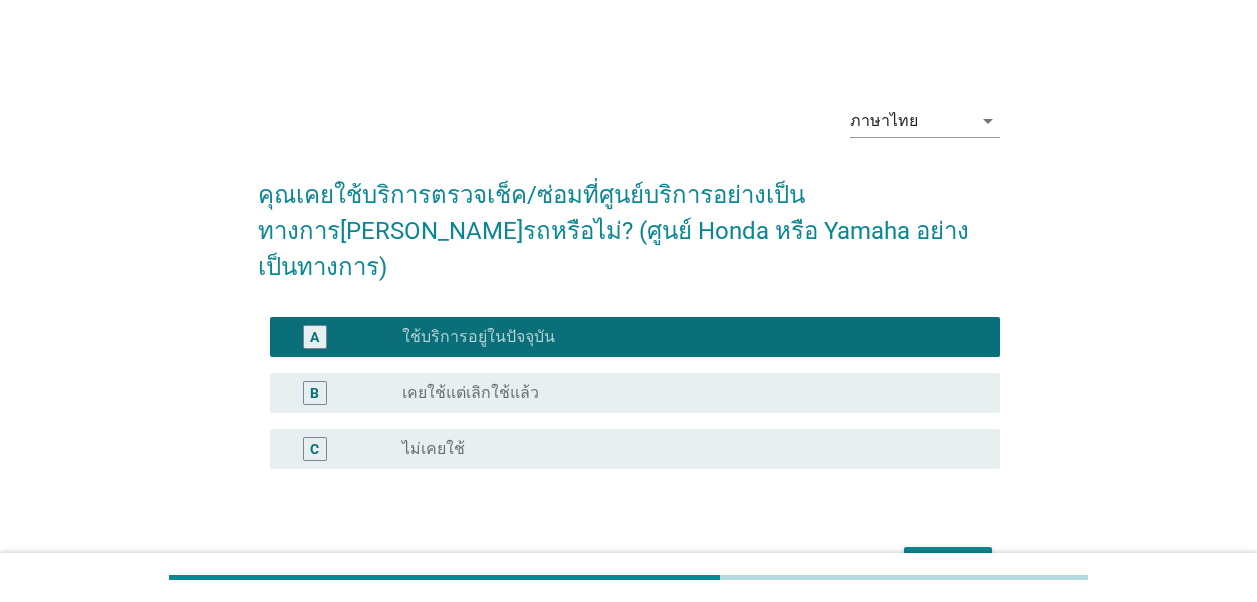 click on "เคยใช้แต่เลิกใช้แล้ว" at bounding box center [470, 393] 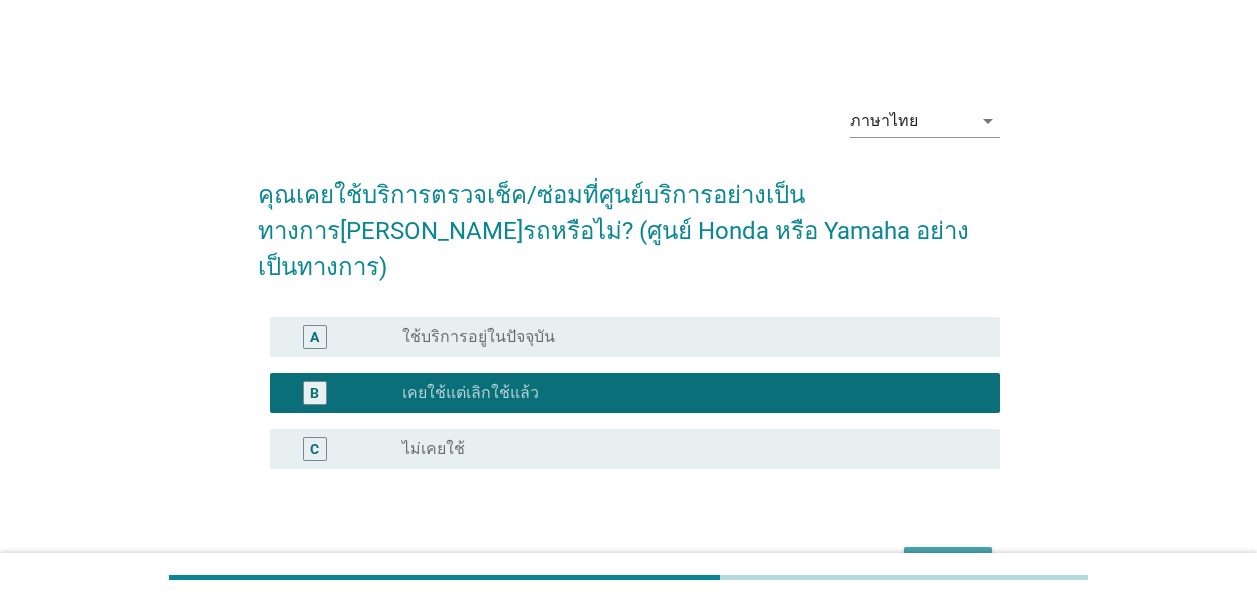 click on "ต่อไป" at bounding box center [948, 565] 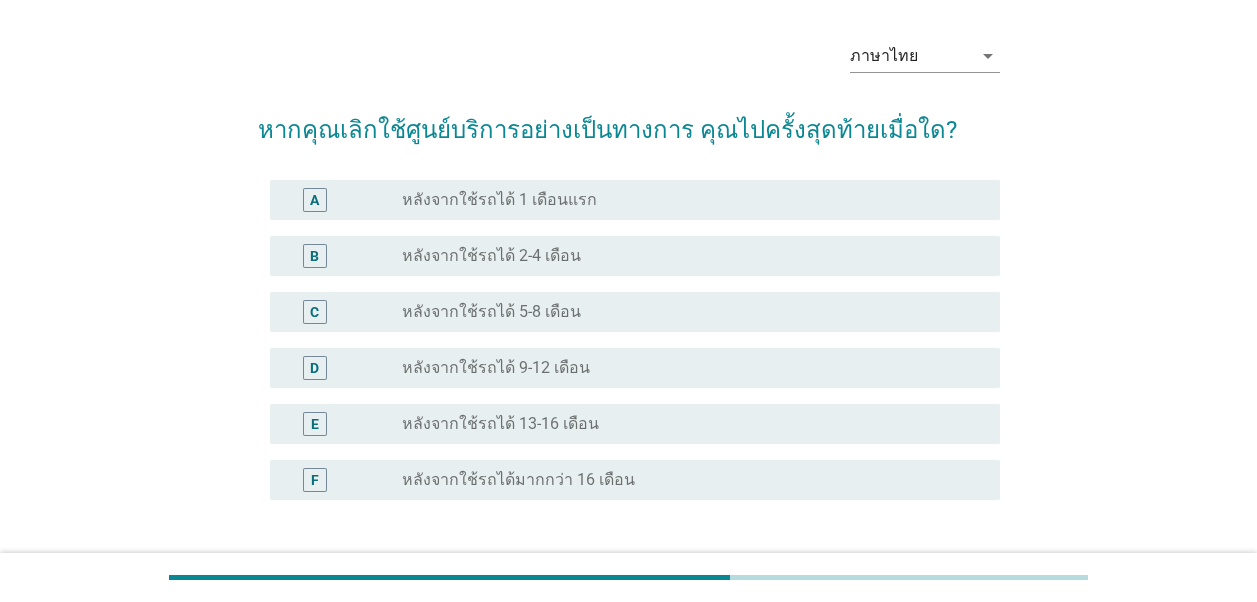 scroll, scrollTop: 100, scrollLeft: 0, axis: vertical 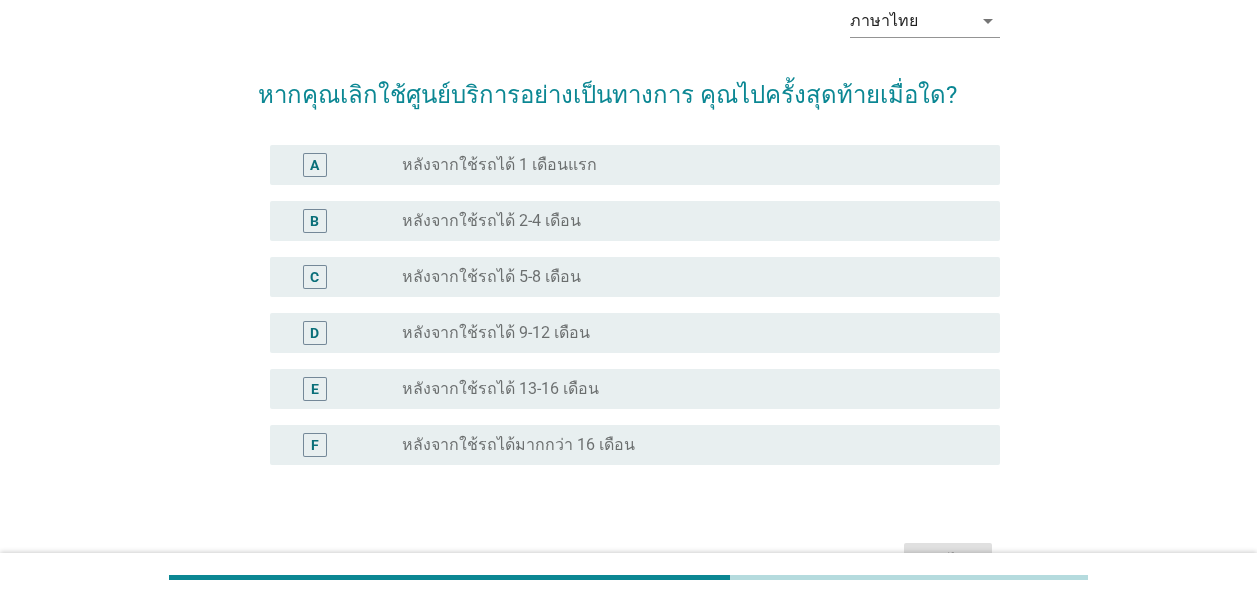 click on "หลังจากใช้รถได้มากกว่า 16 เดือน" at bounding box center (518, 445) 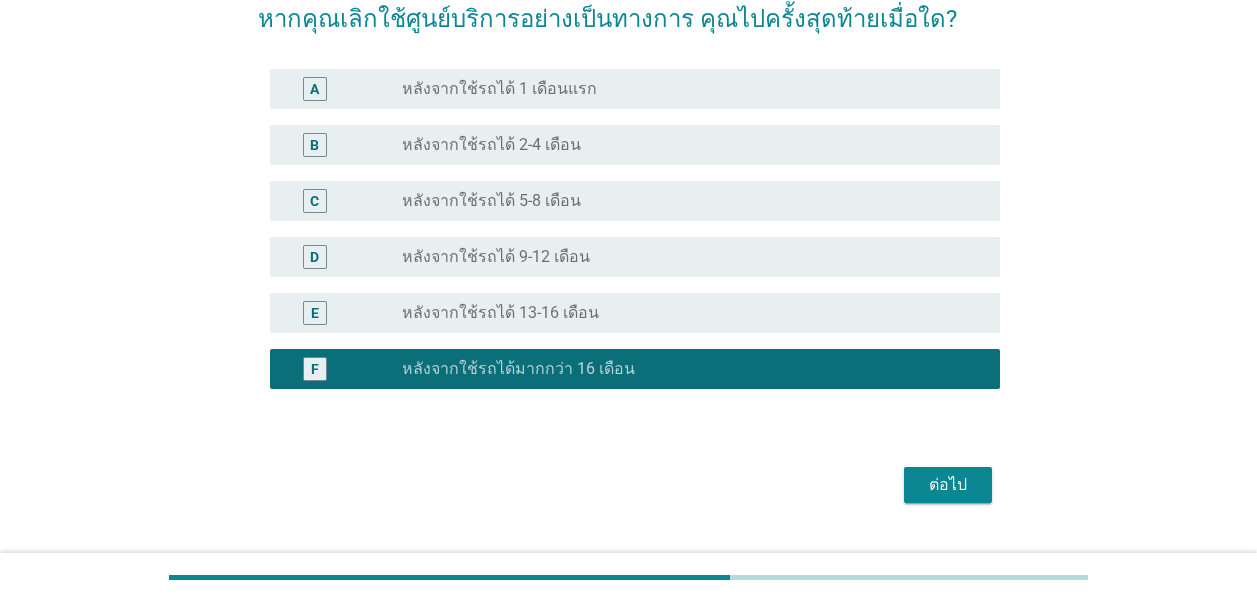 scroll, scrollTop: 200, scrollLeft: 0, axis: vertical 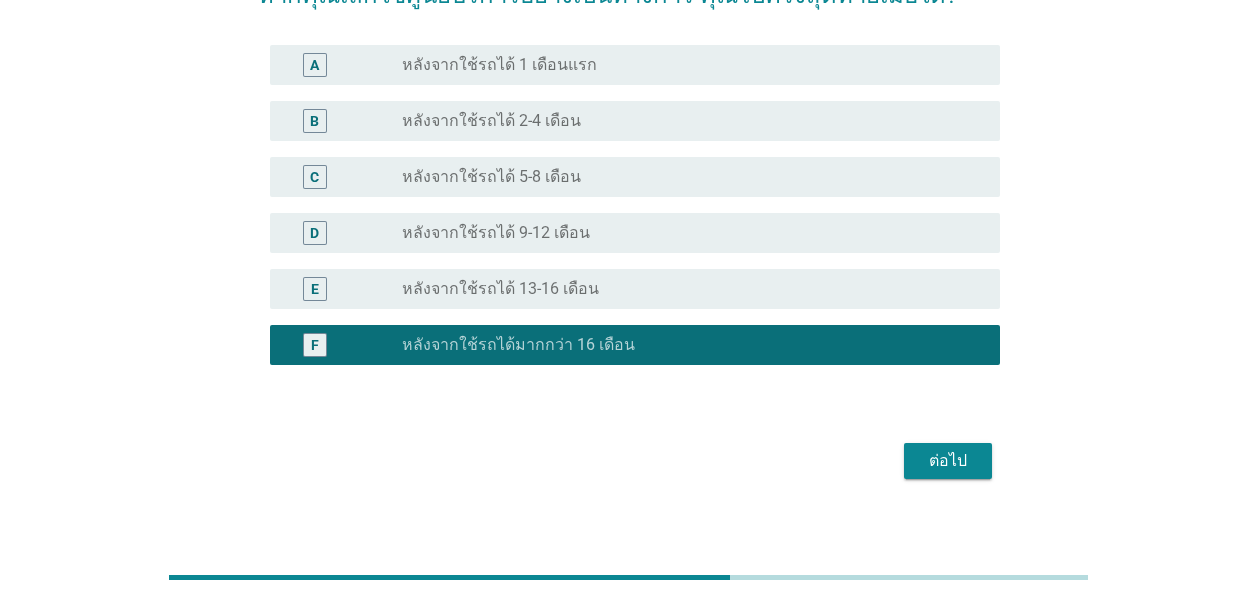 click on "ต่อไป" at bounding box center (948, 461) 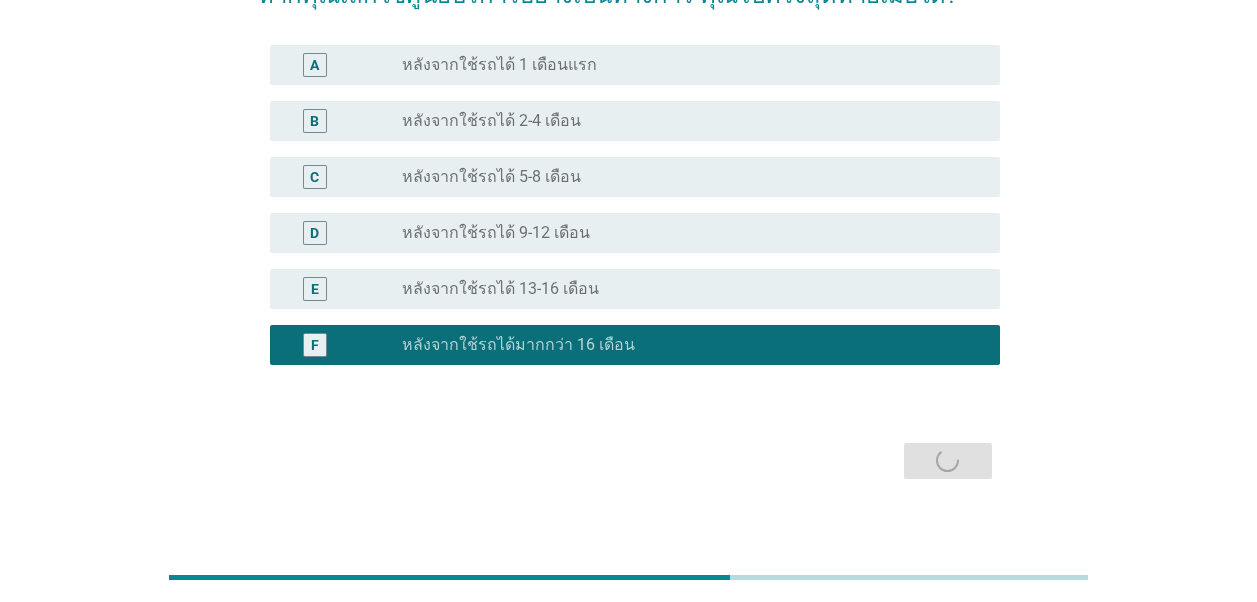 scroll, scrollTop: 0, scrollLeft: 0, axis: both 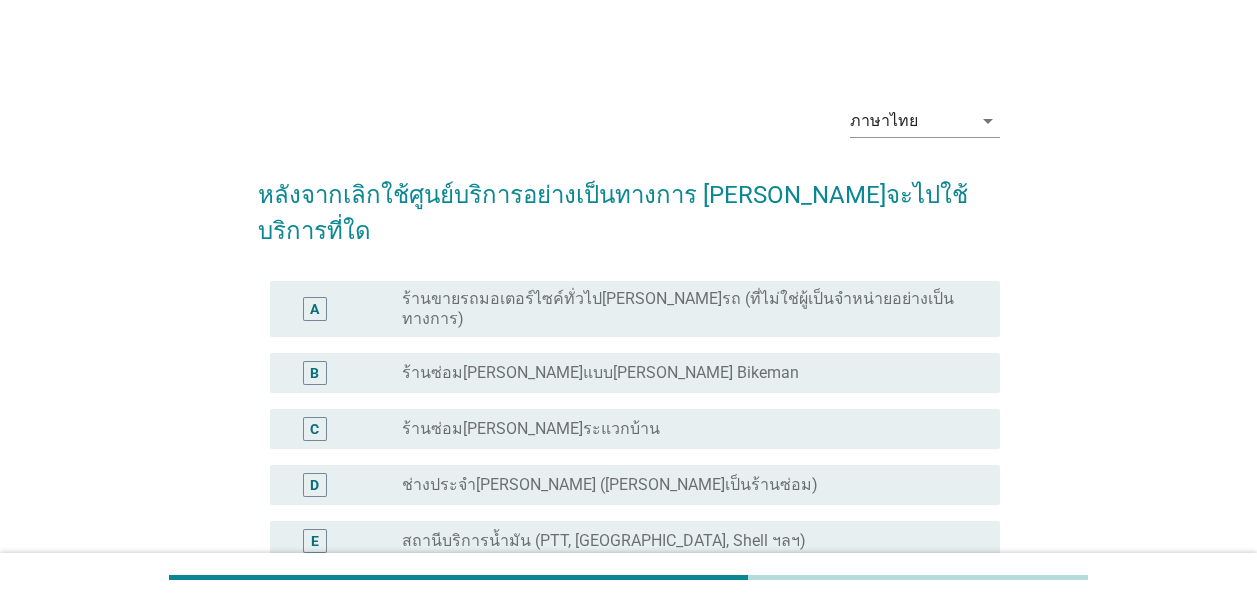 click on "ร้านขายรถมอเตอร์ไซค์ทั่วไป[PERSON_NAME]รถ (ที่ไม่ใช่ผู้เป็นจำหน่ายอย่างเป็นทางการ)" at bounding box center [685, 309] 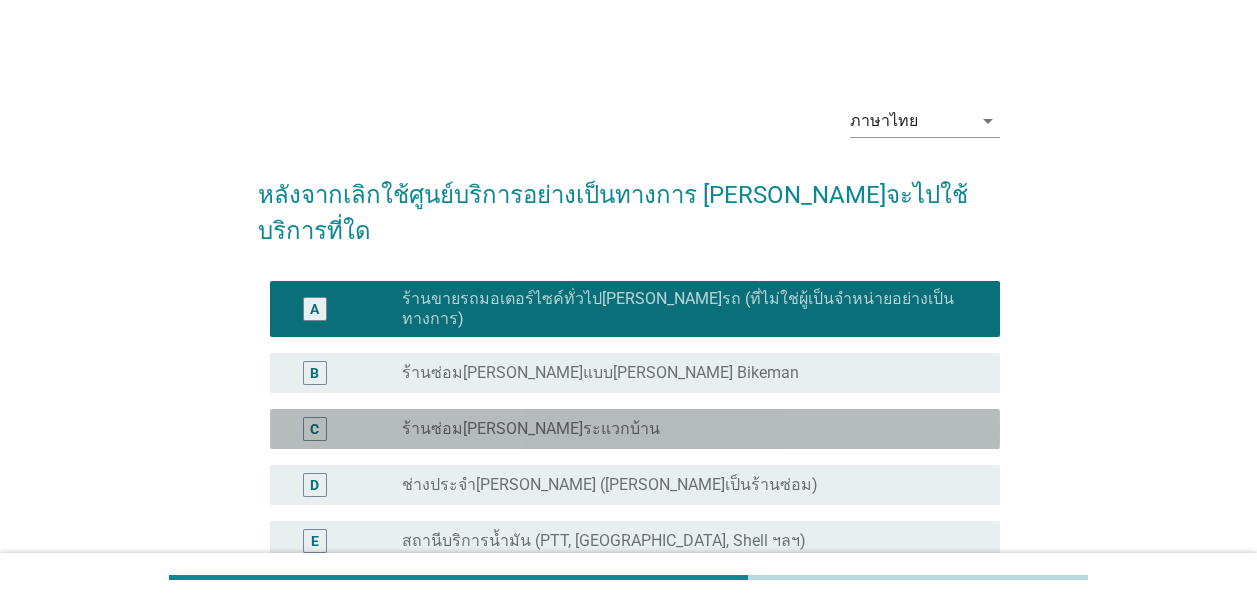 click on "ร้านซ่อม[PERSON_NAME]ระแวกบ้าน" at bounding box center [531, 429] 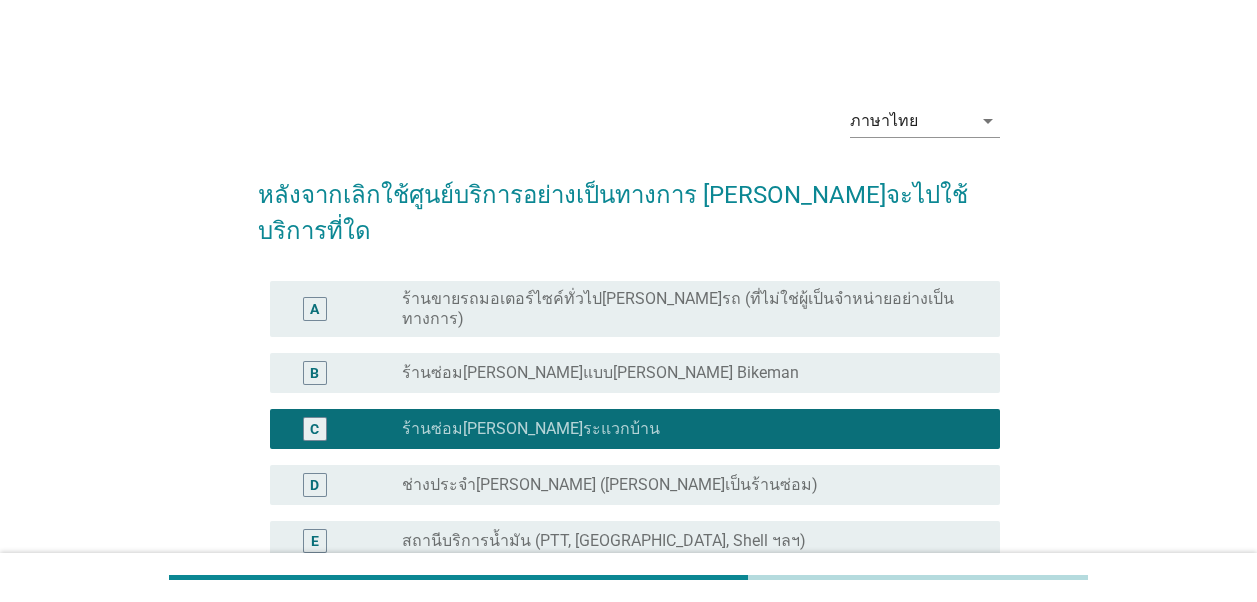 scroll, scrollTop: 200, scrollLeft: 0, axis: vertical 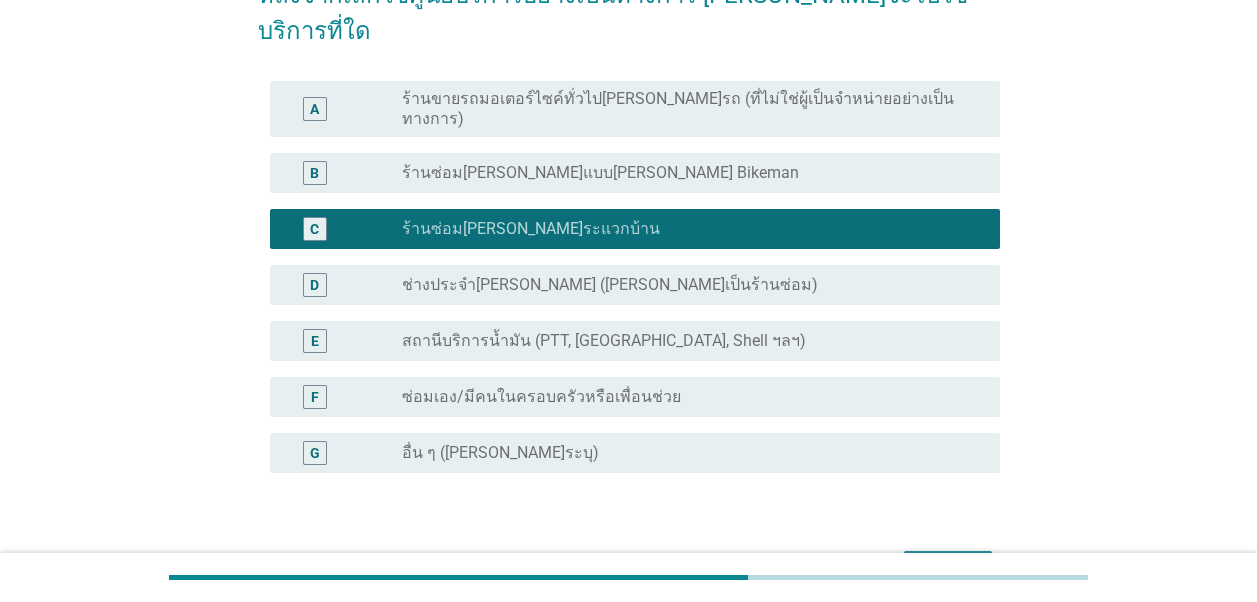 click on "ต่อไป" at bounding box center (948, 569) 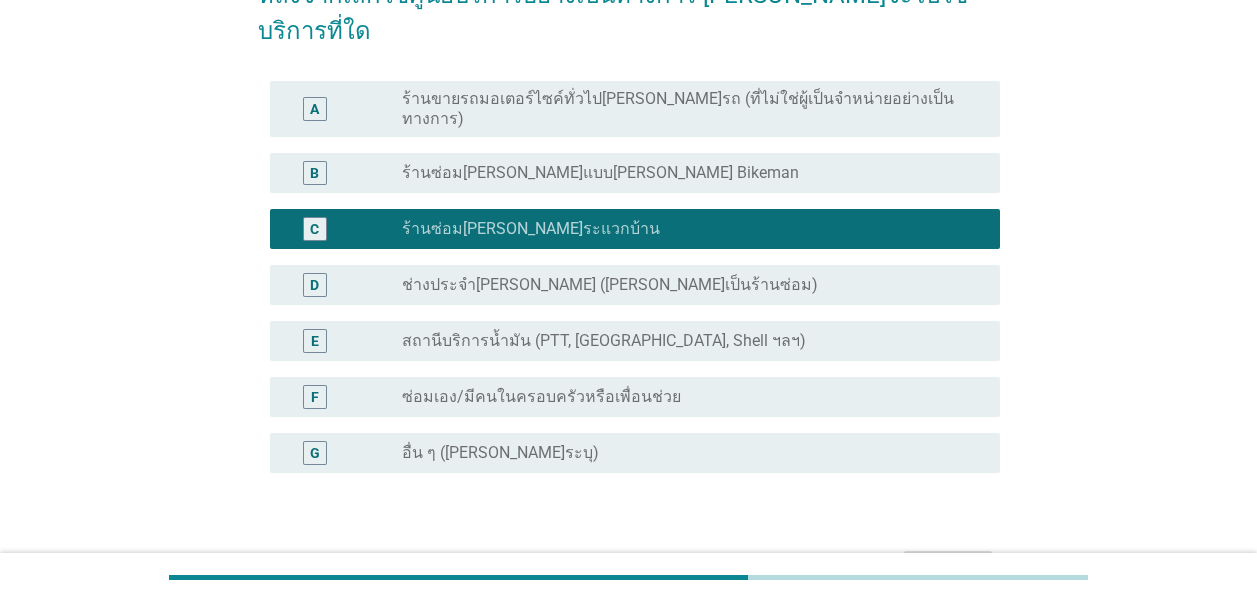 scroll, scrollTop: 0, scrollLeft: 0, axis: both 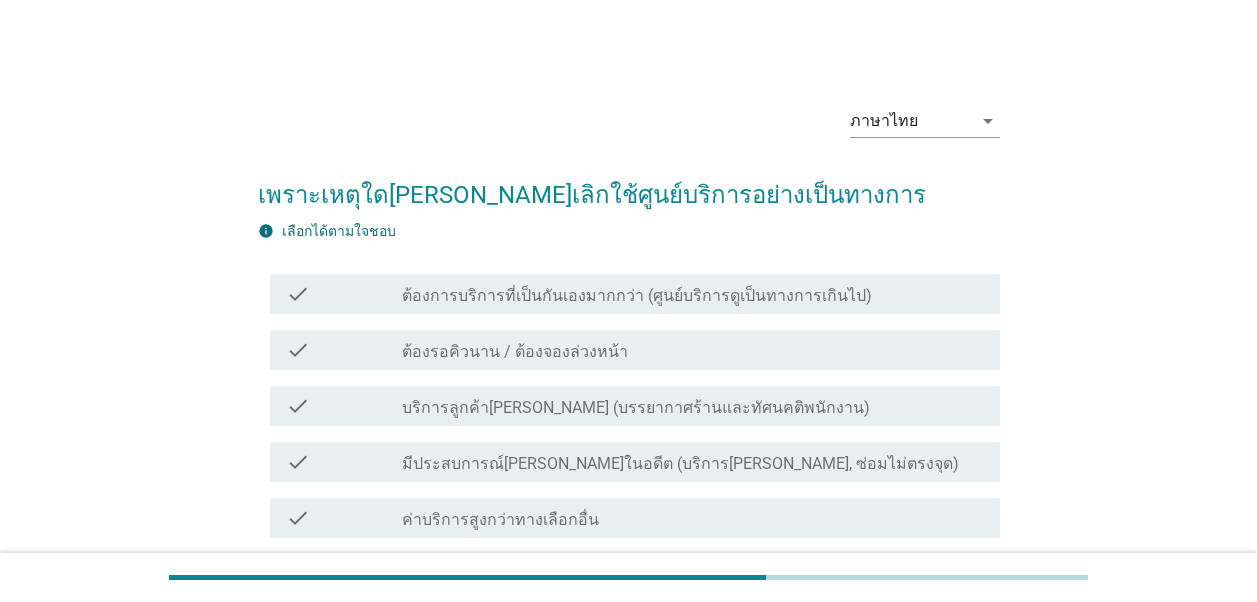 click on "ต้องการบริการที่เป็นกันเองมากกว่า (ศูนย์บริการดูเป็นทางการเกินไป)" at bounding box center (637, 296) 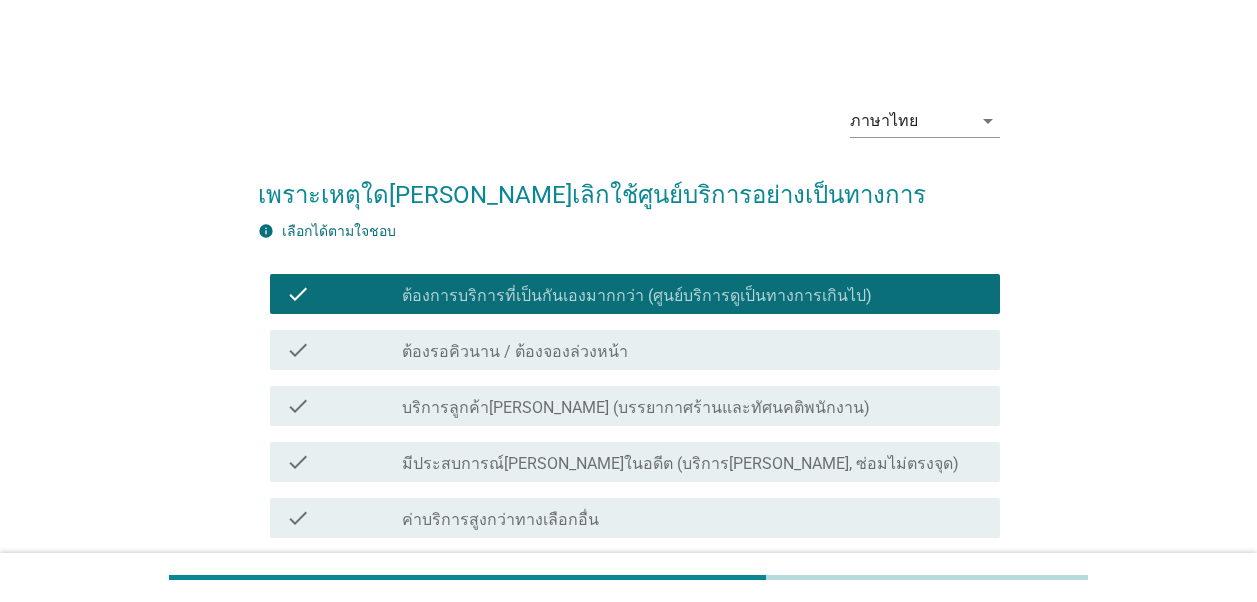 click on "ต้องการบริการที่เป็นกันเองมากกว่า (ศูนย์บริการดูเป็นทางการเกินไป)" at bounding box center (637, 296) 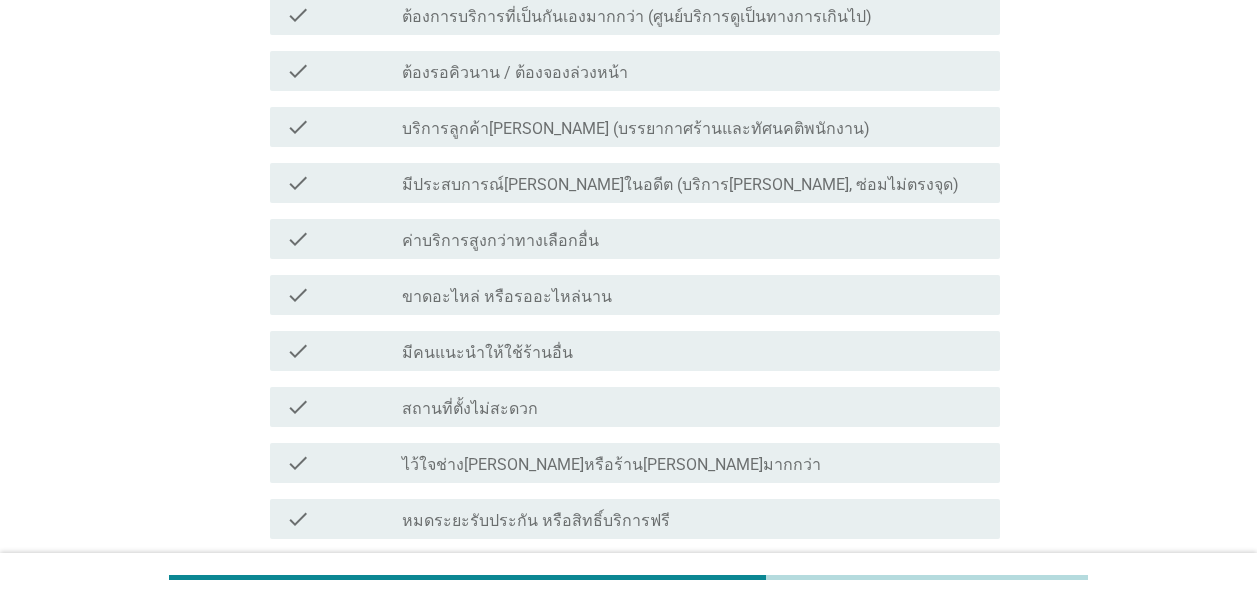 scroll, scrollTop: 300, scrollLeft: 0, axis: vertical 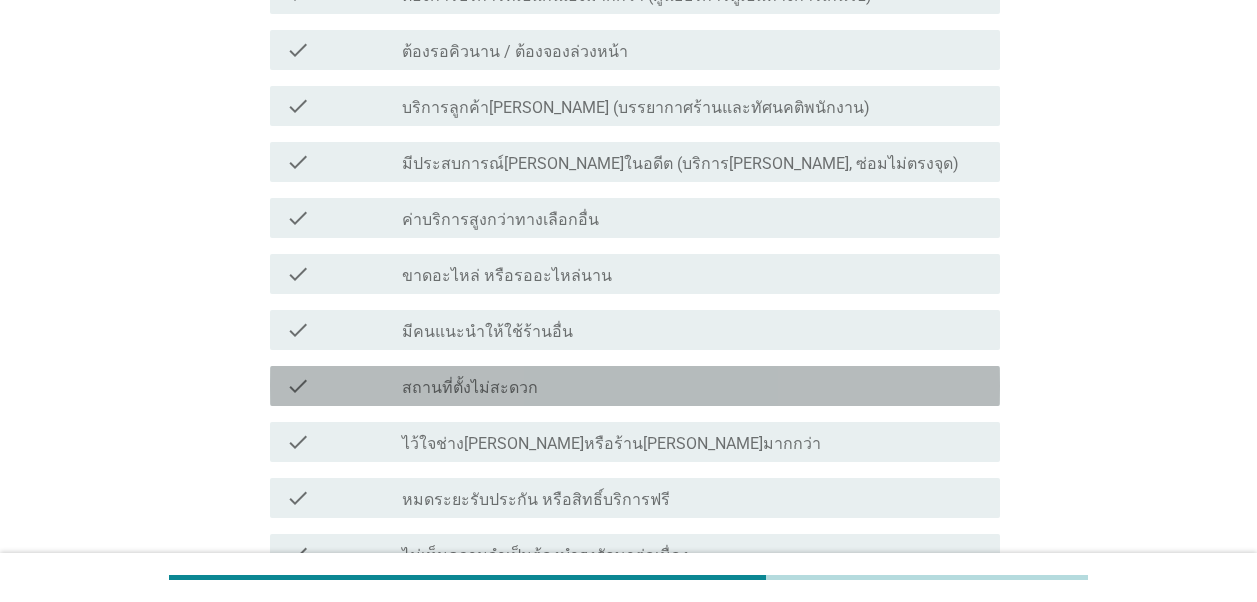click on "สถานที่ตั้งไม่สะดวก" at bounding box center [470, 388] 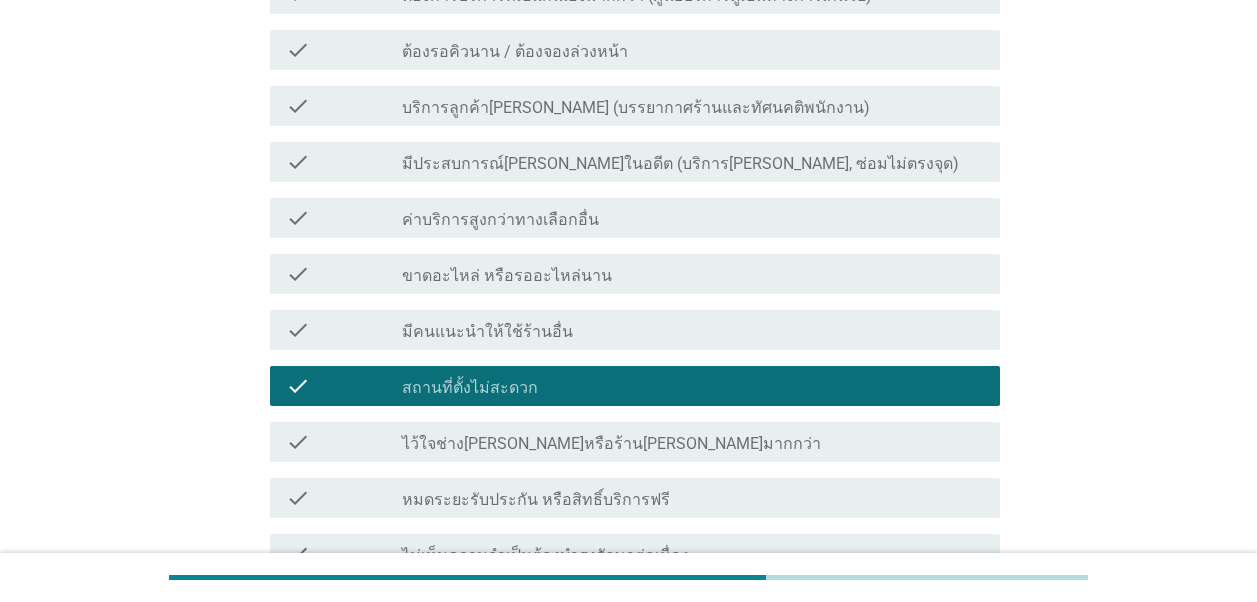 click on "มีคนแนะนำให้ใช้ร้านอื่น" at bounding box center [487, 332] 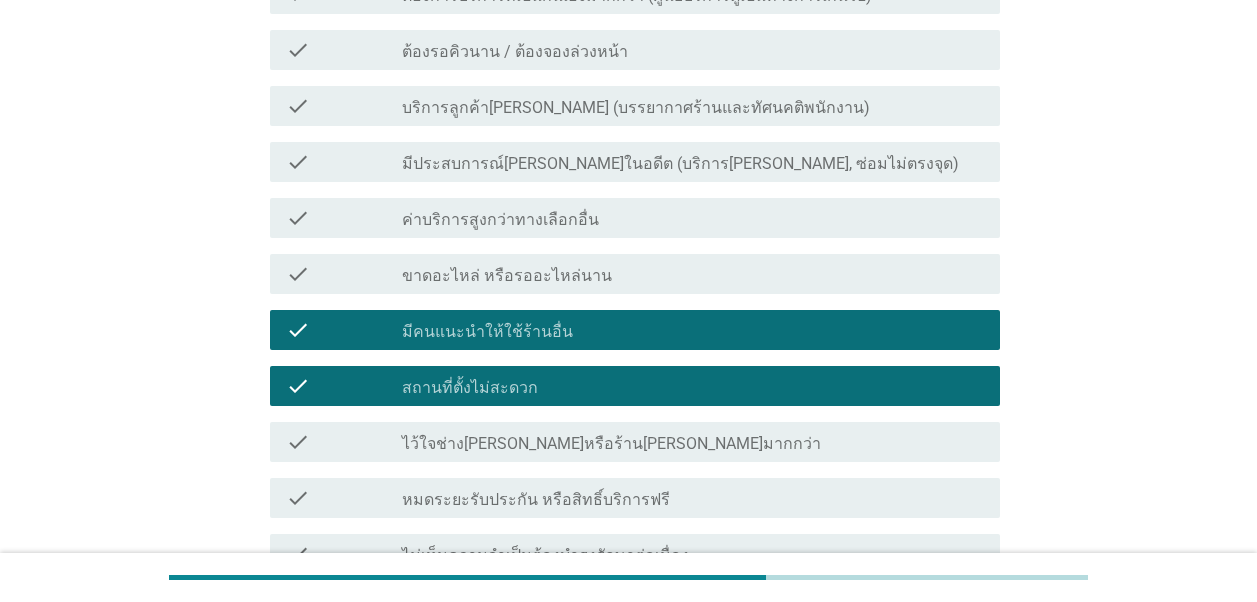 click on "สถานที่ตั้งไม่สะดวก" at bounding box center (470, 388) 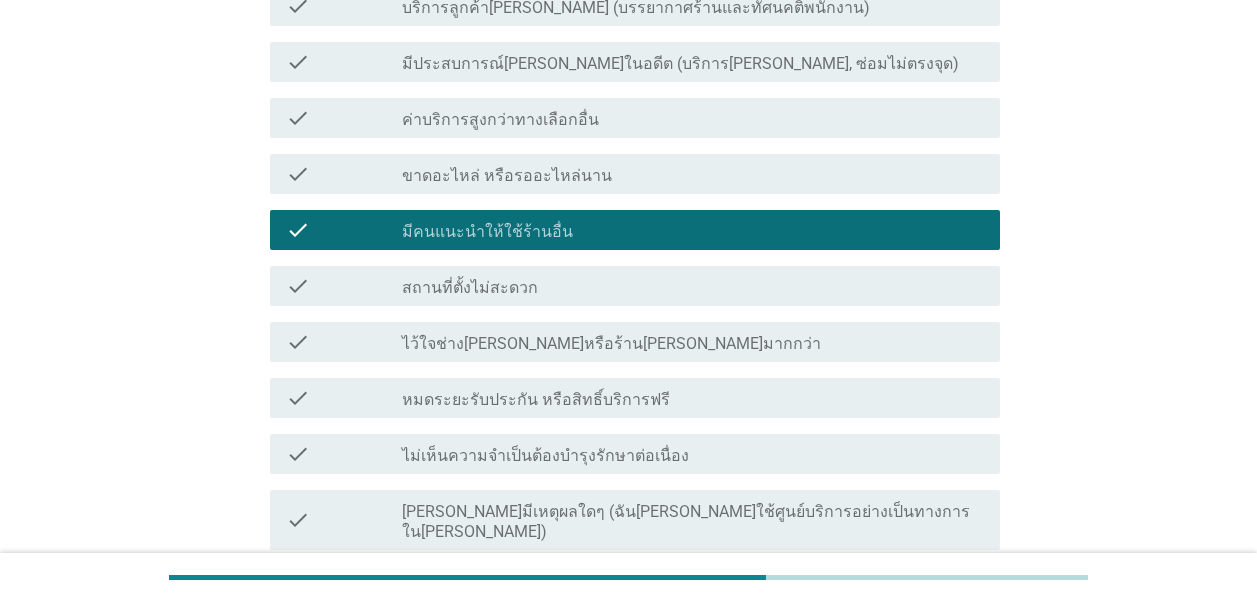 scroll, scrollTop: 500, scrollLeft: 0, axis: vertical 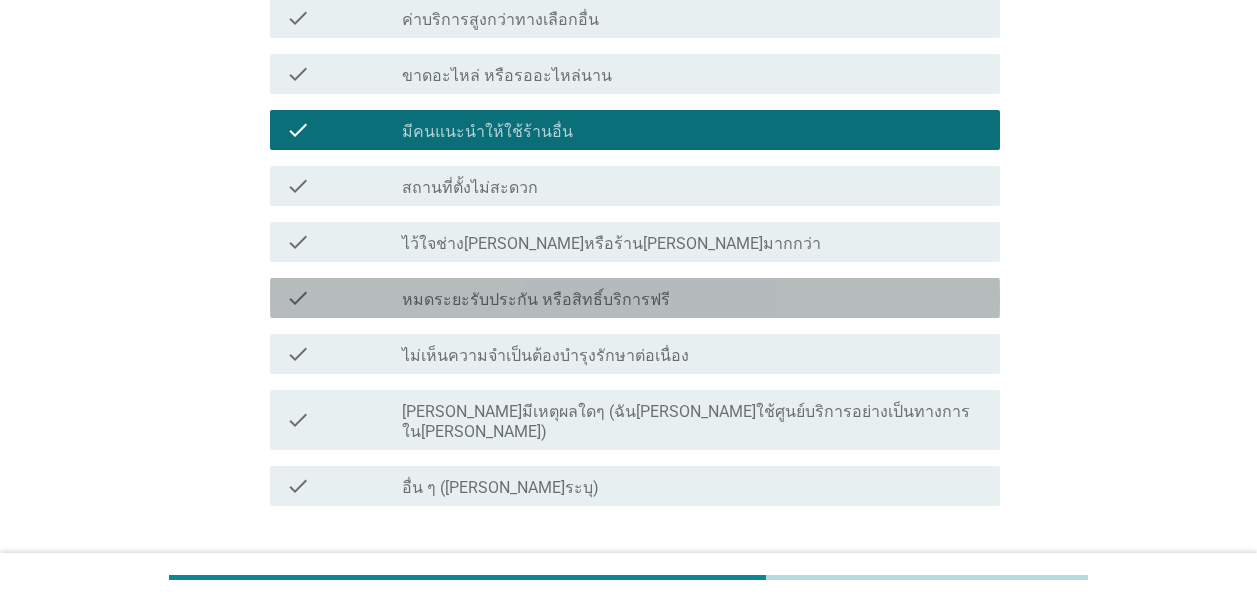 click on "หมดระยะรับประกัน หรือสิทธิ์บริการฟรี" at bounding box center (536, 300) 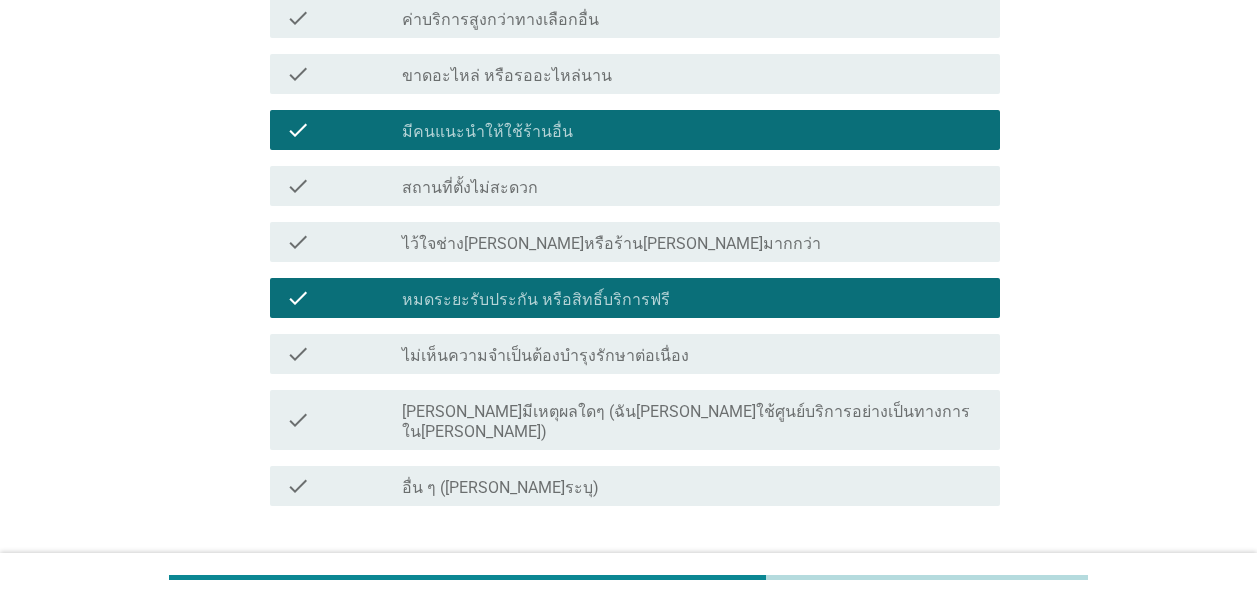 click on "มีคนแนะนำให้ใช้ร้านอื่น" at bounding box center (487, 132) 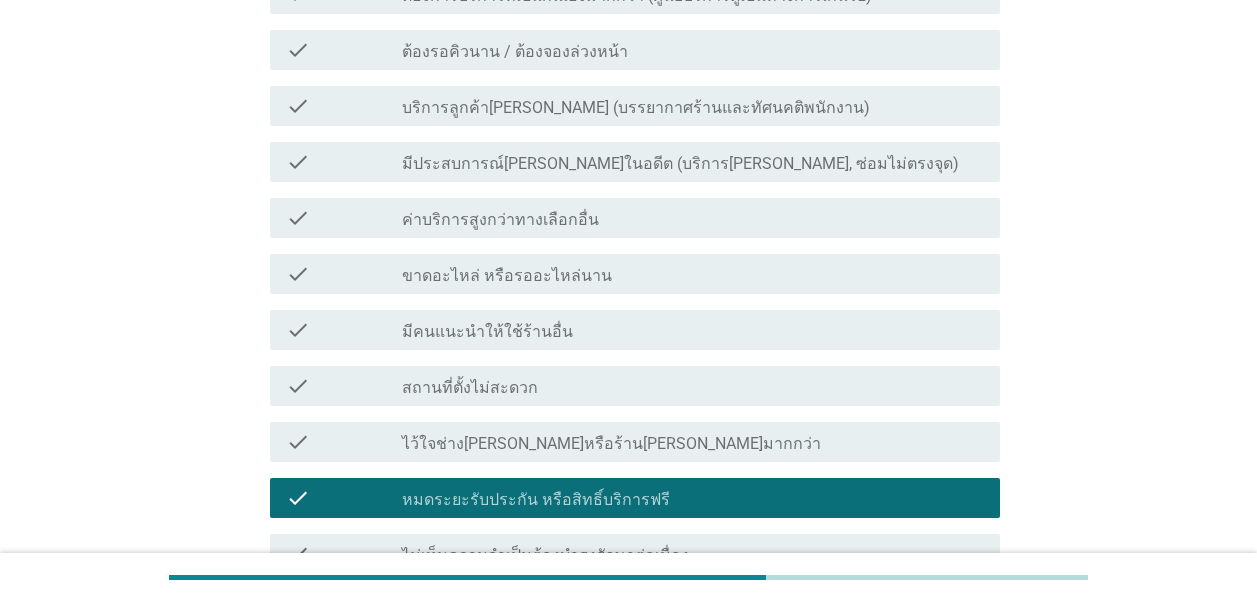 scroll, scrollTop: 400, scrollLeft: 0, axis: vertical 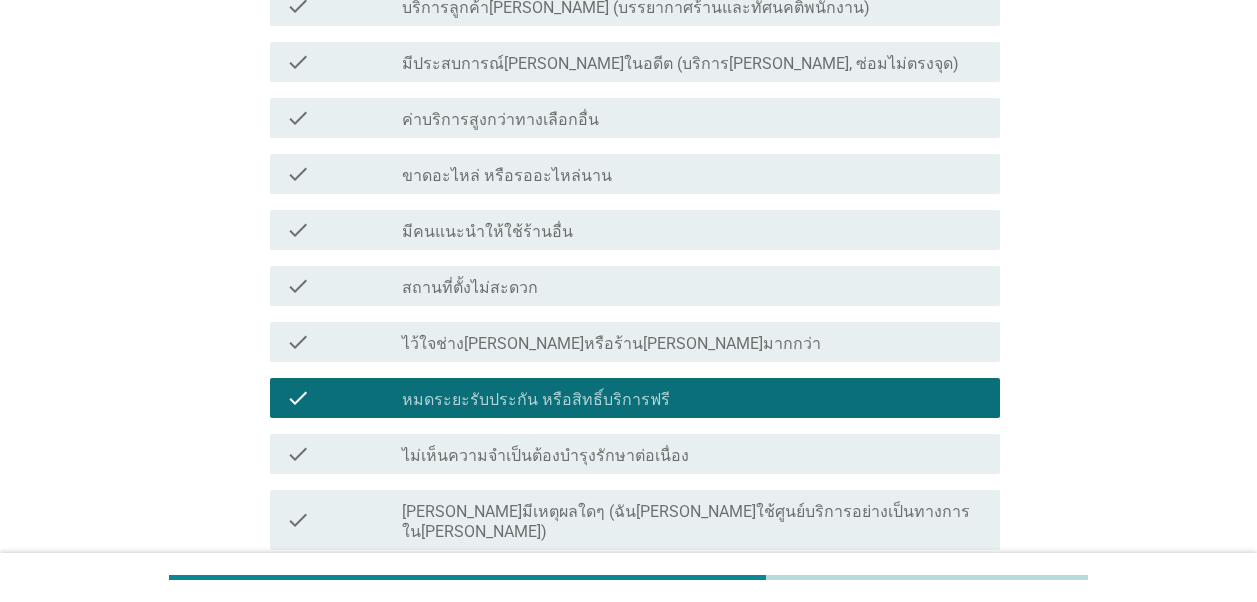 click on "สถานที่ตั้งไม่สะดวก" at bounding box center [470, 288] 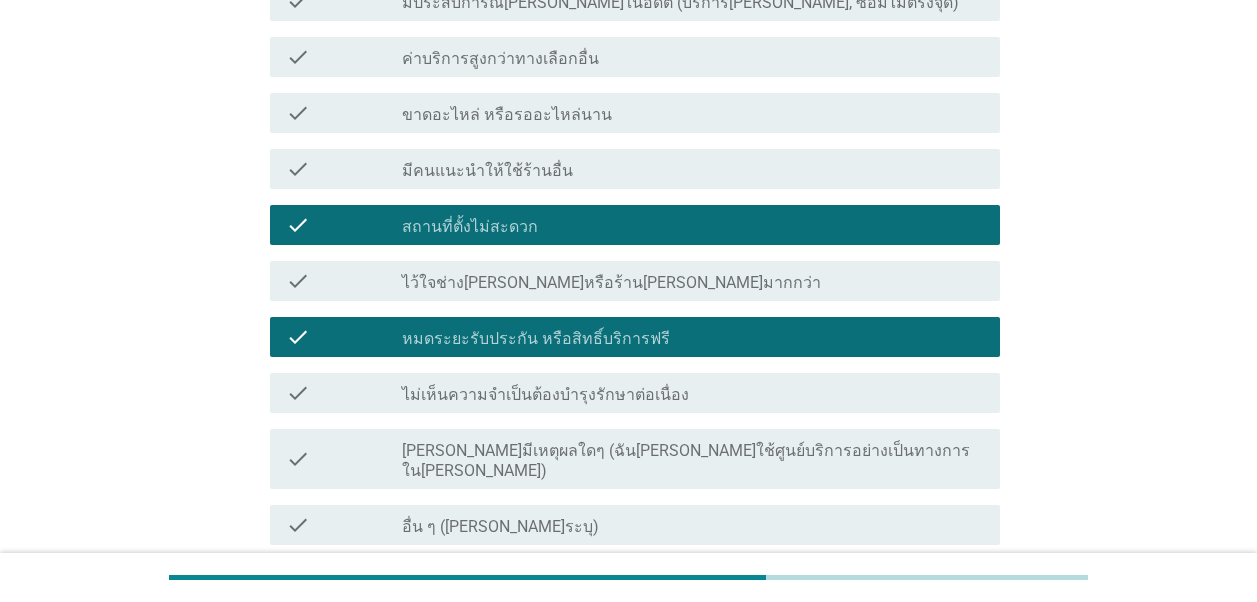 scroll, scrollTop: 500, scrollLeft: 0, axis: vertical 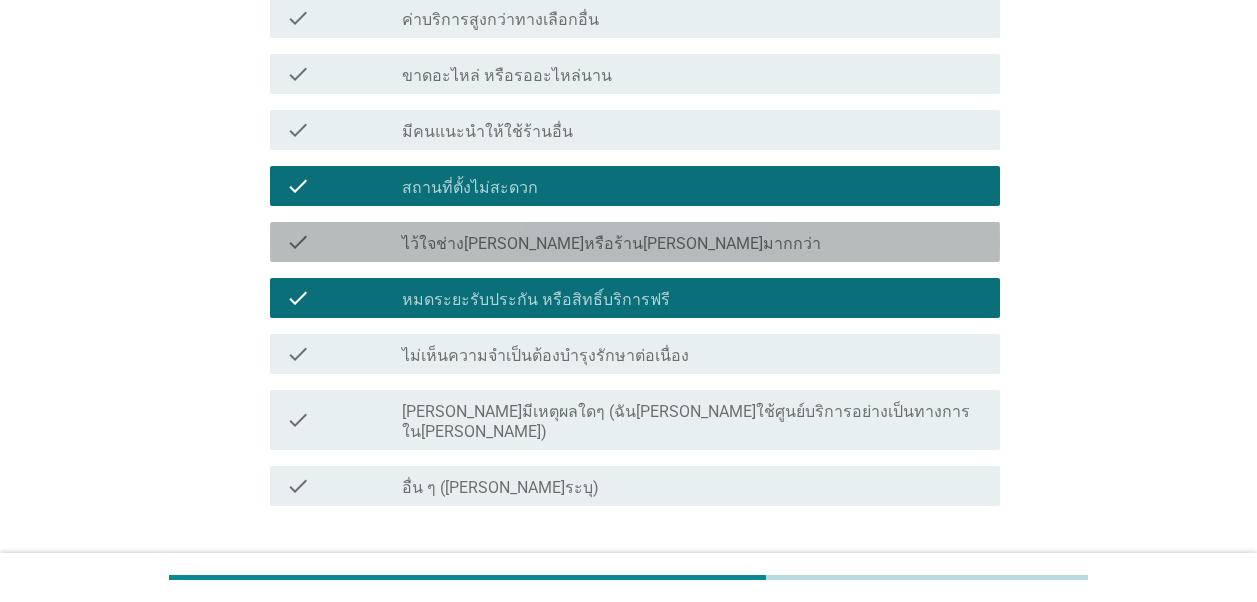 click on "ไว้ใจช่าง[PERSON_NAME]หรือร้าน[PERSON_NAME]มากกว่า" at bounding box center (611, 244) 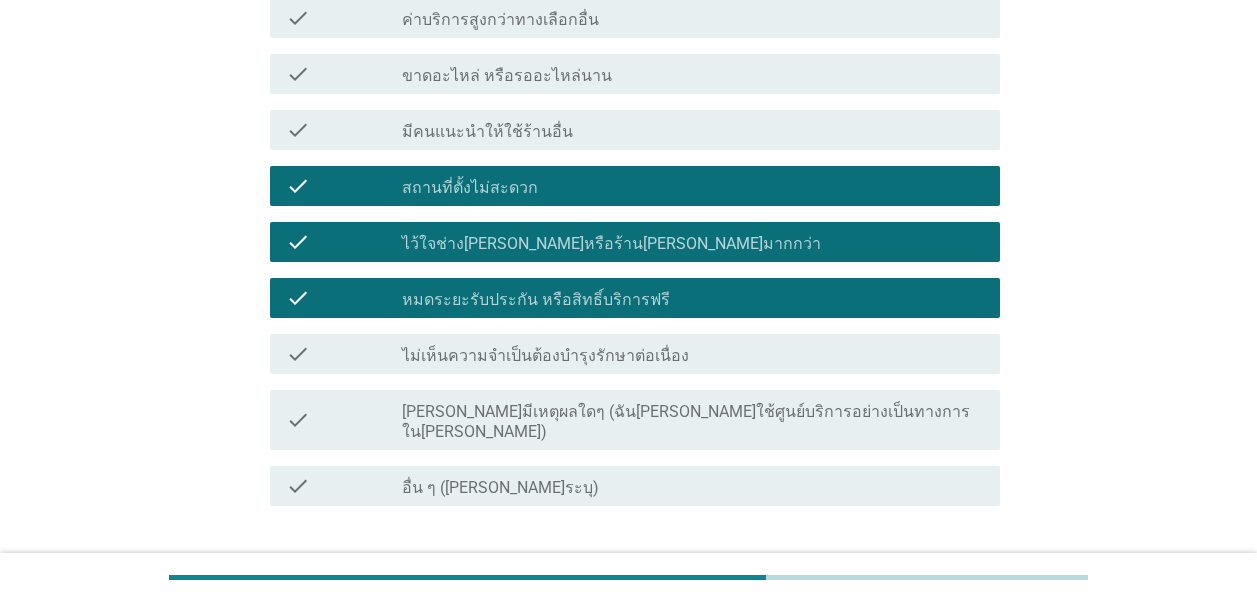 click on "ไว้ใจช่าง[PERSON_NAME]หรือร้าน[PERSON_NAME]มากกว่า" at bounding box center (611, 244) 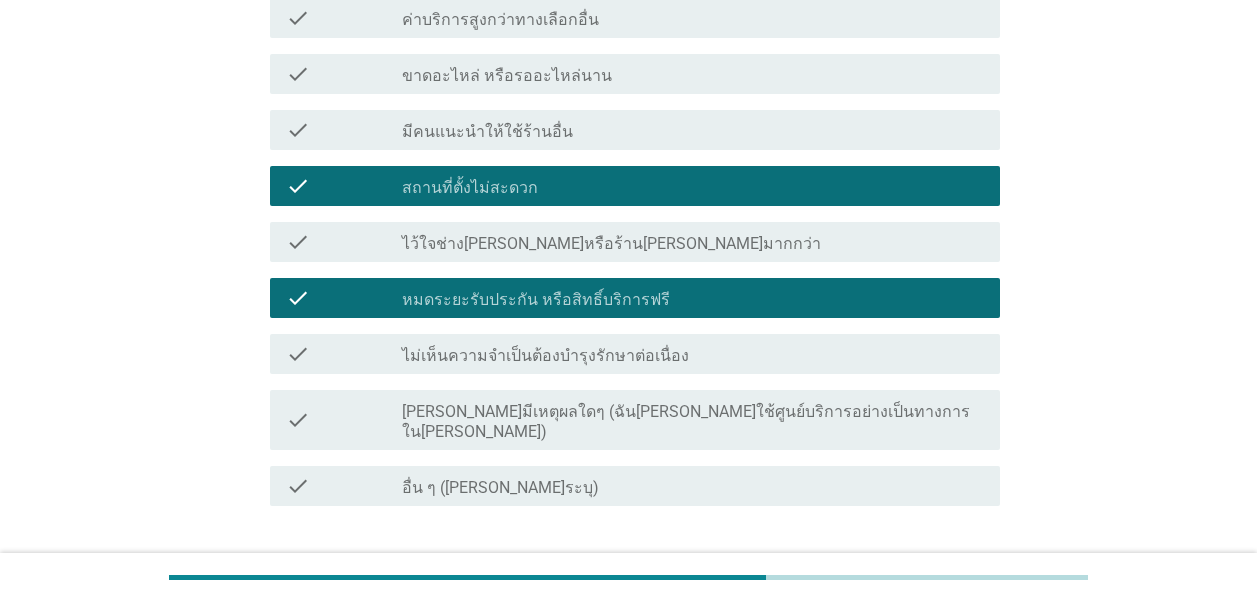 click on "ต่อไป" at bounding box center (948, 578) 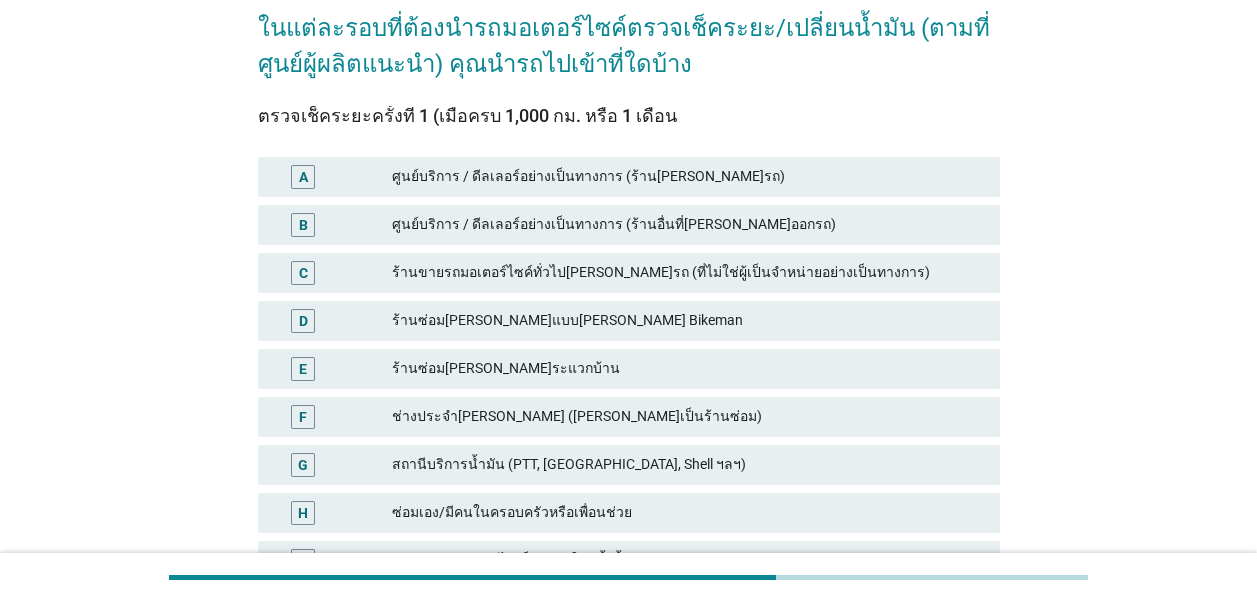 scroll, scrollTop: 200, scrollLeft: 0, axis: vertical 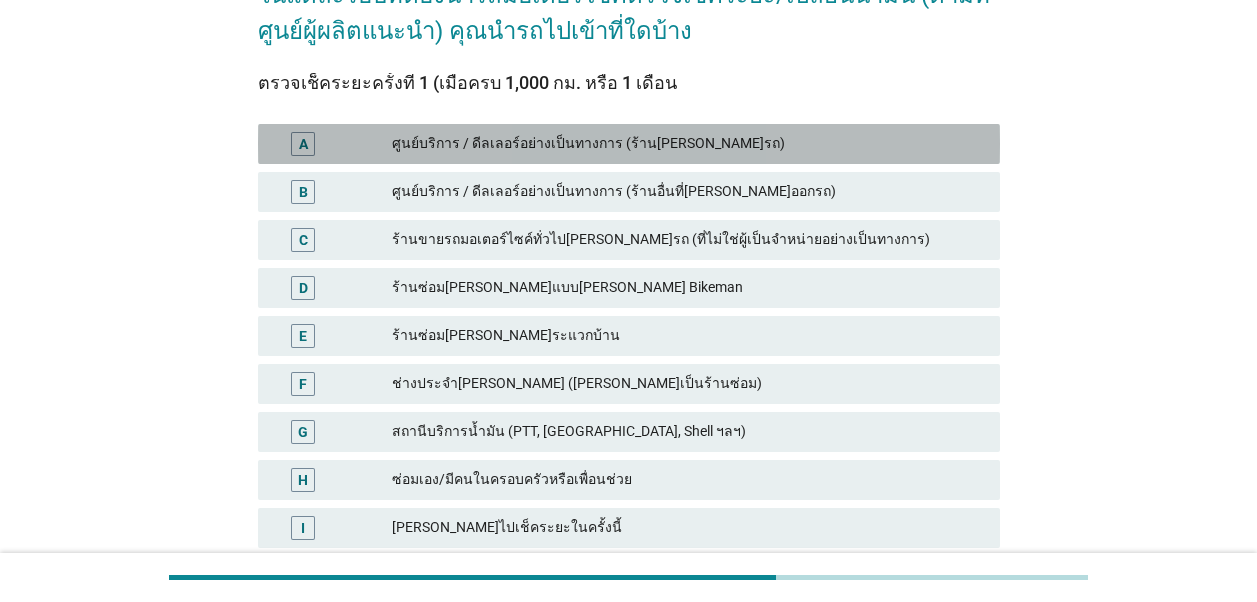 click on "A   ศูนย์บริการ / ดีลเลอร์อย่างเป็นทางการ  (ร้าน[PERSON_NAME]รถ)" at bounding box center [629, 144] 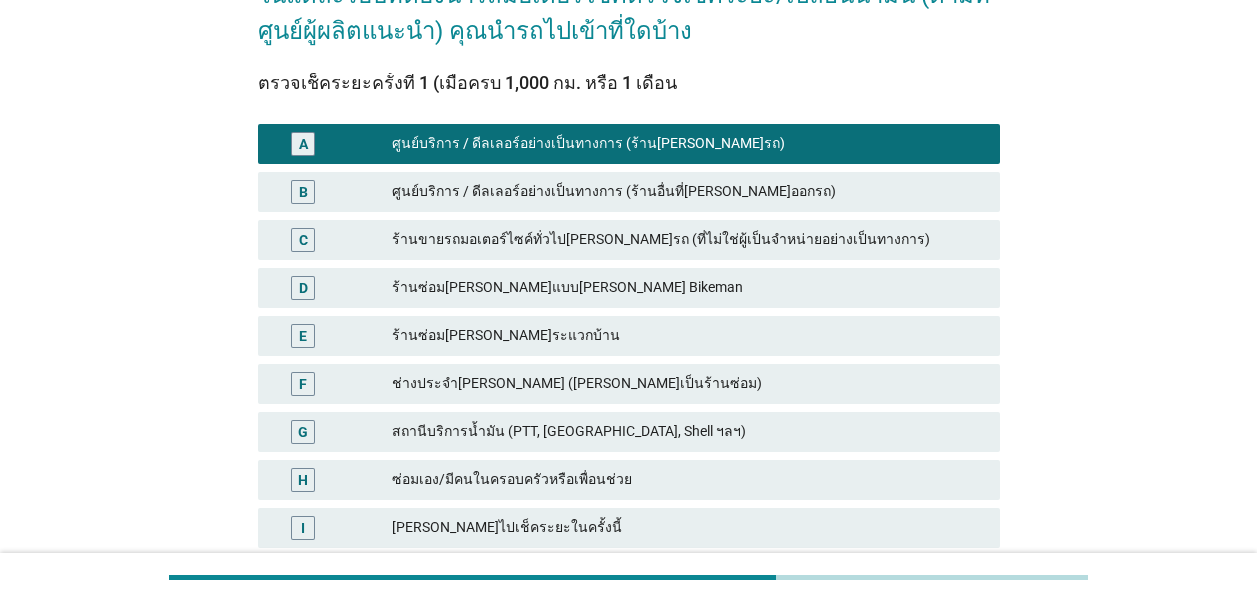 scroll, scrollTop: 400, scrollLeft: 0, axis: vertical 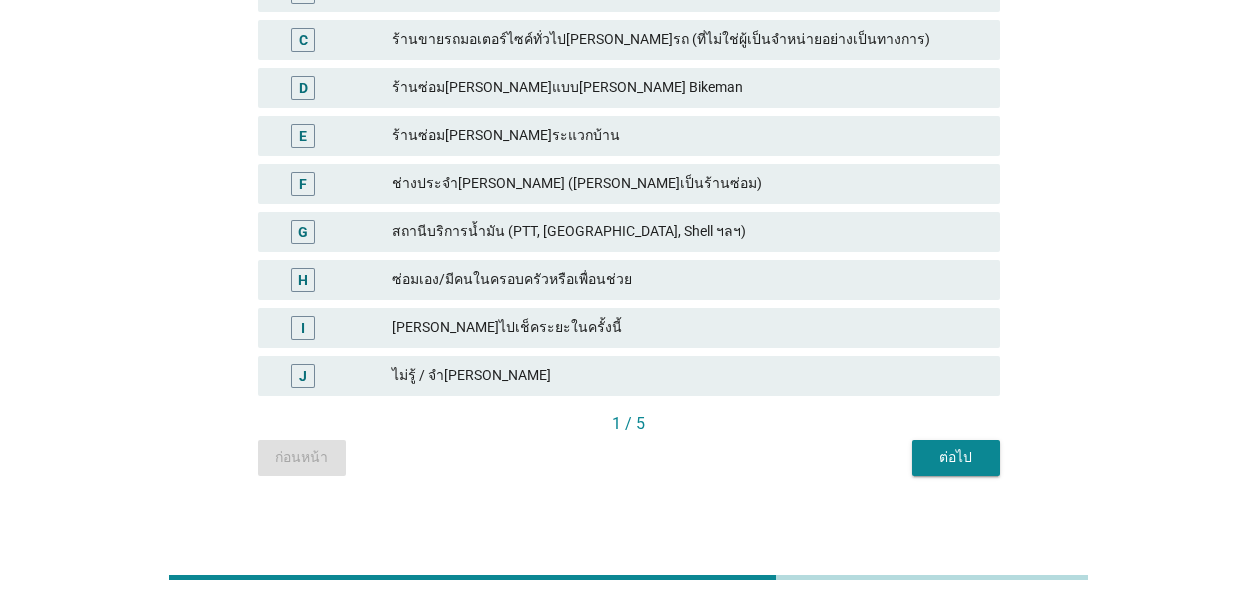 click on "ต่อไป" at bounding box center (956, 457) 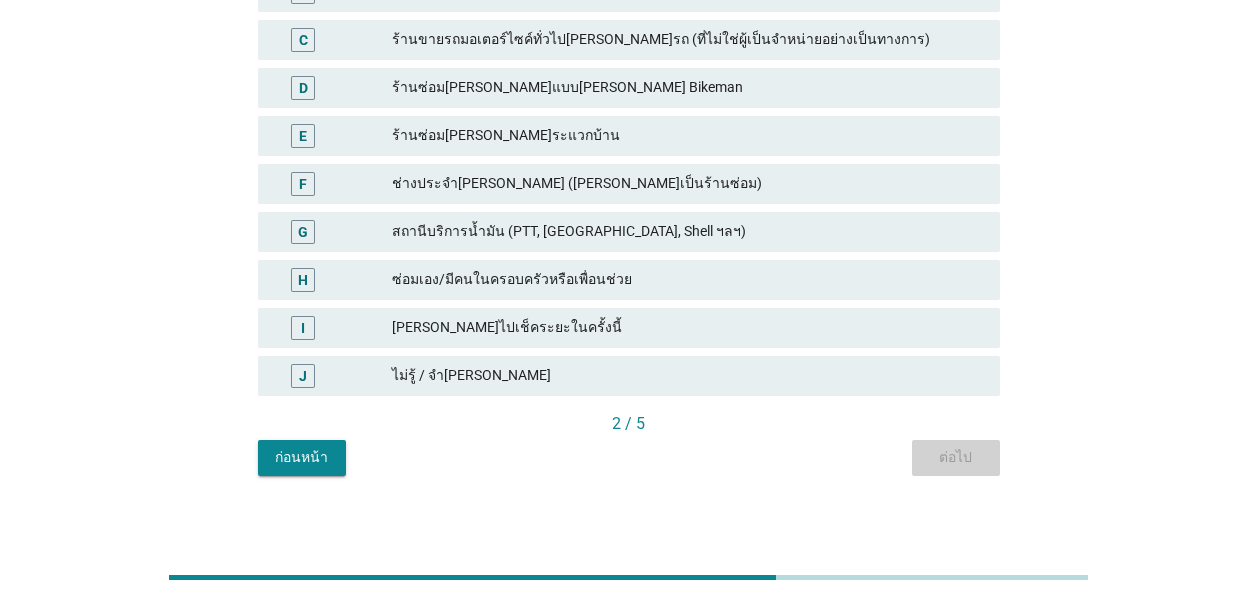 scroll, scrollTop: 0, scrollLeft: 0, axis: both 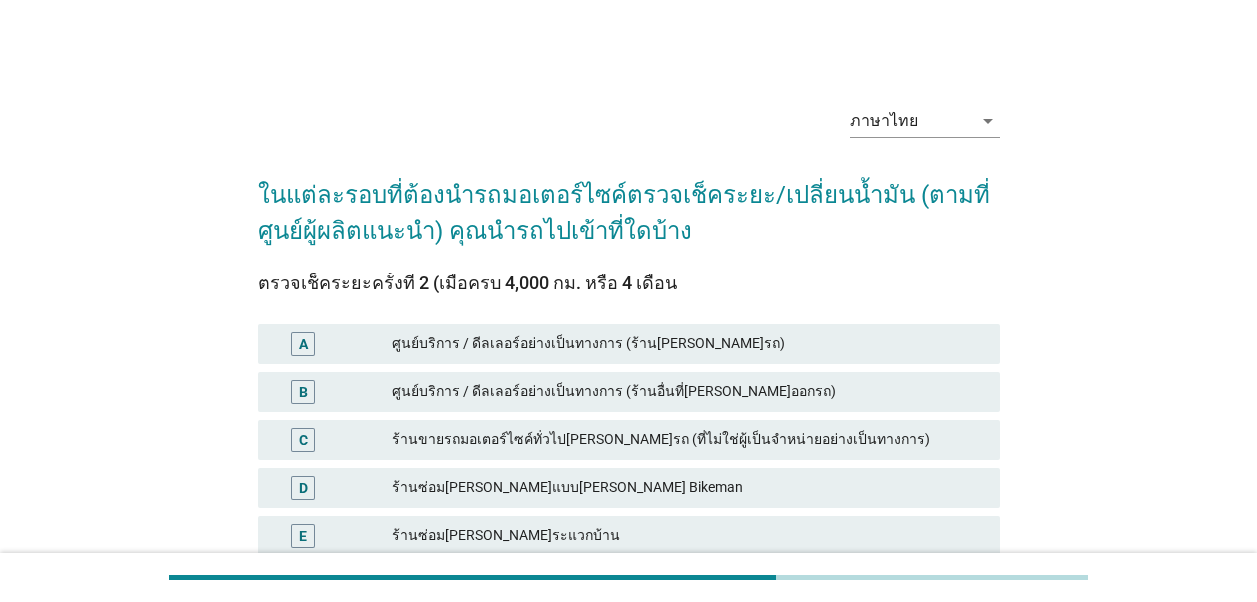 click on "ศูนย์บริการ / ดีลเลอร์อย่างเป็นทางการ  (ร้าน[PERSON_NAME]รถ)" at bounding box center [688, 344] 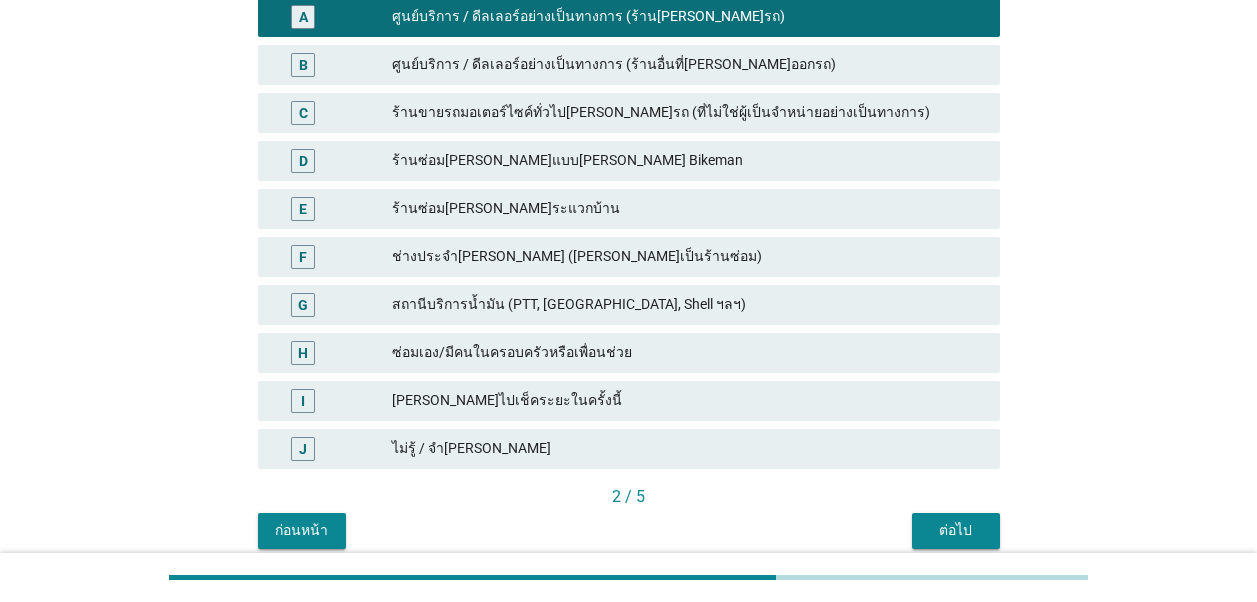 scroll, scrollTop: 411, scrollLeft: 0, axis: vertical 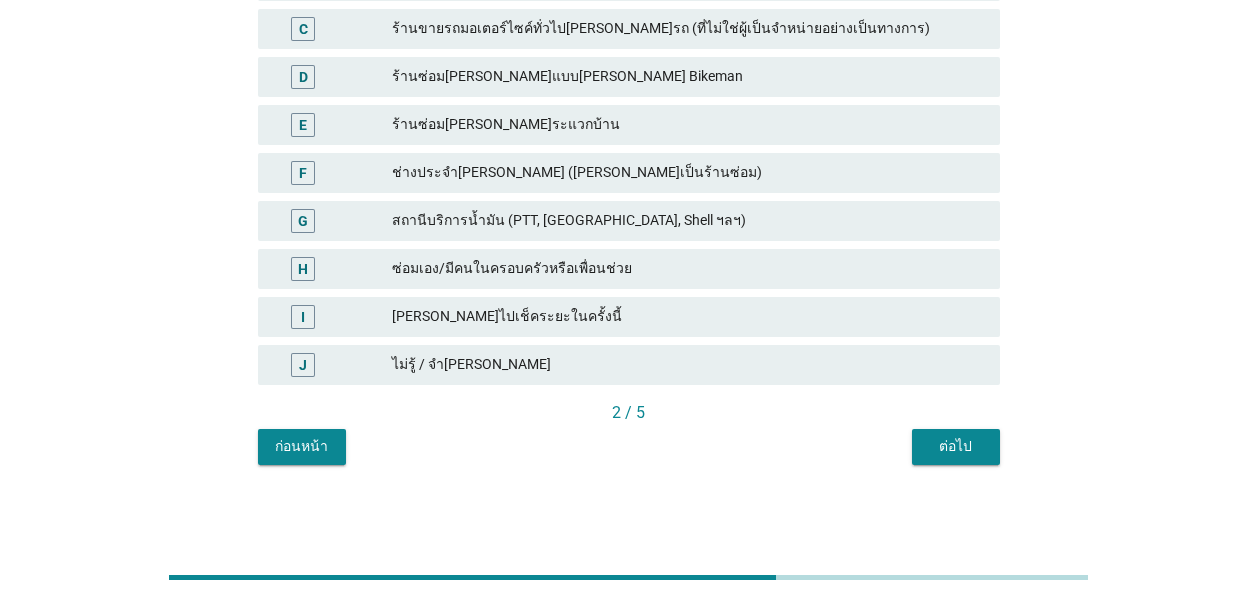 click on "ต่อไป" at bounding box center [956, 447] 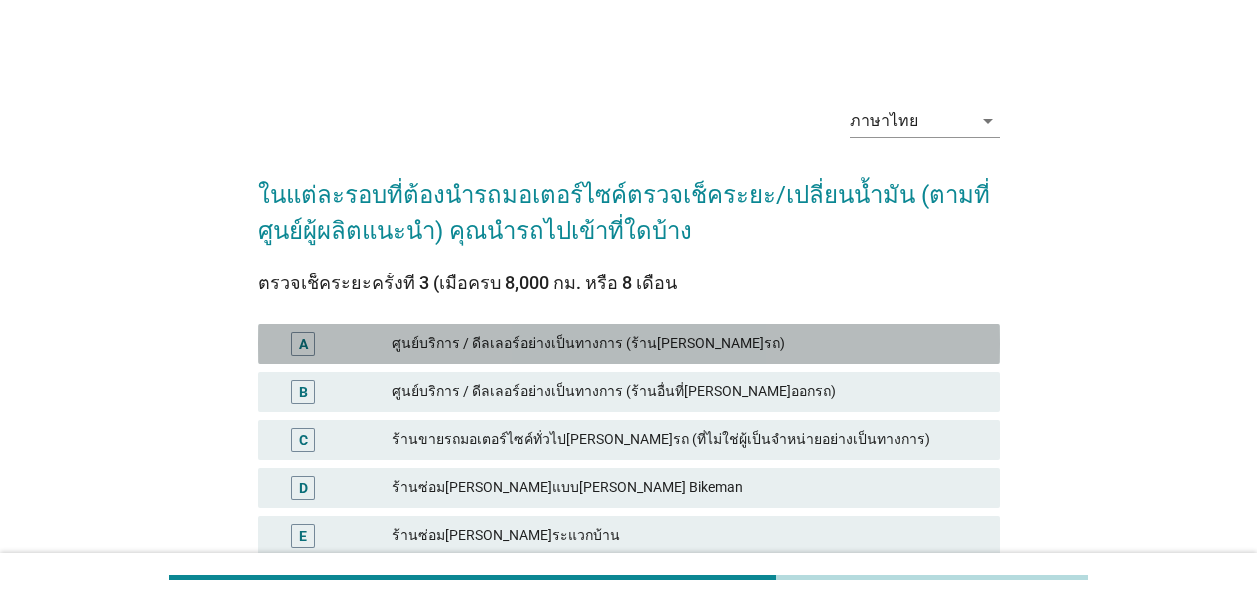 click on "A   ศูนย์บริการ / ดีลเลอร์อย่างเป็นทางการ  (ร้าน[PERSON_NAME]รถ)" at bounding box center (629, 344) 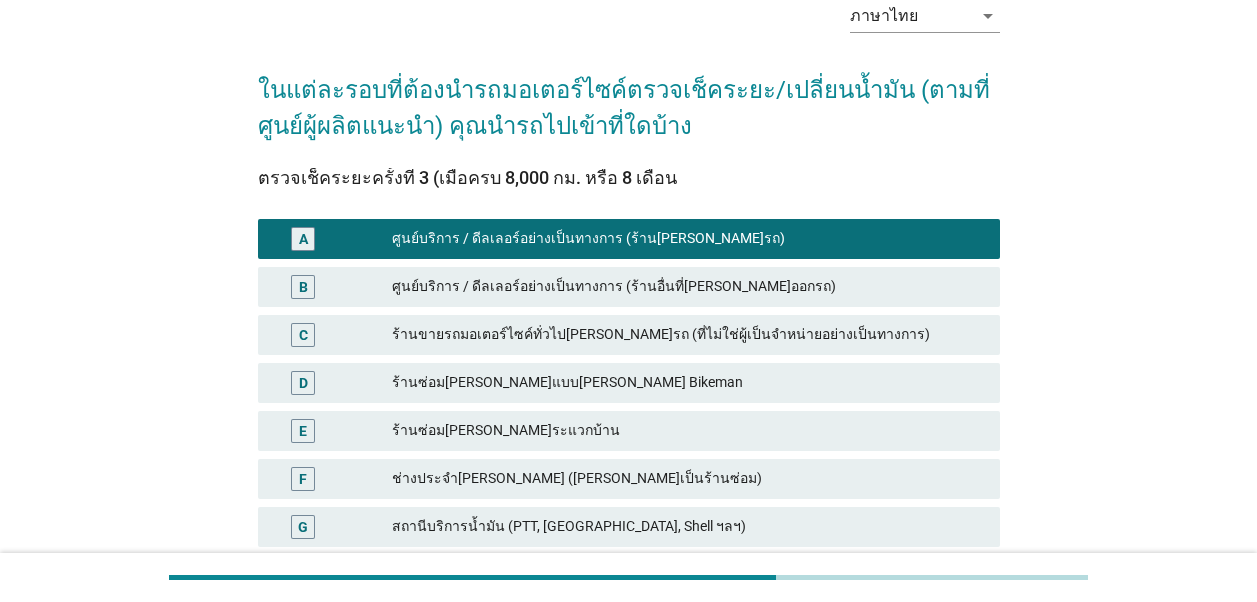 scroll, scrollTop: 300, scrollLeft: 0, axis: vertical 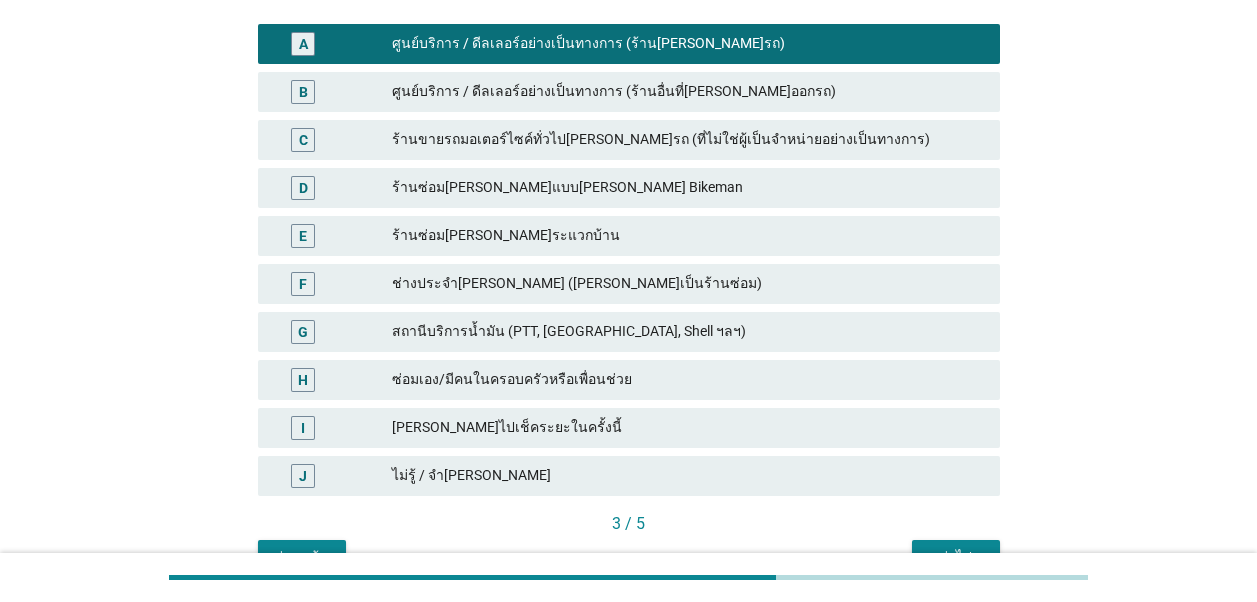 click on "ต่อไป" at bounding box center [956, 558] 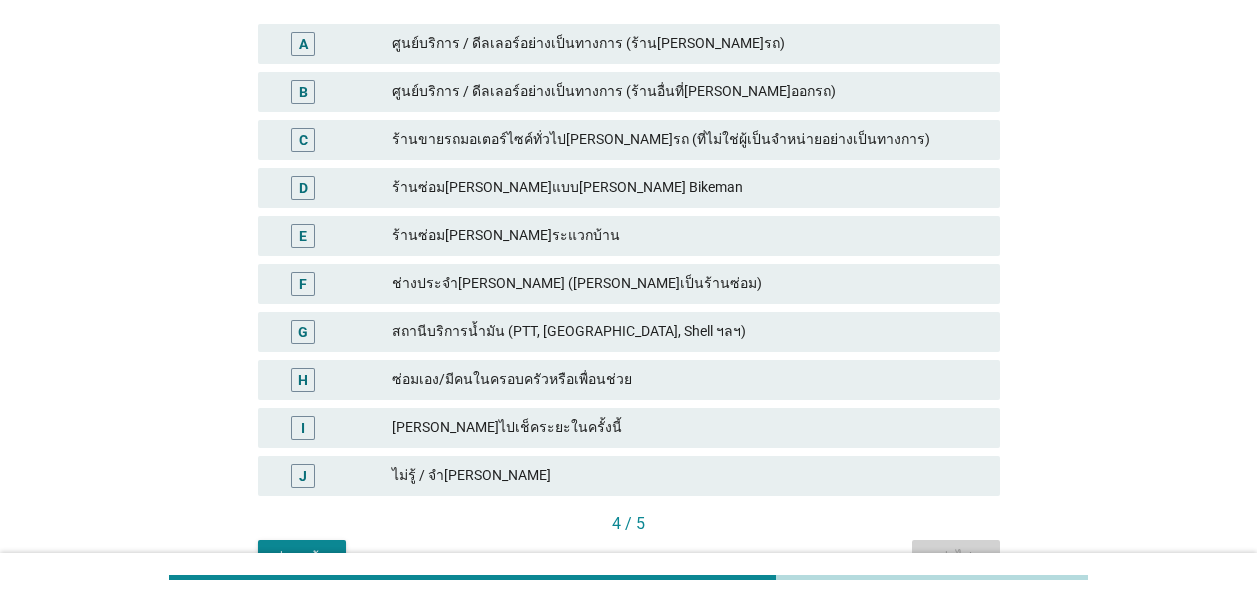 scroll, scrollTop: 0, scrollLeft: 0, axis: both 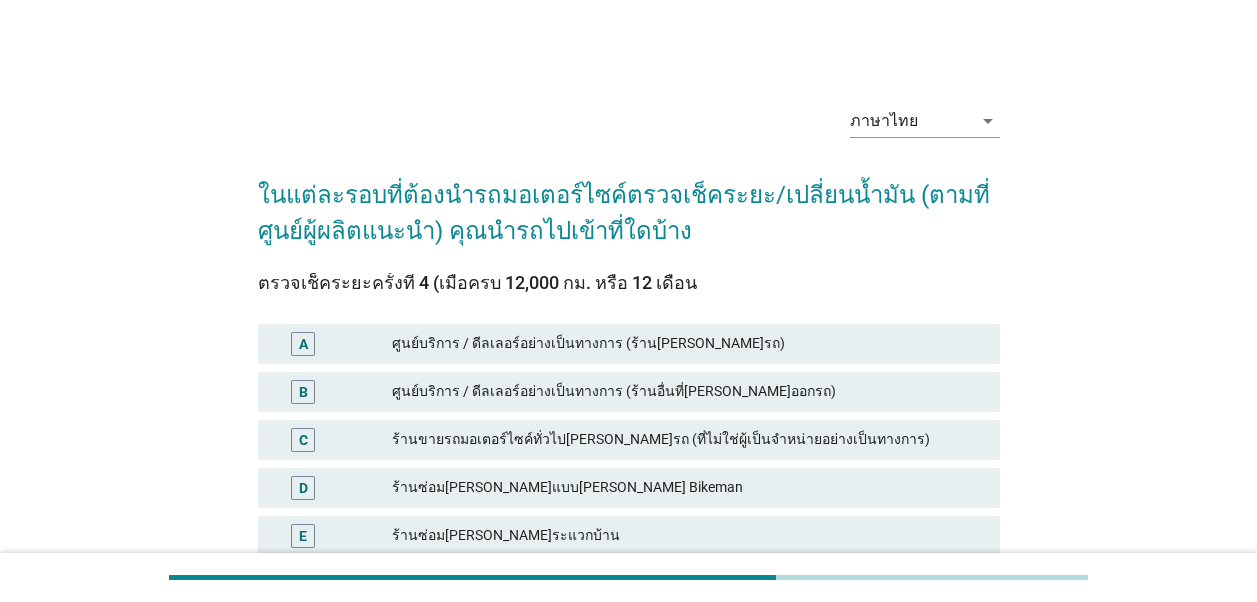 click on "A   ศูนย์บริการ / ดีลเลอร์อย่างเป็นทางการ  (ร้าน[PERSON_NAME]รถ)" at bounding box center (629, 344) 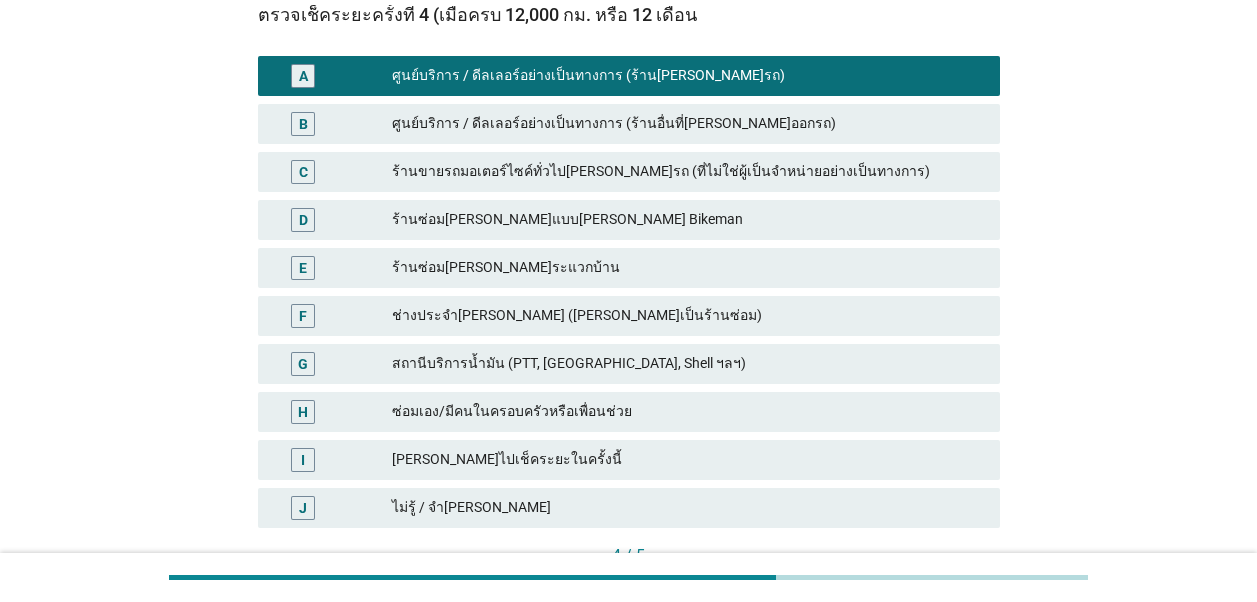 scroll, scrollTop: 400, scrollLeft: 0, axis: vertical 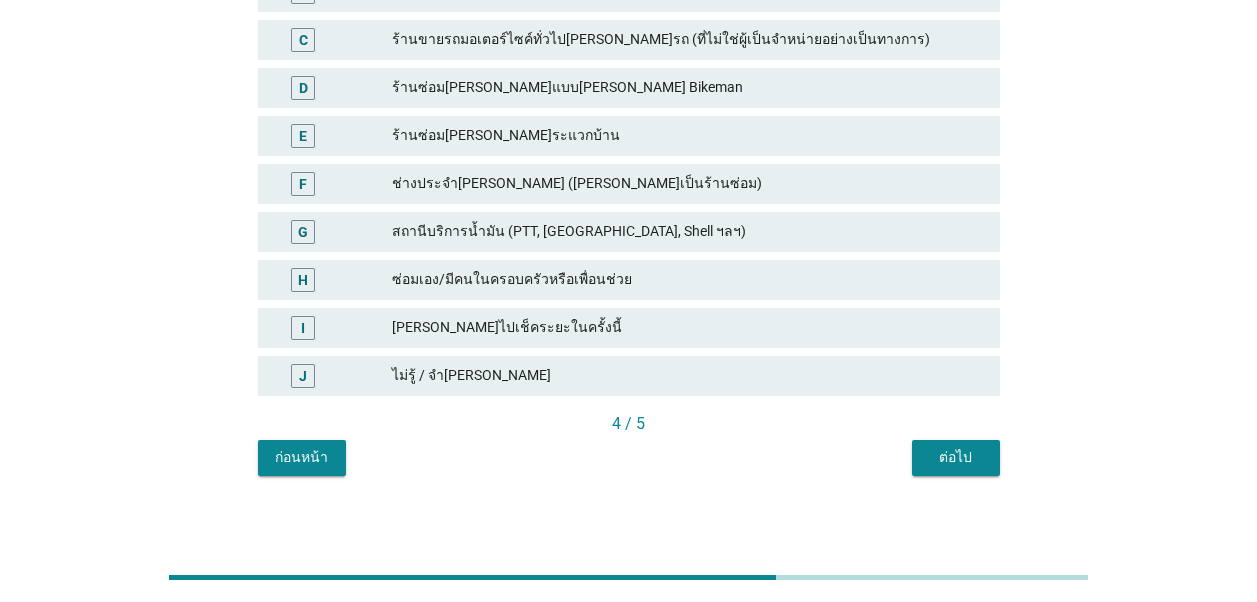 click on "ต่อไป" at bounding box center (956, 457) 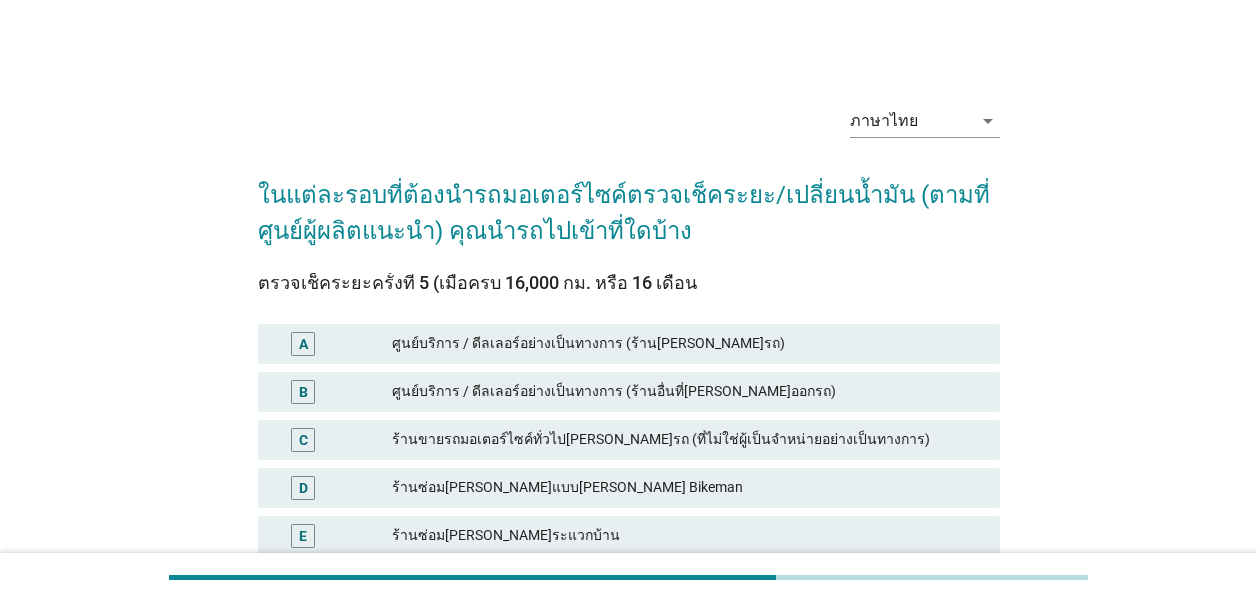 scroll, scrollTop: 100, scrollLeft: 0, axis: vertical 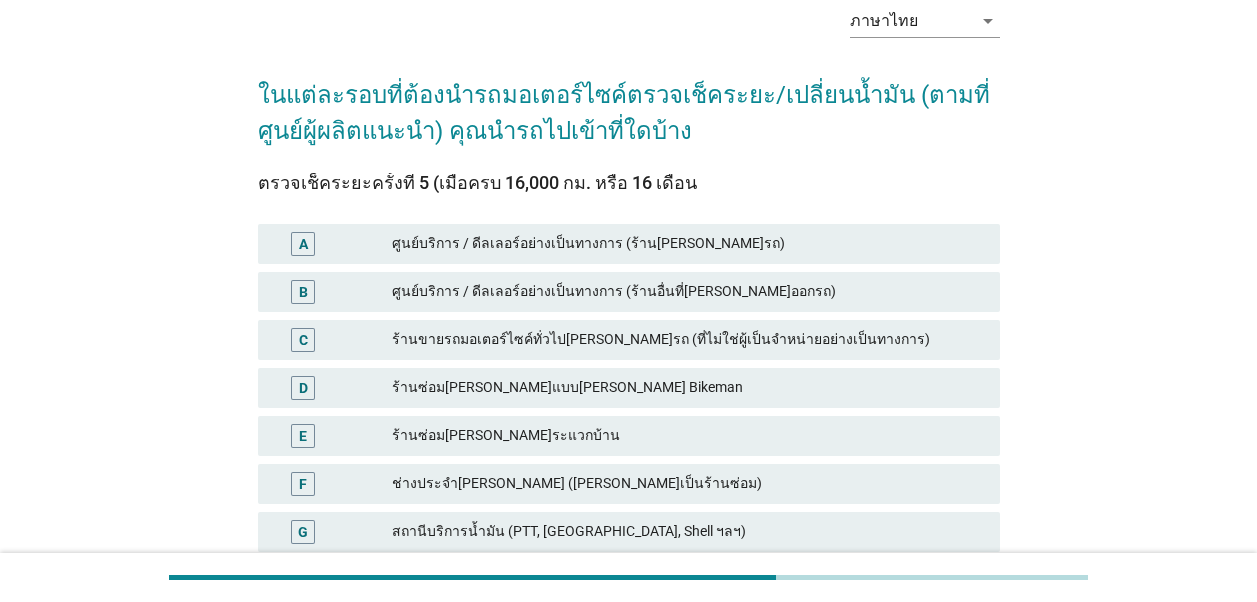 click on "ร้านซ่อม[PERSON_NAME]ระแวกบ้าน" at bounding box center [688, 436] 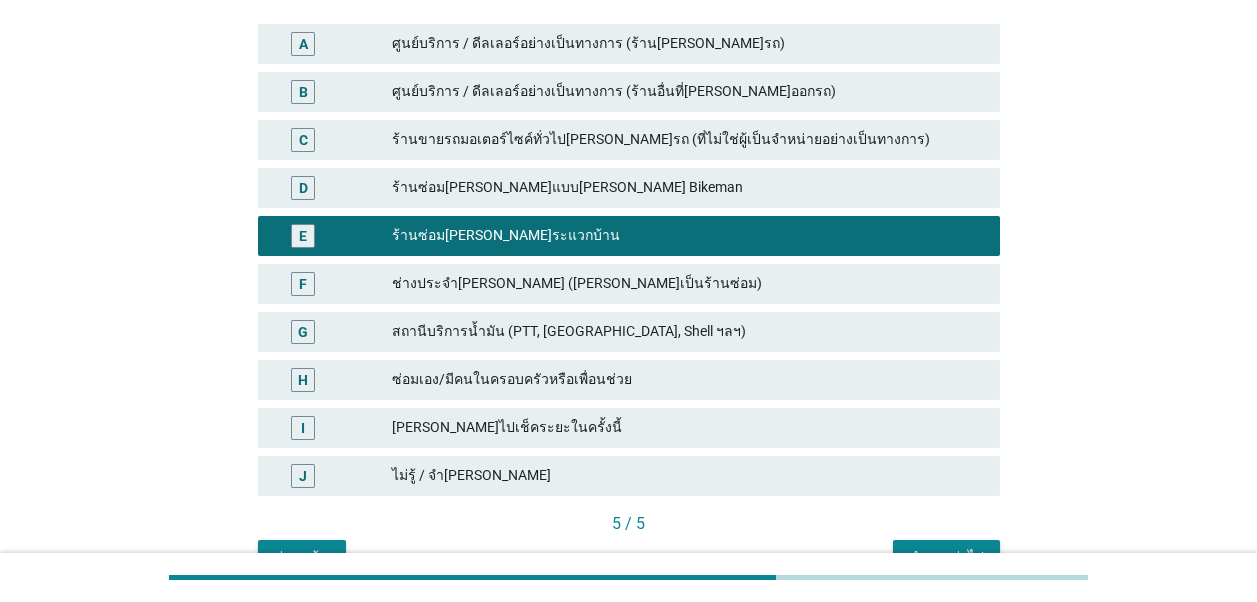 scroll, scrollTop: 400, scrollLeft: 0, axis: vertical 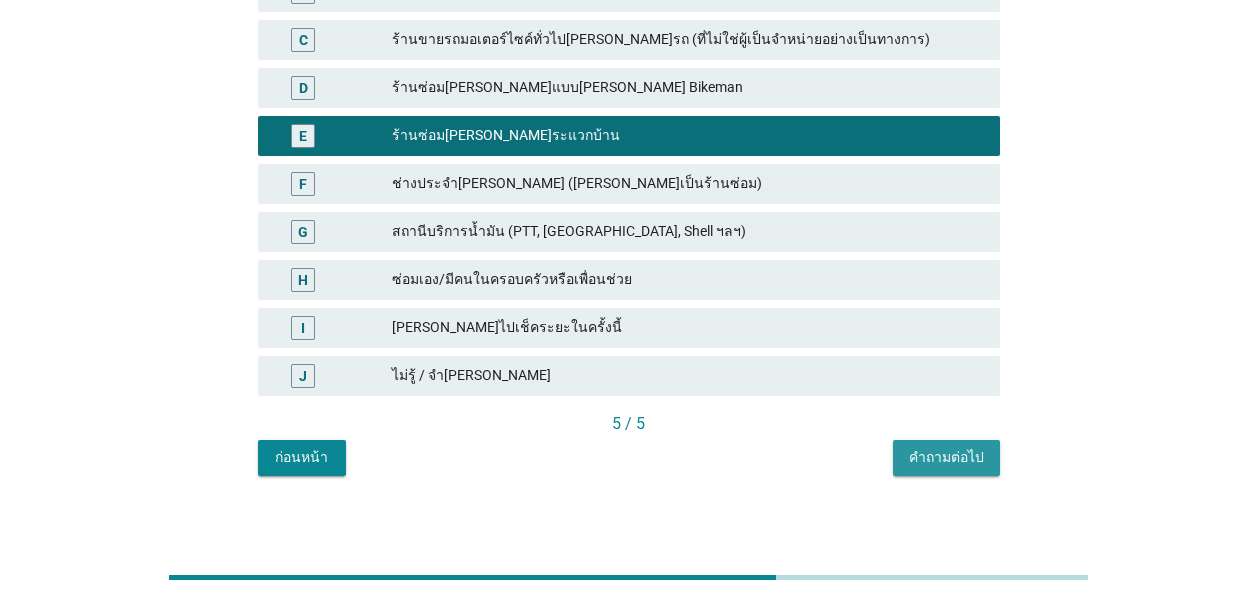 click on "คำถามต่อไป" at bounding box center [946, 457] 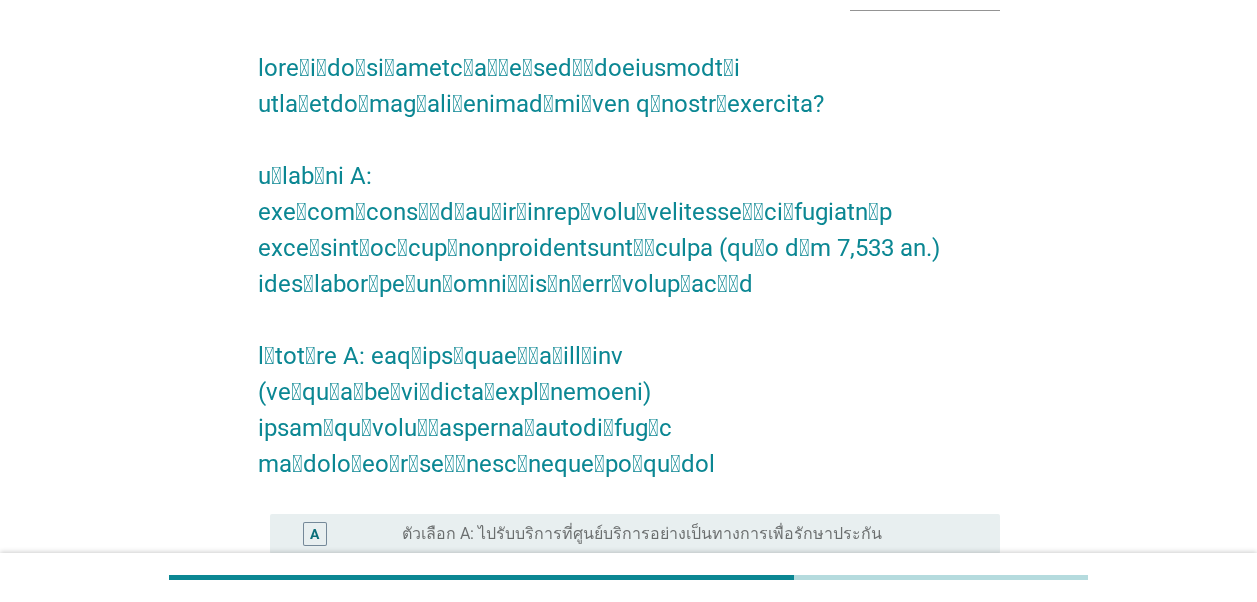scroll, scrollTop: 200, scrollLeft: 0, axis: vertical 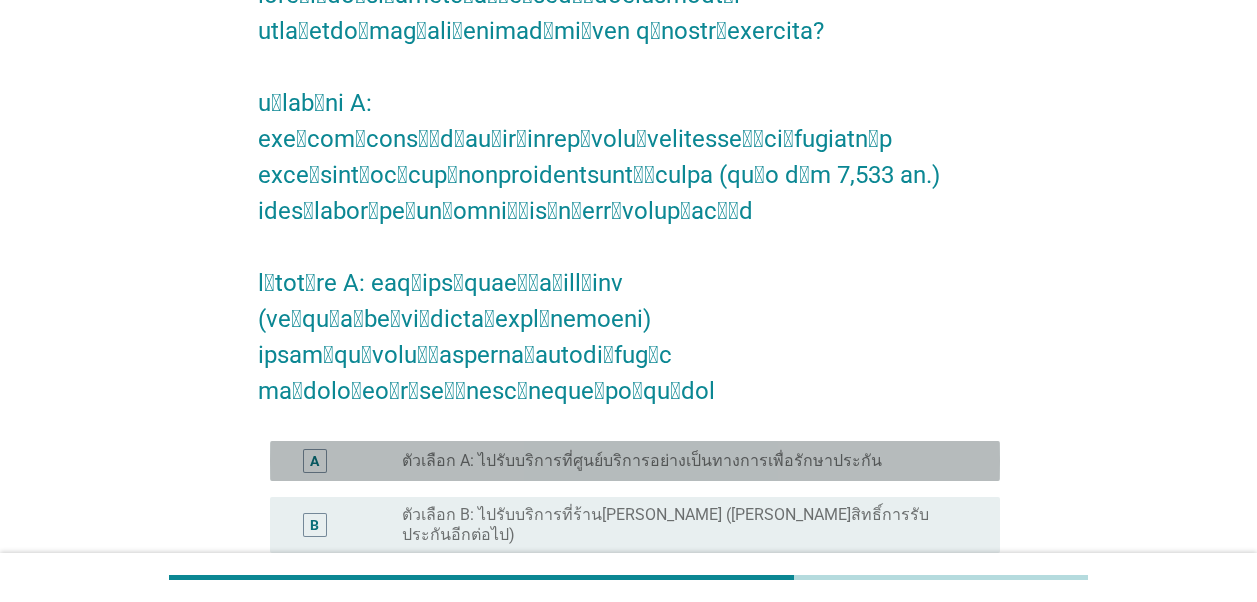 click on "ตัวเลือก A: ไปรับบริการที่ศูนย์บริการอย่างเป็นทางการเพื่อรักษาประกัน" at bounding box center (642, 461) 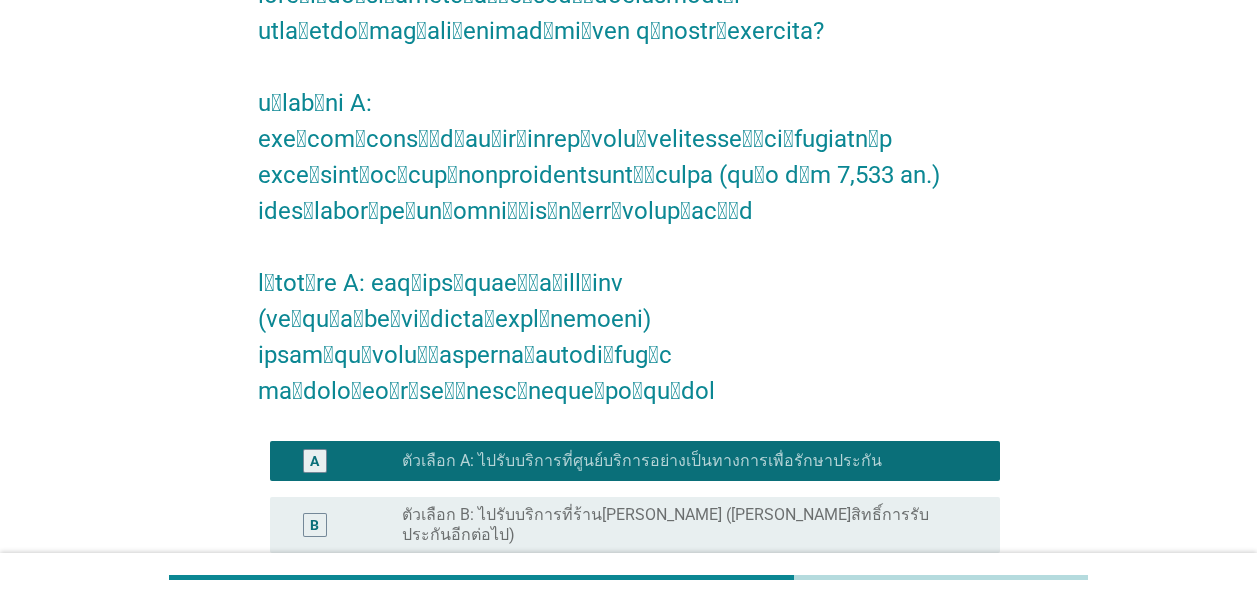 scroll, scrollTop: 300, scrollLeft: 0, axis: vertical 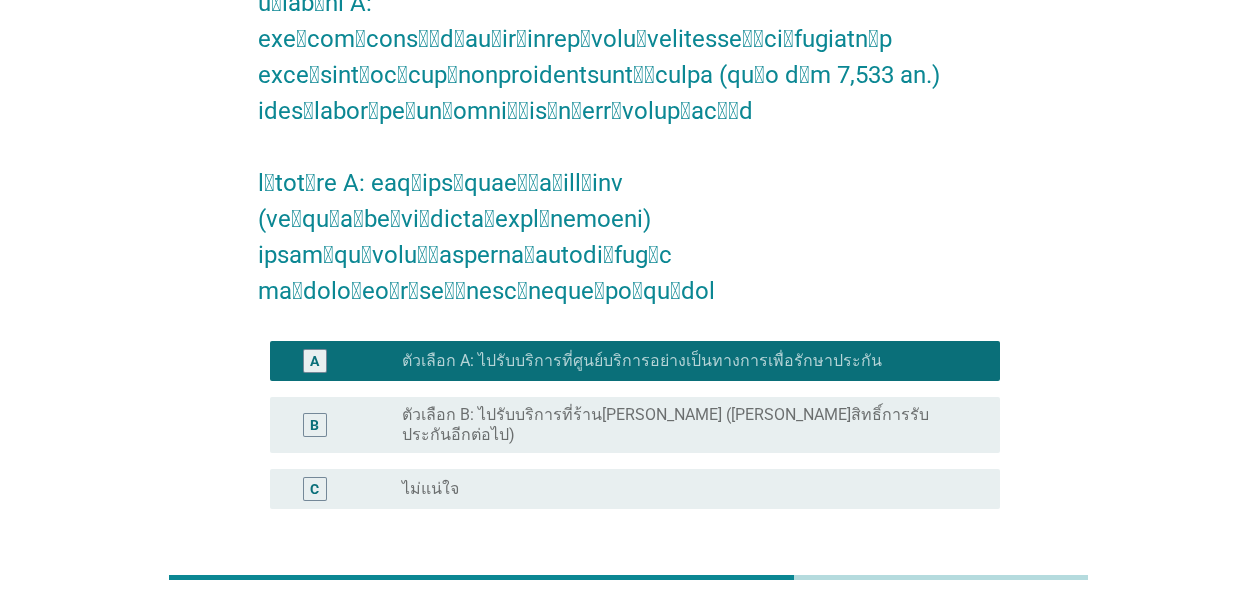 click on "ต่อไป" at bounding box center [948, 605] 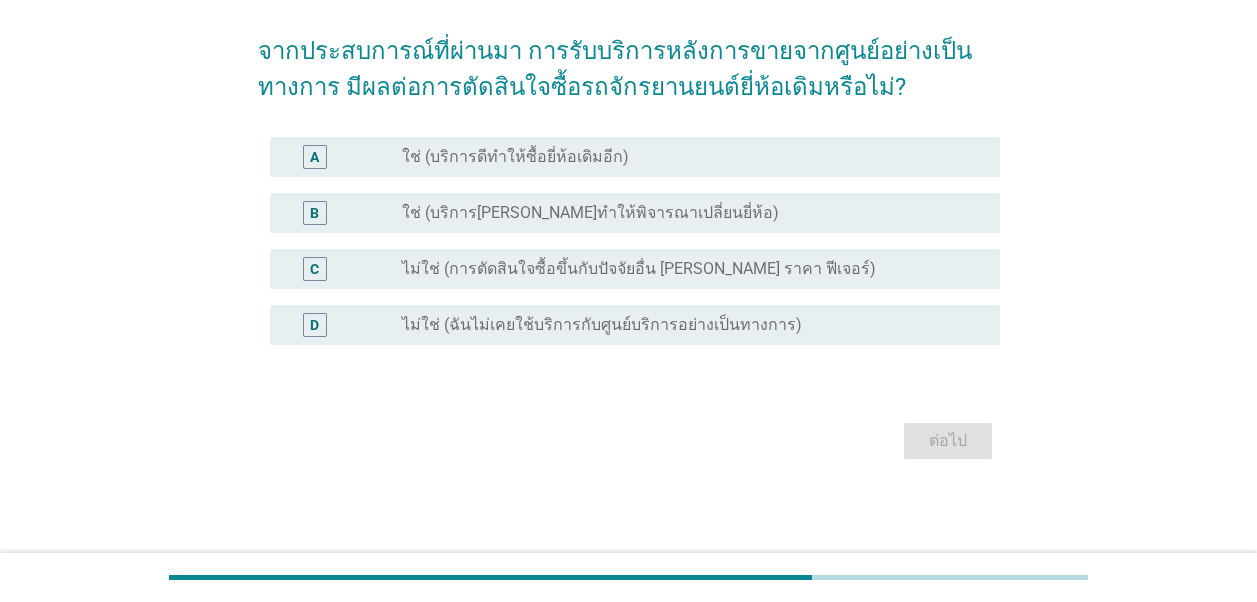 scroll, scrollTop: 0, scrollLeft: 0, axis: both 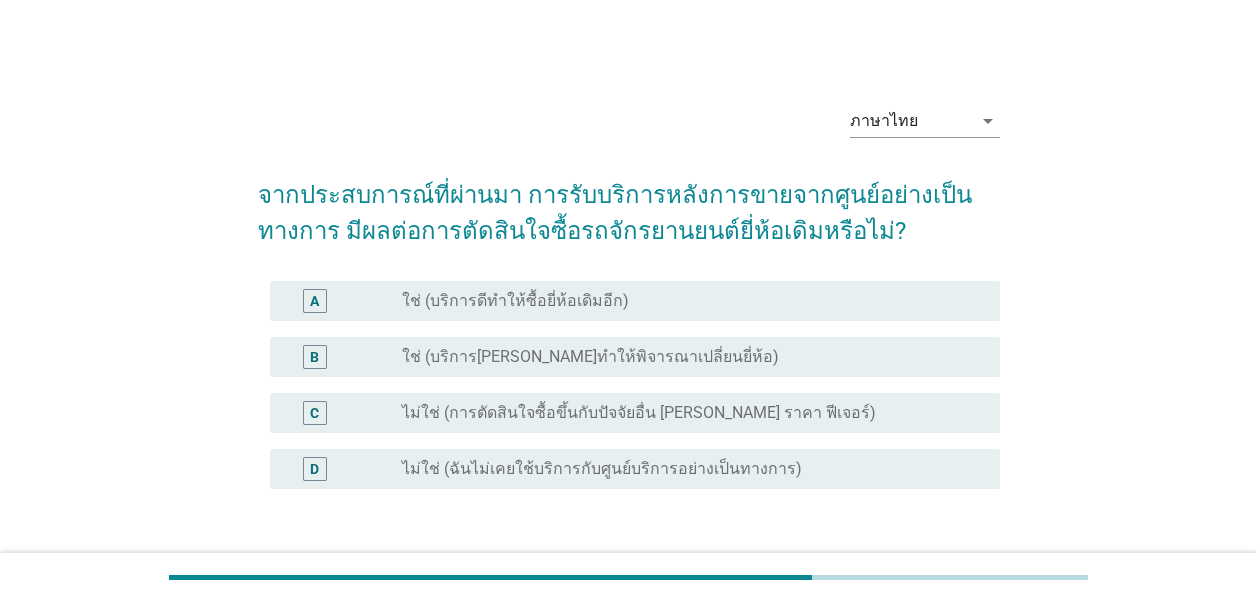 click on "ใช่ (บริการดีทำให้ซื้อยี่ห้อเดิมอีก)" at bounding box center (515, 301) 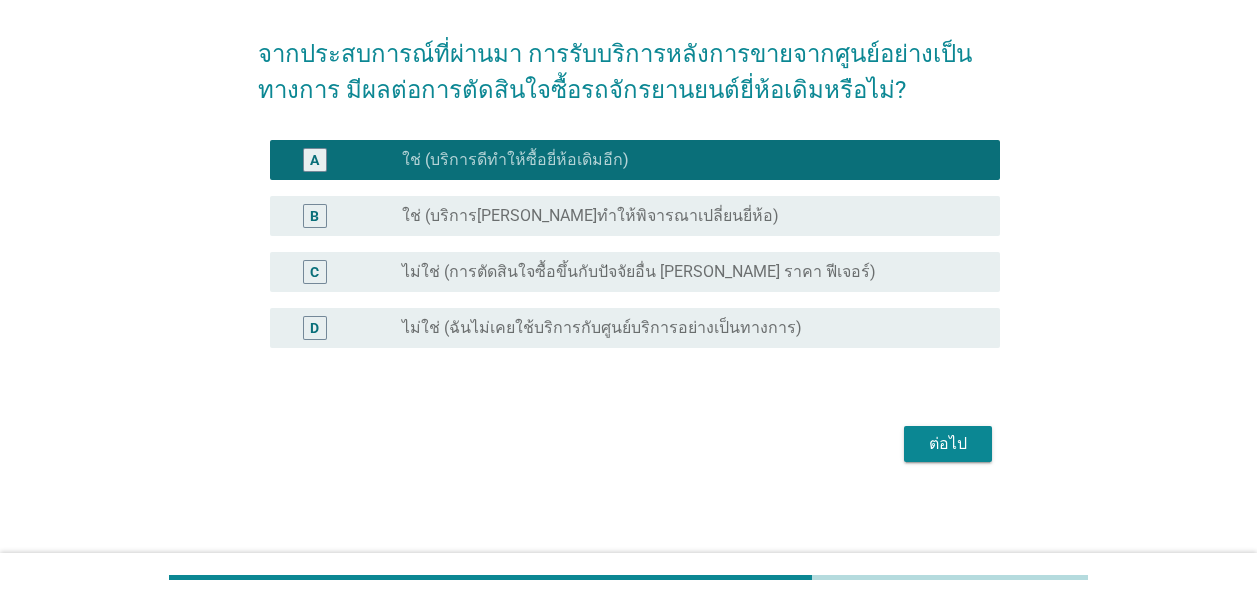 scroll, scrollTop: 144, scrollLeft: 0, axis: vertical 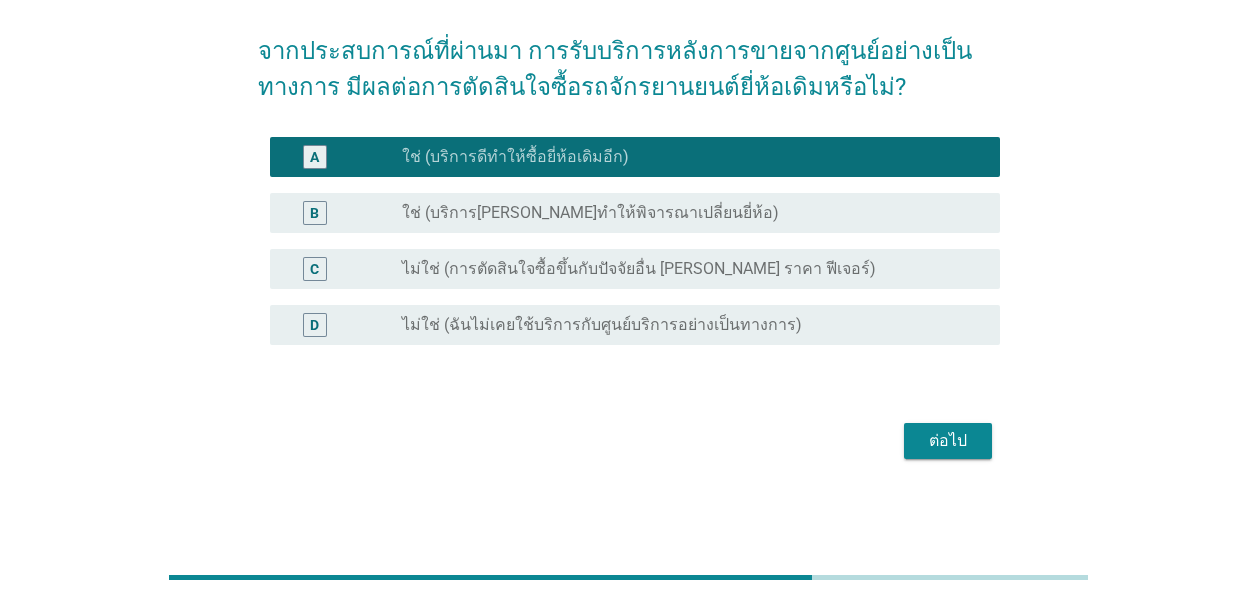 click on "ต่อไป" at bounding box center [948, 441] 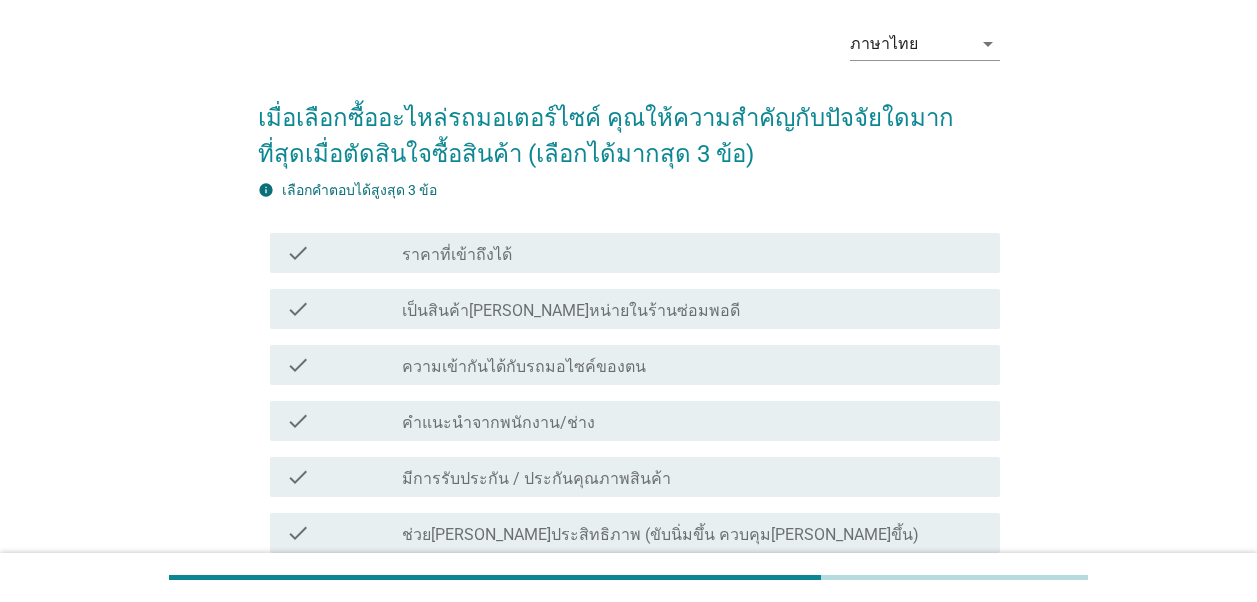 scroll, scrollTop: 100, scrollLeft: 0, axis: vertical 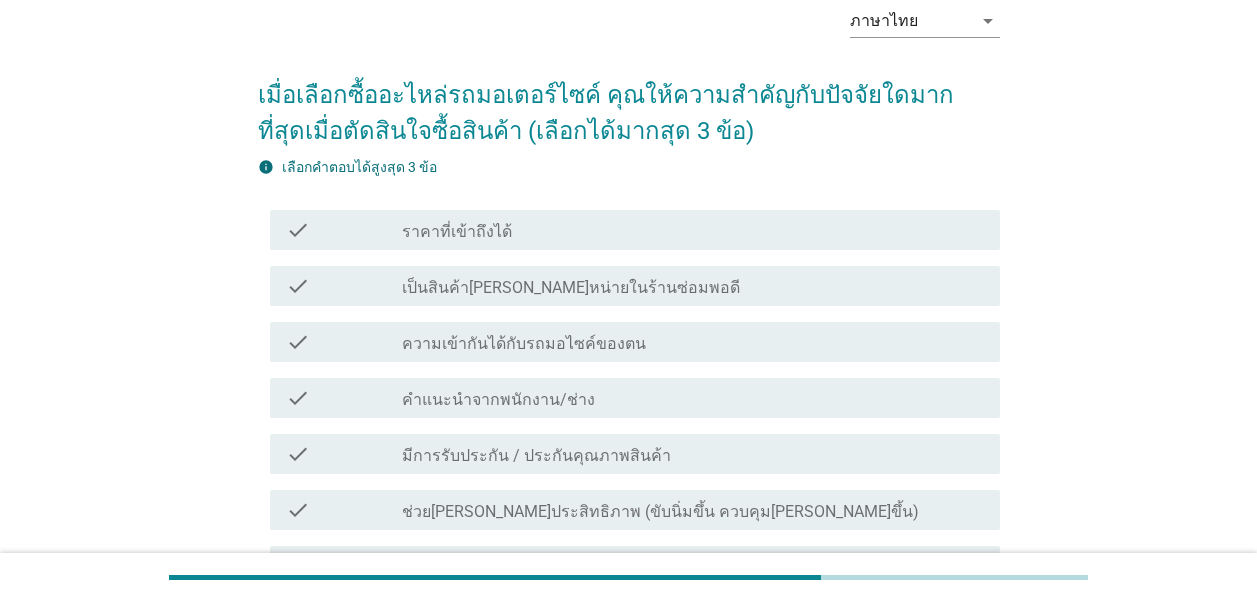 click on "มีการรับประกัน / ประกันคุณภาพสินค้า" at bounding box center [536, 456] 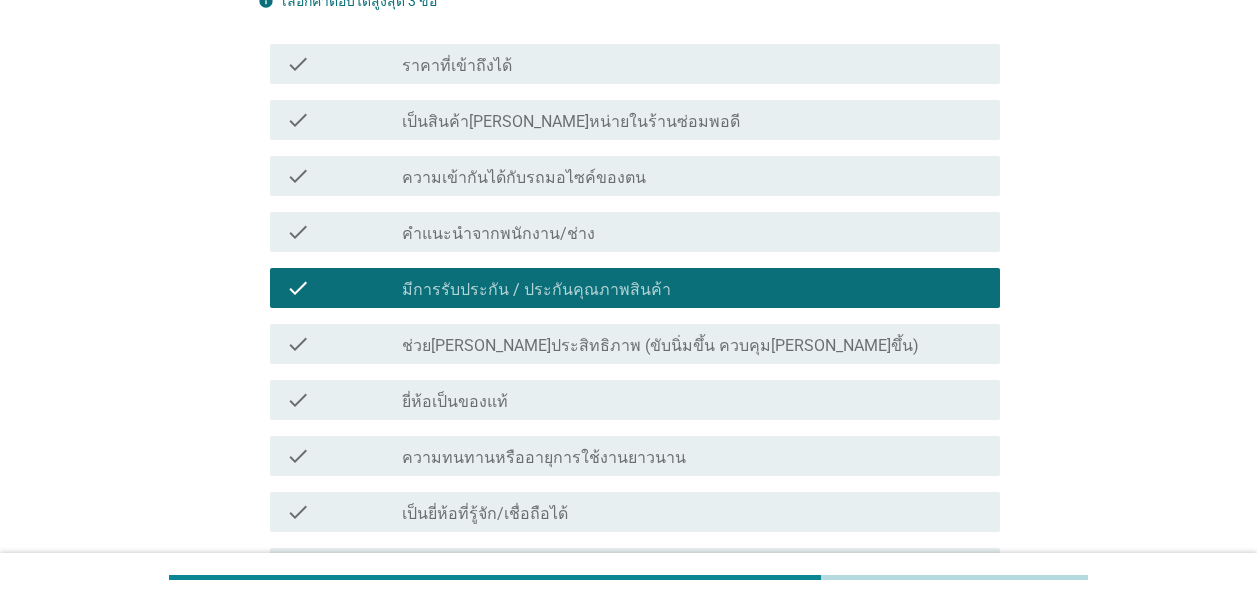 scroll, scrollTop: 400, scrollLeft: 0, axis: vertical 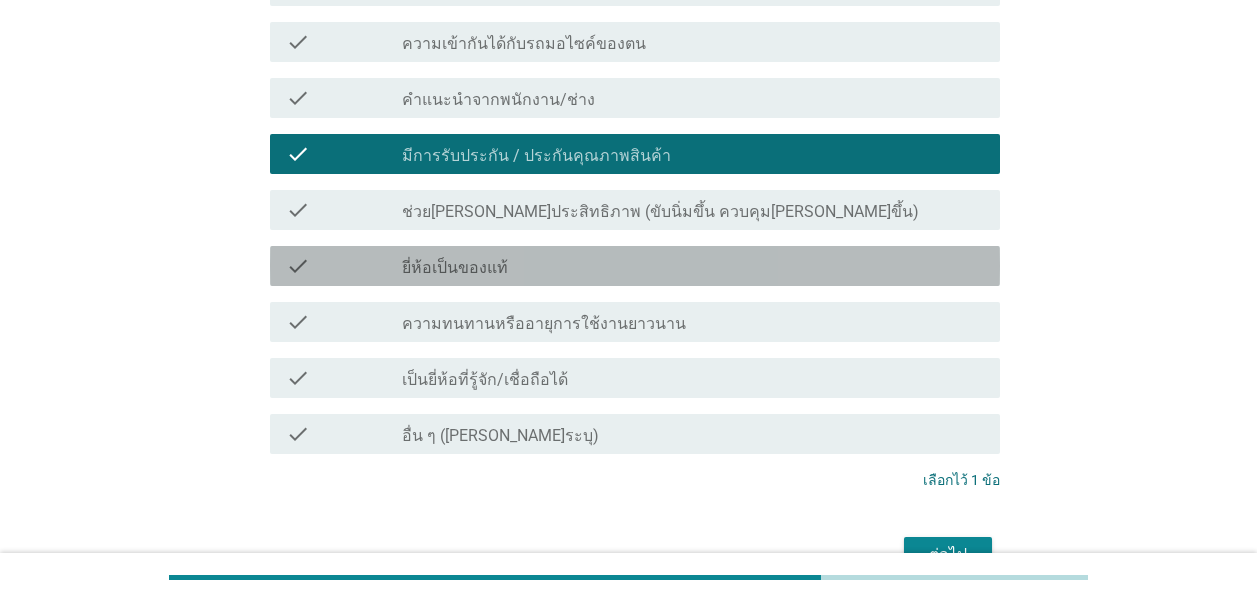 click on "ยี่ห้อเป็นของแท้" at bounding box center [455, 268] 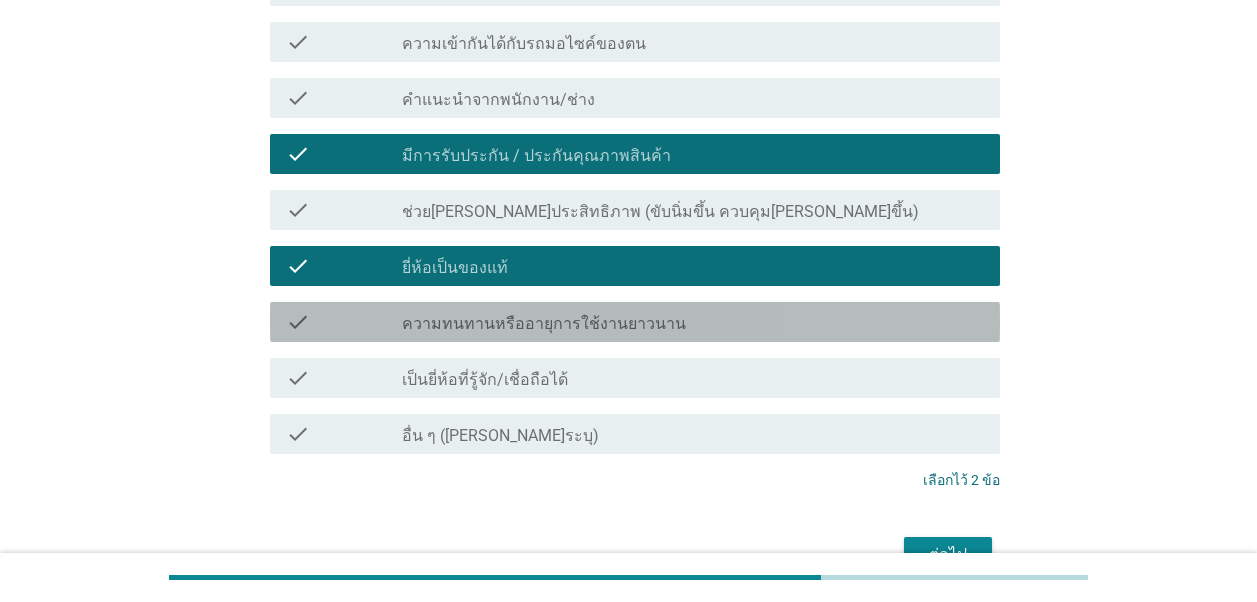 click on "ความทนทานหรืออายุการใช้งานยาวนาน" at bounding box center (544, 324) 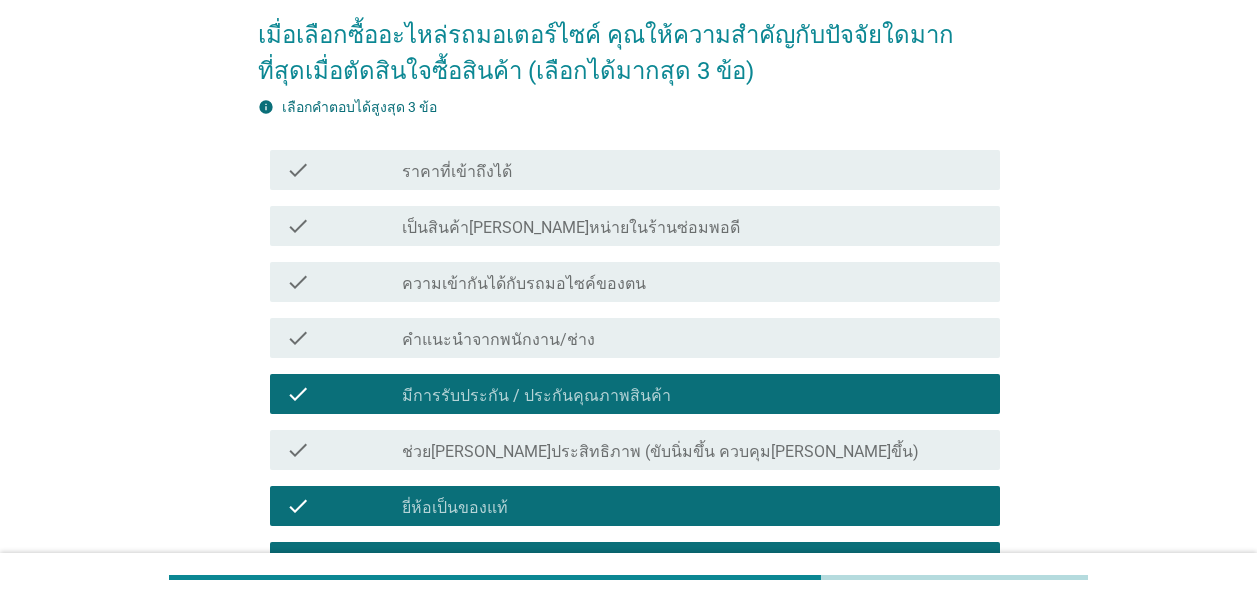scroll, scrollTop: 400, scrollLeft: 0, axis: vertical 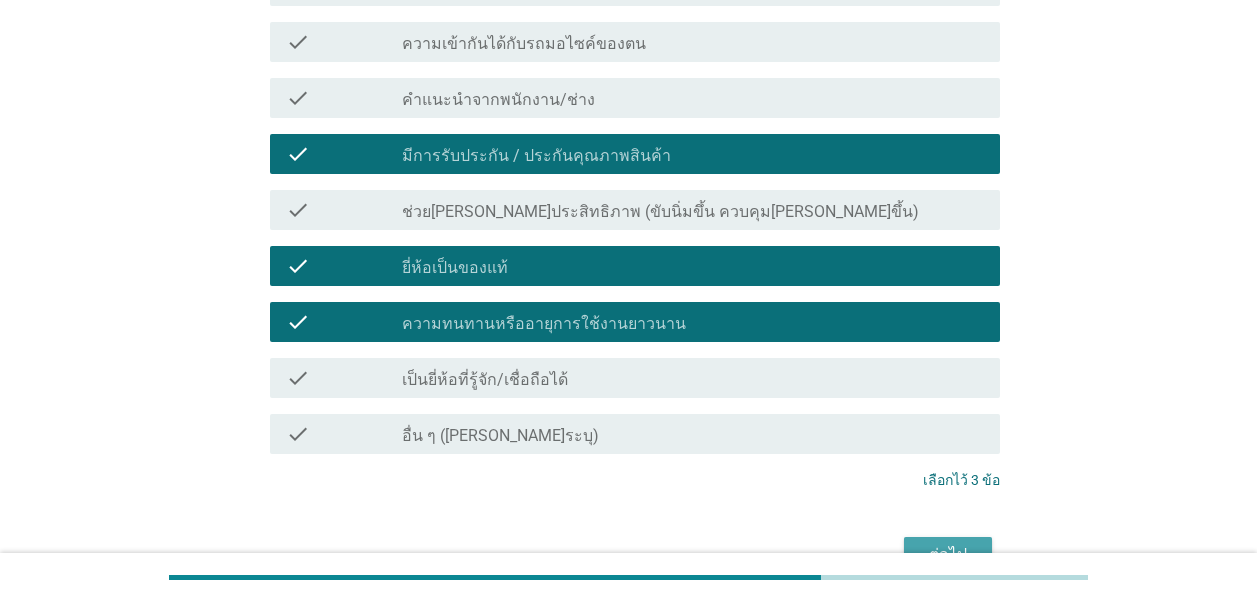 click on "ต่อไป" at bounding box center (948, 555) 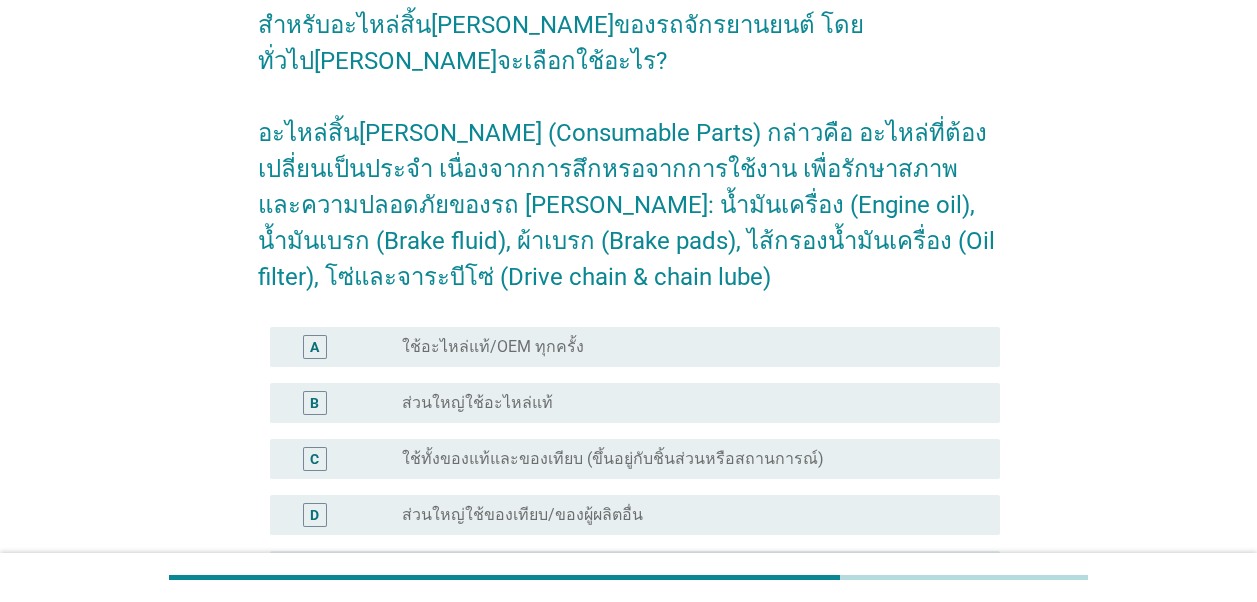 scroll, scrollTop: 200, scrollLeft: 0, axis: vertical 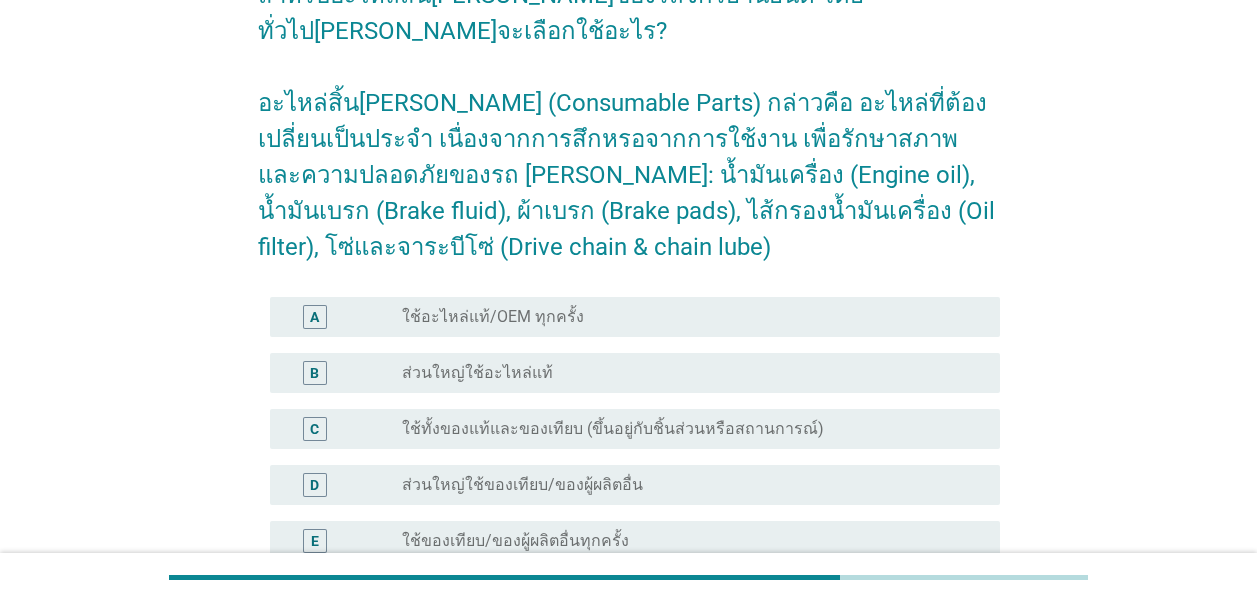 click on "ใช้อะไหล่แท้/OEM ทุกครั้ง" at bounding box center [493, 317] 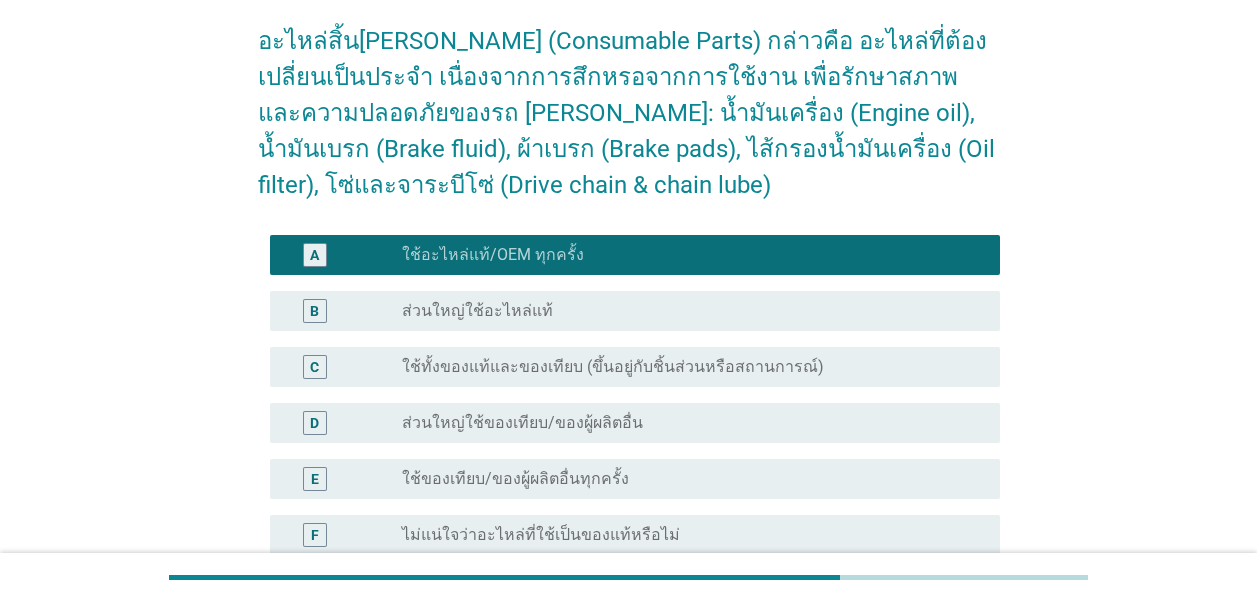 scroll, scrollTop: 300, scrollLeft: 0, axis: vertical 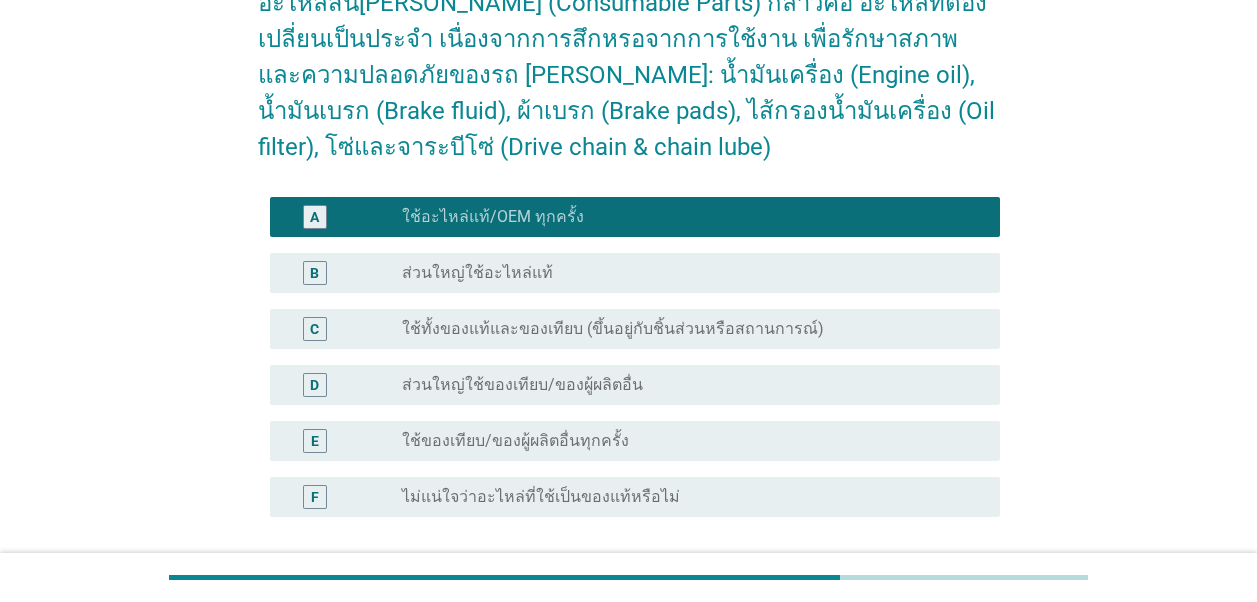 click on "radio_button_unchecked ส่วนใหญ่ใช้อะไหล่แท้" at bounding box center [685, 273] 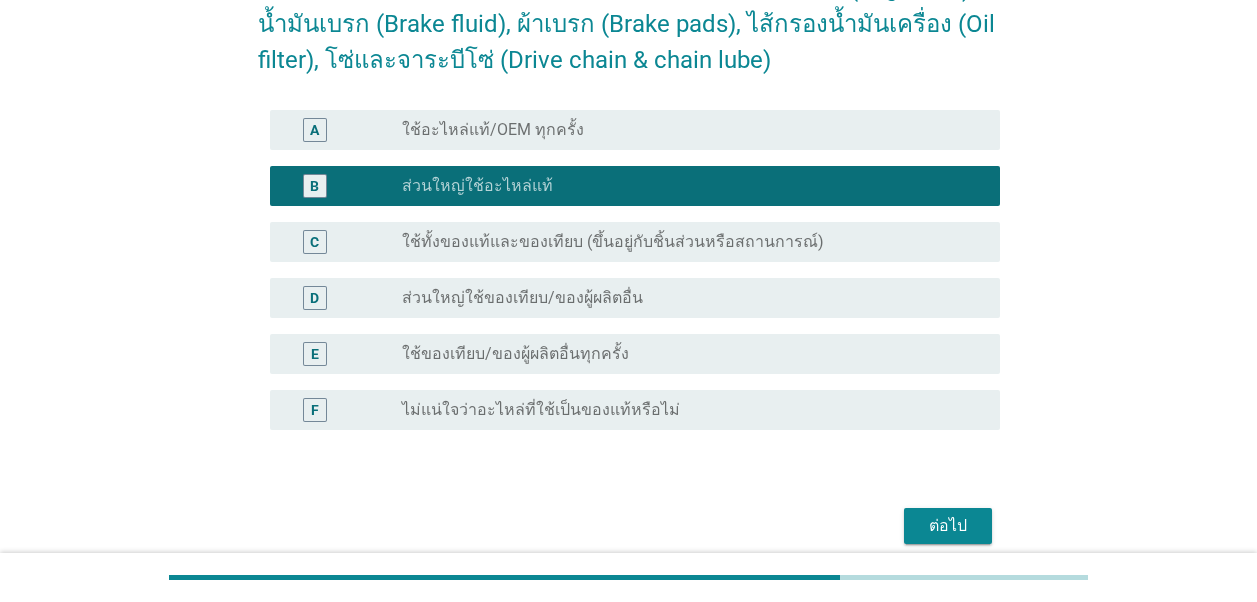 scroll, scrollTop: 400, scrollLeft: 0, axis: vertical 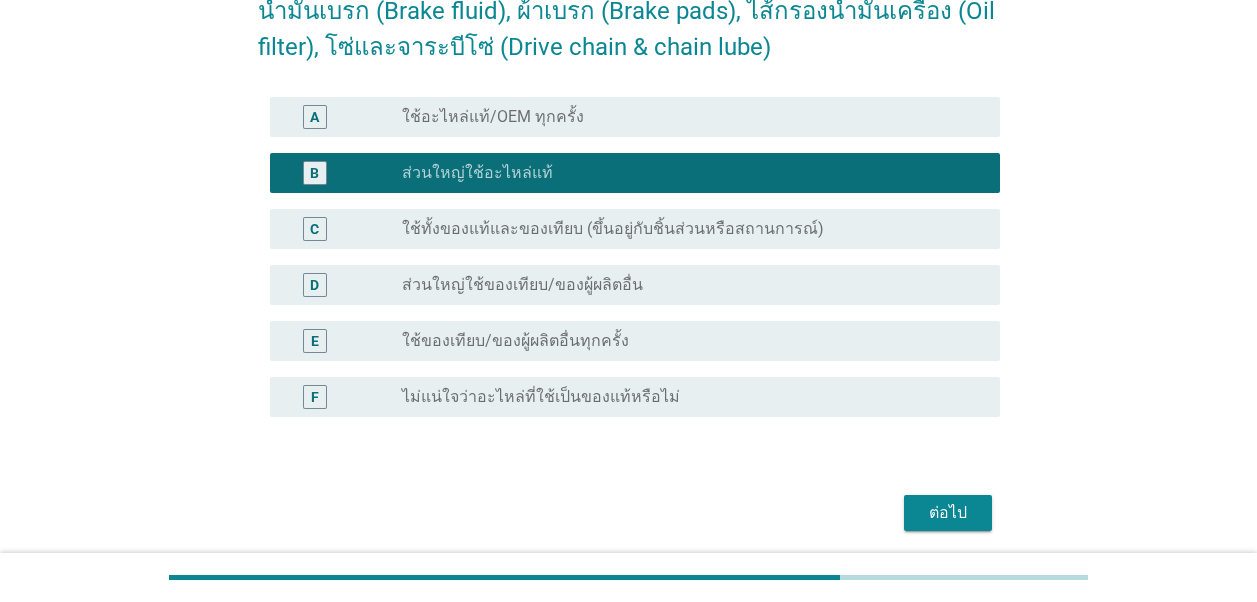 click on "ใช้อะไหล่แท้/OEM ทุกครั้ง" at bounding box center [493, 117] 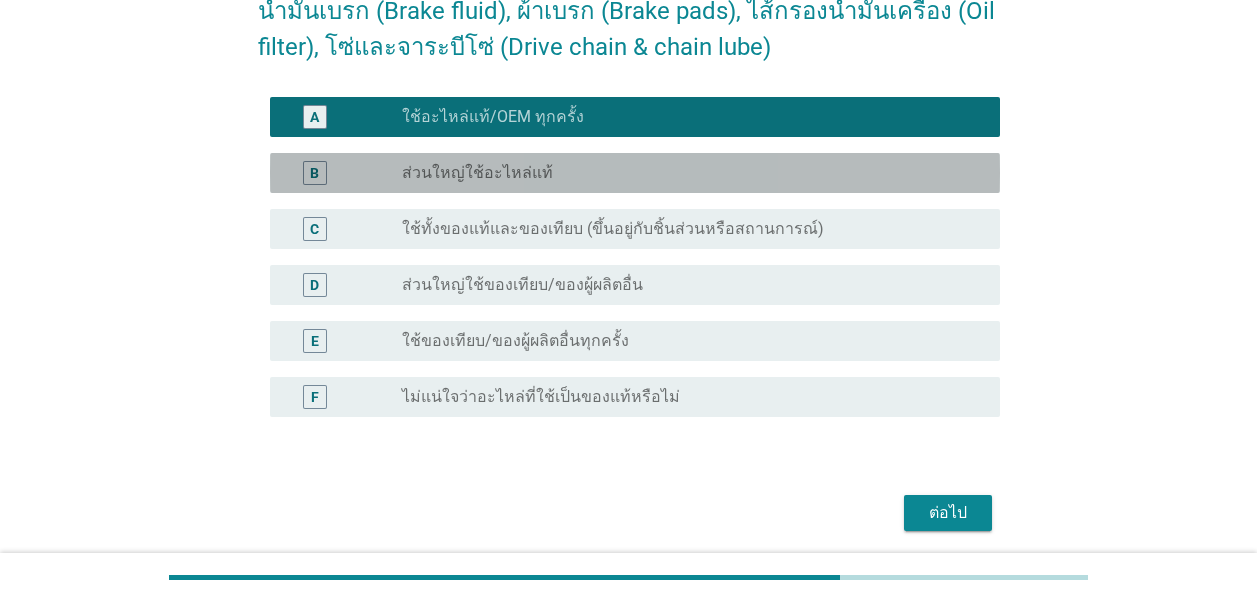 click on "ส่วนใหญ่ใช้อะไหล่แท้" at bounding box center (477, 173) 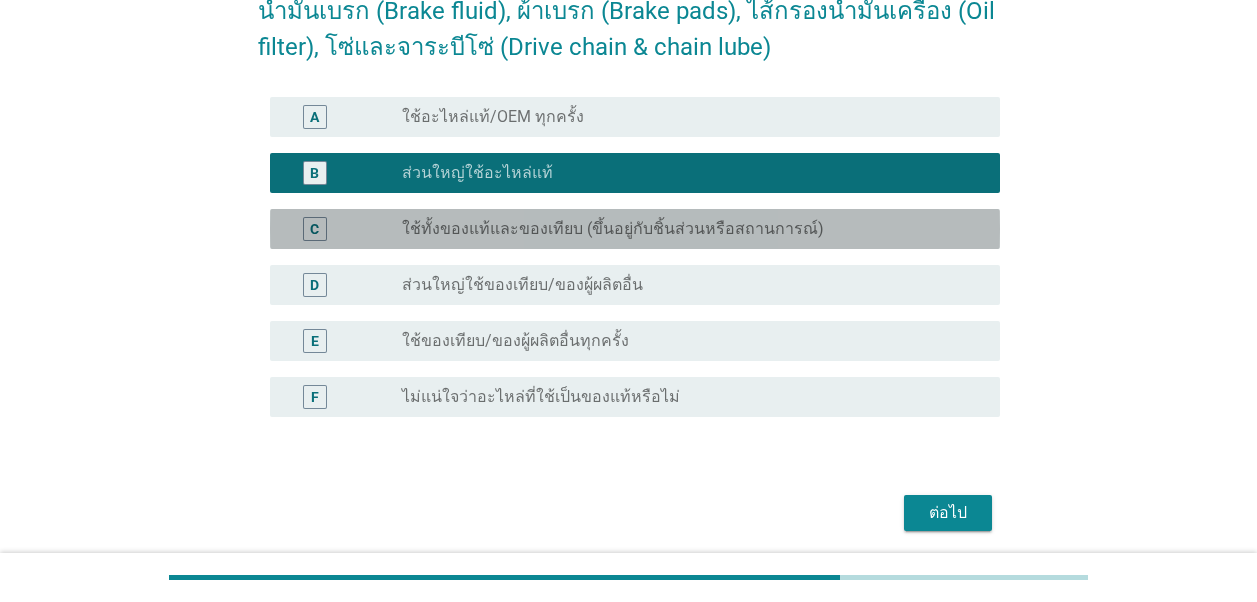 click on "ใช้ทั้งของแท้และของเทียบ (ขึ้นอยู่กับชิ้นส่วนหรือสถานการณ์)" at bounding box center [613, 229] 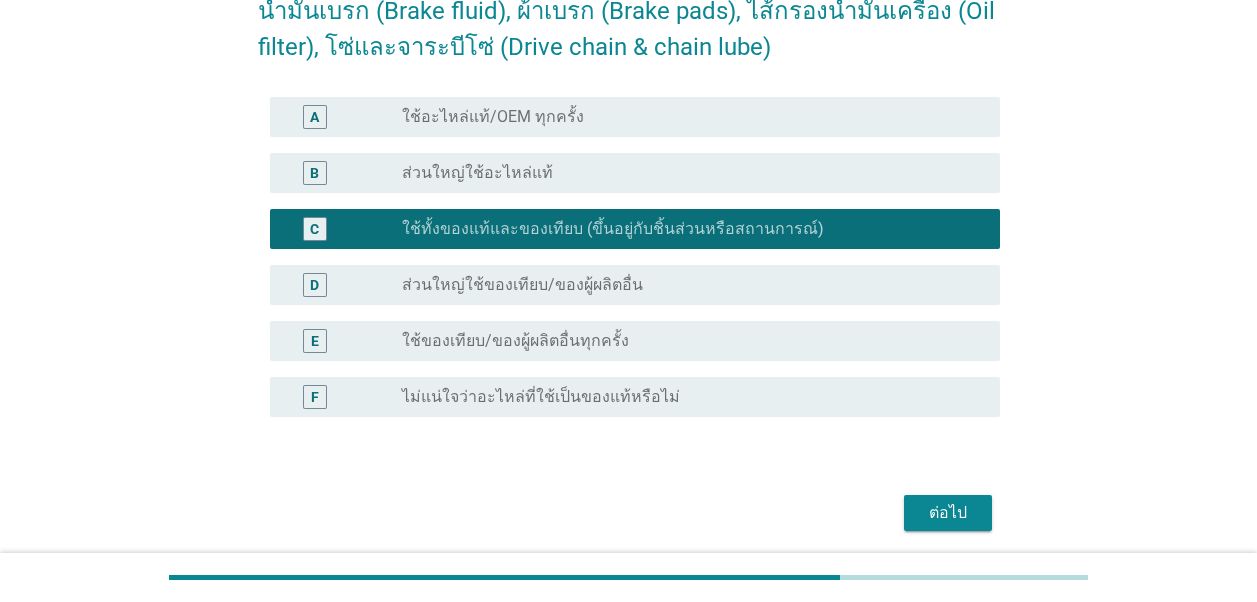 click on "ต่อไป" at bounding box center [948, 513] 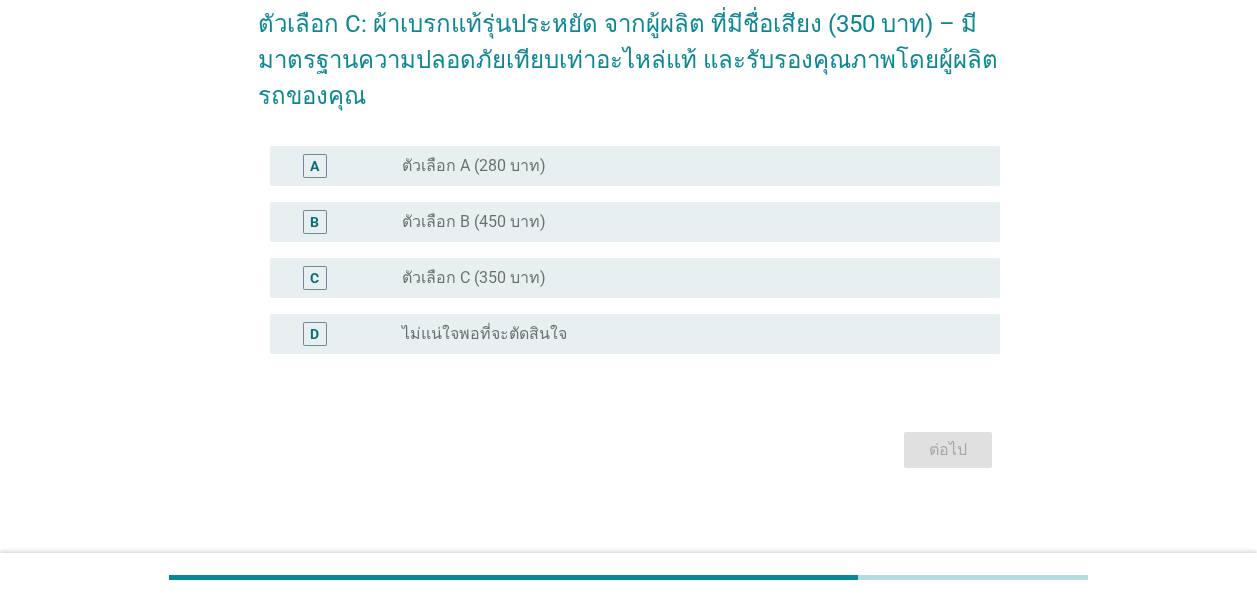scroll, scrollTop: 432, scrollLeft: 0, axis: vertical 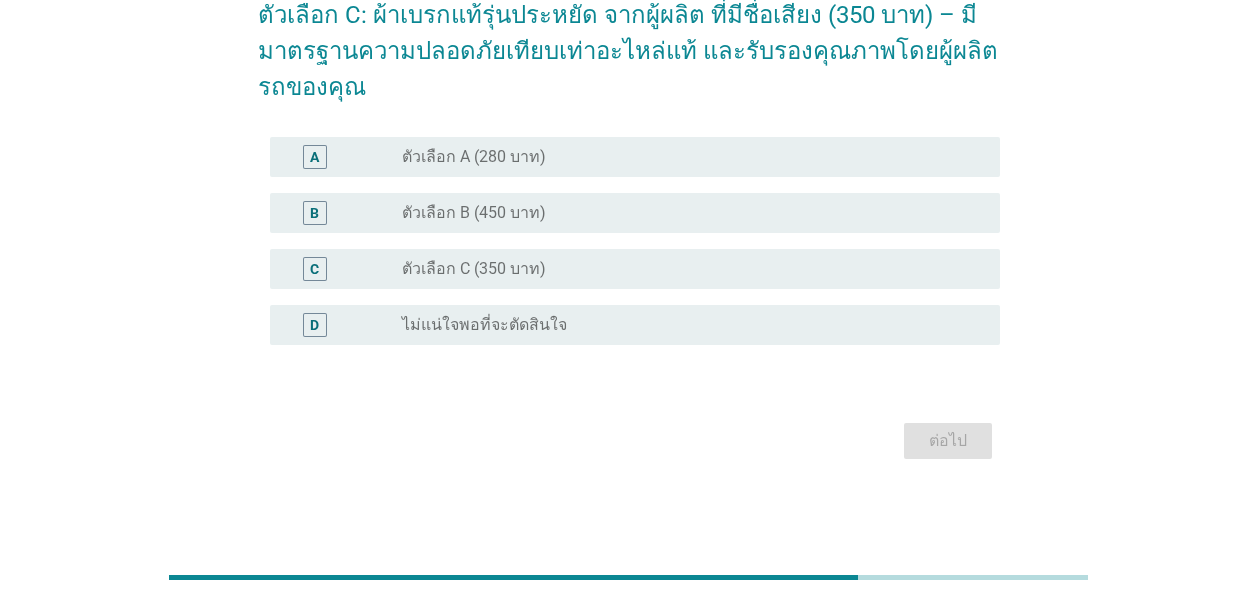 click on "ตัวเลือก C (350 บาท)" at bounding box center [474, 269] 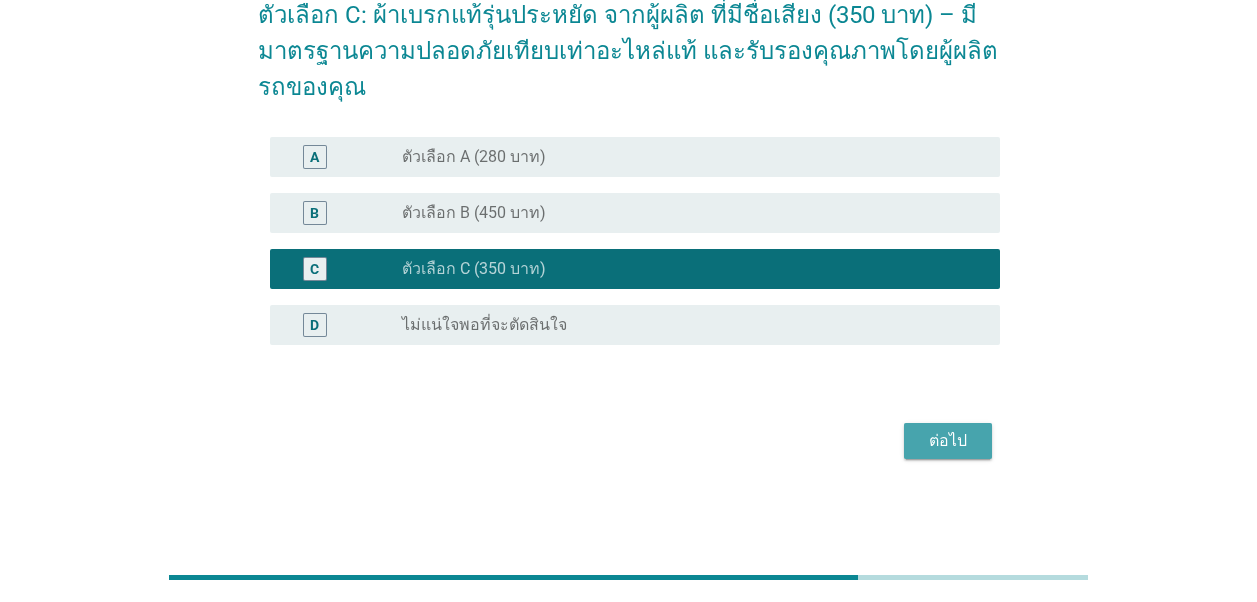 drag, startPoint x: 925, startPoint y: 431, endPoint x: 939, endPoint y: 440, distance: 16.643316 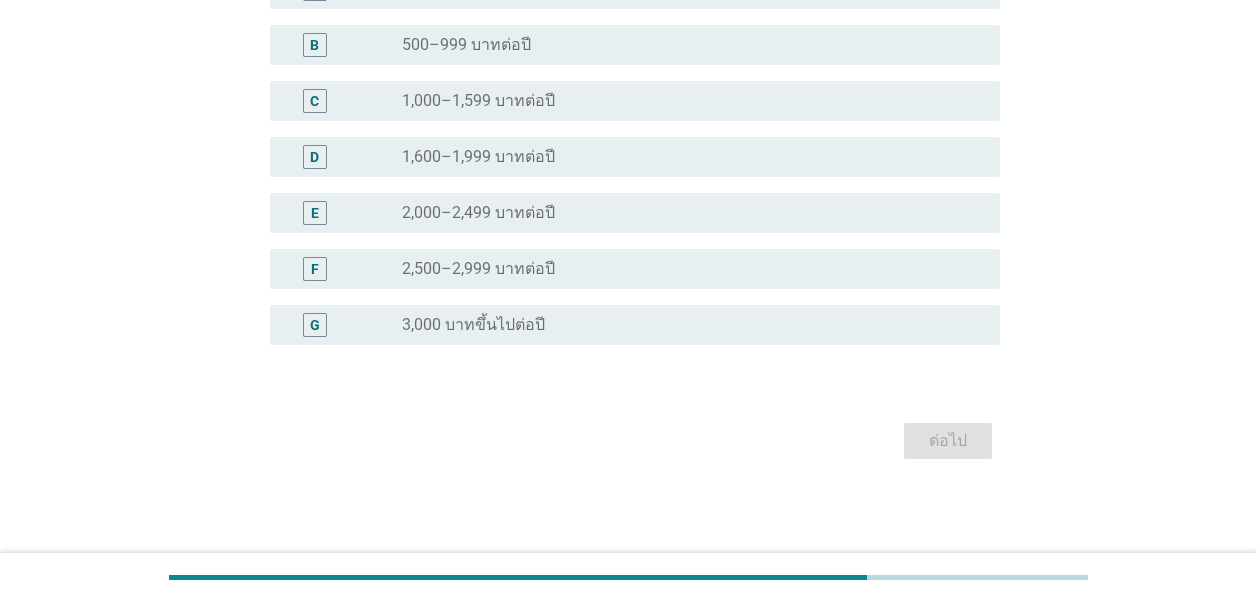 scroll, scrollTop: 0, scrollLeft: 0, axis: both 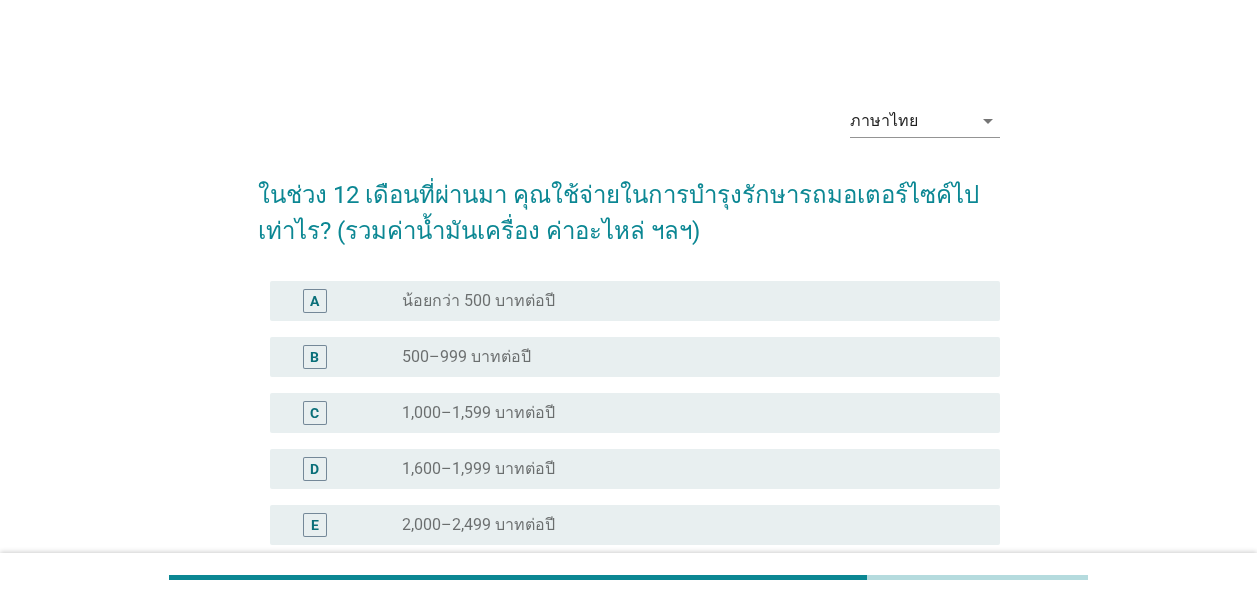 click on "C" at bounding box center (344, 413) 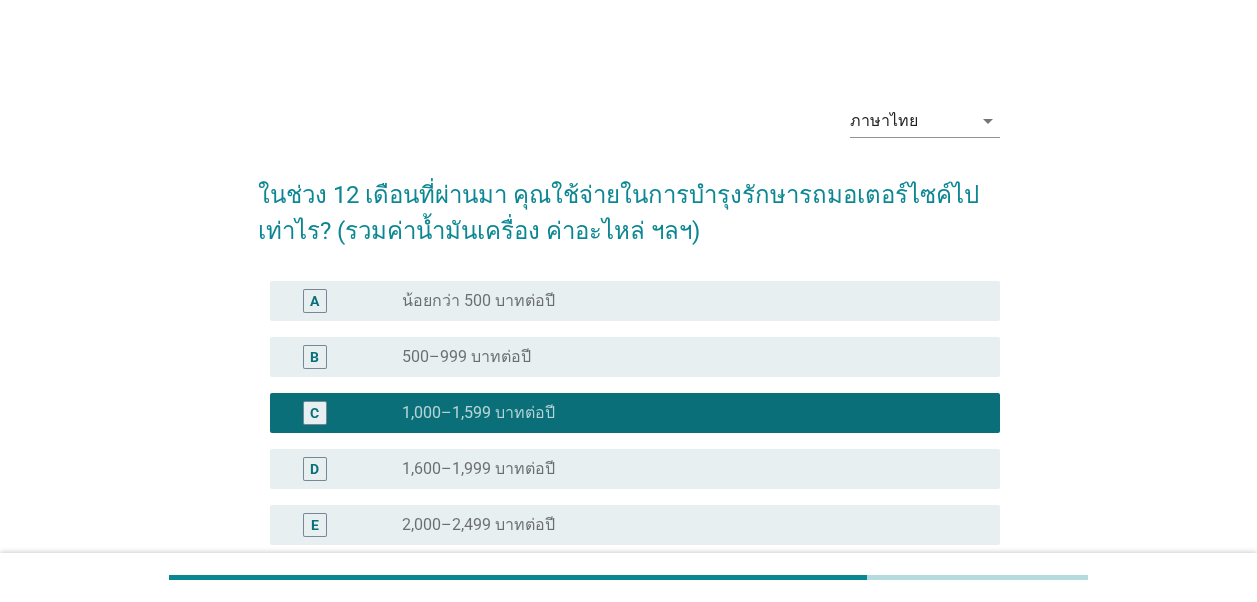click on "1,600–1,999 บาทต่อปี" at bounding box center [478, 469] 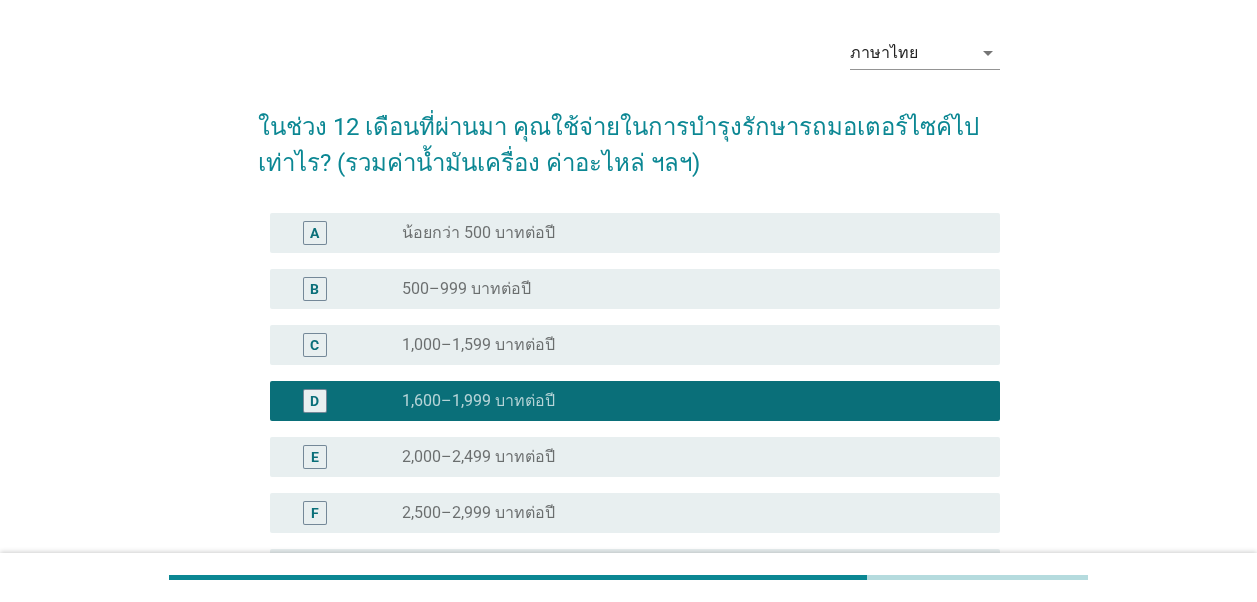scroll, scrollTop: 100, scrollLeft: 0, axis: vertical 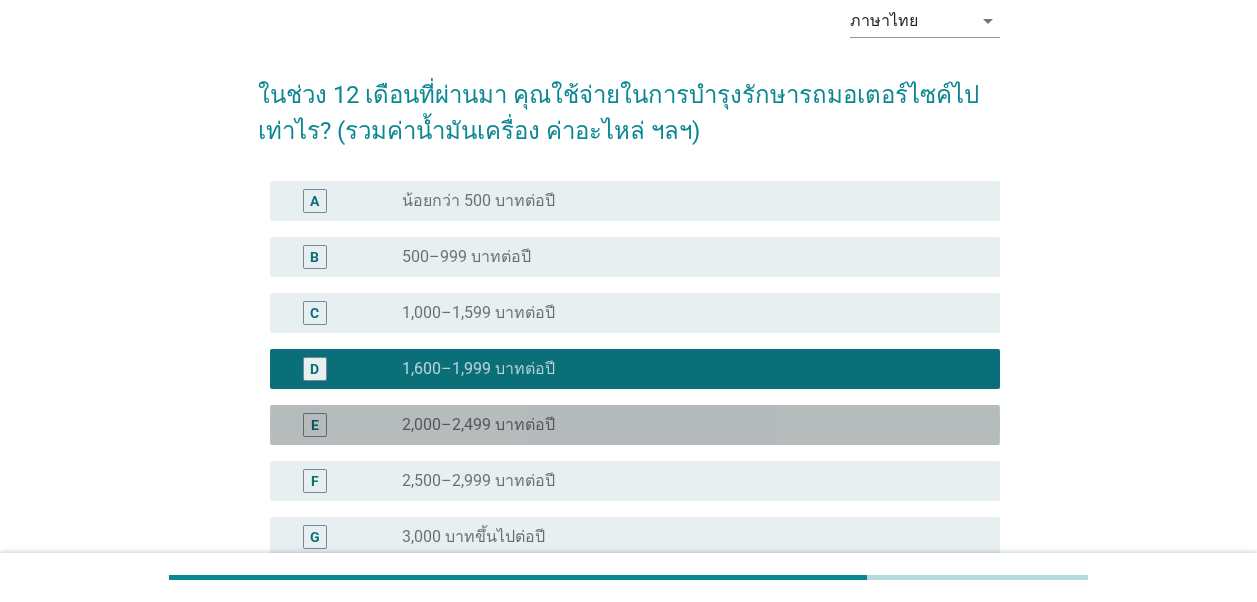 click on "2,000–2,499 บาทต่อปี" at bounding box center (478, 425) 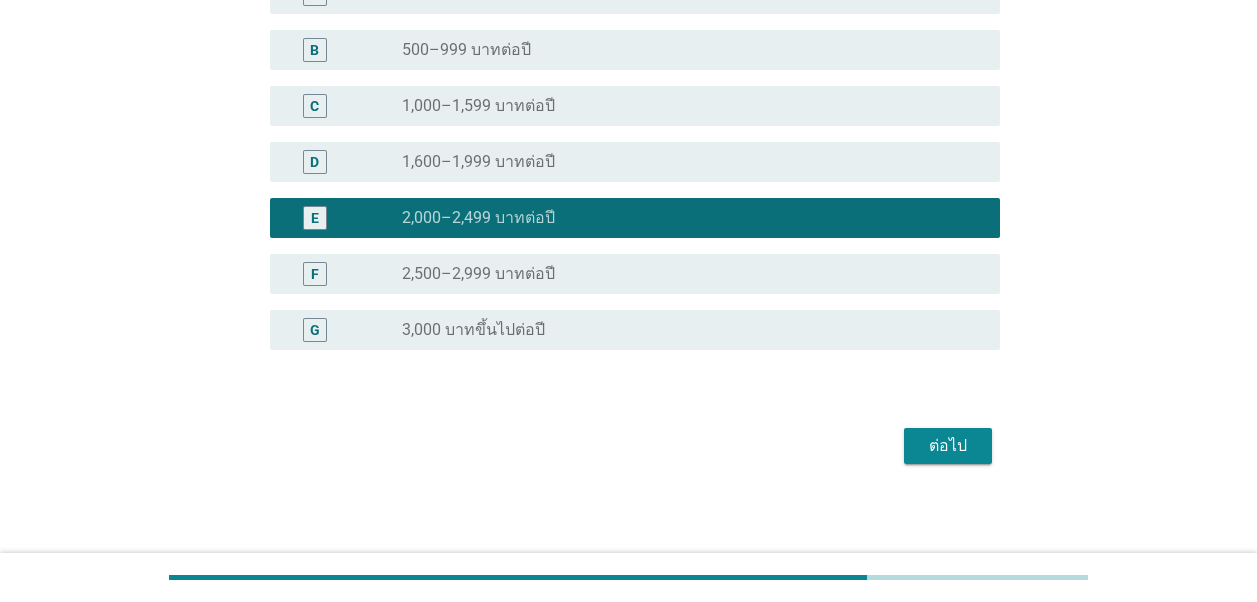 scroll, scrollTop: 312, scrollLeft: 0, axis: vertical 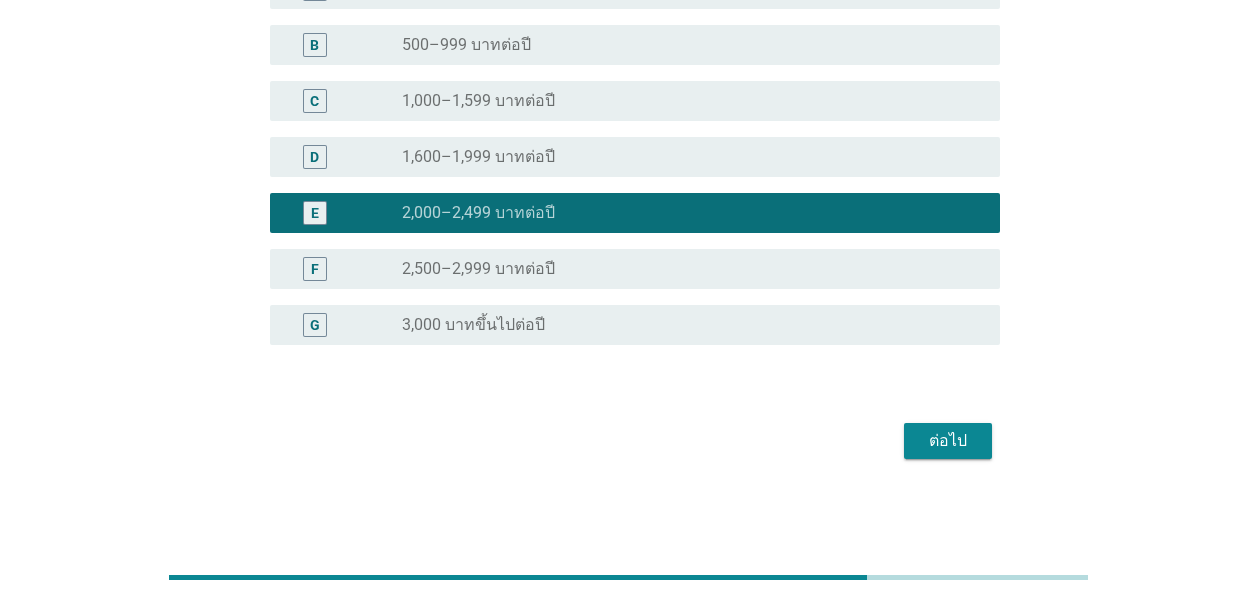 click on "1,600–1,999 บาทต่อปี" at bounding box center (478, 157) 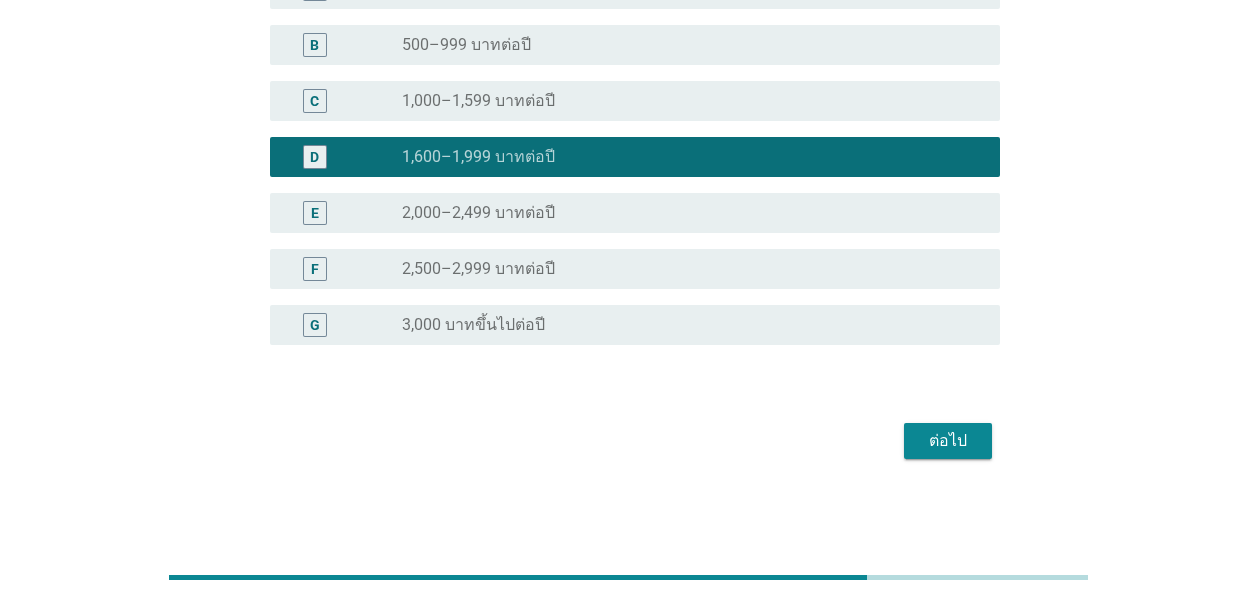 scroll, scrollTop: 112, scrollLeft: 0, axis: vertical 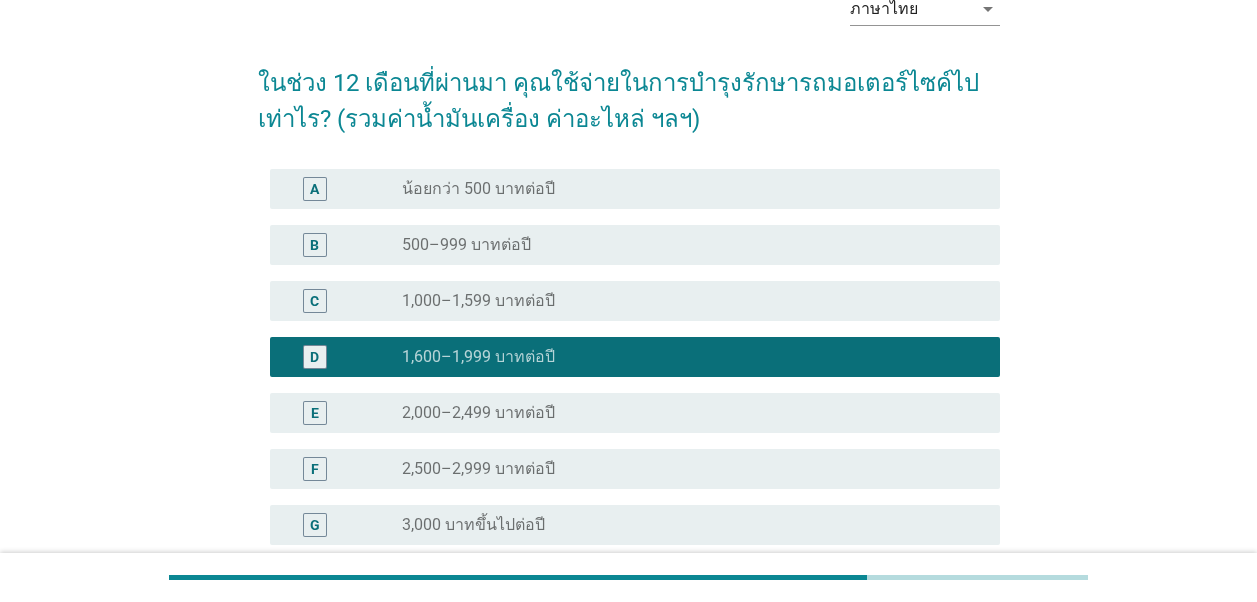 click on "2,000–2,499 บาทต่อปี" at bounding box center [478, 413] 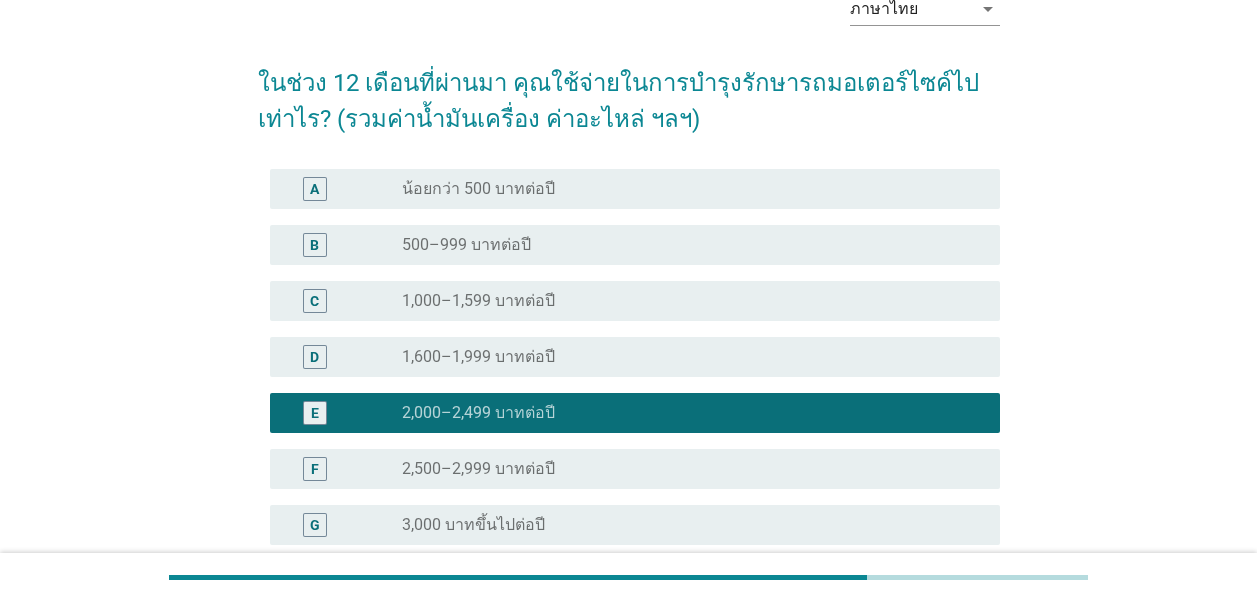 scroll, scrollTop: 212, scrollLeft: 0, axis: vertical 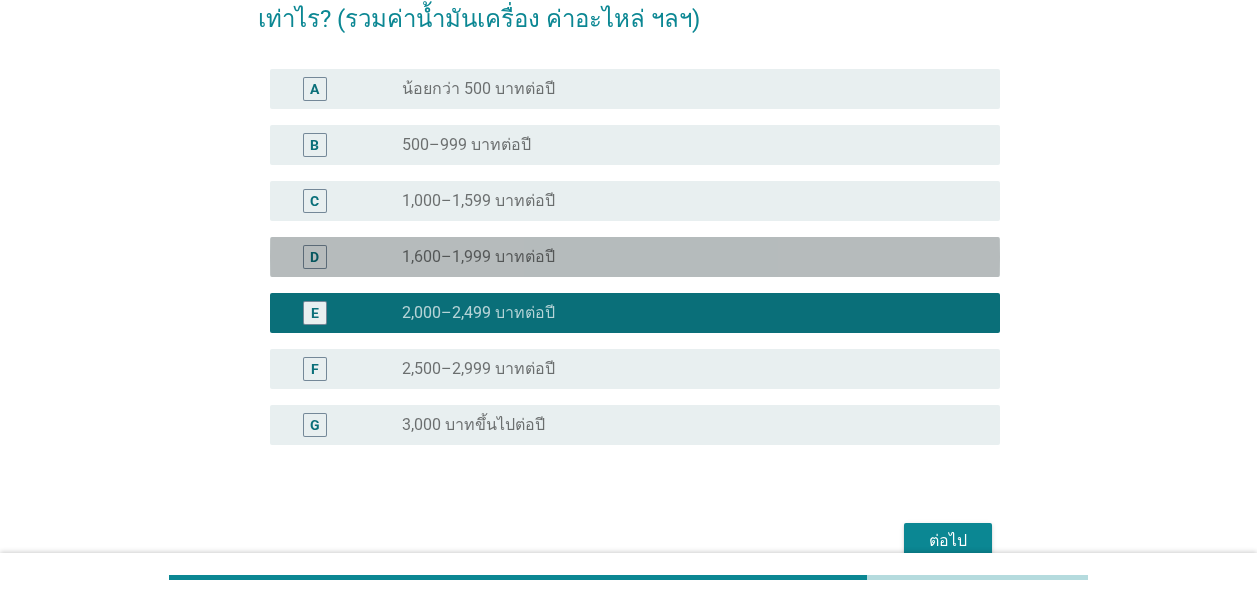 click on "1,600–1,999 บาทต่อปี" at bounding box center [478, 257] 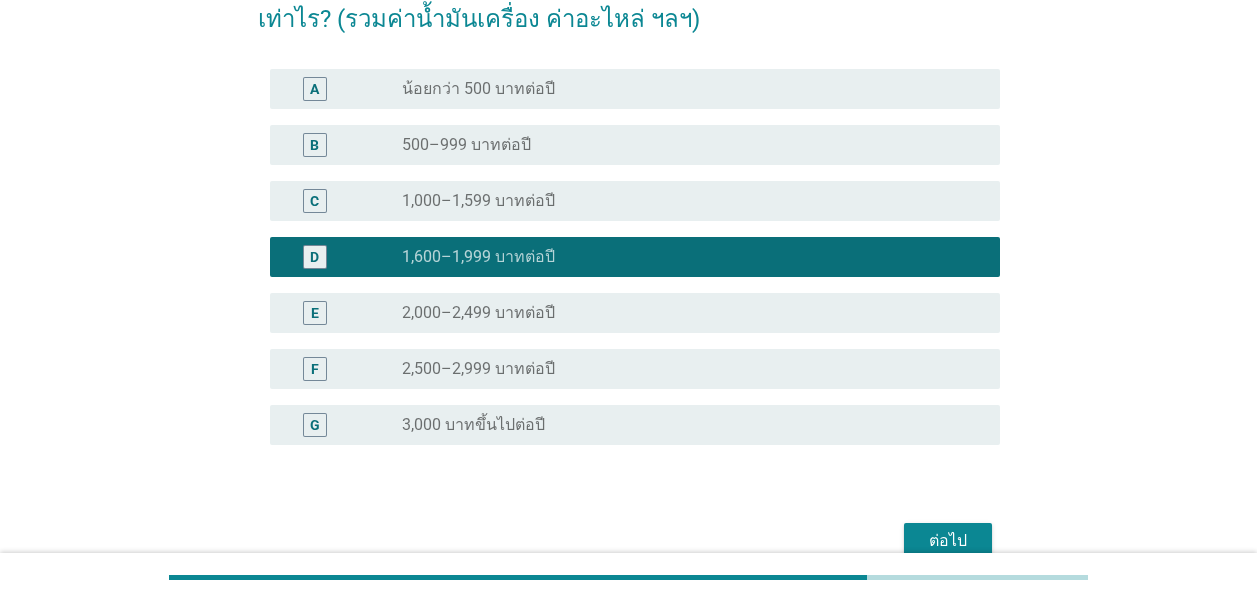 click on "E     radio_button_unchecked 2,000–2,499 บาทต่อปี" at bounding box center [635, 313] 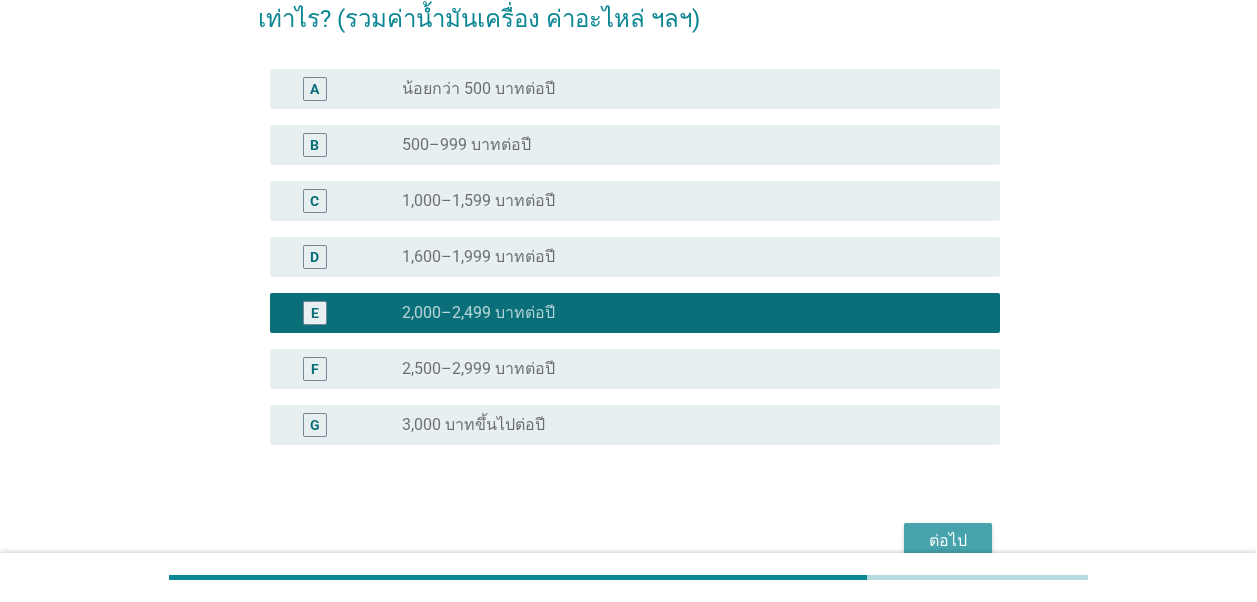 click on "ต่อไป" at bounding box center (948, 541) 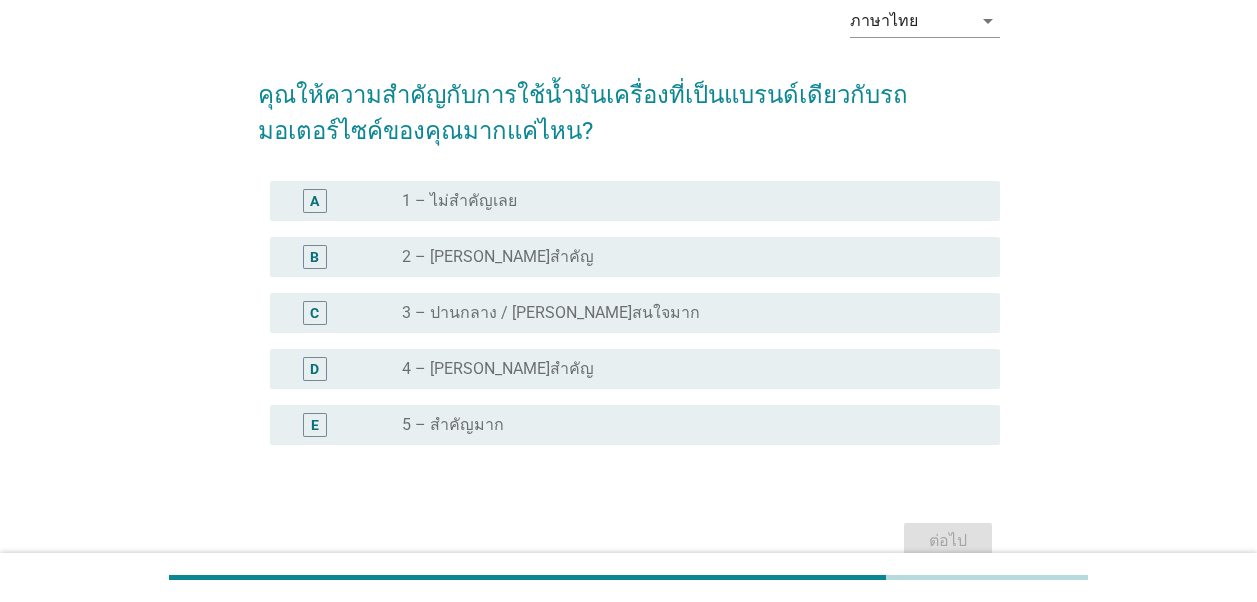 scroll, scrollTop: 200, scrollLeft: 0, axis: vertical 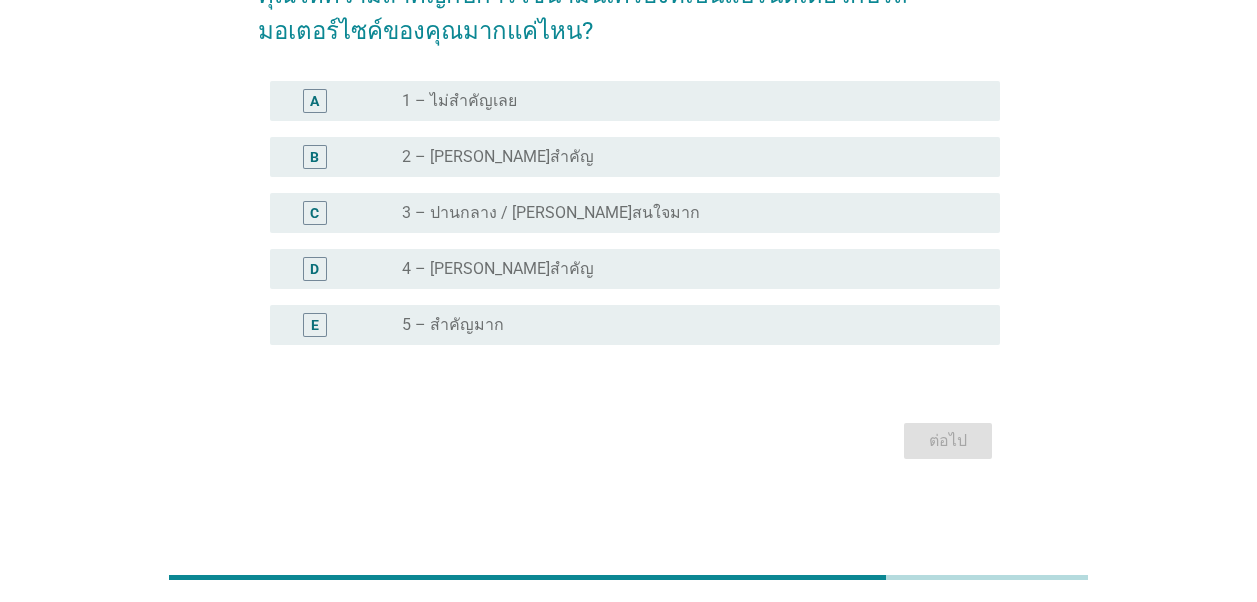 click on "radio_button_unchecked 4 – [PERSON_NAME]สำคัญ" at bounding box center (685, 269) 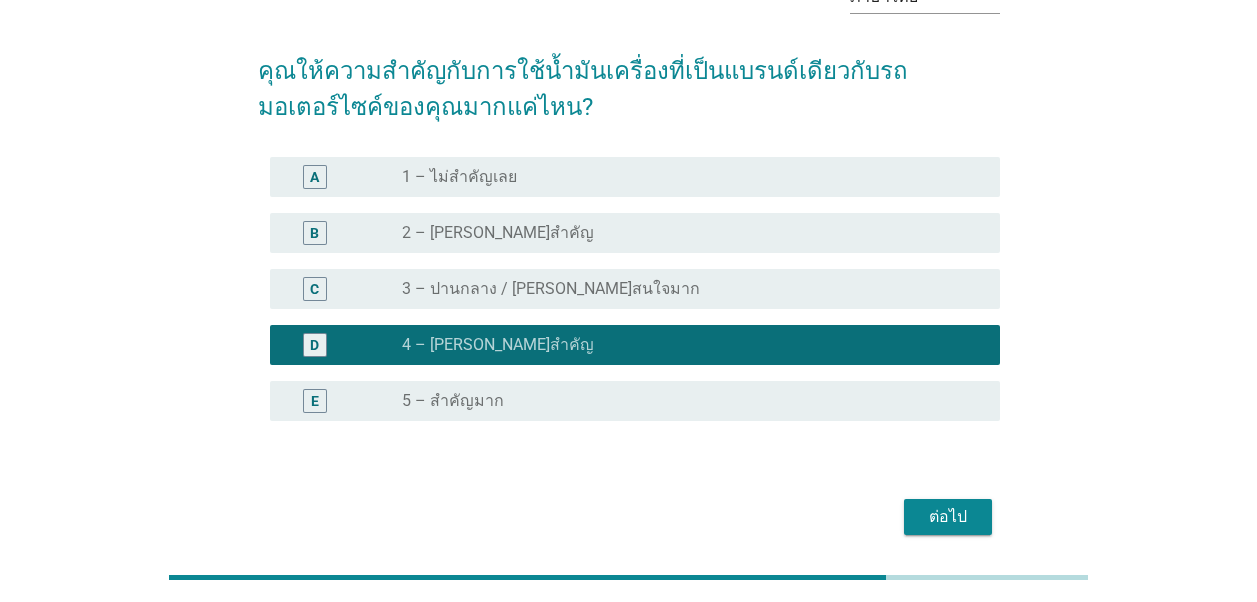 scroll, scrollTop: 100, scrollLeft: 0, axis: vertical 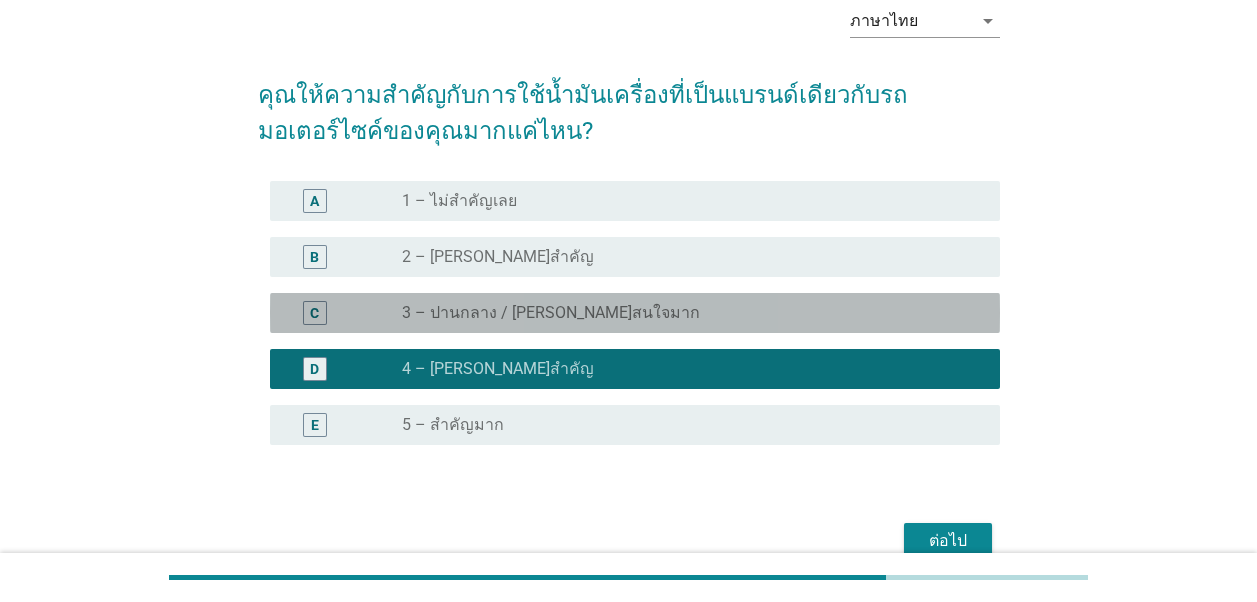 click on "3 – ปานกลาง / [PERSON_NAME]สนใจมาก" at bounding box center (551, 313) 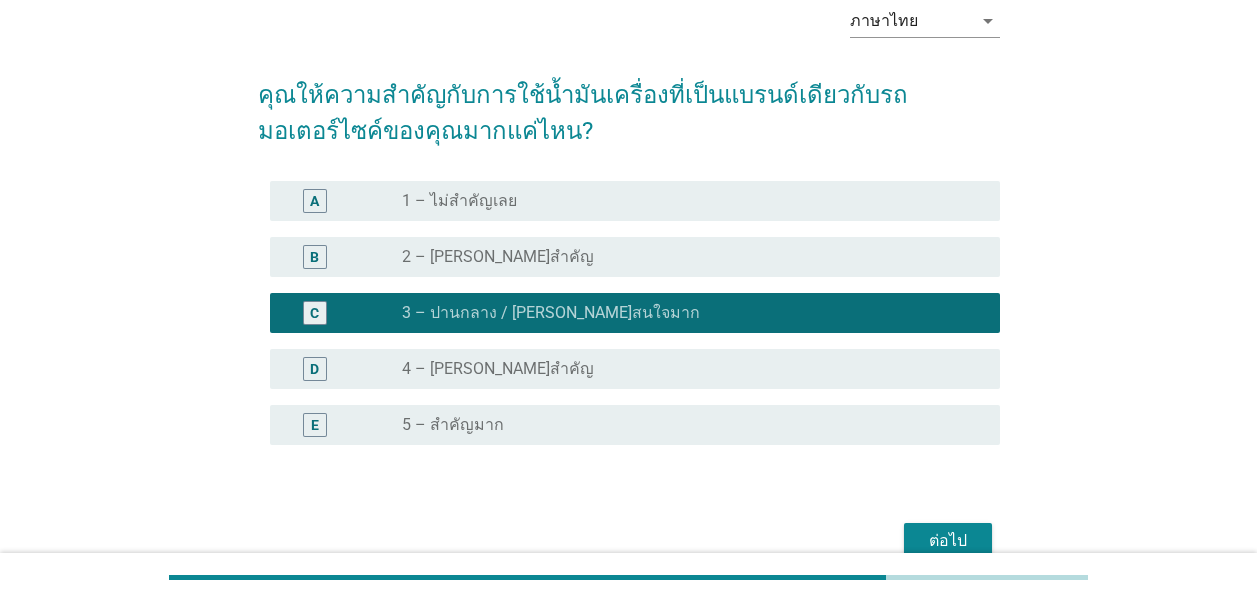 click on "ต่อไป" at bounding box center [948, 541] 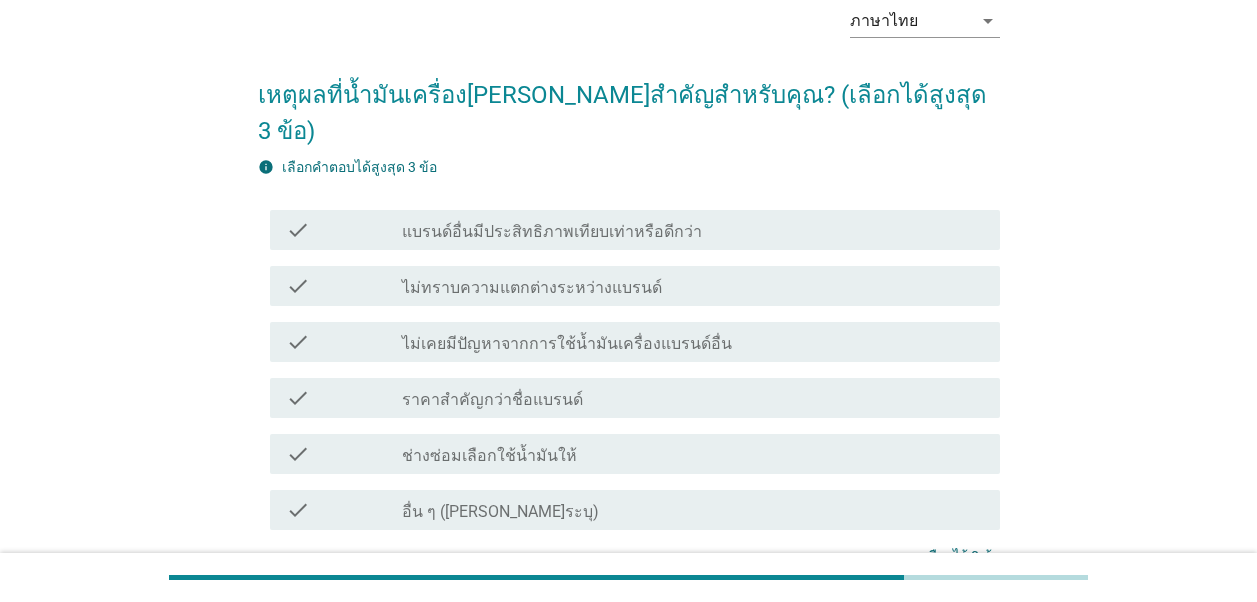 scroll, scrollTop: 0, scrollLeft: 0, axis: both 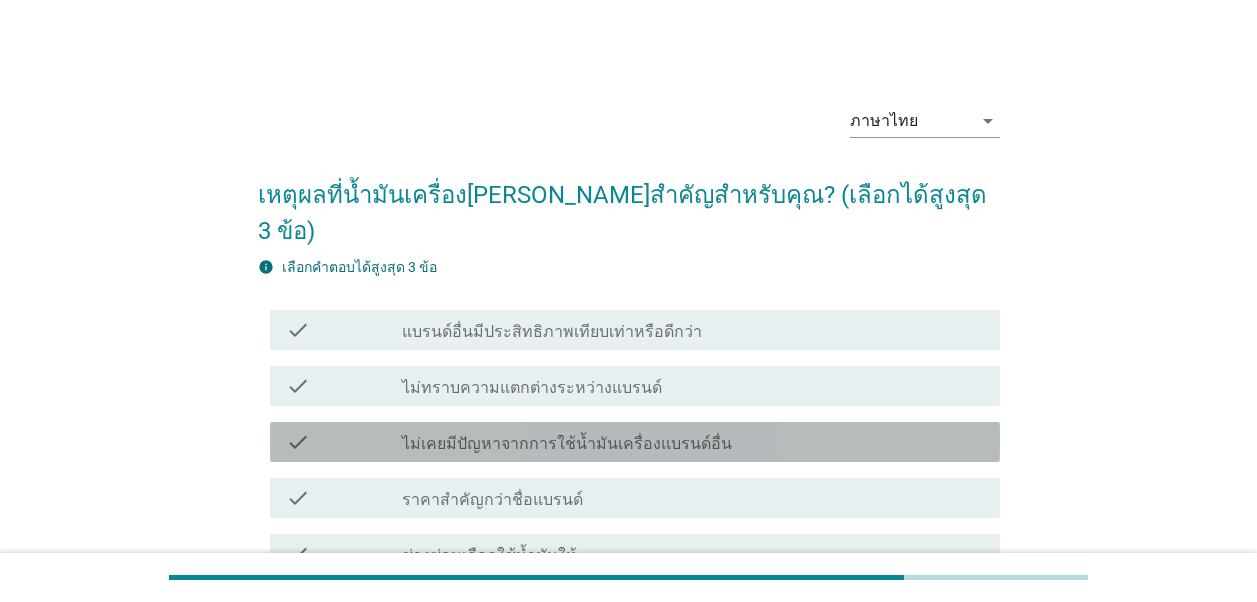 click on "ไม่เคยมีปัญหาจากการใช้น้ำมันเครื่องแบรนด์อื่น" at bounding box center (567, 444) 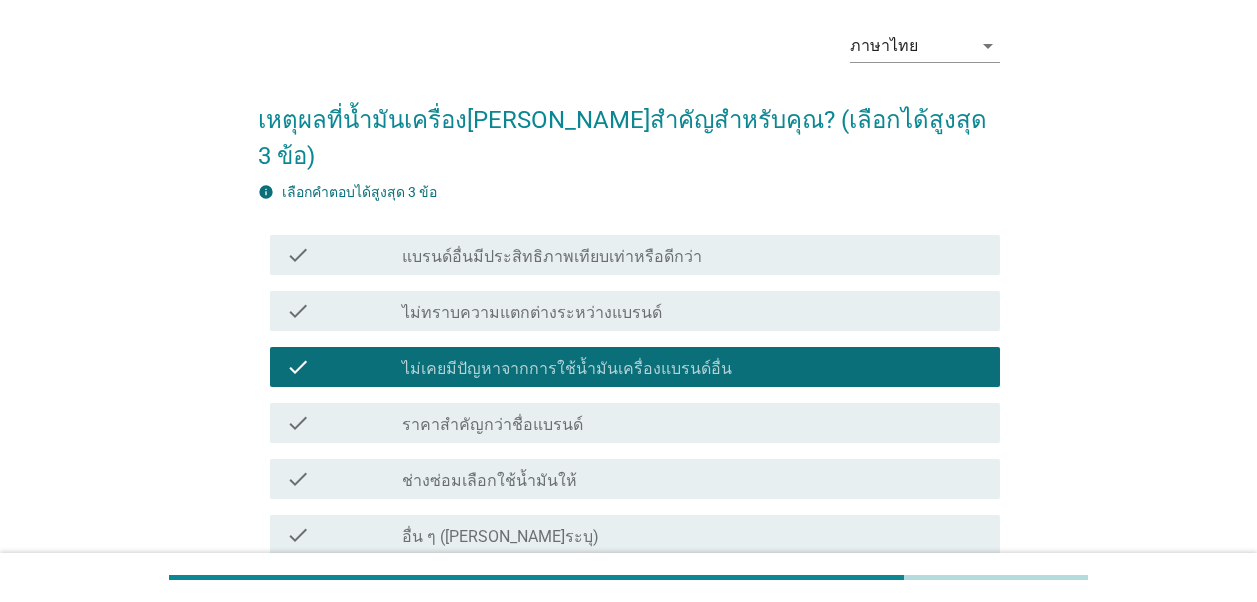 scroll, scrollTop: 100, scrollLeft: 0, axis: vertical 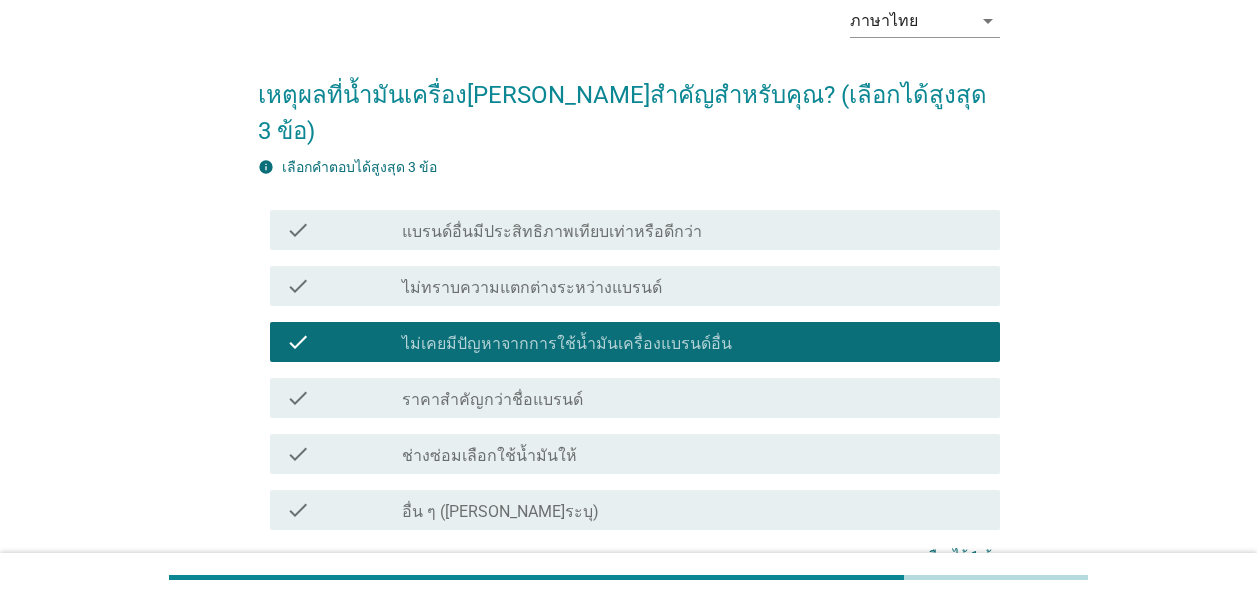 click on "ช่างซ่อมเลือกใช้น้ำมันให้" at bounding box center (489, 456) 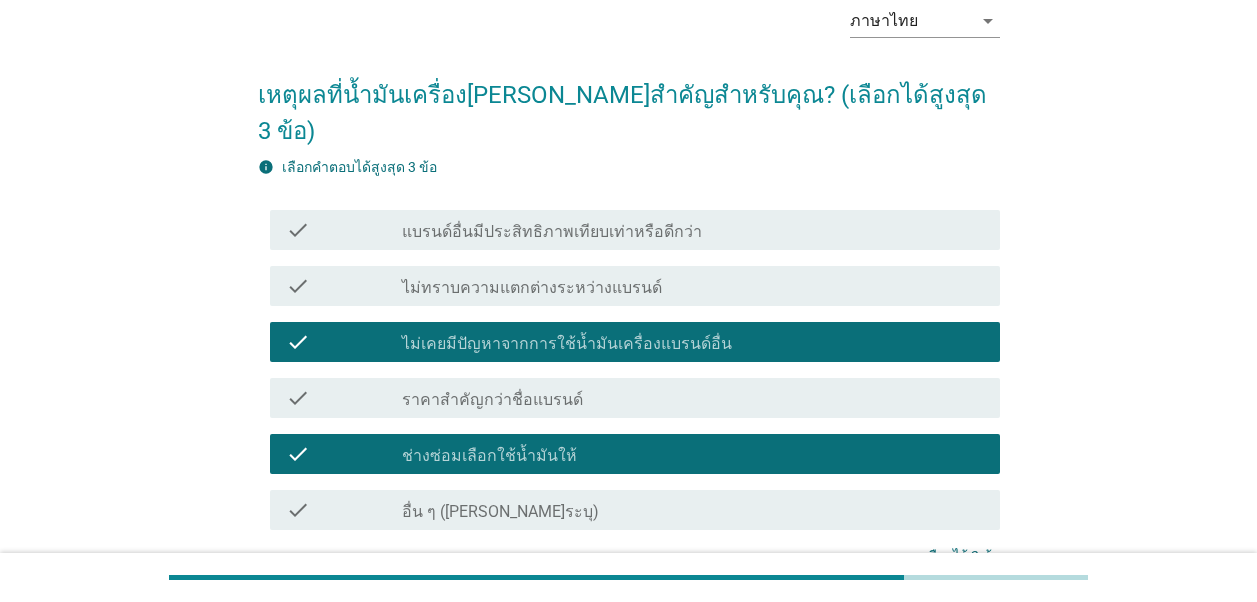 click on "ไม่ทราบความแตกต่างระหว่างแบรนด์" at bounding box center (532, 288) 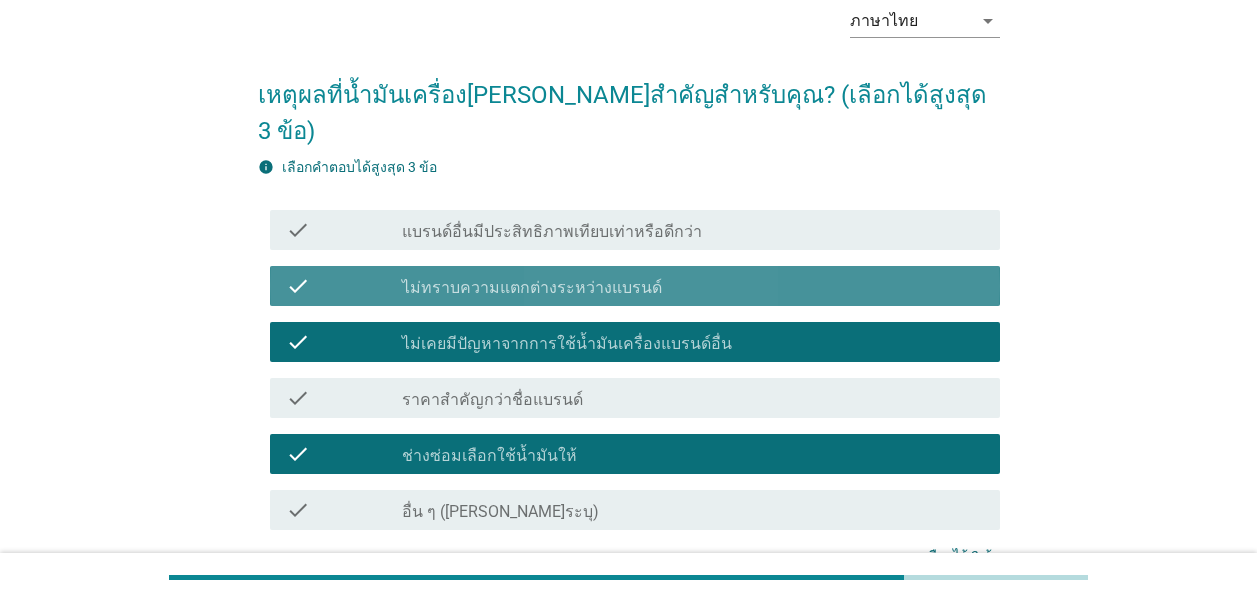 click on "check     check_box ไม่ทราบความแตกต่างระหว่างแบรนด์" at bounding box center [635, 286] 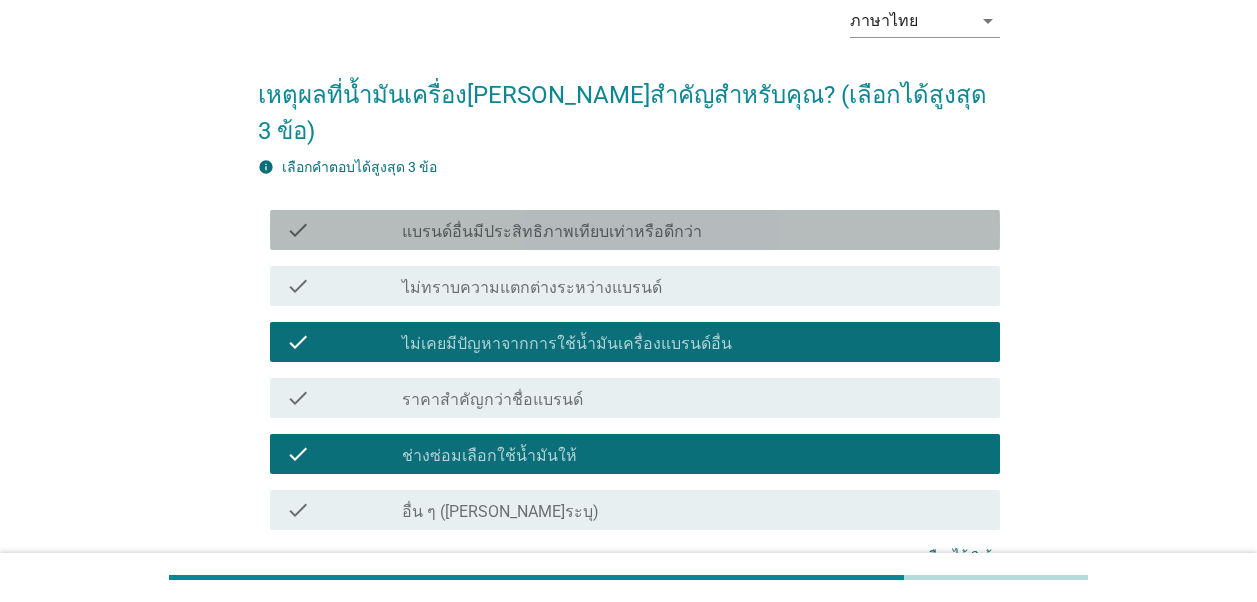 click on "แบรนด์อื่นมีประสิทธิภาพเทียบเท่าหรือดีกว่า" at bounding box center [552, 232] 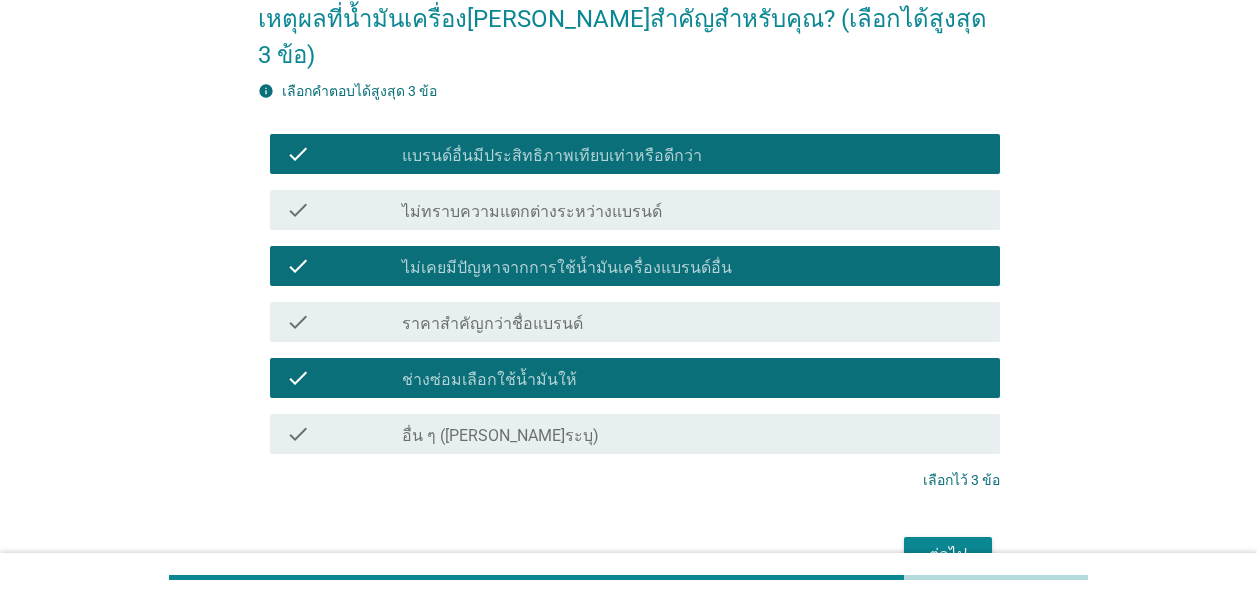 scroll, scrollTop: 200, scrollLeft: 0, axis: vertical 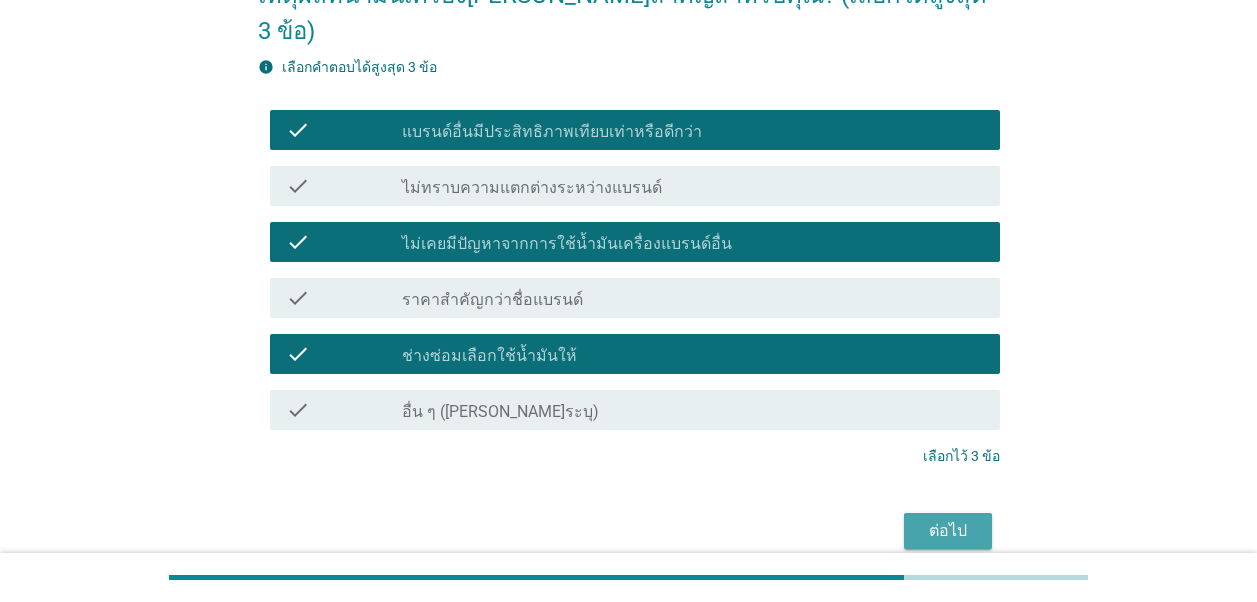 click on "ต่อไป" at bounding box center [948, 531] 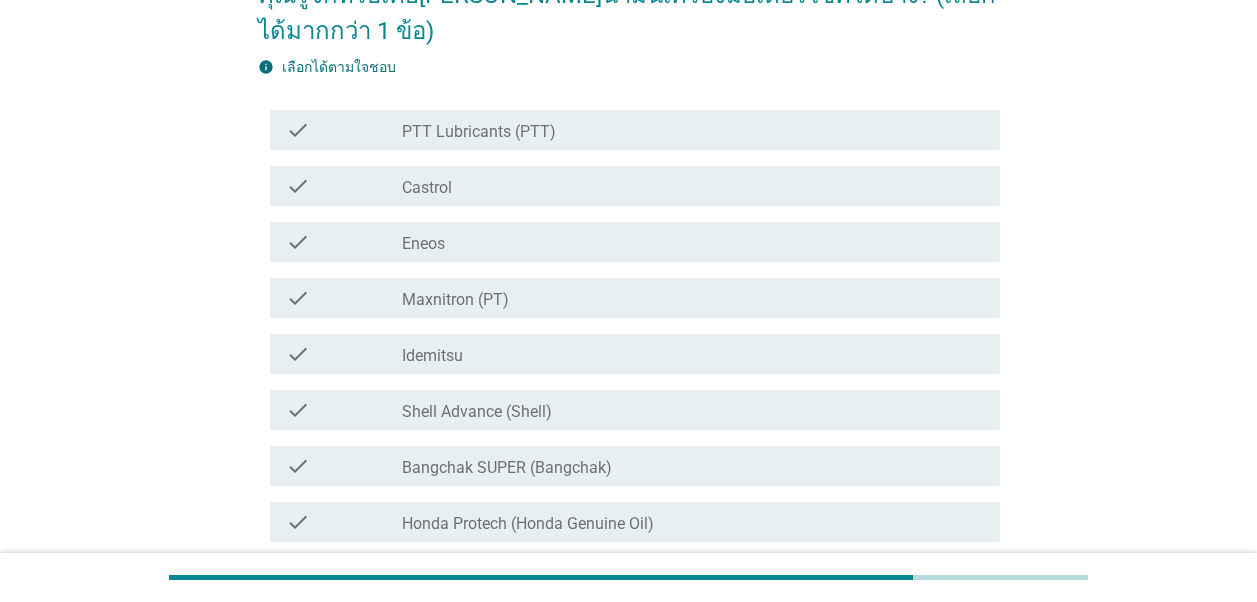 scroll, scrollTop: 0, scrollLeft: 0, axis: both 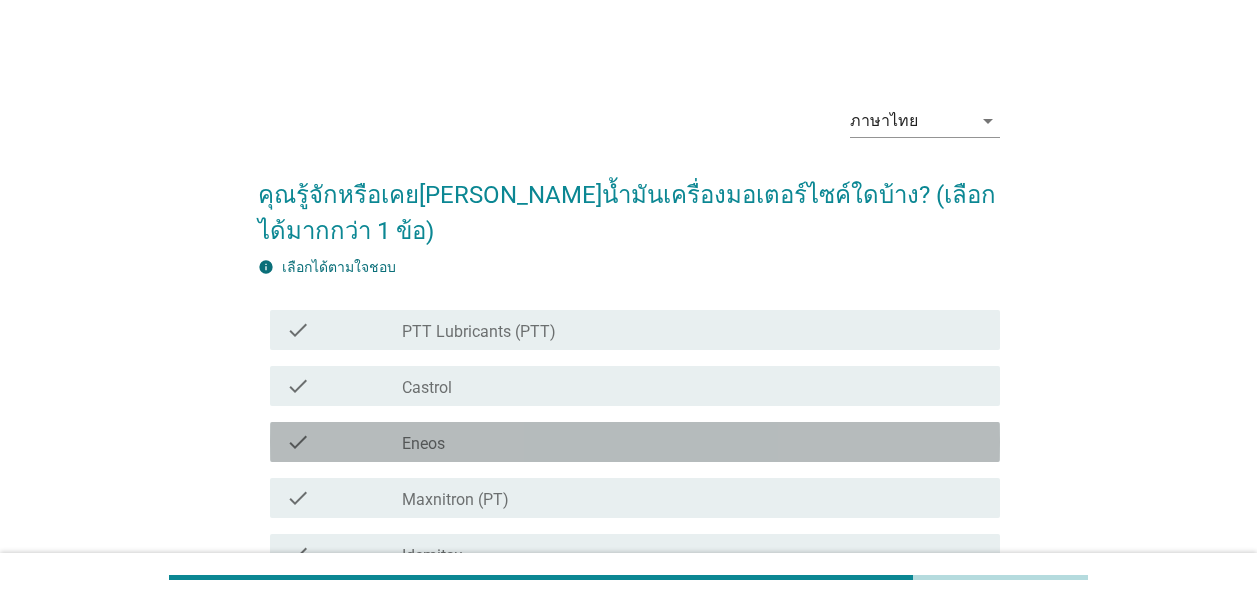 click on "check_box_outline_blank Eneos" at bounding box center (693, 442) 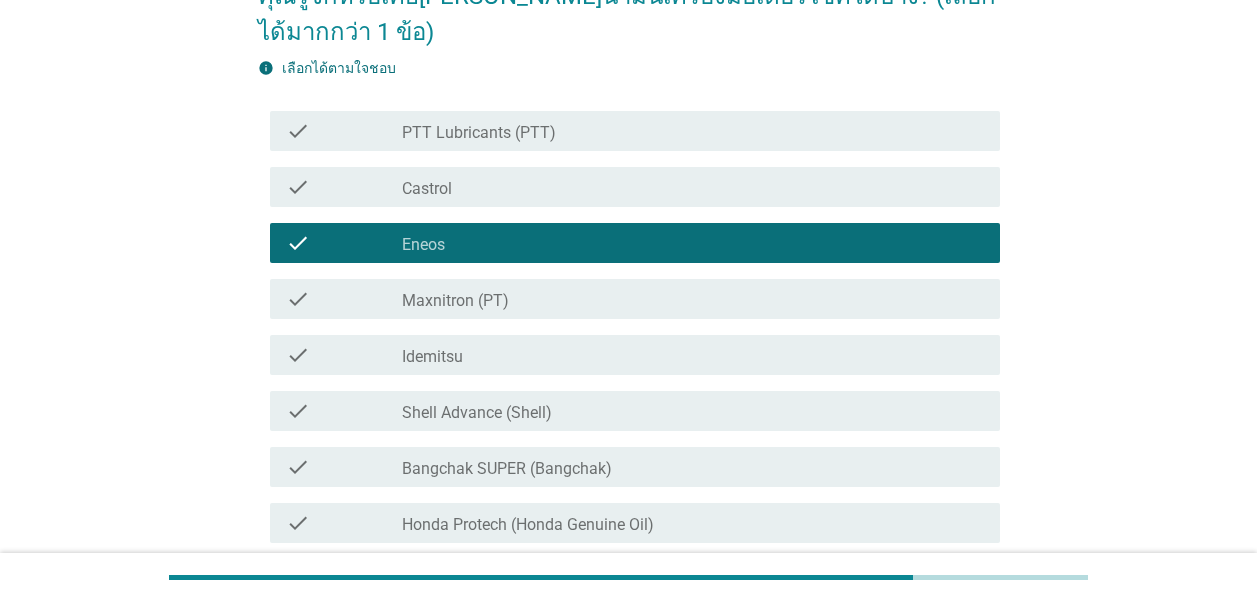 scroll, scrollTop: 200, scrollLeft: 0, axis: vertical 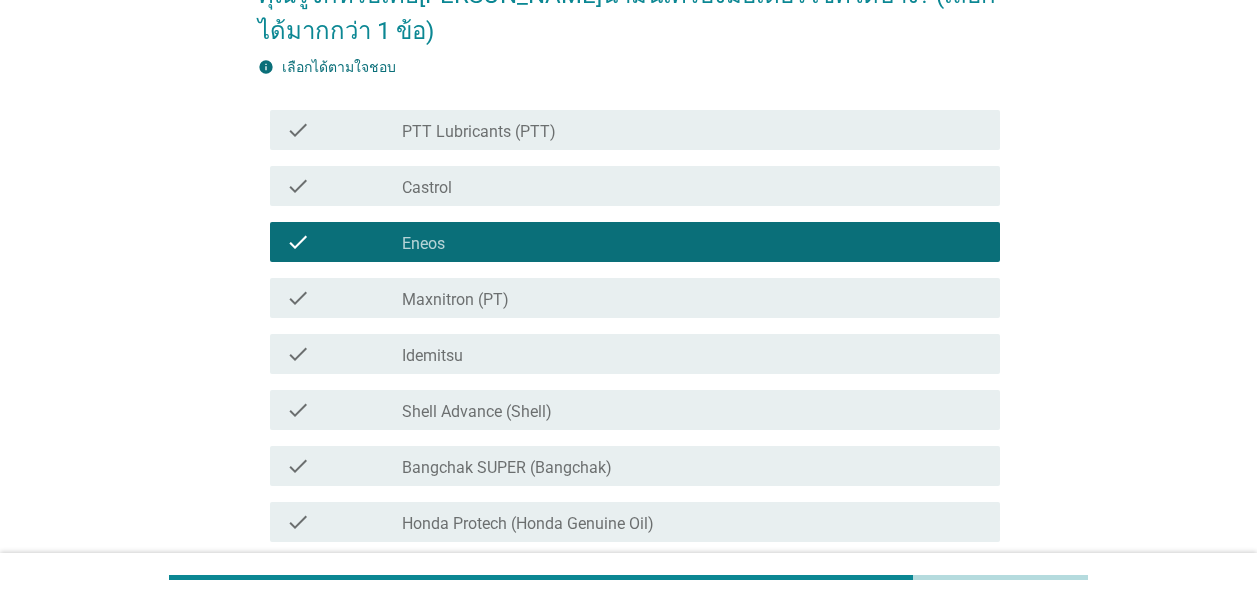 click on "Castrol" at bounding box center [427, 188] 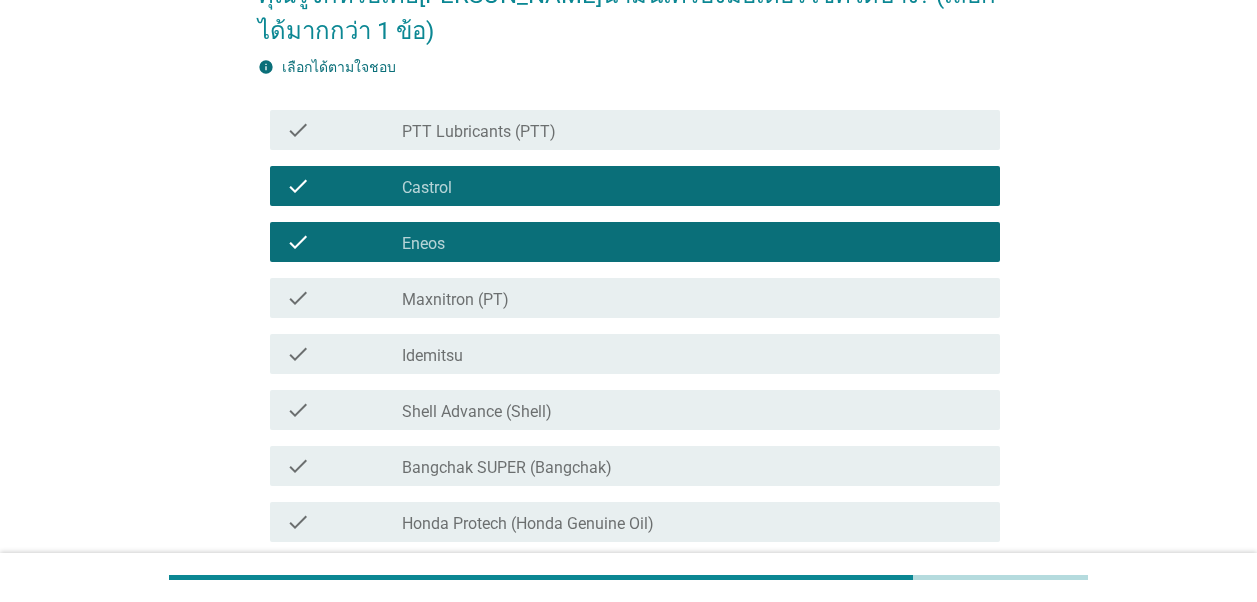 click on "PTT Lubricants (PTT)" at bounding box center (479, 132) 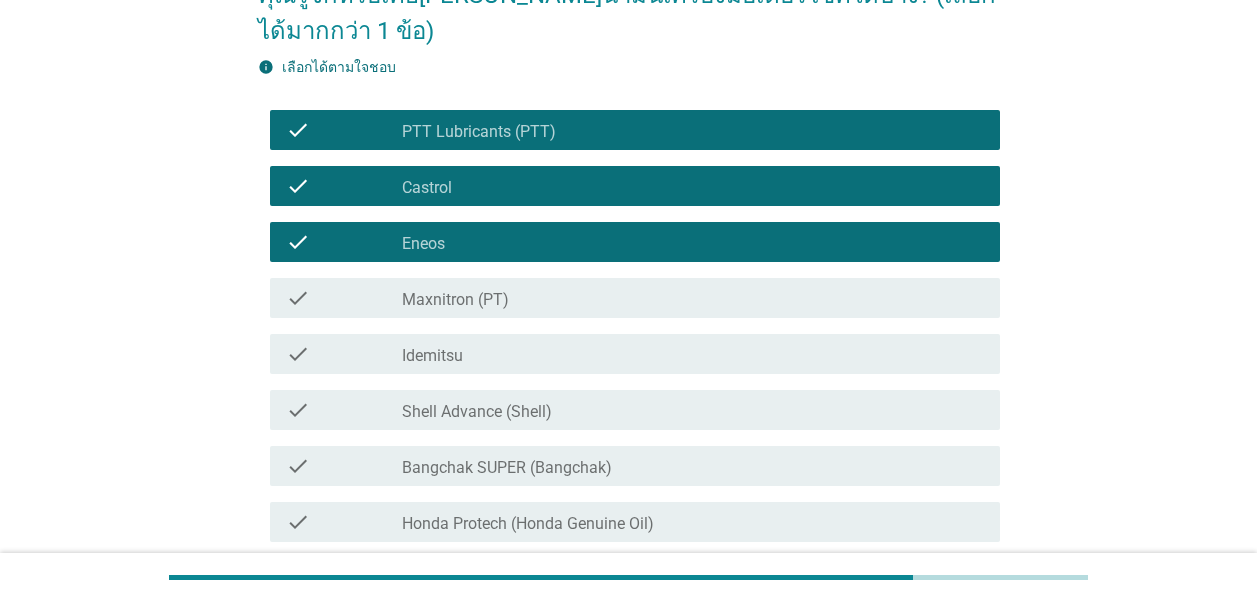 scroll, scrollTop: 300, scrollLeft: 0, axis: vertical 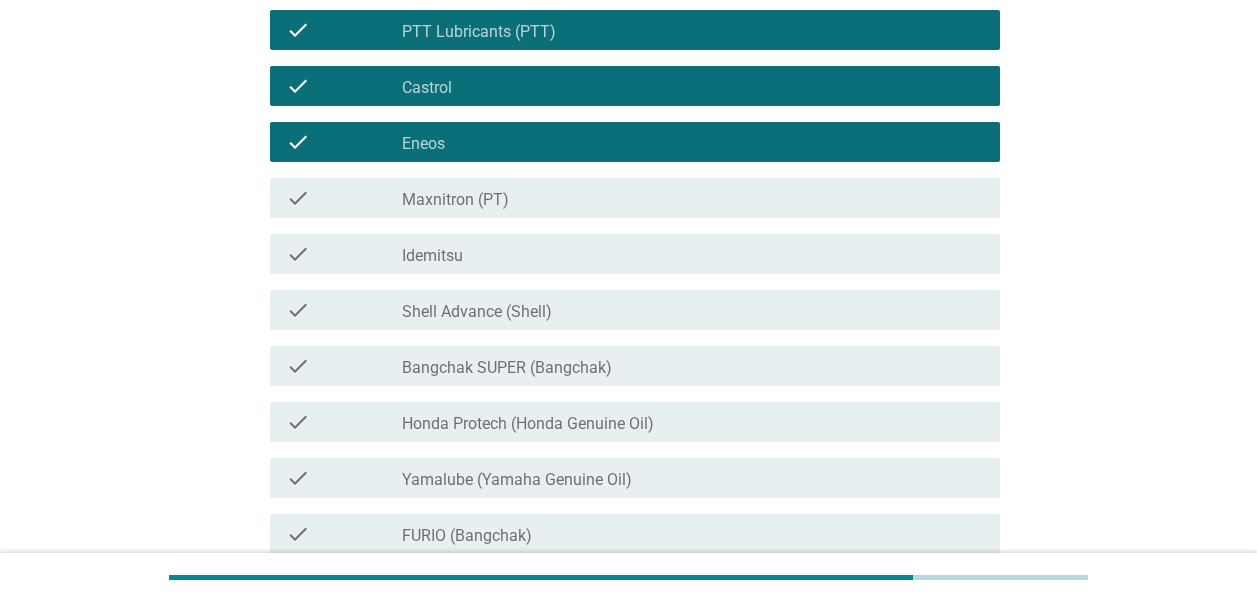 click on "Honda Protech (Honda Genuine Oil)" at bounding box center (528, 424) 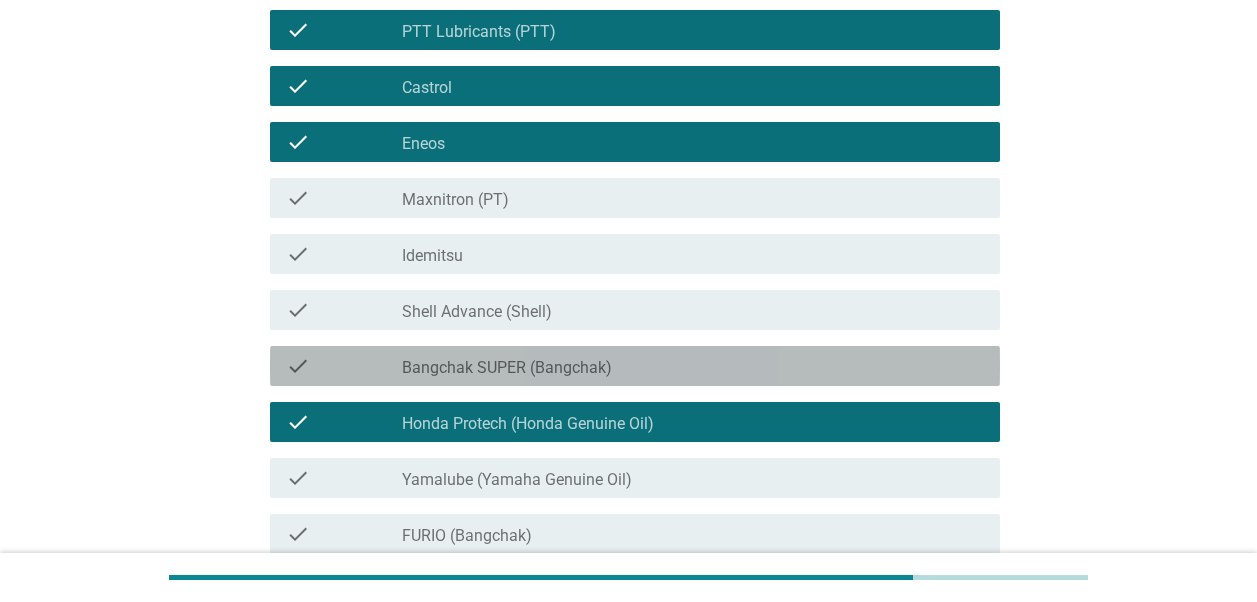 click on "Bangchak SUPER (Bangchak)" at bounding box center (507, 368) 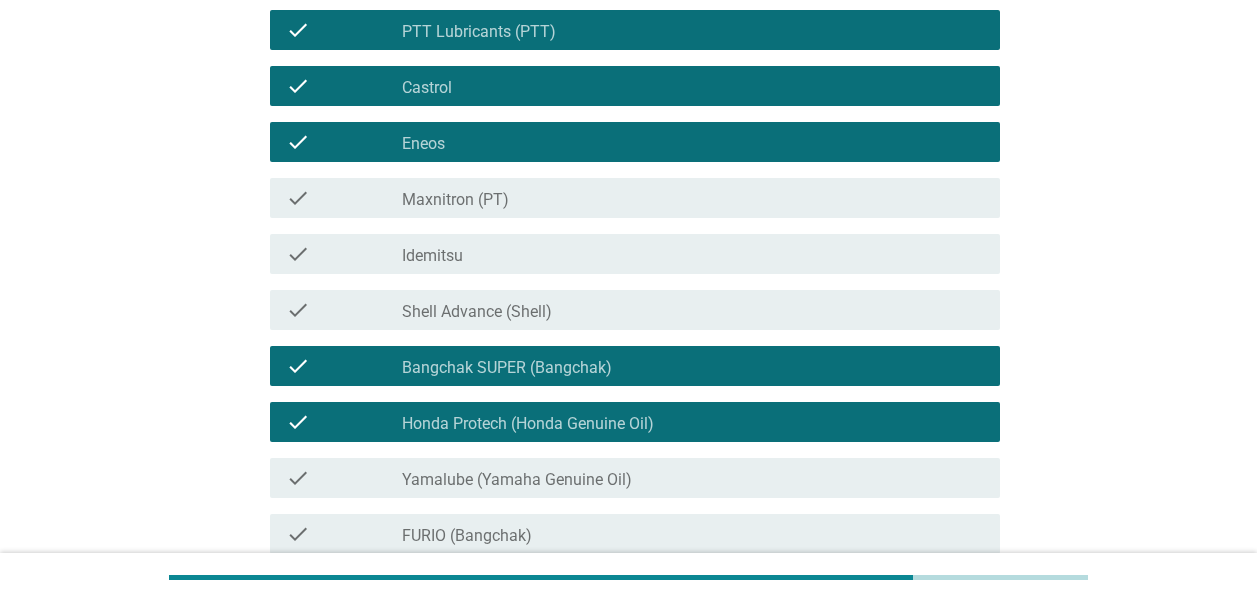 click on "Shell Advance (Shell)" at bounding box center [477, 312] 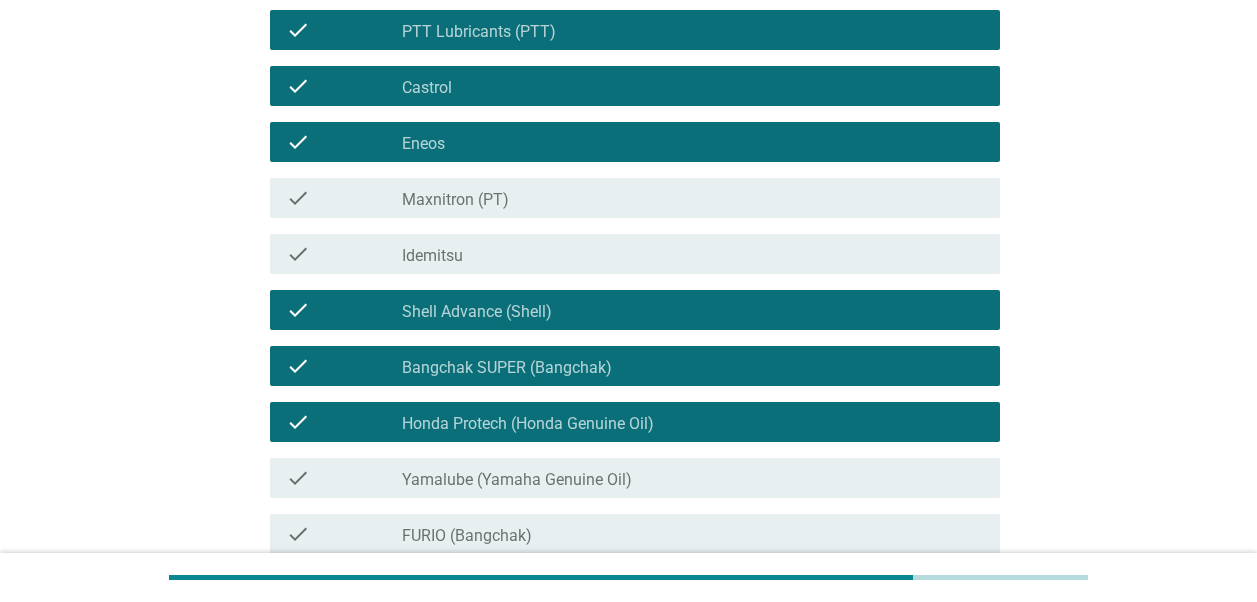 click on "Maxnitron (PT)" at bounding box center (455, 200) 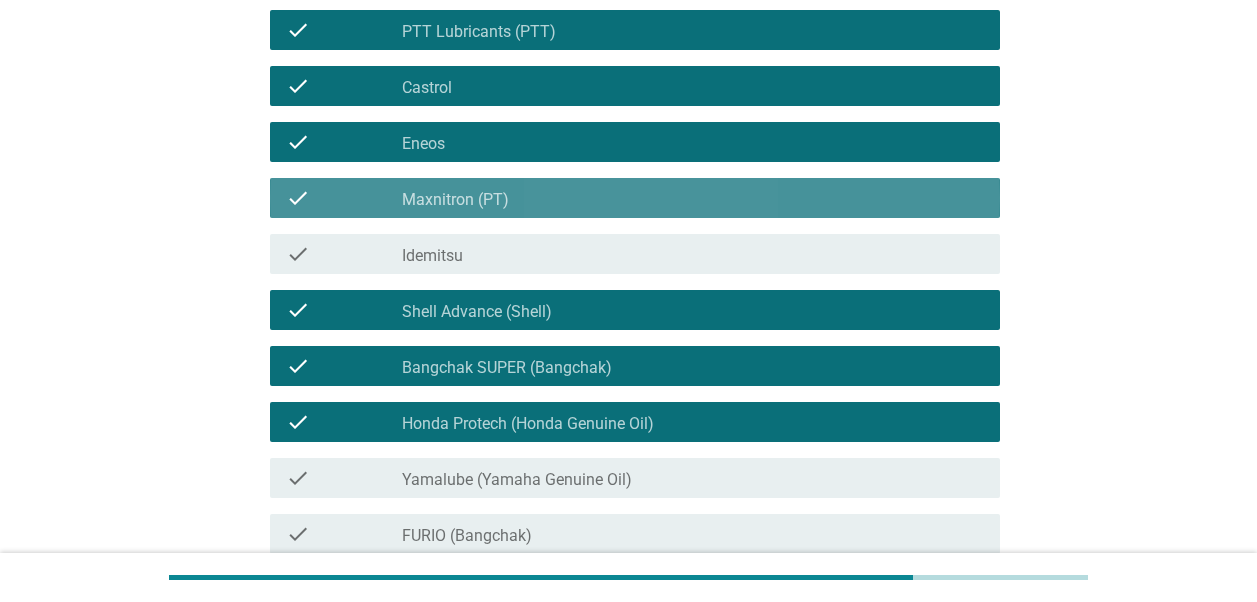 click on "Maxnitron (PT)" at bounding box center [455, 200] 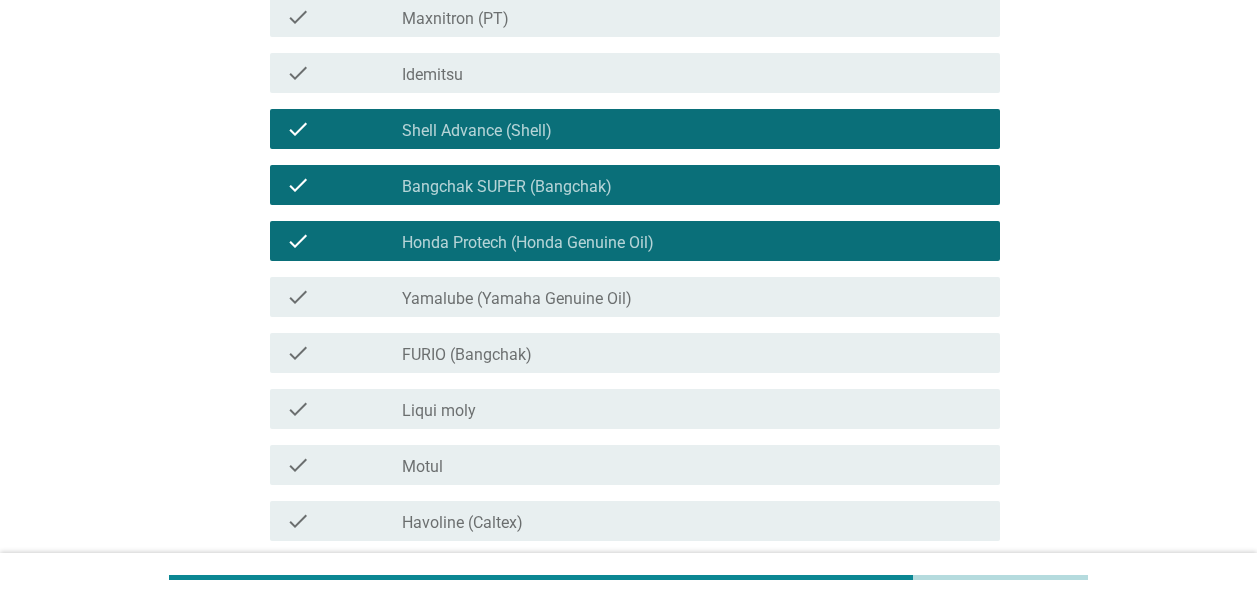 scroll, scrollTop: 500, scrollLeft: 0, axis: vertical 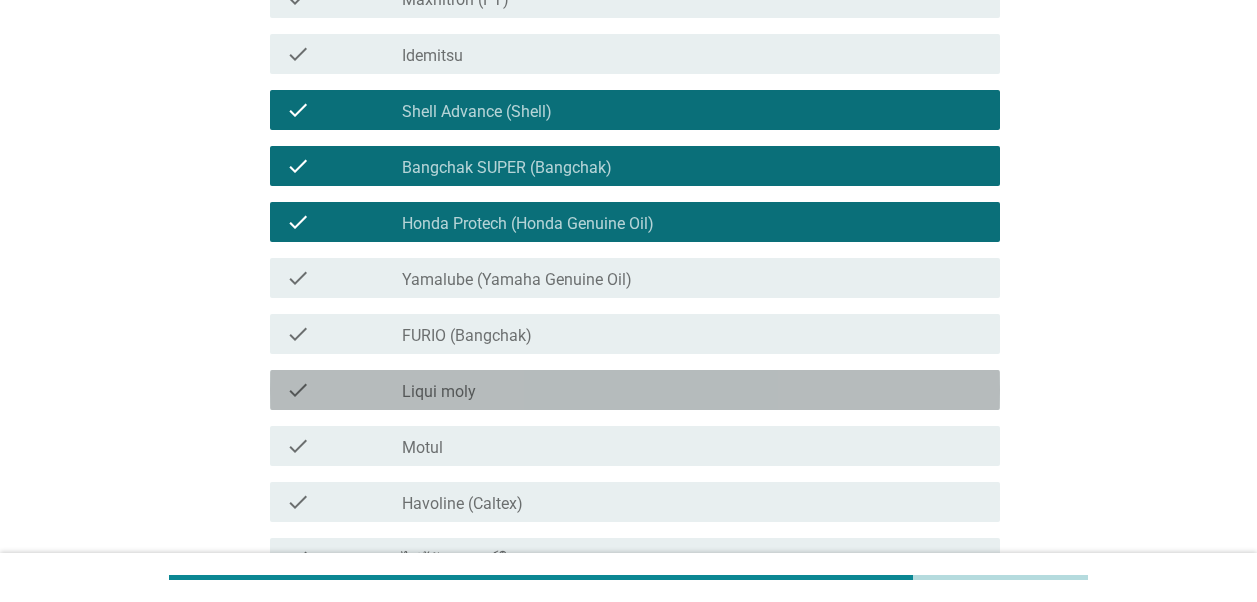 click on "check_box_outline_blank Liqui moly" at bounding box center [693, 390] 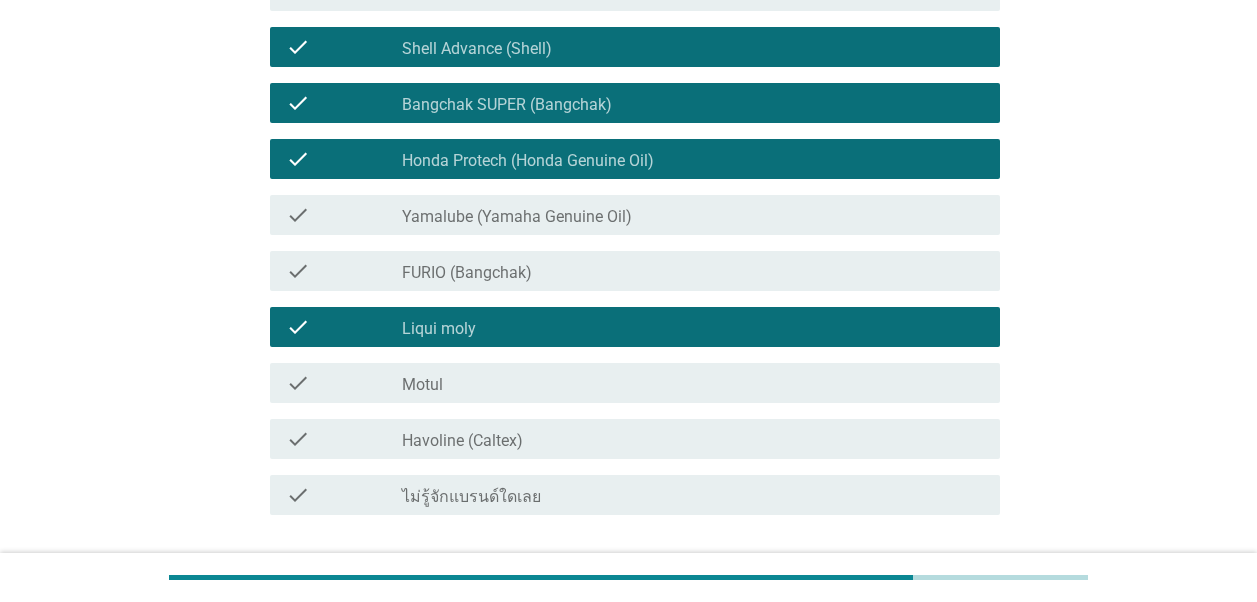 scroll, scrollTop: 600, scrollLeft: 0, axis: vertical 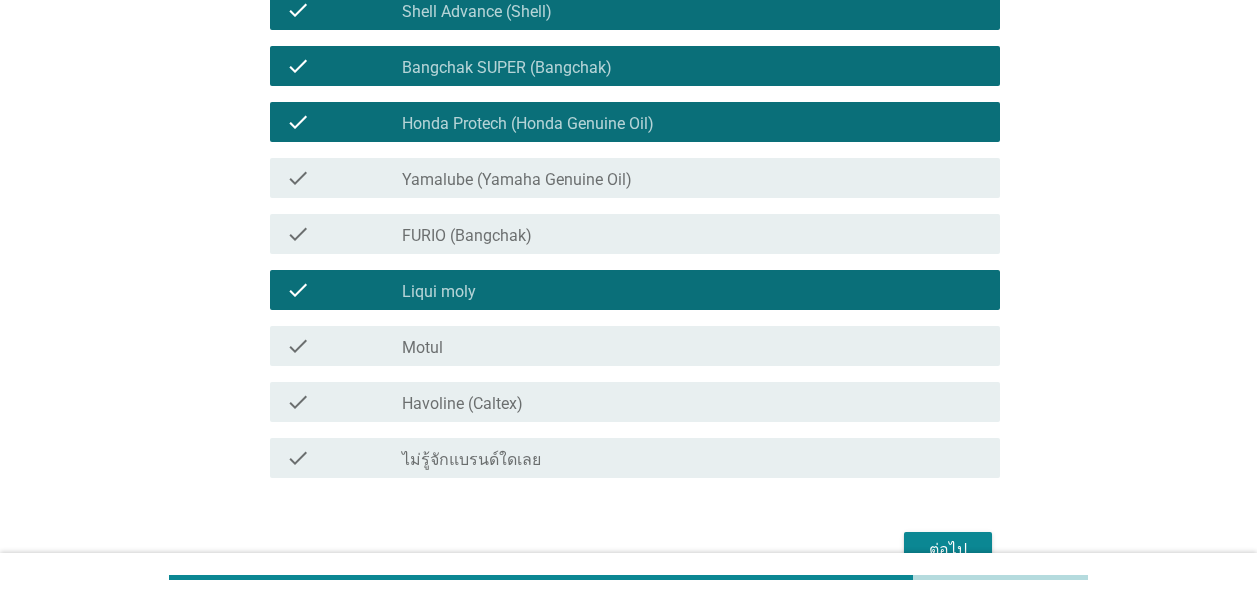 click on "Havoline (Caltex)" at bounding box center (462, 404) 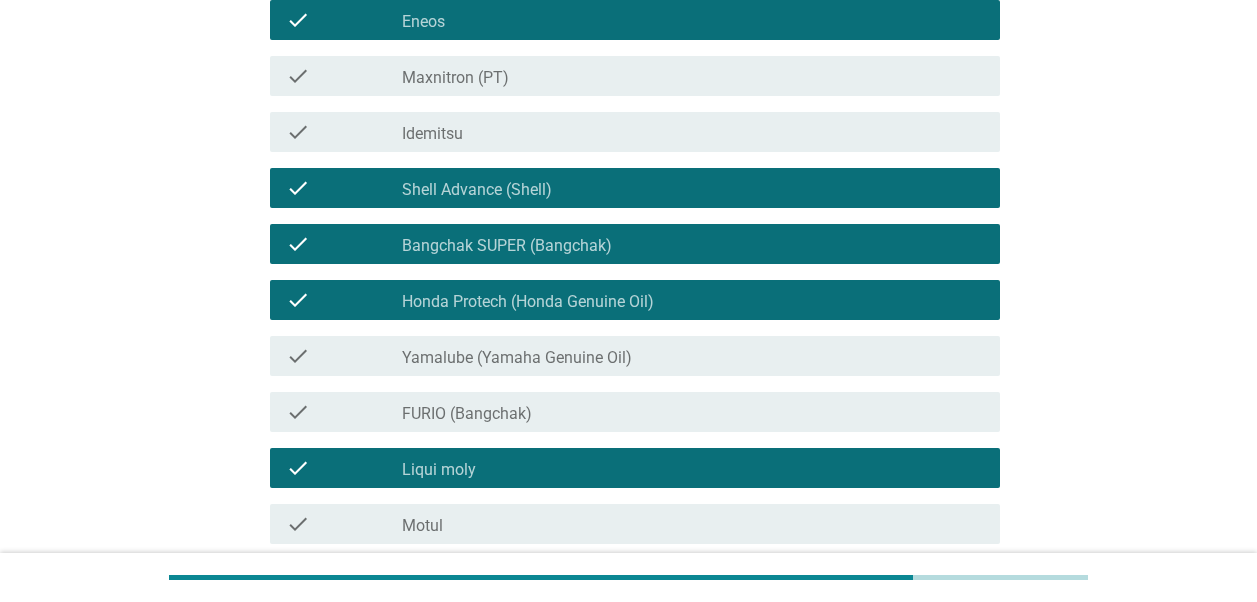 scroll, scrollTop: 700, scrollLeft: 0, axis: vertical 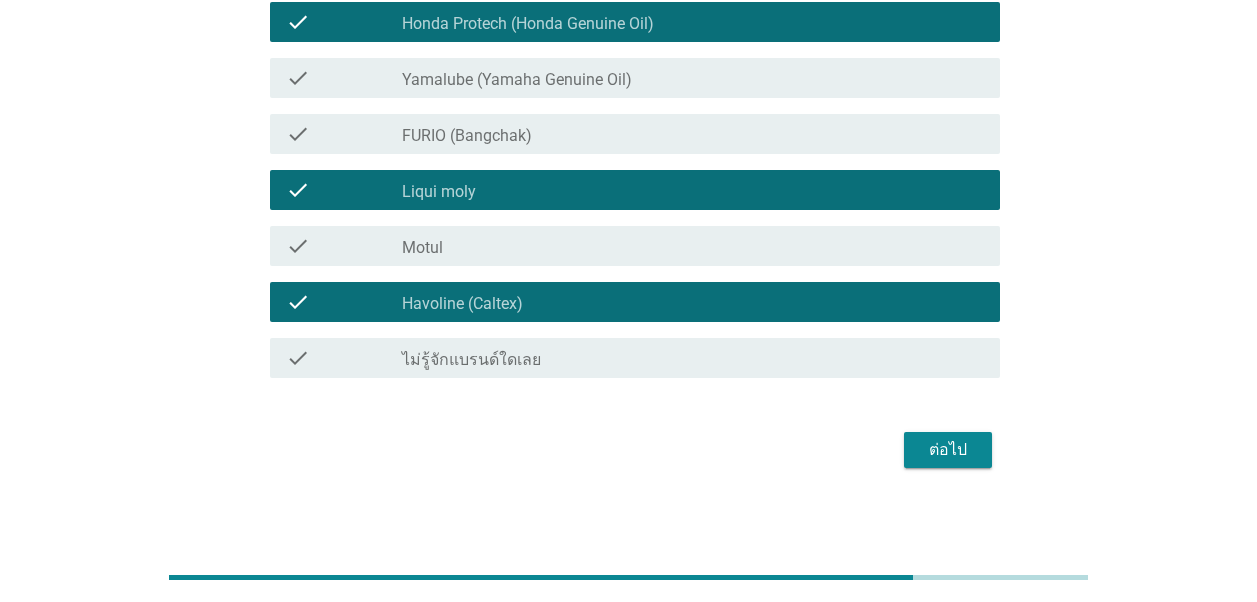 click on "ต่อไป" at bounding box center [948, 450] 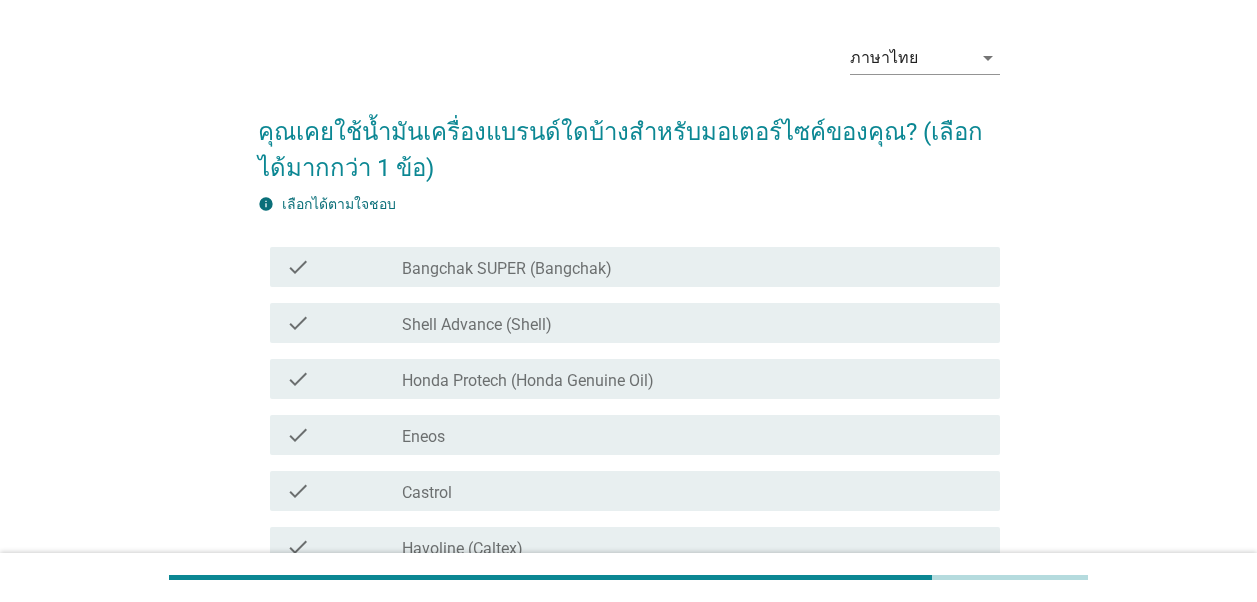 scroll, scrollTop: 100, scrollLeft: 0, axis: vertical 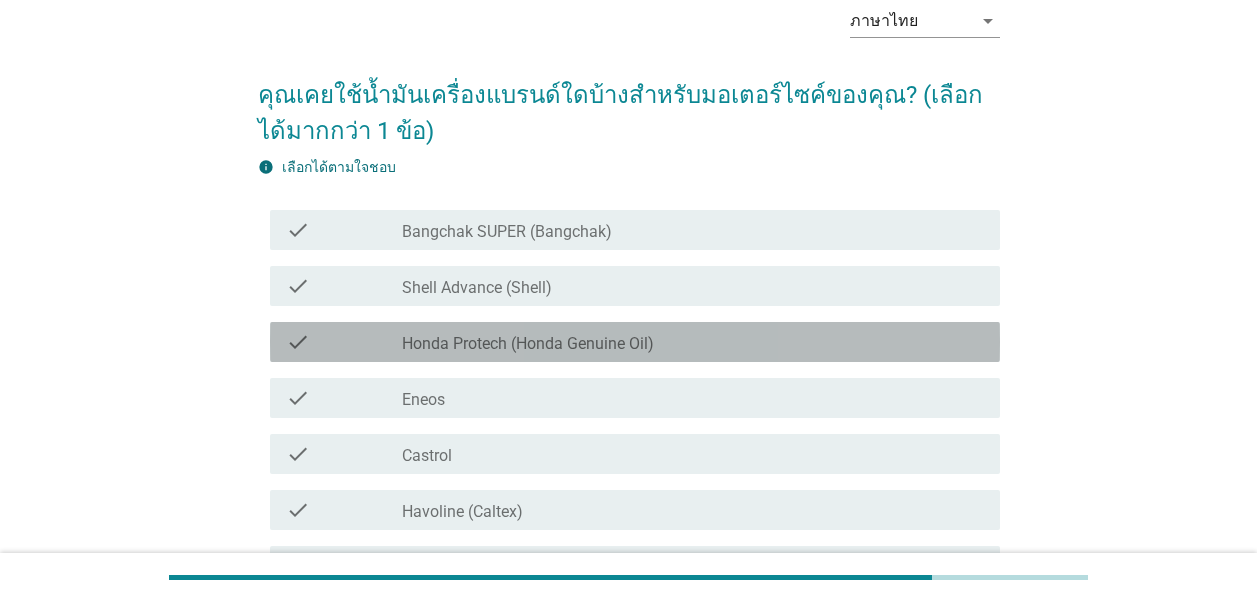 click on "Honda Protech (Honda Genuine Oil)" at bounding box center (528, 344) 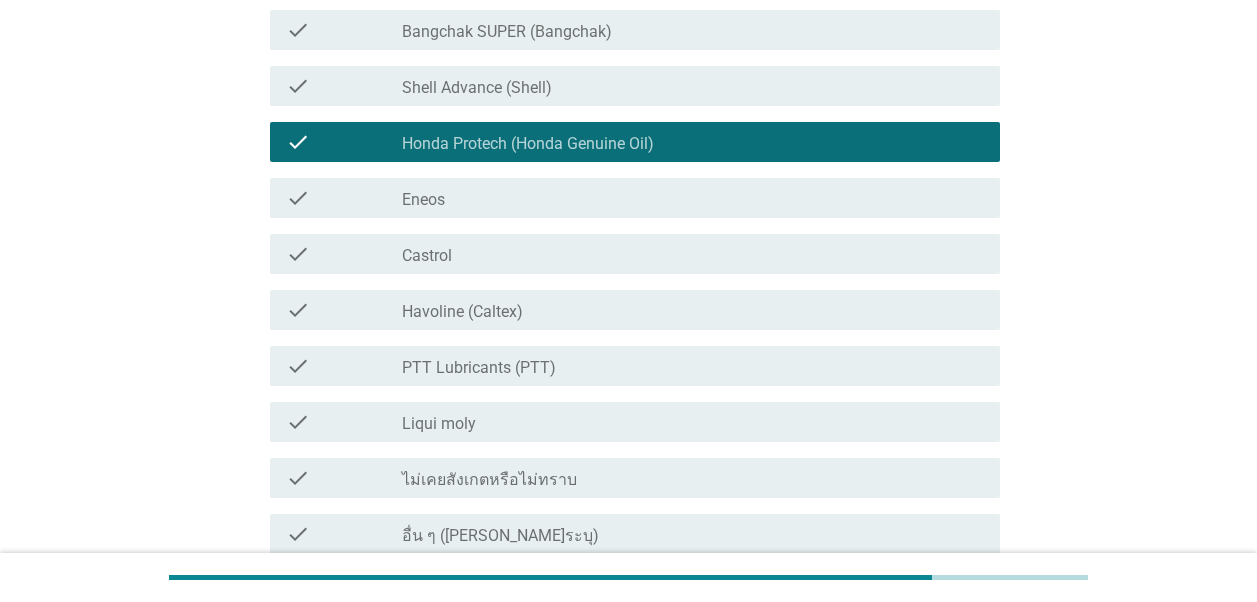 scroll, scrollTop: 400, scrollLeft: 0, axis: vertical 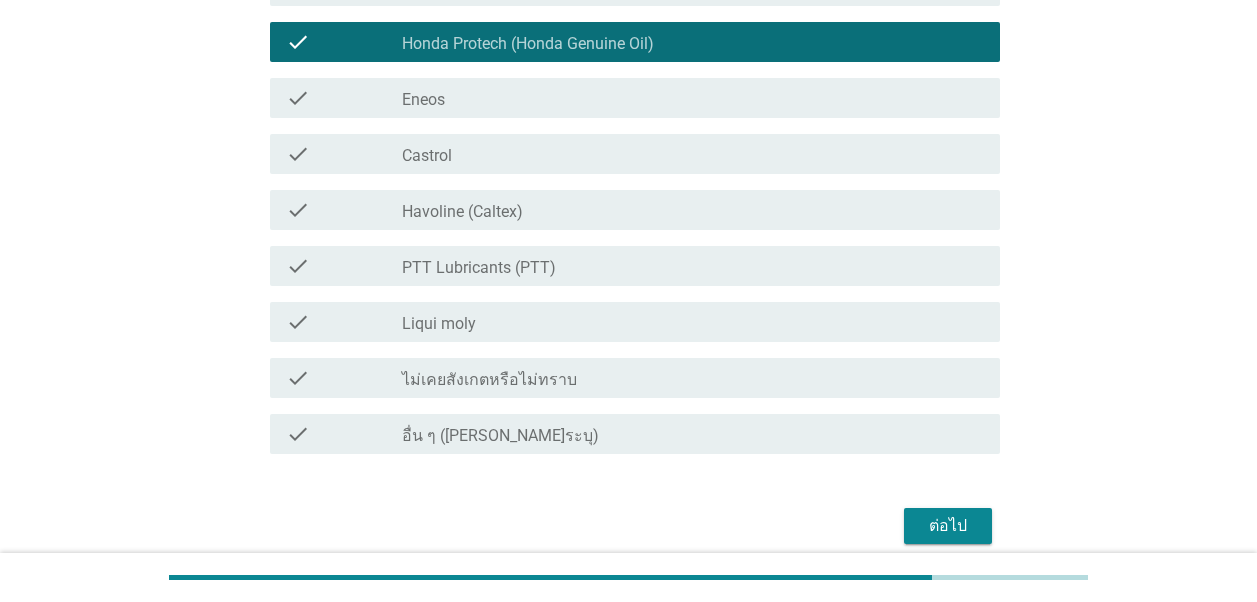 click on "ไม่เคยสังเกตหรือไม่ทราบ" at bounding box center (489, 380) 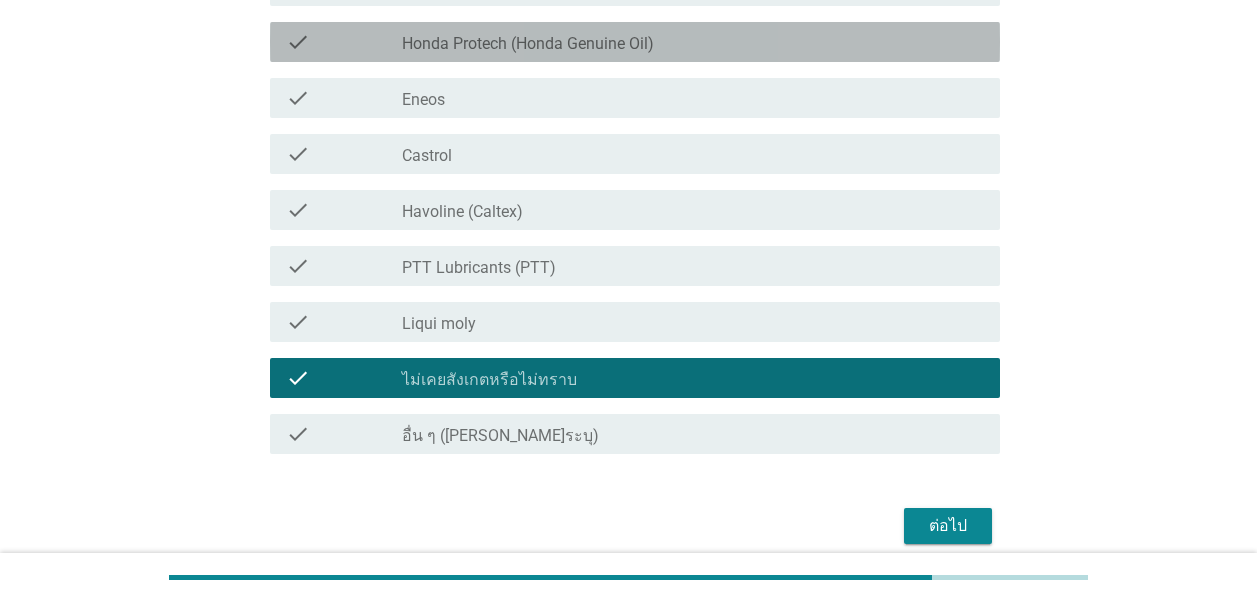 drag, startPoint x: 521, startPoint y: 38, endPoint x: 567, endPoint y: 73, distance: 57.801384 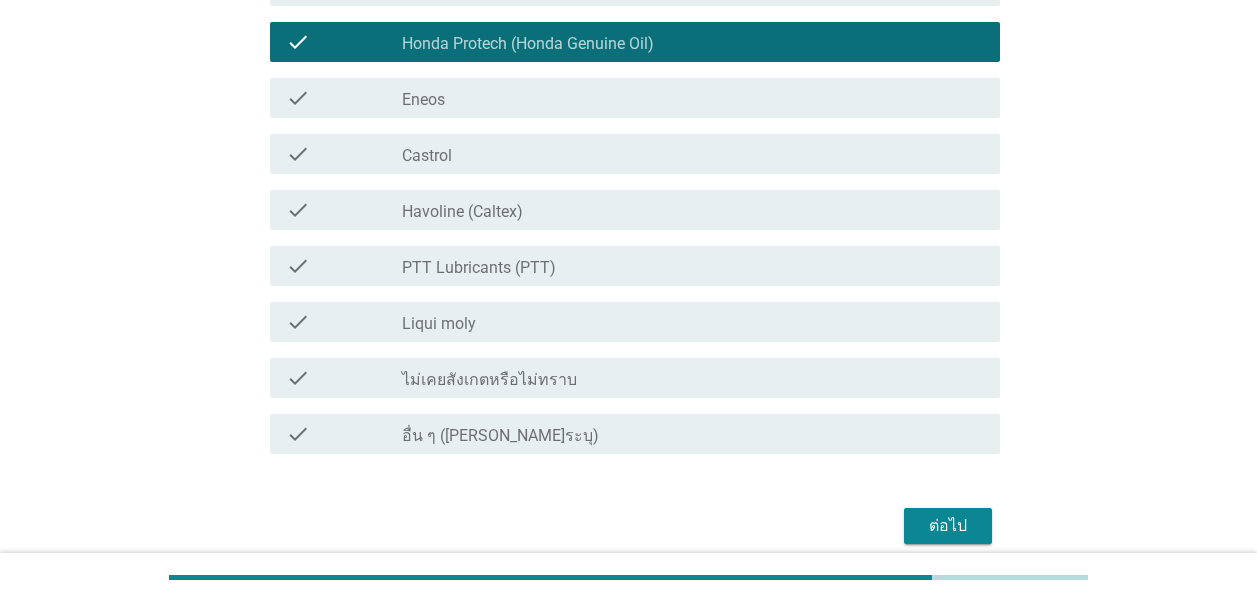 click on "ต่อไป" at bounding box center [948, 526] 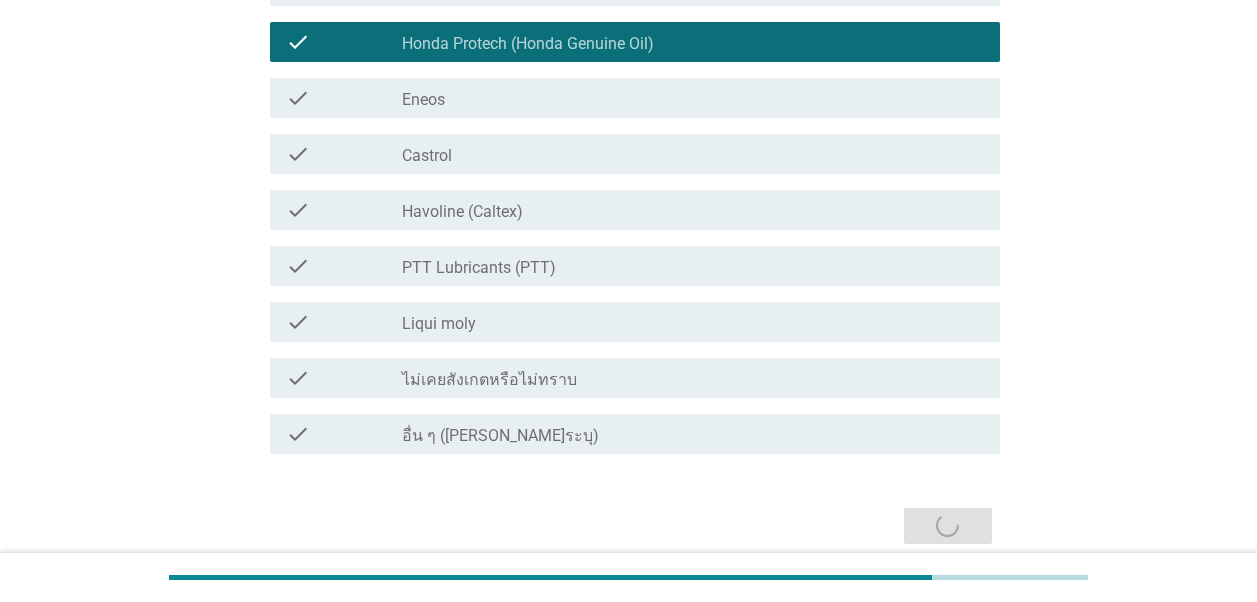 scroll, scrollTop: 0, scrollLeft: 0, axis: both 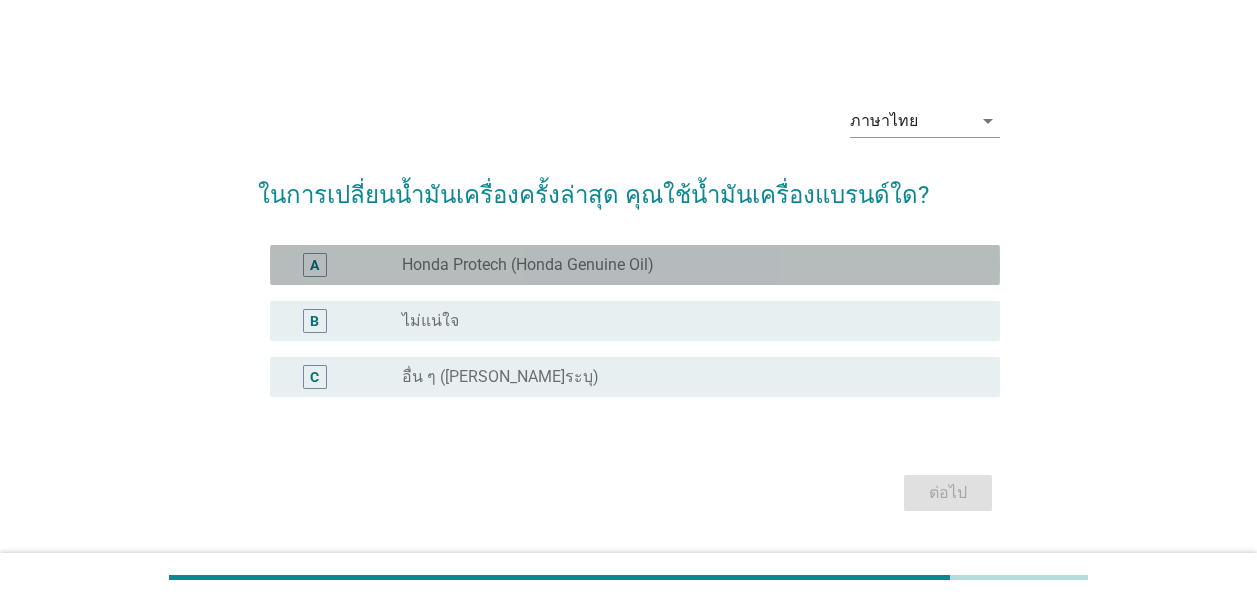 click on "radio_button_unchecked Honda Protech (Honda Genuine Oil)" at bounding box center [693, 265] 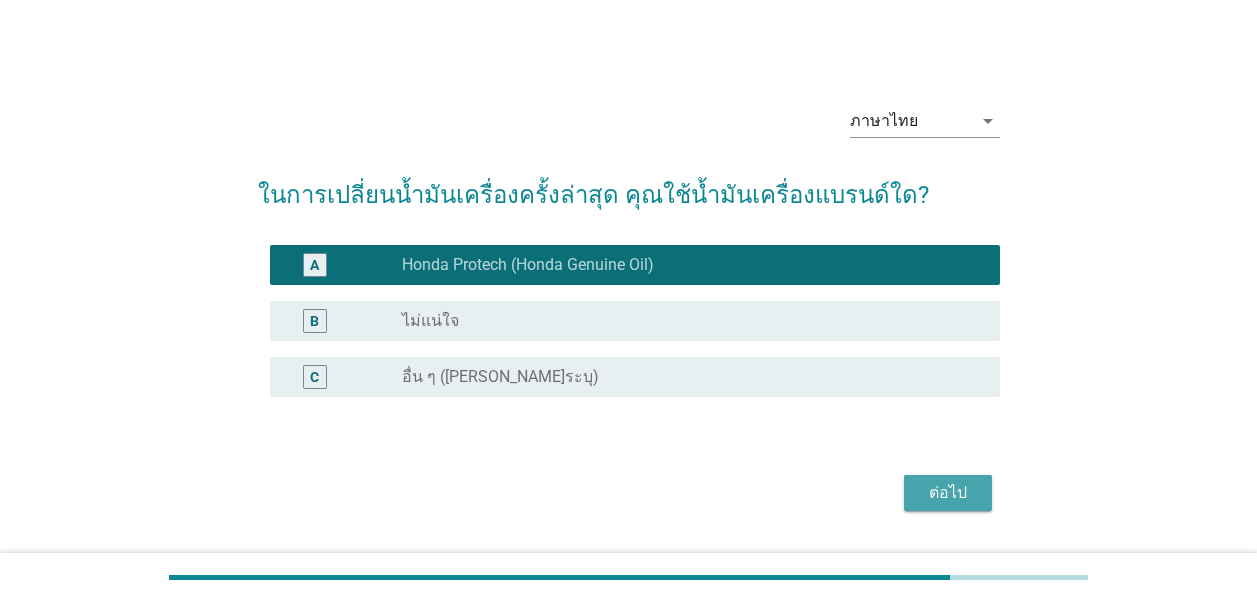 click on "ต่อไป" at bounding box center (948, 493) 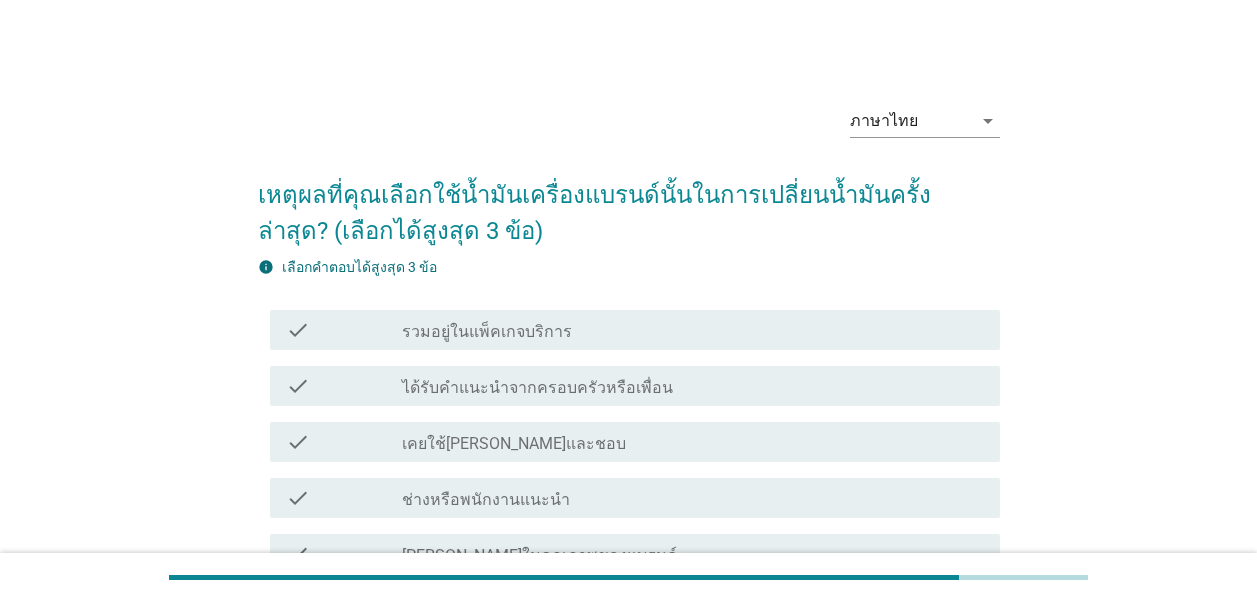 click on "รวมอยู่ในแพ็คเกจบริการ" at bounding box center [487, 332] 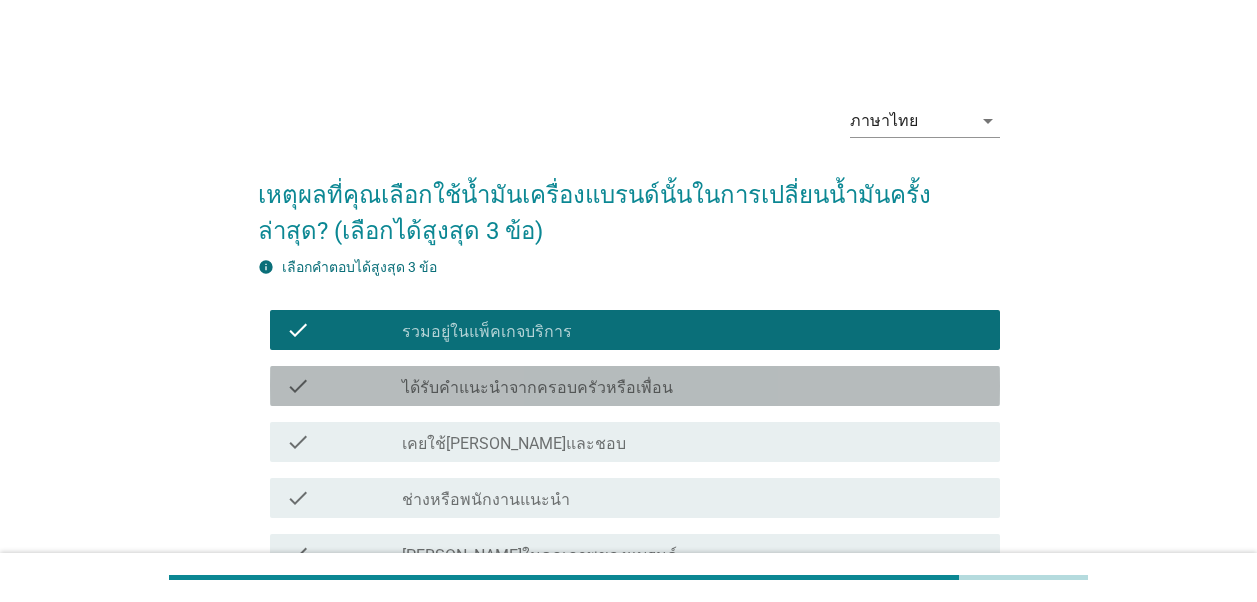 click on "ได้รับคำแนะนำจากครอบครัวหรือเพื่อน" at bounding box center [537, 388] 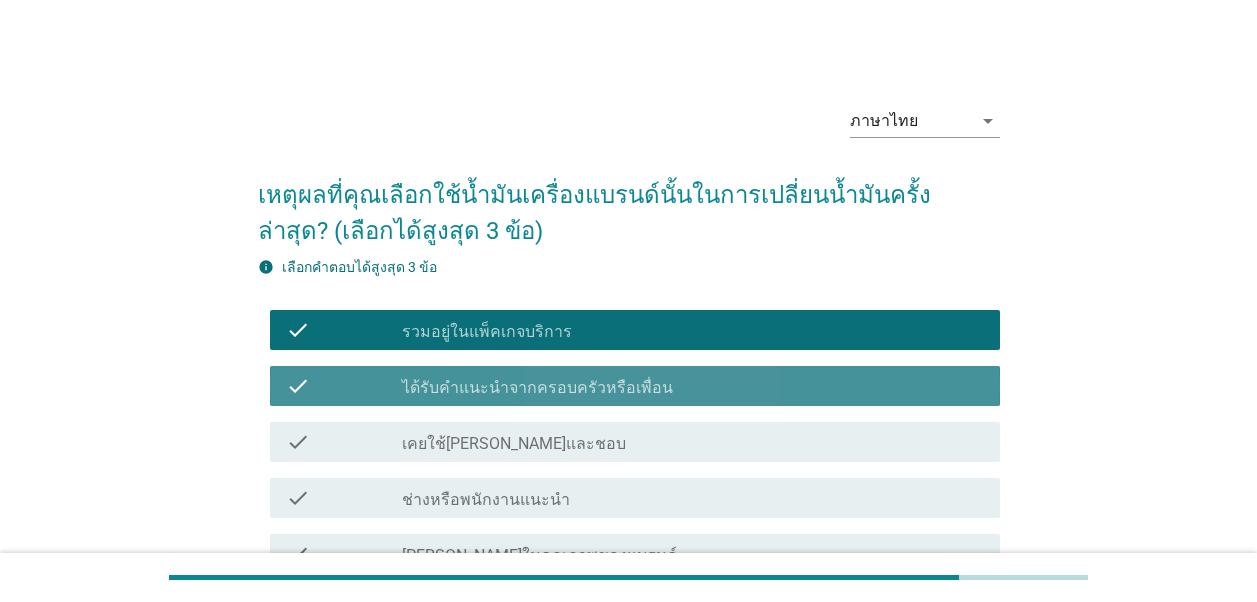 click on "ได้รับคำแนะนำจากครอบครัวหรือเพื่อน" at bounding box center [537, 388] 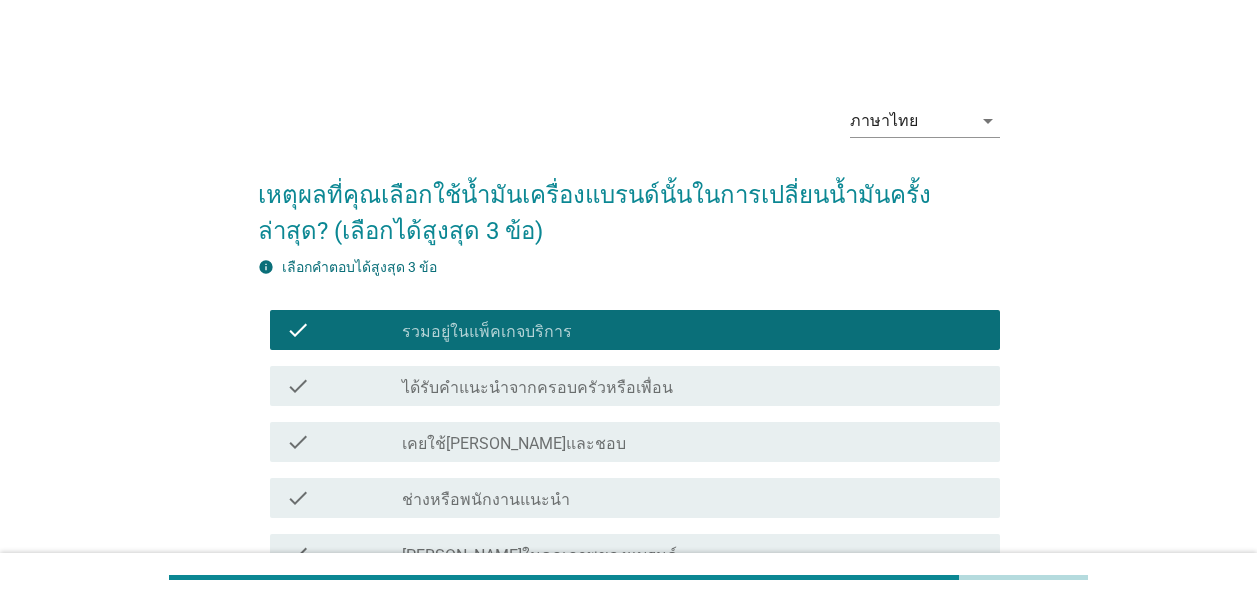 click on "เคยใช้[PERSON_NAME]และชอบ" at bounding box center (514, 444) 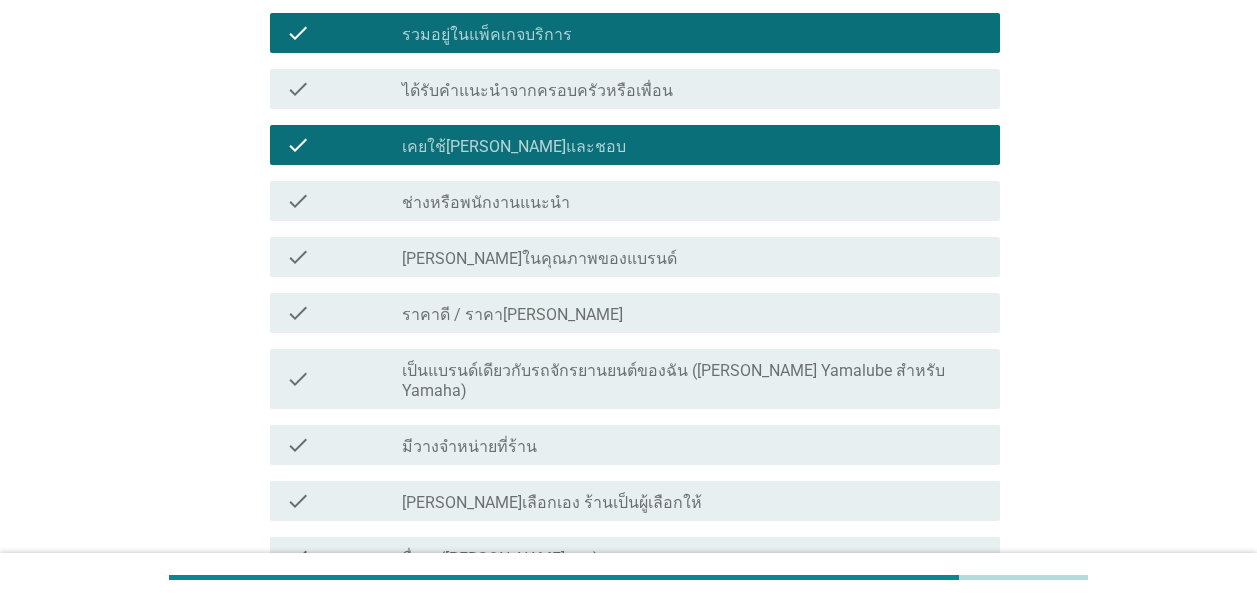 scroll, scrollTop: 300, scrollLeft: 0, axis: vertical 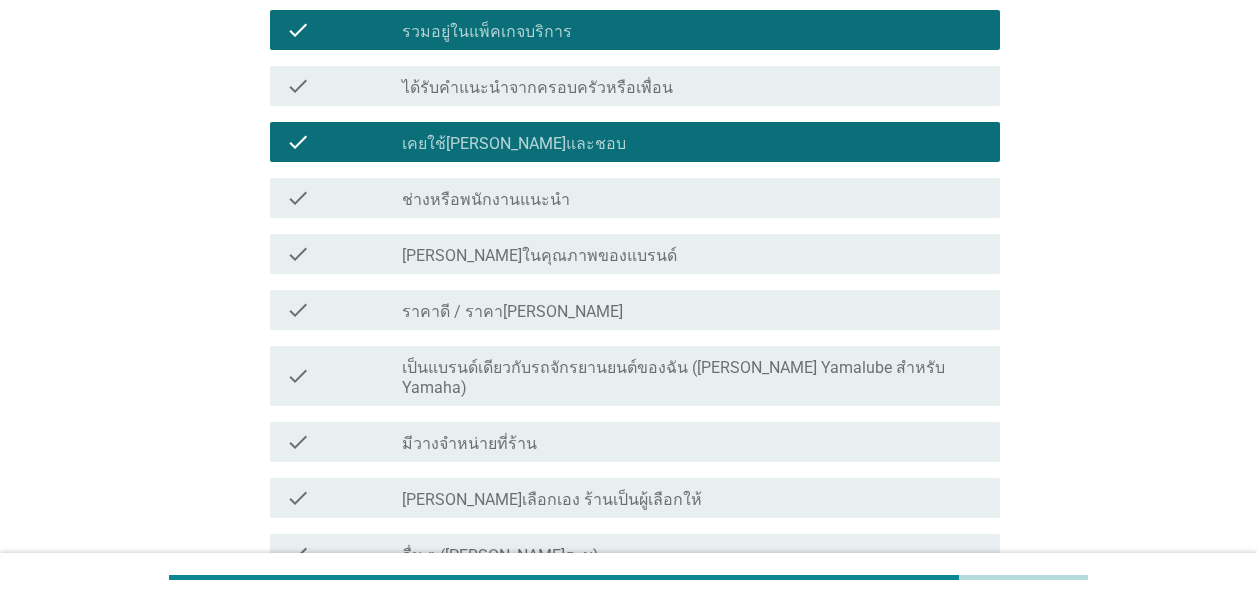 click on "เคยใช้[PERSON_NAME]และชอบ" at bounding box center [514, 144] 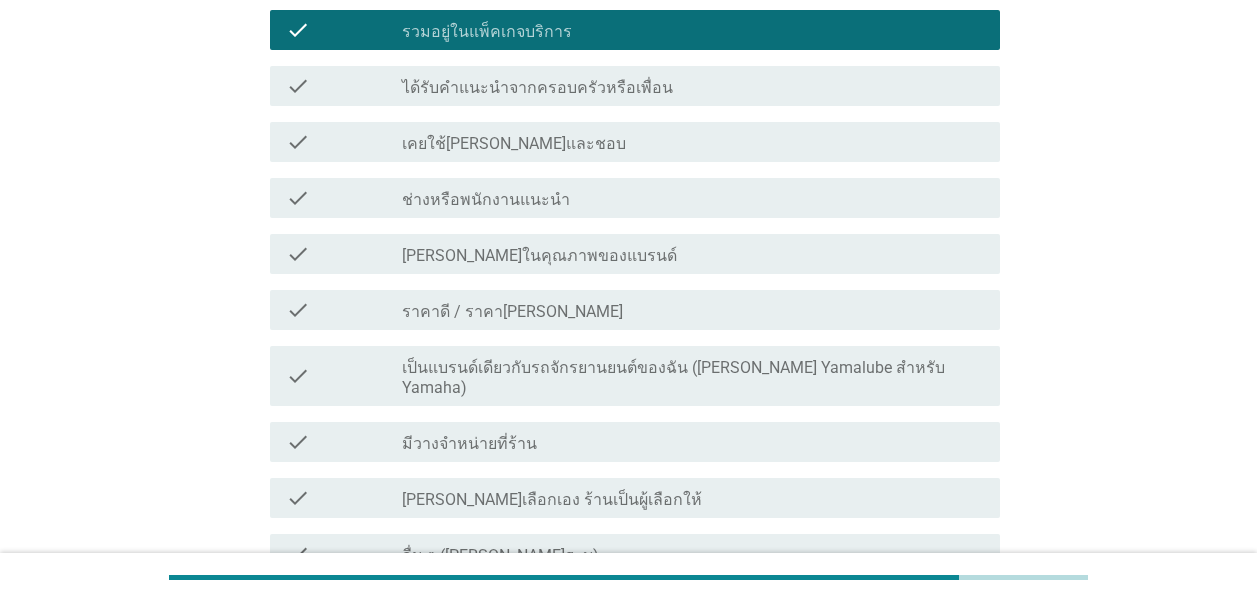 click on "ช่างหรือพนักงานแนะนำ" at bounding box center [486, 200] 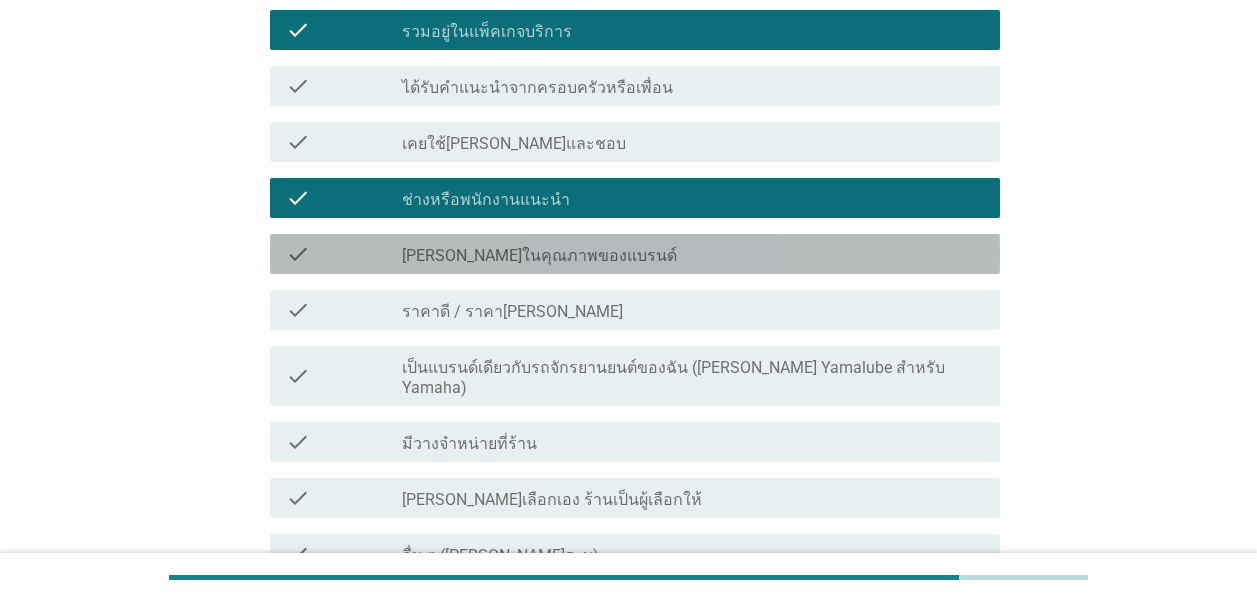 click on "[PERSON_NAME]ในคุณภาพของแบรนด์" at bounding box center [539, 256] 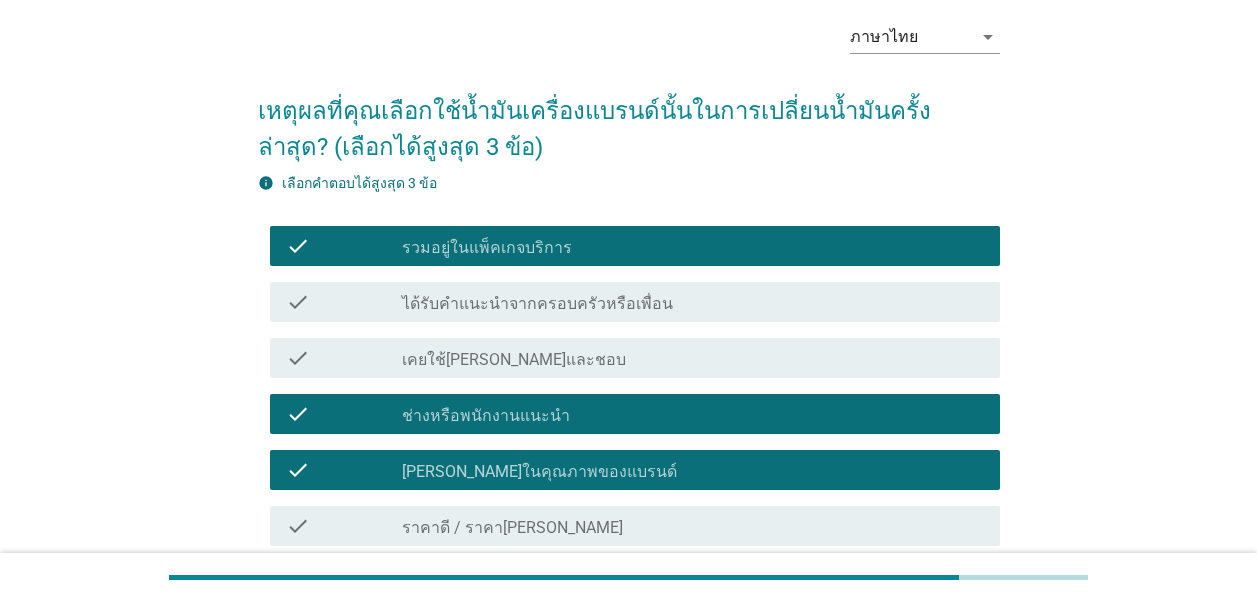scroll, scrollTop: 0, scrollLeft: 0, axis: both 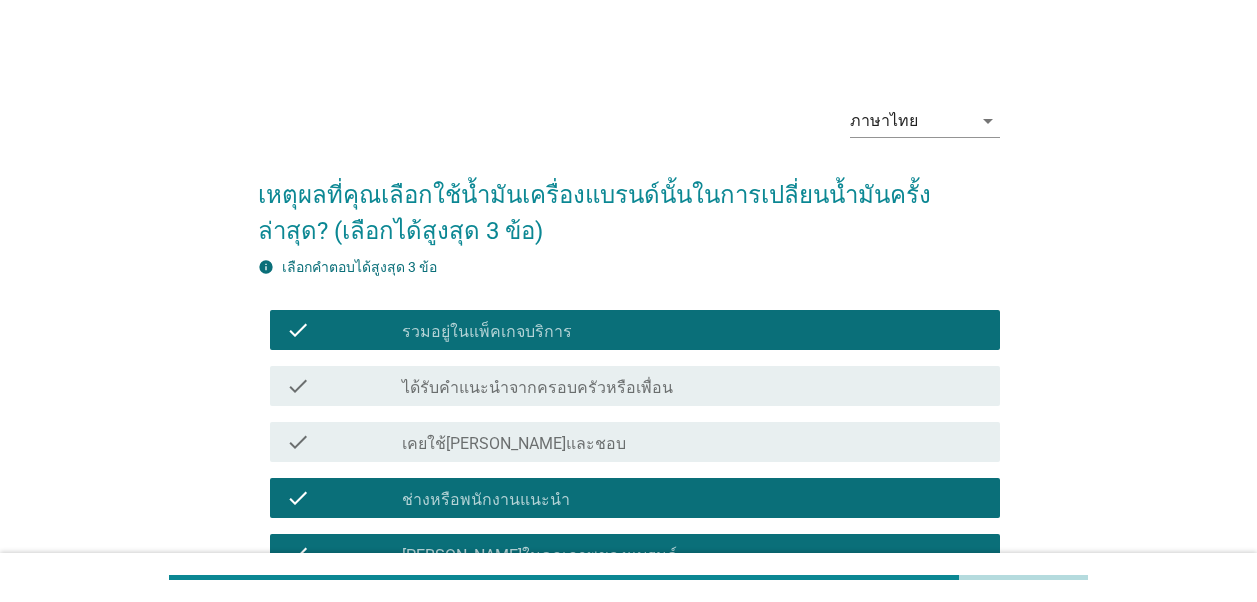 click on "check_box รวมอยู่ในแพ็คเกจบริการ" at bounding box center [693, 330] 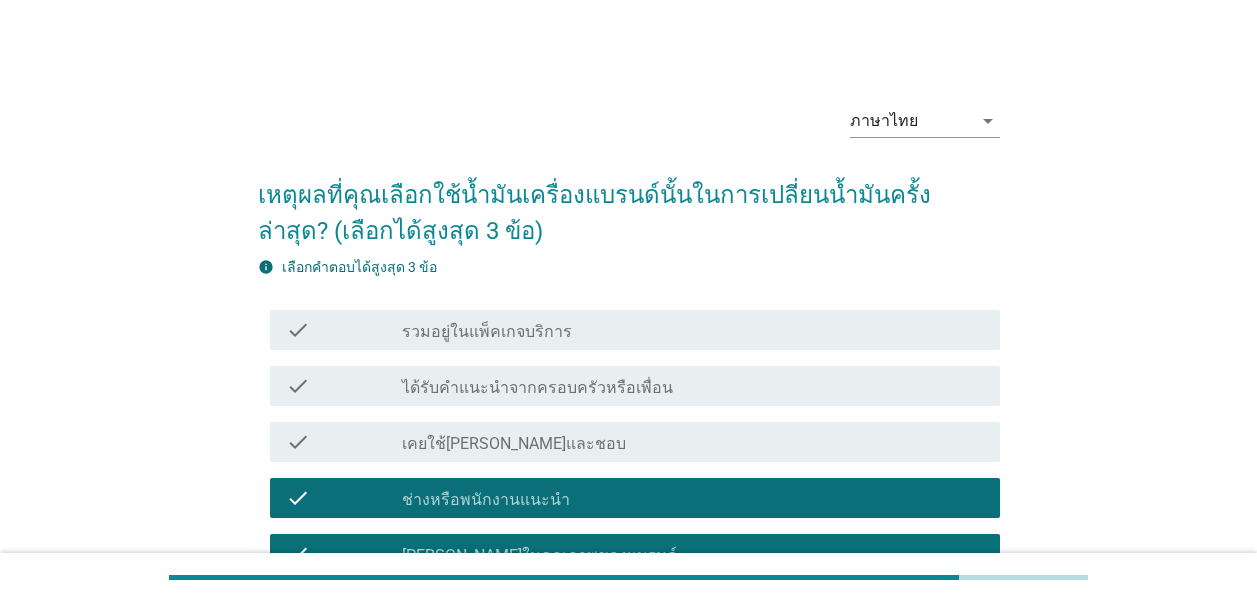 click on "check_box_outline_blank ได้รับคำแนะนำจากครอบครัวหรือเพื่อน" at bounding box center (693, 386) 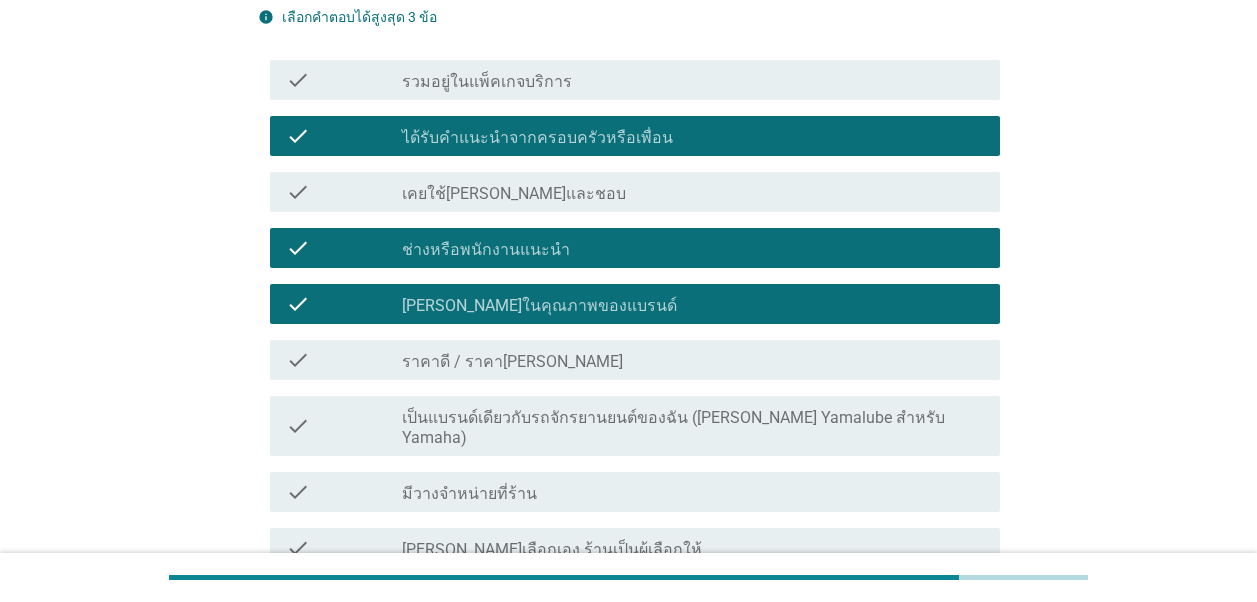 scroll, scrollTop: 300, scrollLeft: 0, axis: vertical 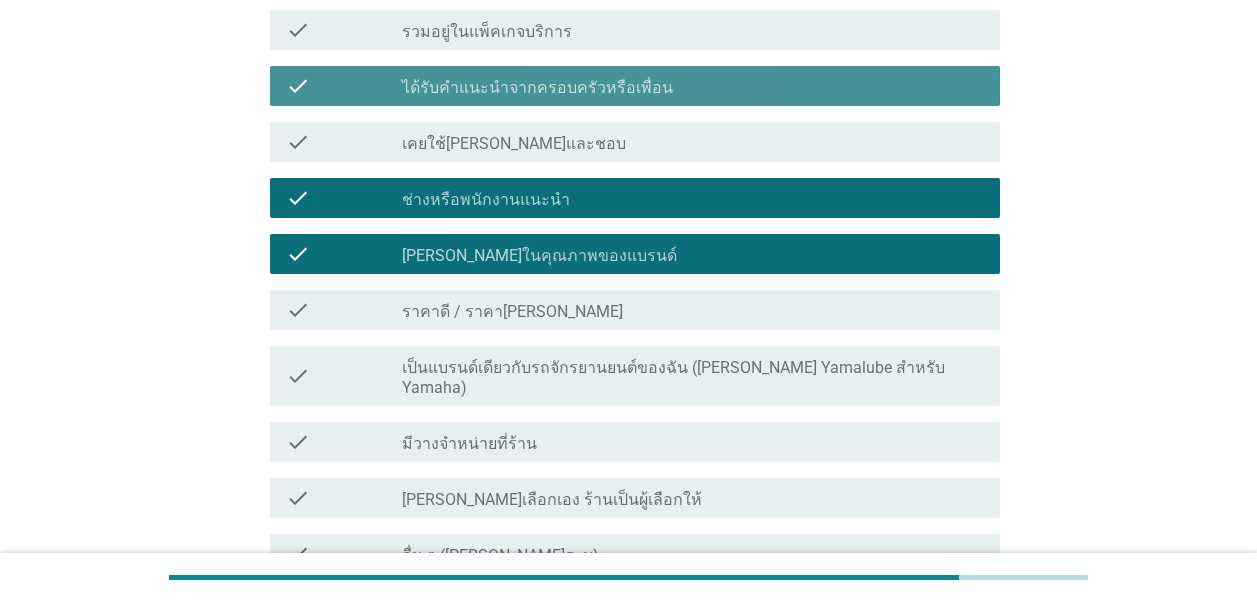 click on "ได้รับคำแนะนำจากครอบครัวหรือเพื่อน" at bounding box center [537, 88] 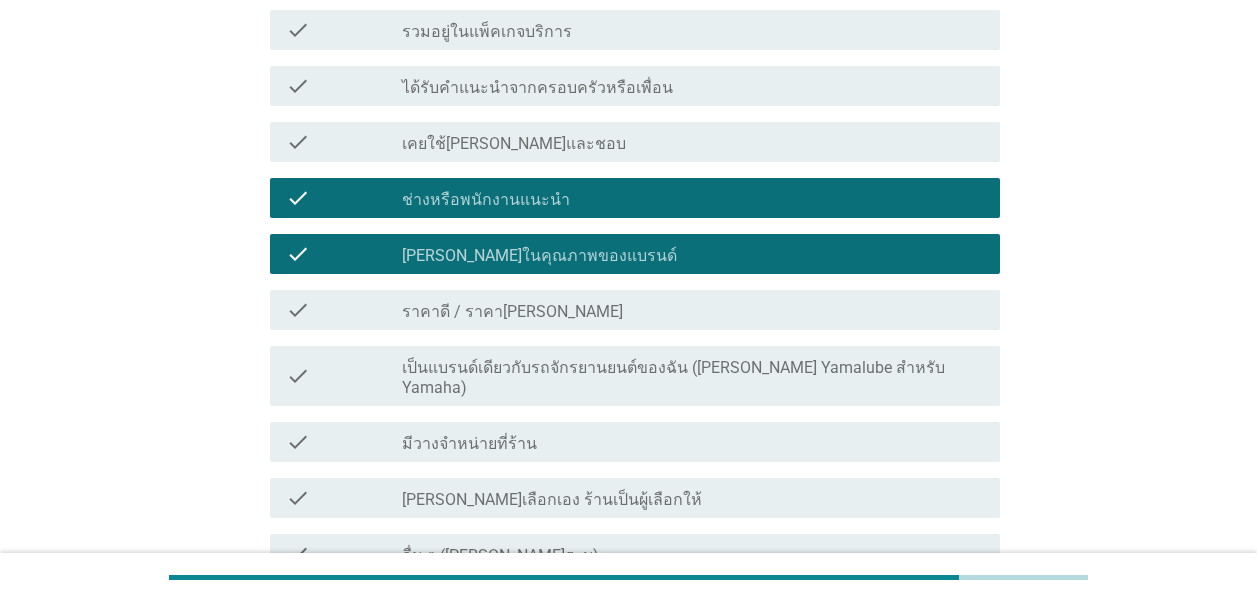 click on "check_box_outline_blank เคยใช้[PERSON_NAME]และชอบ" at bounding box center (693, 142) 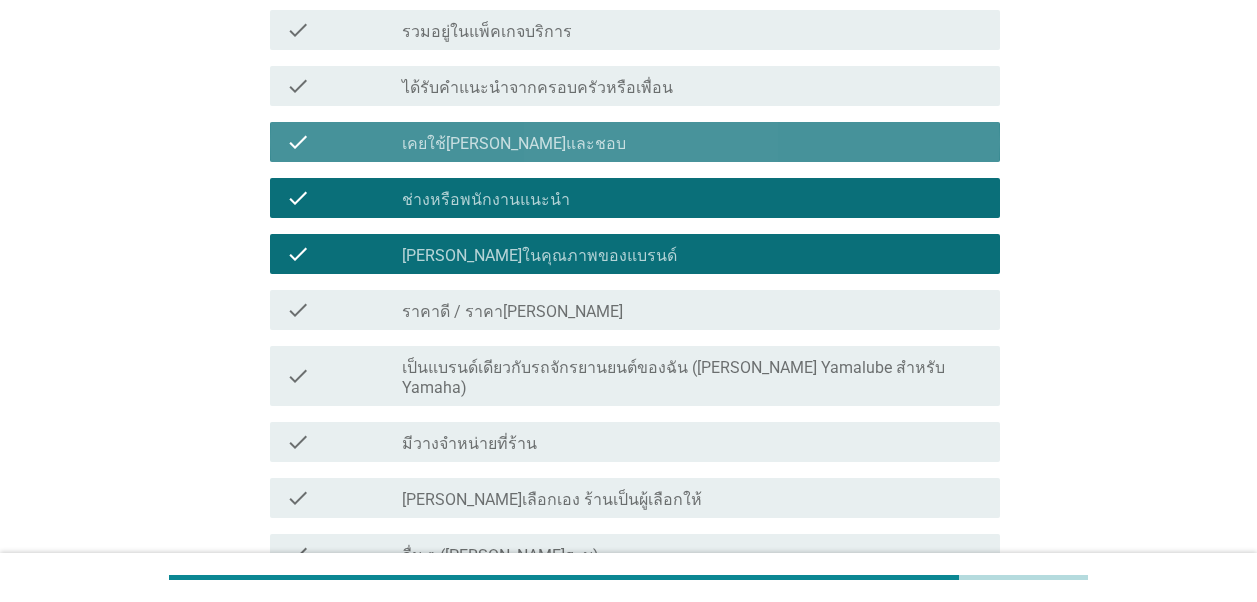 click on "check     check_box_outline_blank เคยใช้[PERSON_NAME]และชอบ" at bounding box center (635, 142) 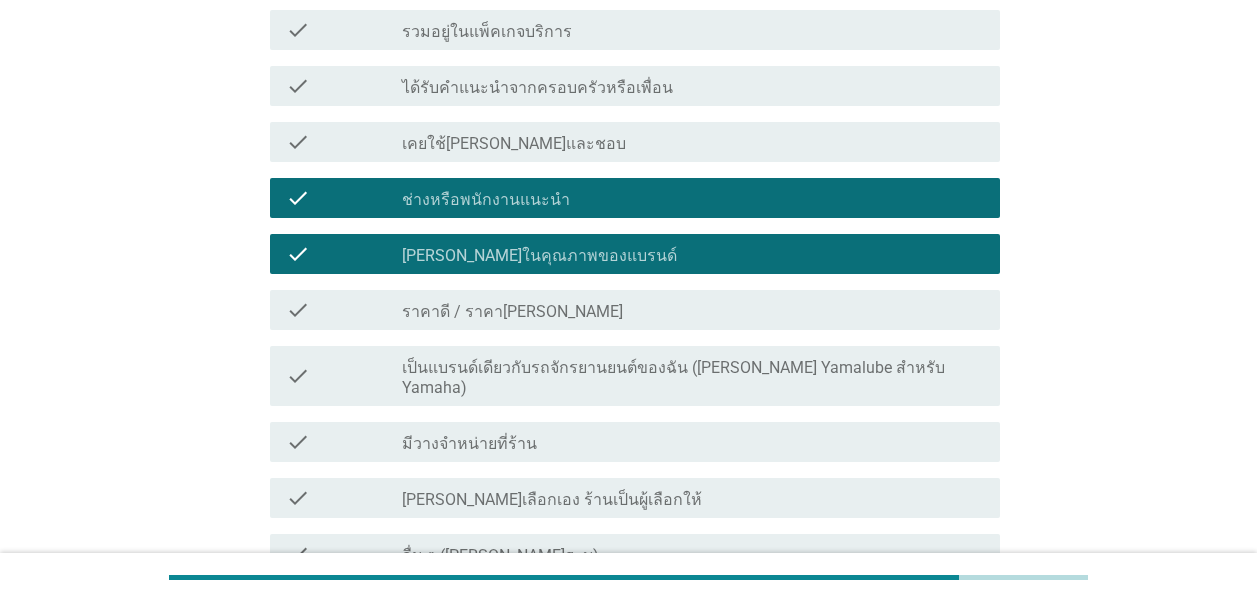 click on "ราคาดี / ราคา[PERSON_NAME]" at bounding box center [512, 312] 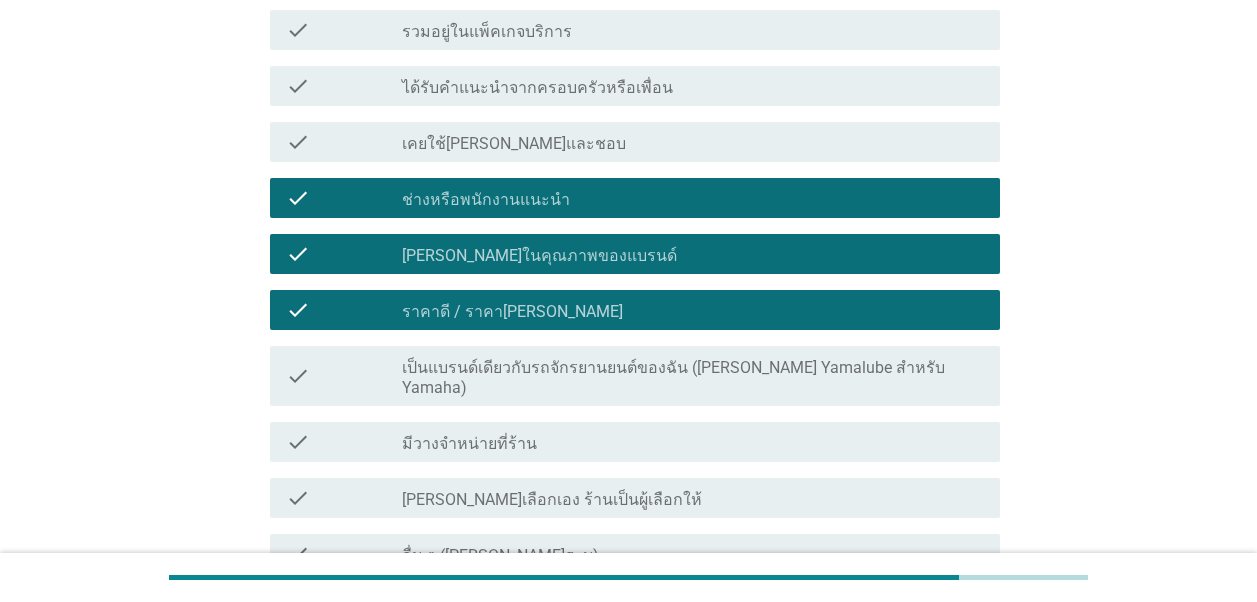 click on "check_box ราคาดี / ราคา[PERSON_NAME]" at bounding box center [693, 310] 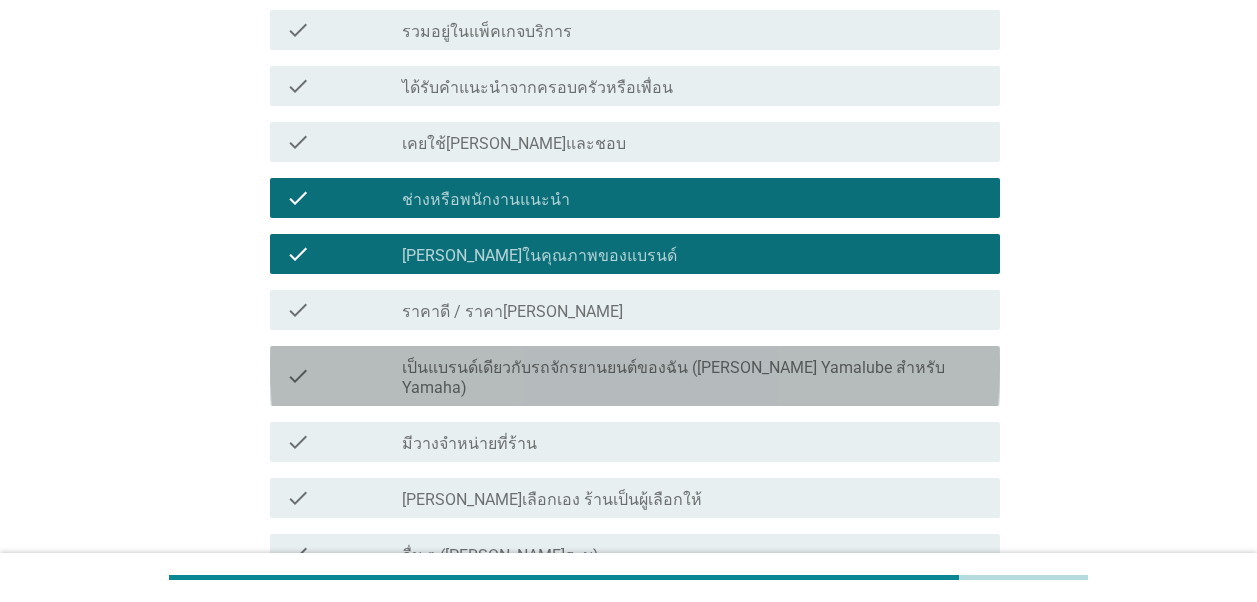 click on "เป็นแบรนด์เดียวกับรถจักรยานยนต์ของฉัน ([PERSON_NAME] Yamalube สำหรับ Yamaha)" at bounding box center [693, 378] 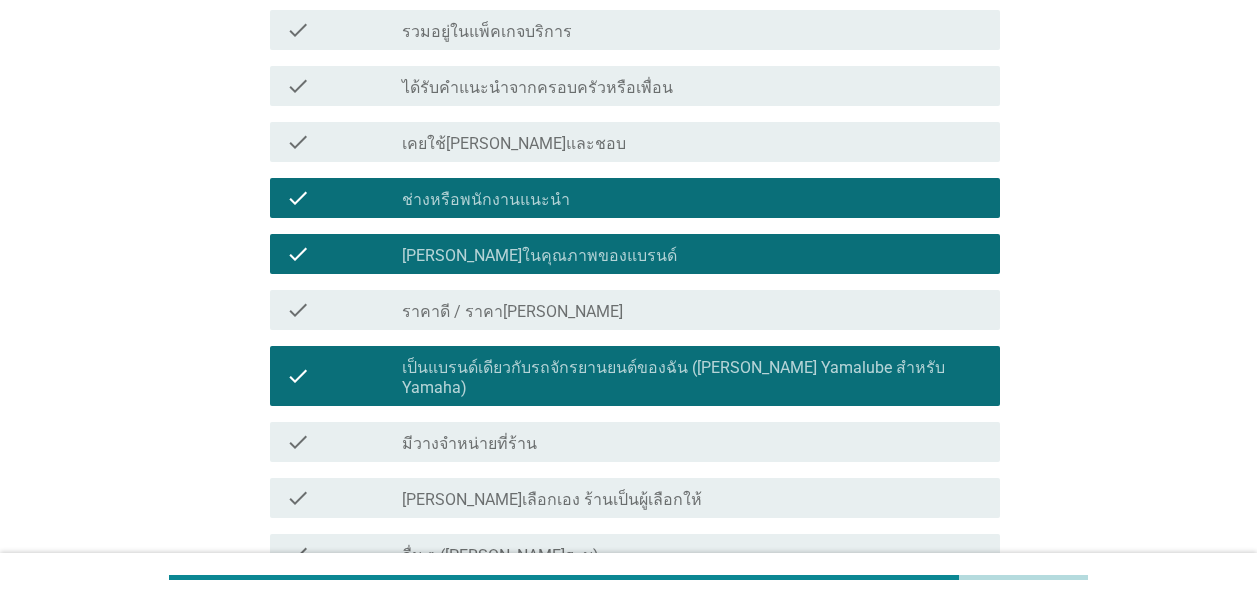 scroll, scrollTop: 200, scrollLeft: 0, axis: vertical 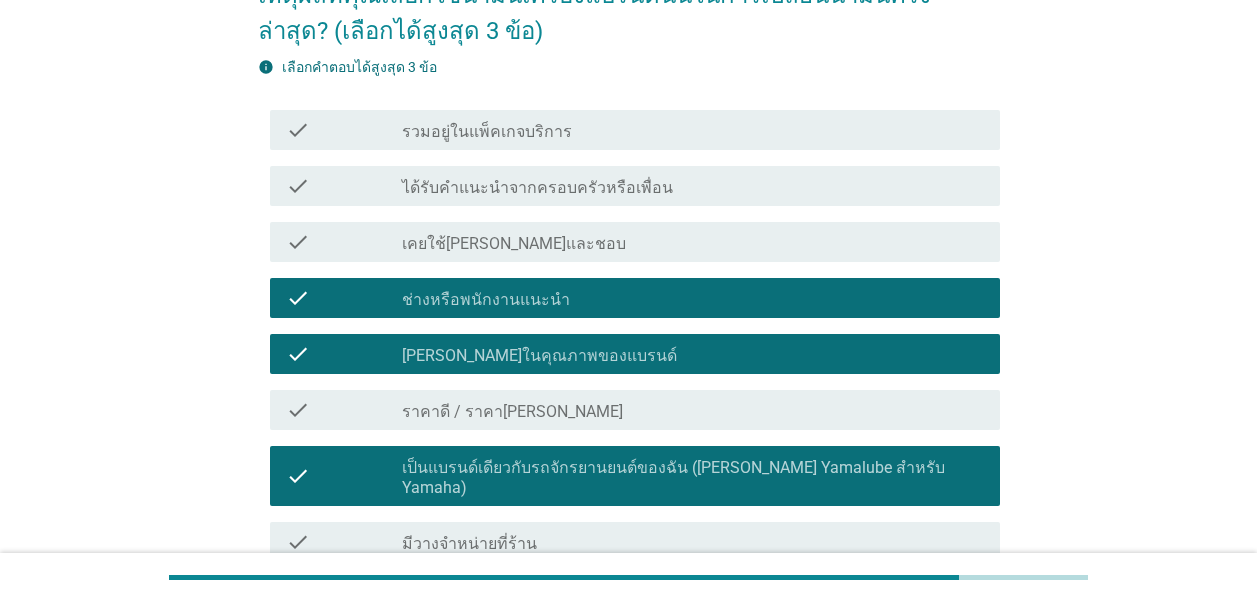 click on "เป็นแบรนด์เดียวกับรถจักรยานยนต์ของฉัน ([PERSON_NAME] Yamalube สำหรับ Yamaha)" at bounding box center [693, 478] 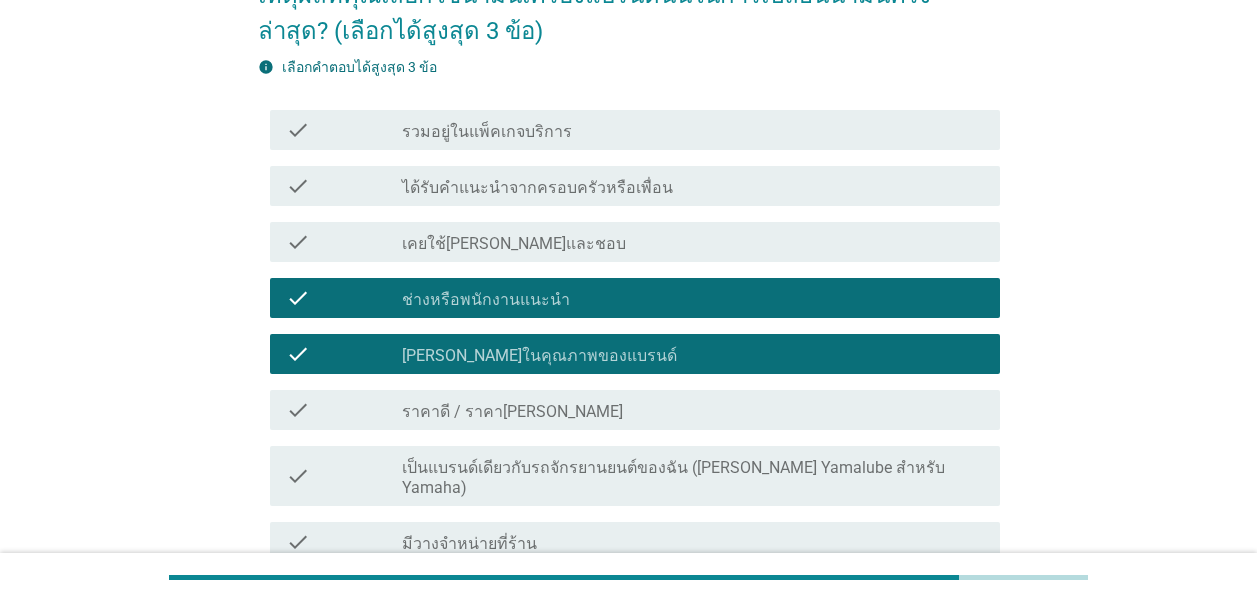 scroll, scrollTop: 300, scrollLeft: 0, axis: vertical 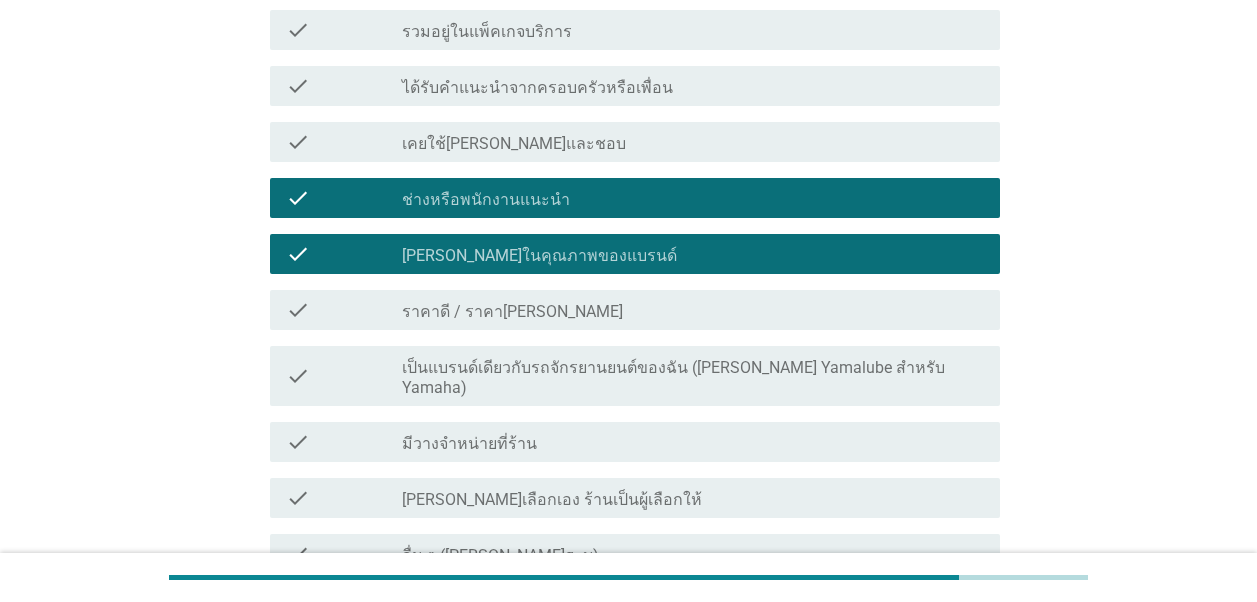 click on "check     check_box_outline_blank มีวางจำหน่ายที่ร้าน" at bounding box center [629, 442] 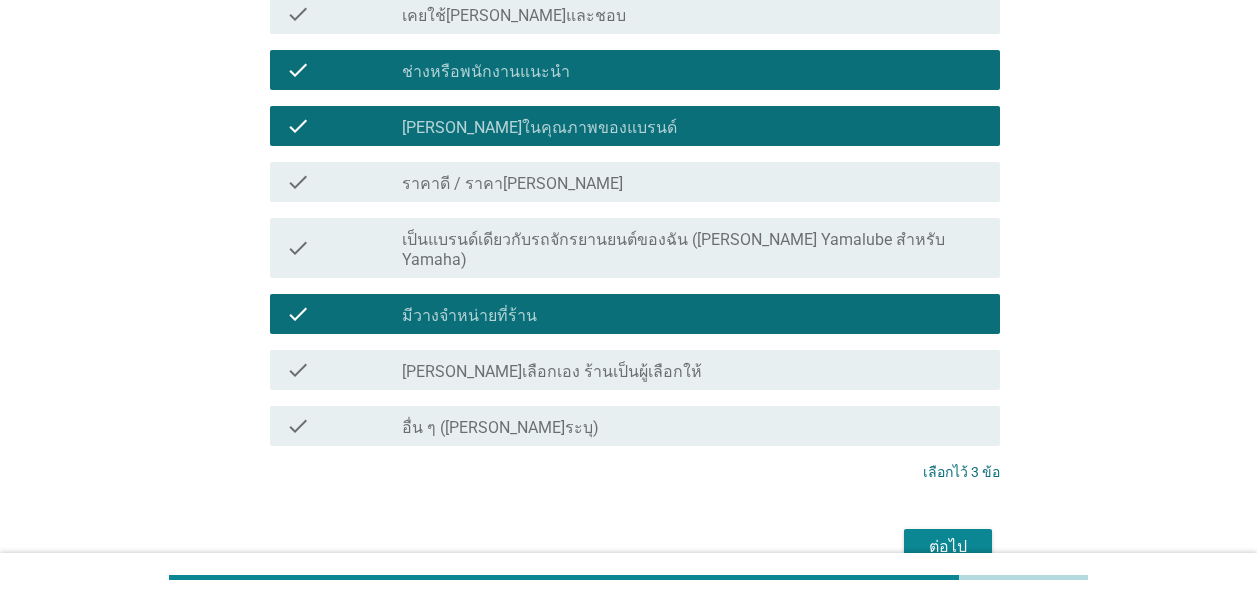 scroll, scrollTop: 500, scrollLeft: 0, axis: vertical 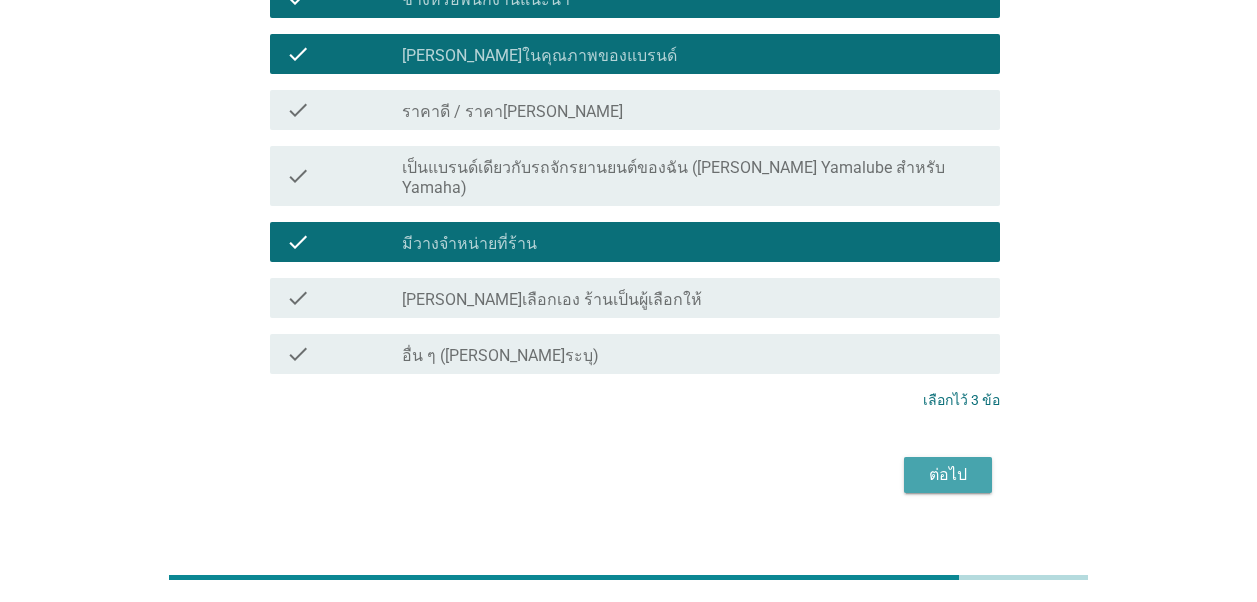 click on "ต่อไป" at bounding box center [948, 475] 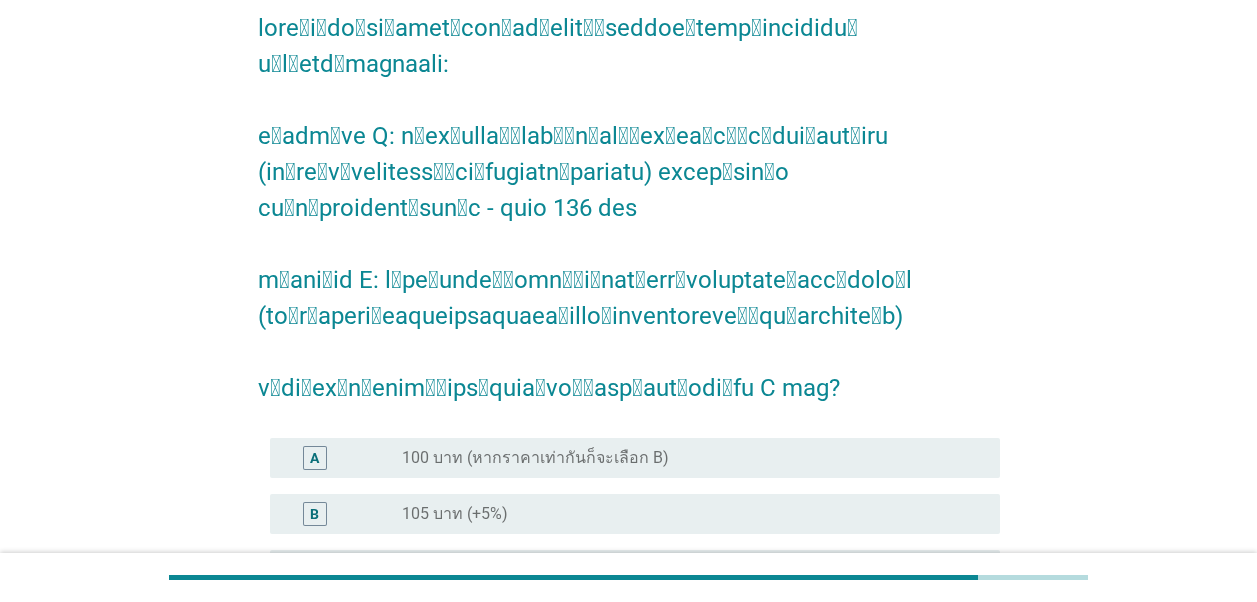 scroll, scrollTop: 200, scrollLeft: 0, axis: vertical 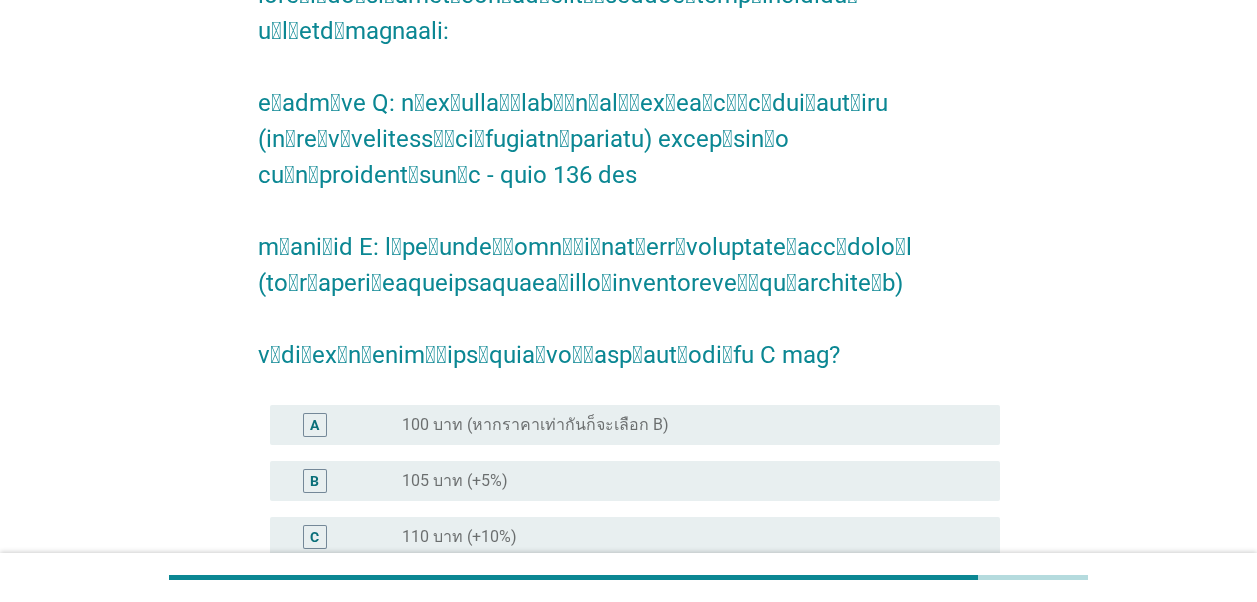 click on "105 บาท (+5%)" at bounding box center [455, 481] 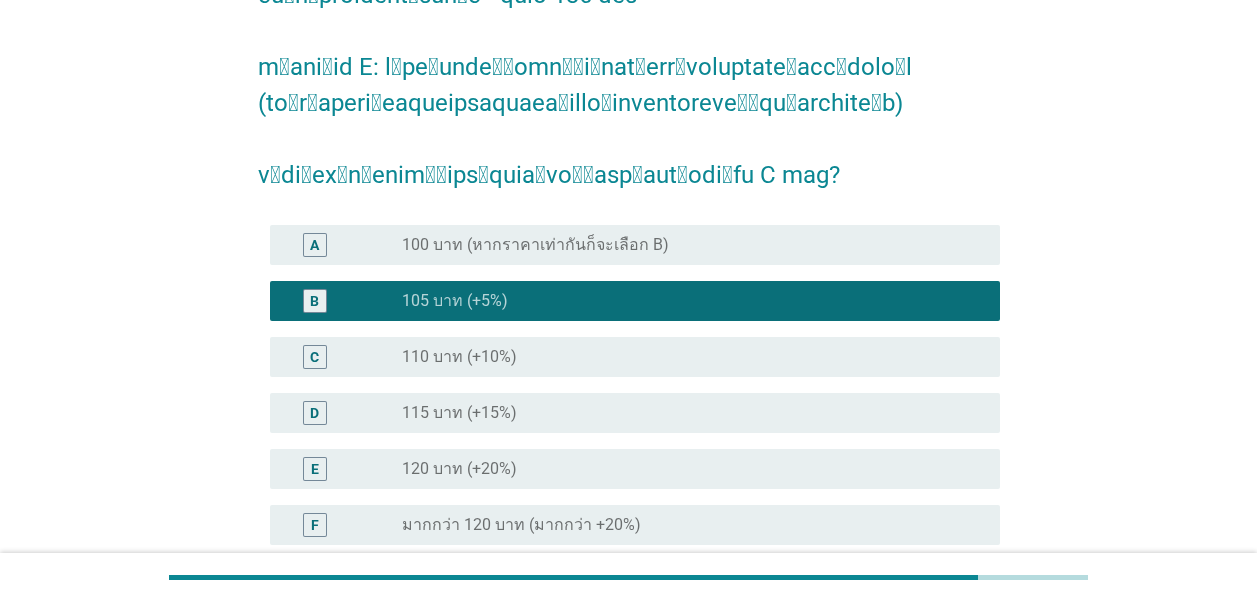scroll, scrollTop: 400, scrollLeft: 0, axis: vertical 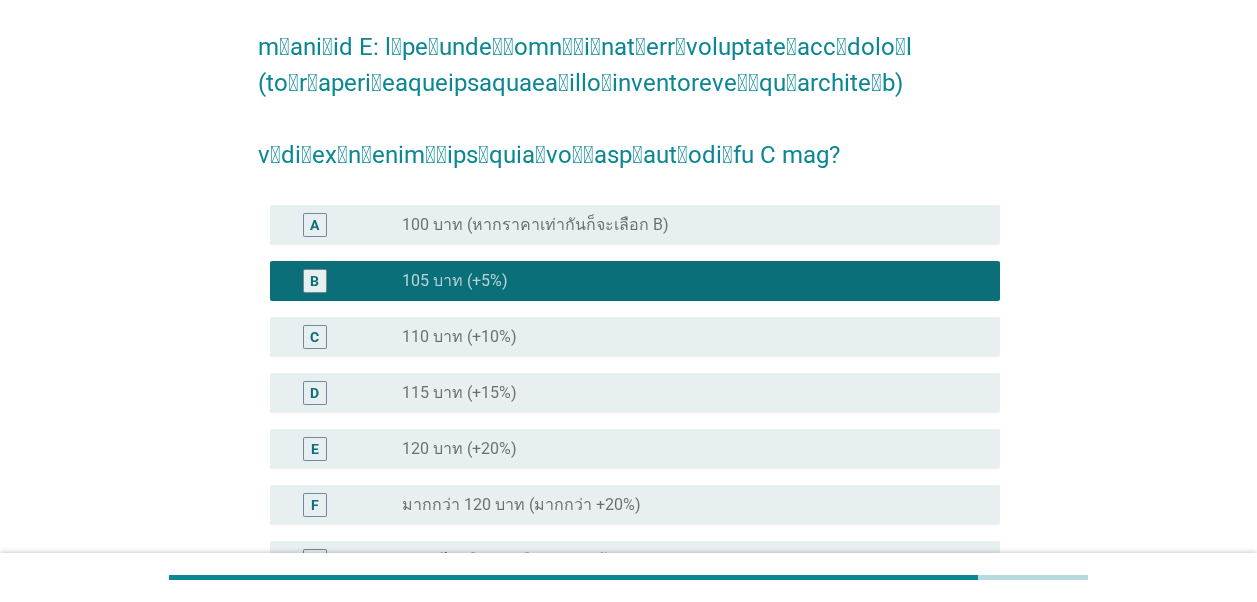click on "110 บาท (+10%)" at bounding box center [459, 337] 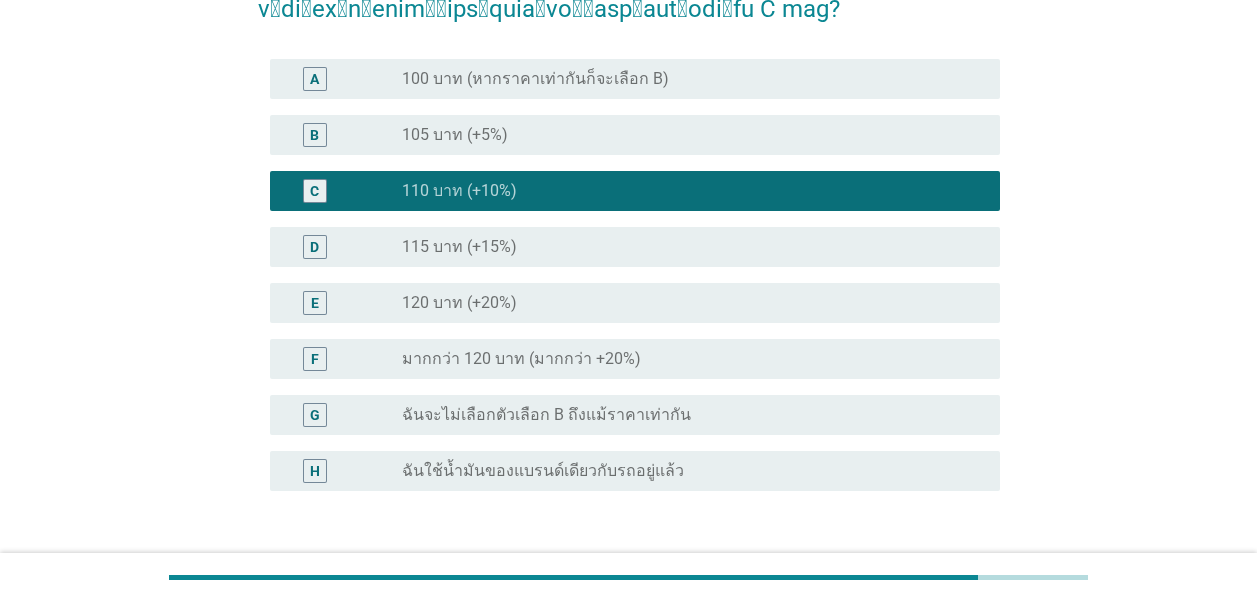 scroll, scrollTop: 620, scrollLeft: 0, axis: vertical 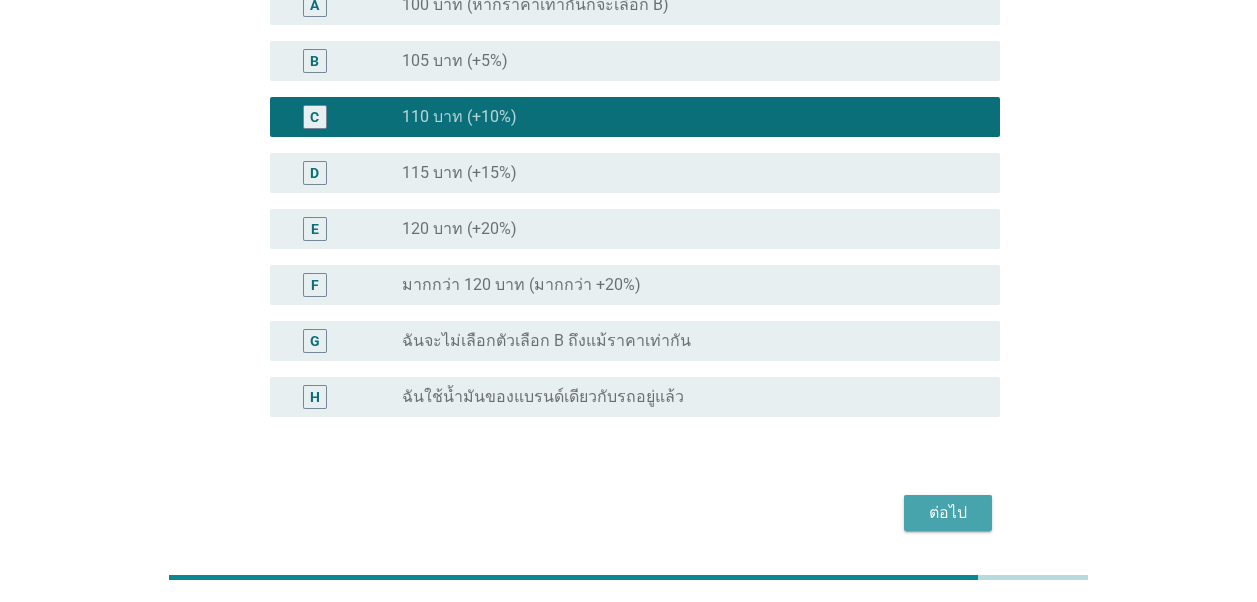 click on "ต่อไป" at bounding box center (948, 513) 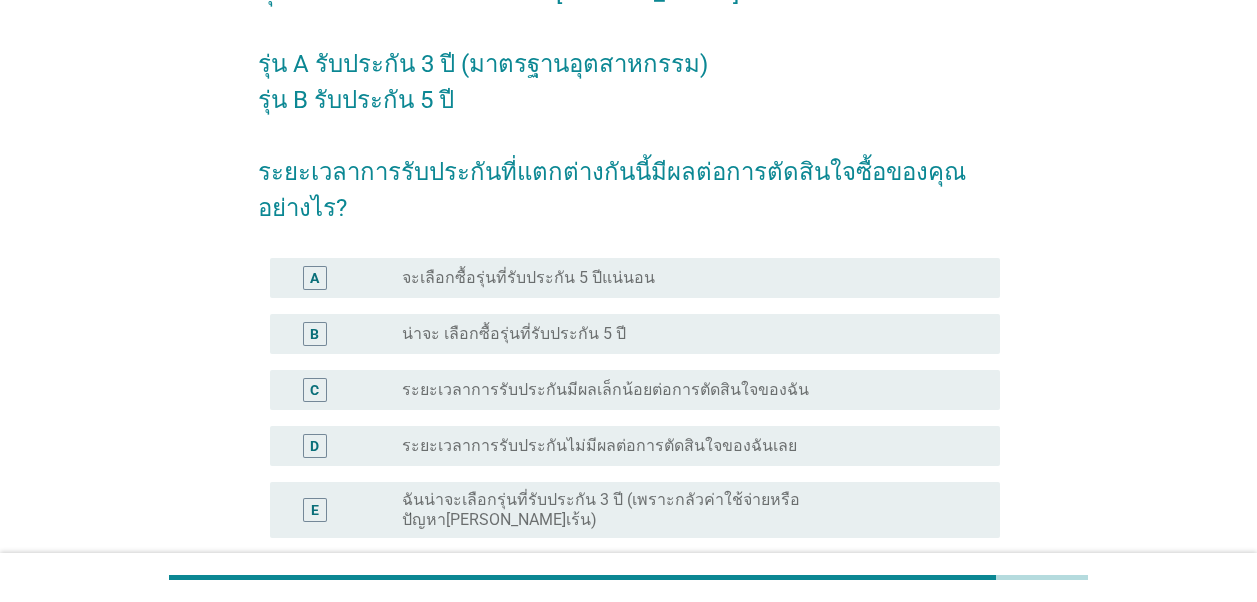 scroll, scrollTop: 200, scrollLeft: 0, axis: vertical 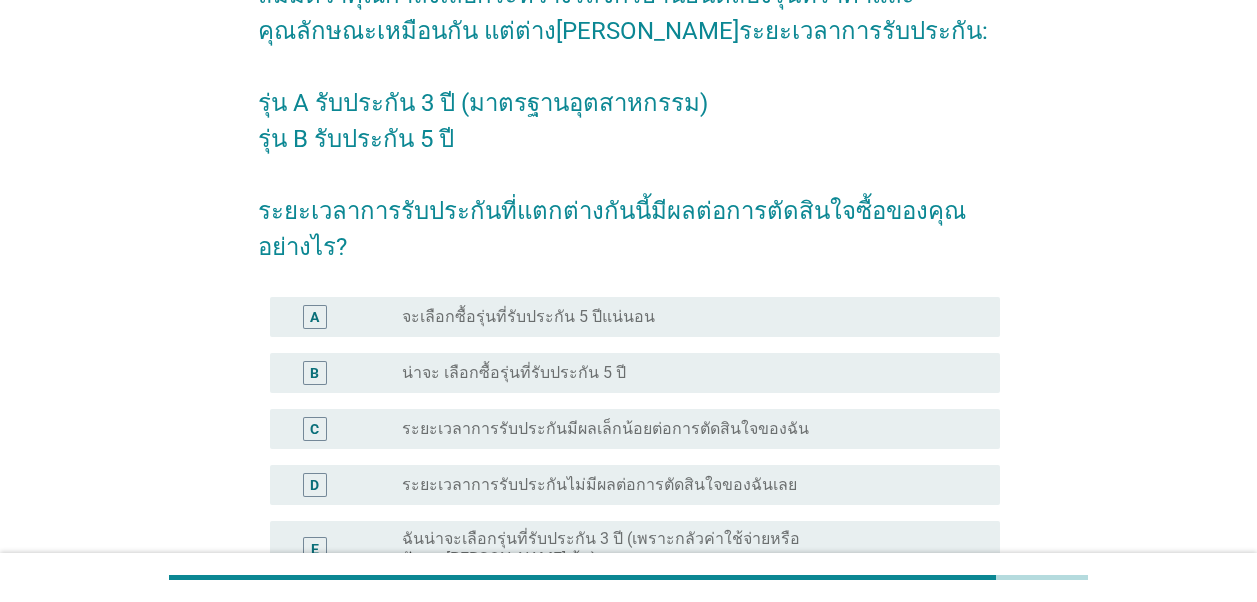 click on "จะเลือกซื้อรุ่นที่รับประกัน 5 ปีแน่นอน" at bounding box center (528, 317) 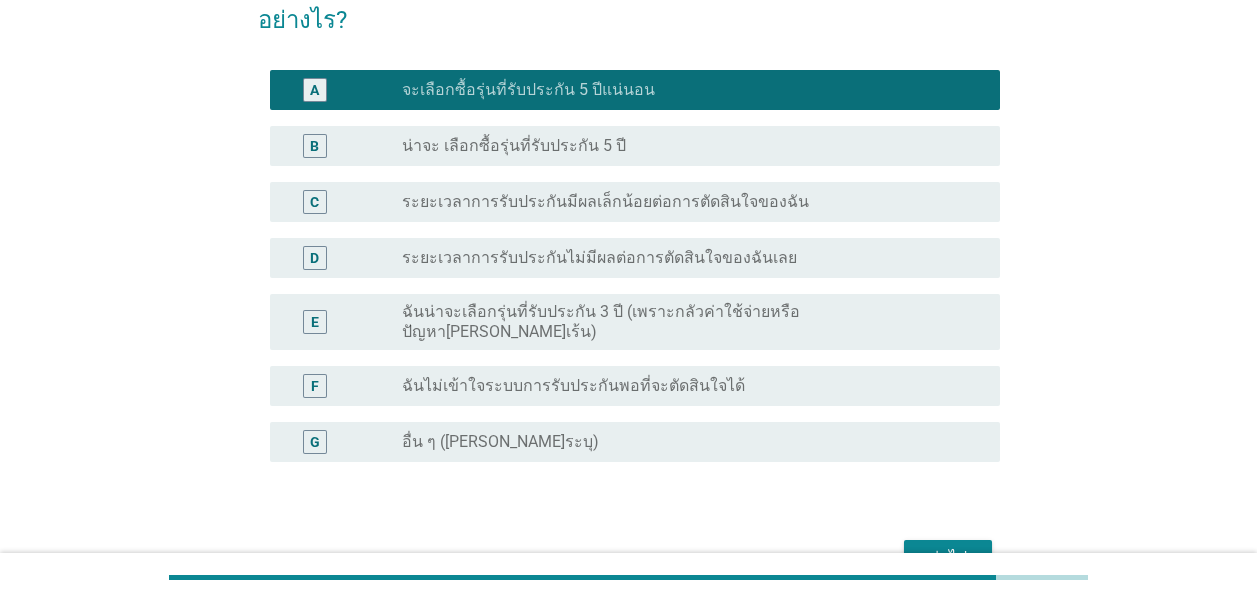 scroll, scrollTop: 500, scrollLeft: 0, axis: vertical 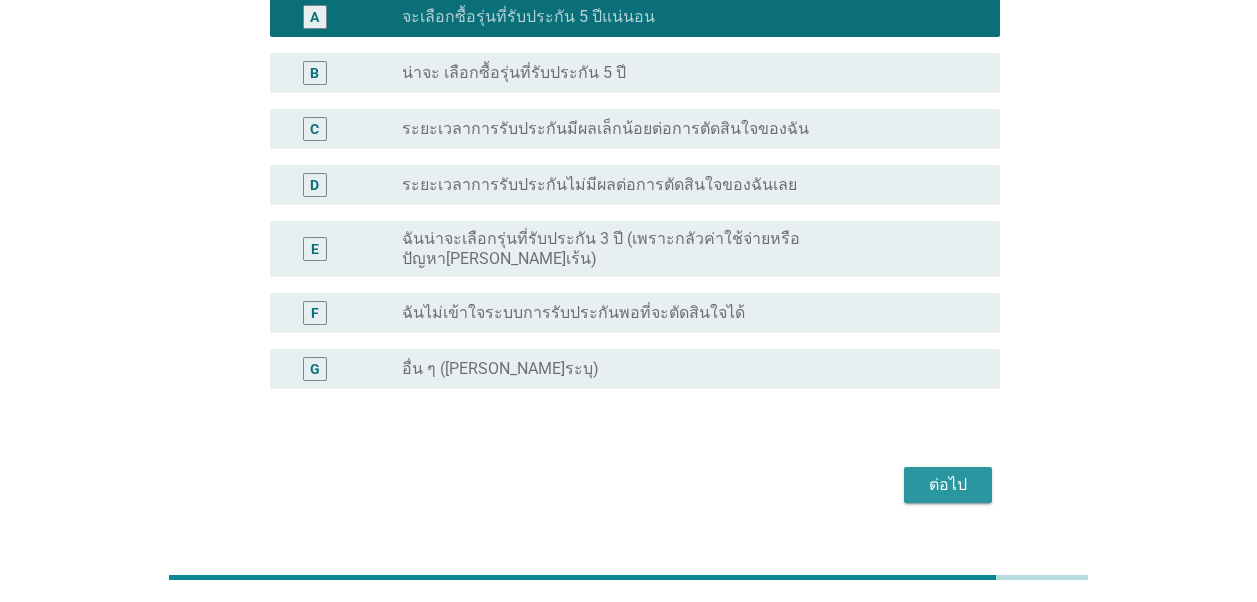 click on "ต่อไป" at bounding box center (948, 485) 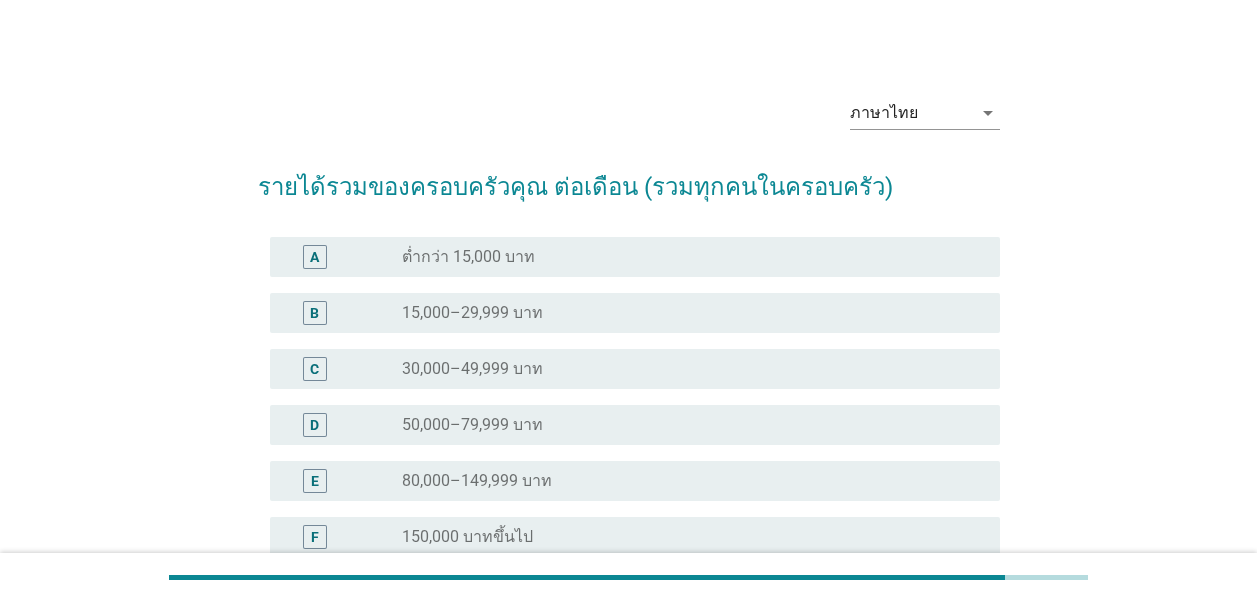 scroll, scrollTop: 276, scrollLeft: 0, axis: vertical 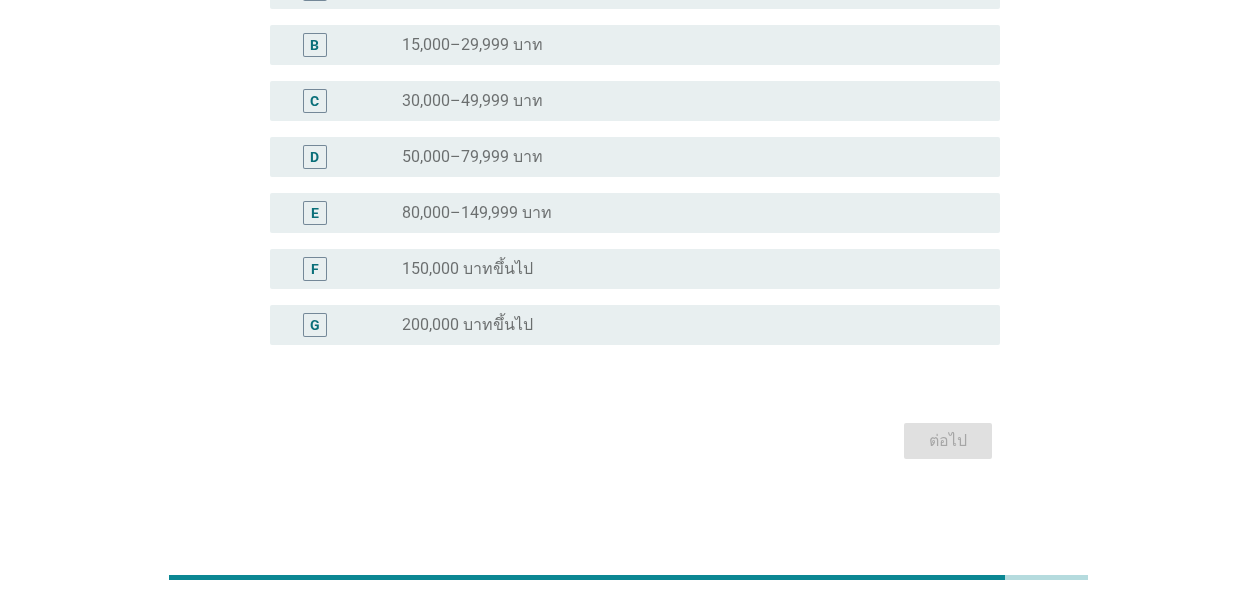click on "200,000 บาทขึ้นไป" at bounding box center (467, 325) 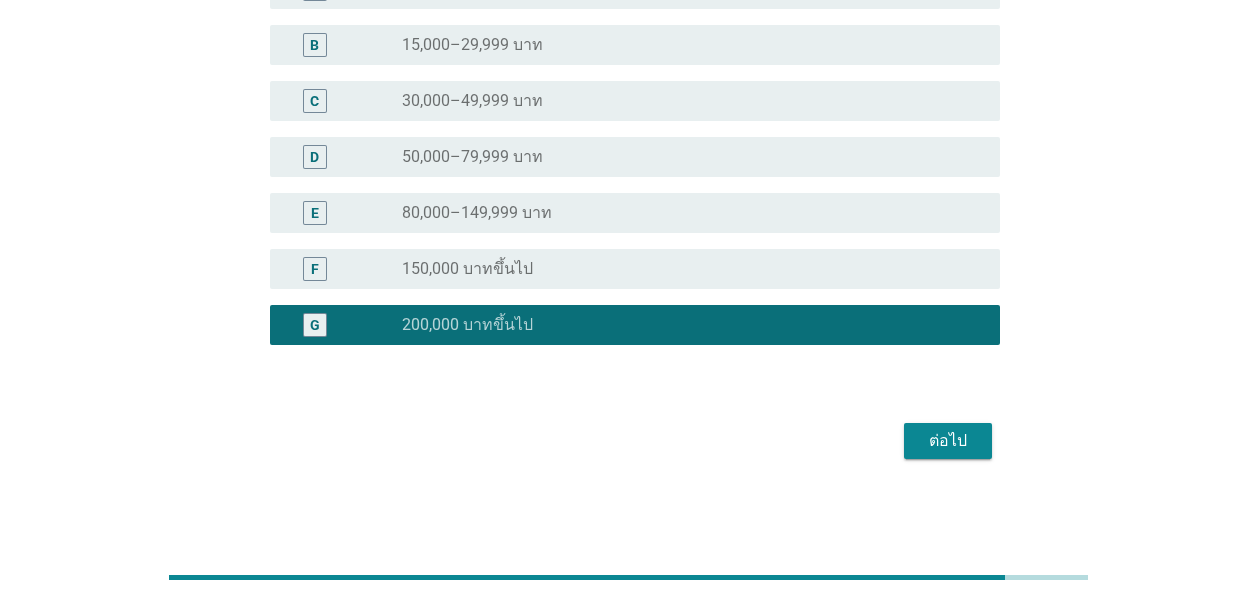 click on "ต่อไป" at bounding box center [948, 441] 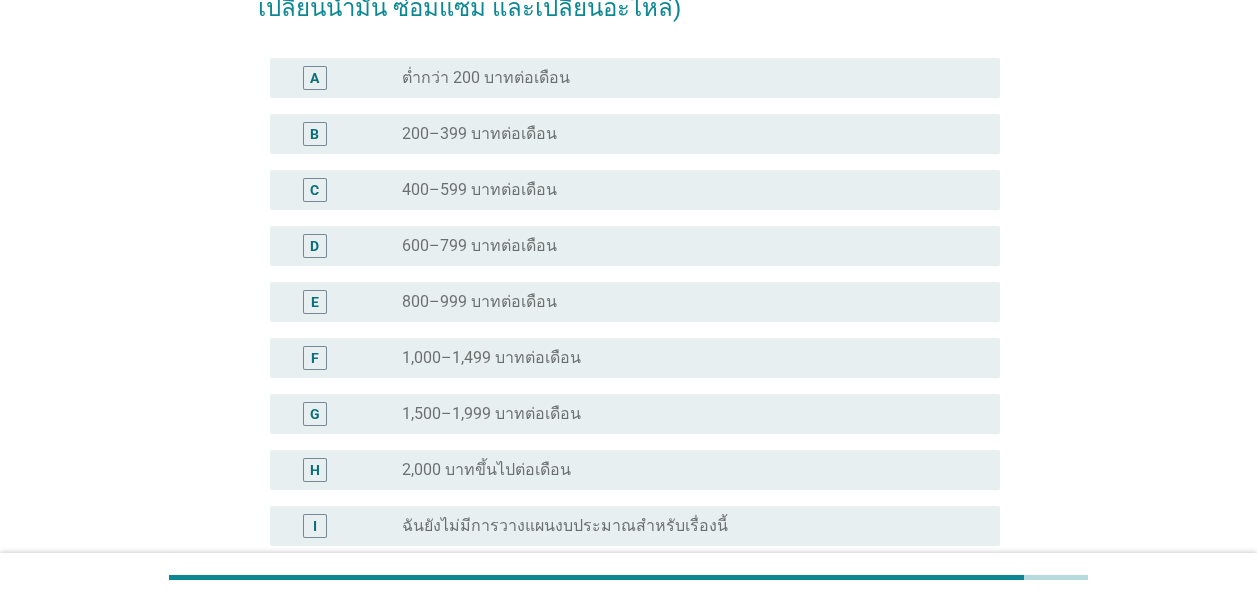 scroll, scrollTop: 300, scrollLeft: 0, axis: vertical 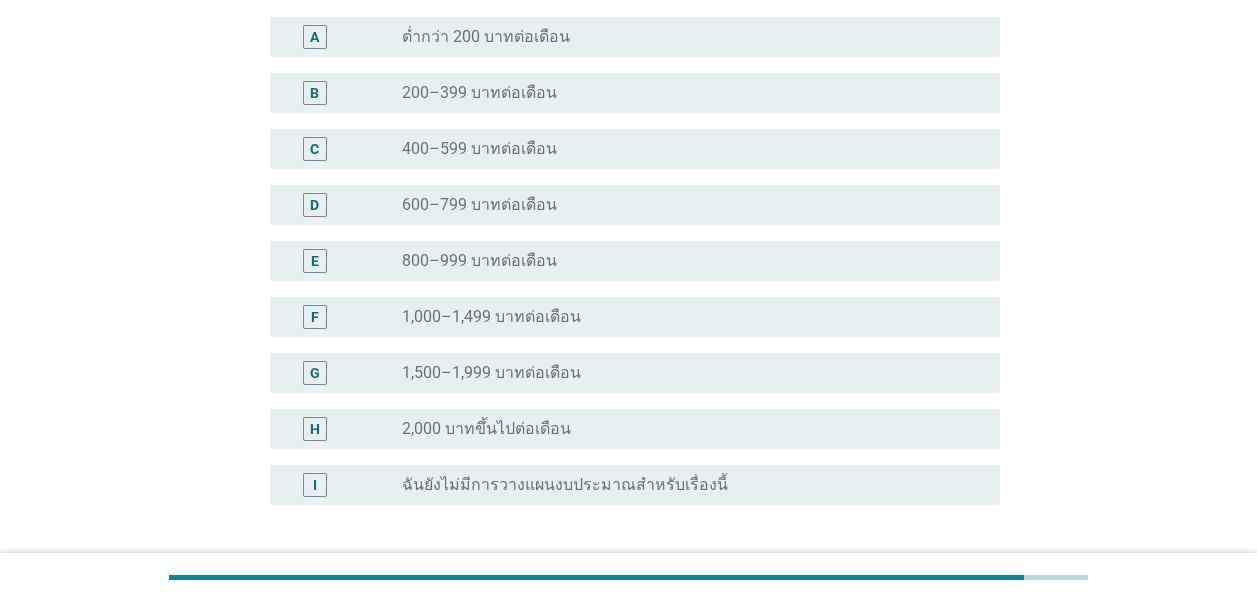click on "H     radio_button_unchecked 2,000 บาทขึ้นไปต่อเดือน" at bounding box center [635, 429] 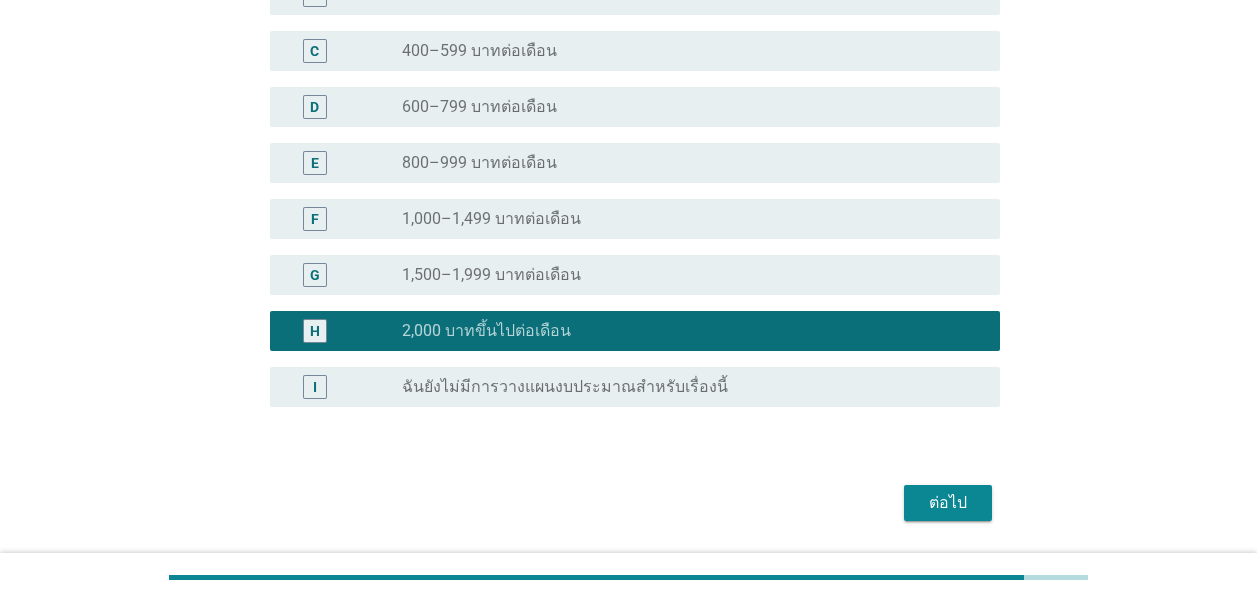 scroll, scrollTop: 400, scrollLeft: 0, axis: vertical 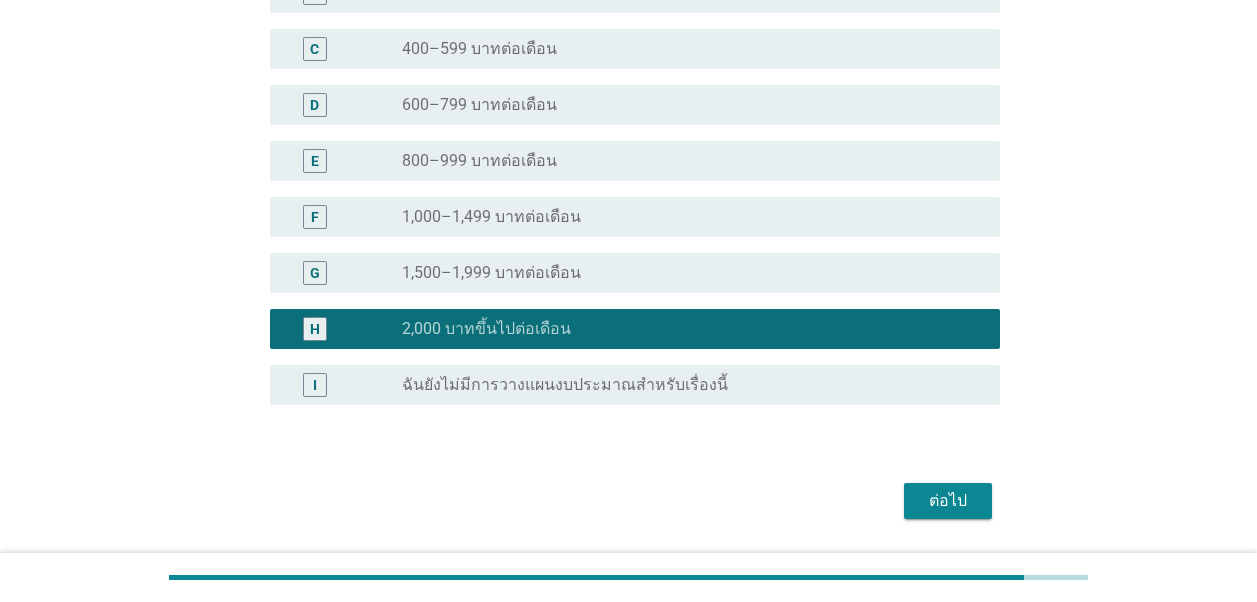 click on "ต่อไป" at bounding box center (948, 501) 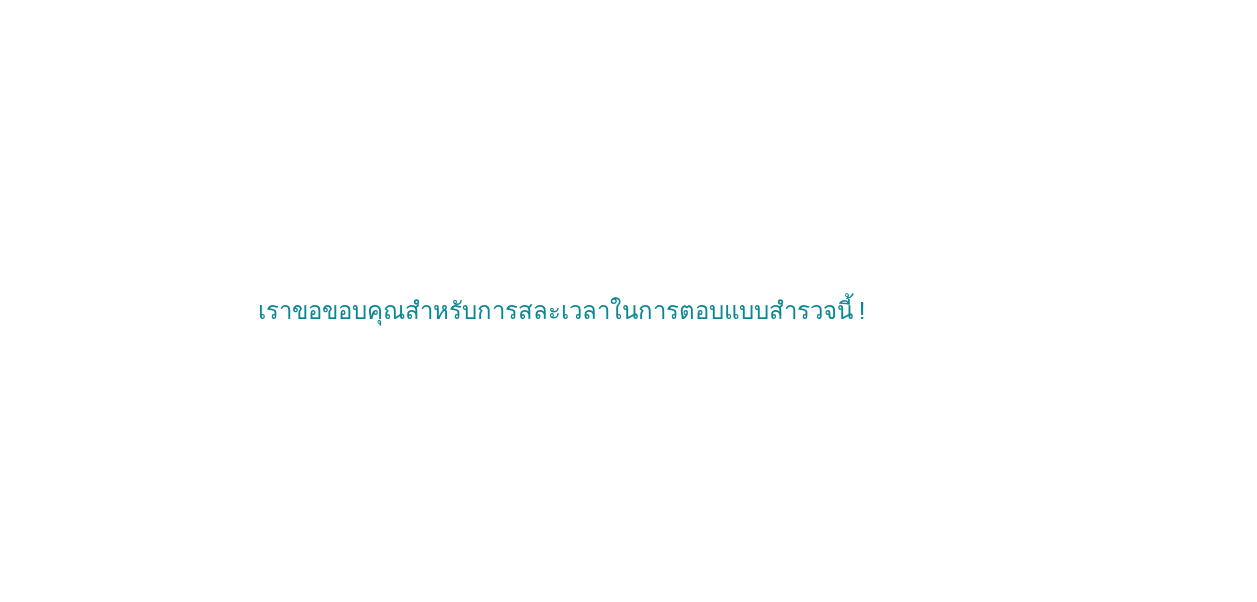 scroll, scrollTop: 0, scrollLeft: 0, axis: both 